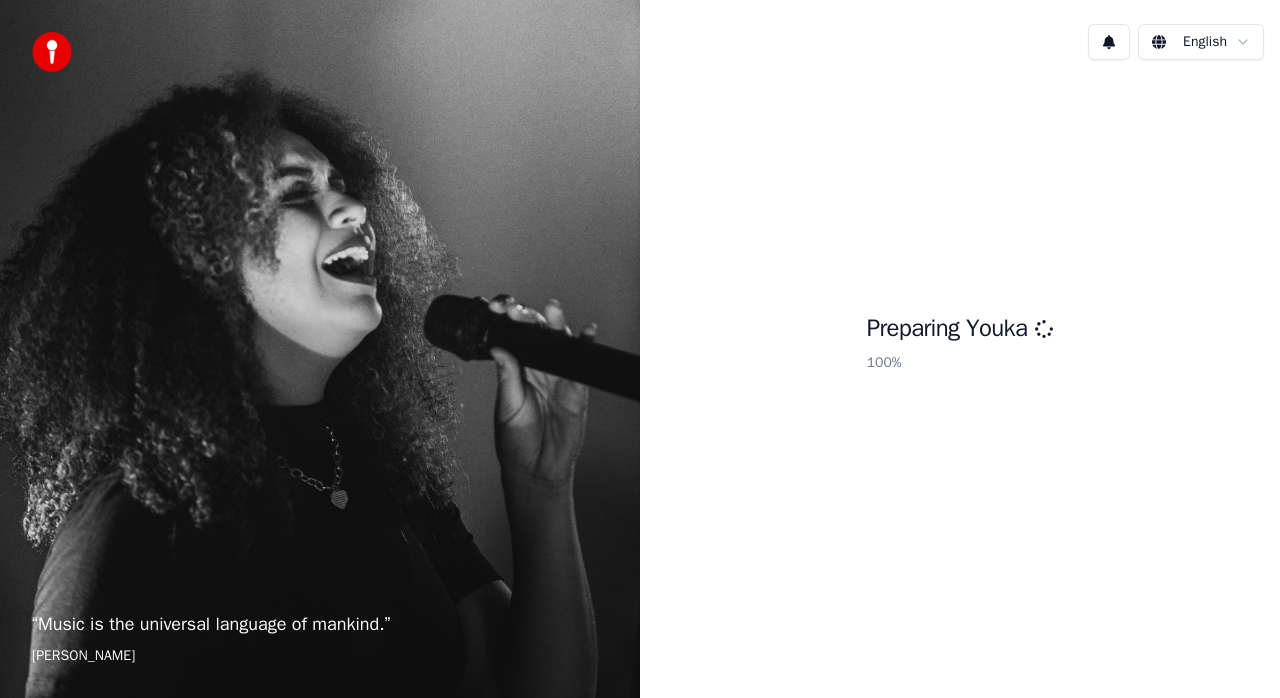 scroll, scrollTop: 0, scrollLeft: 0, axis: both 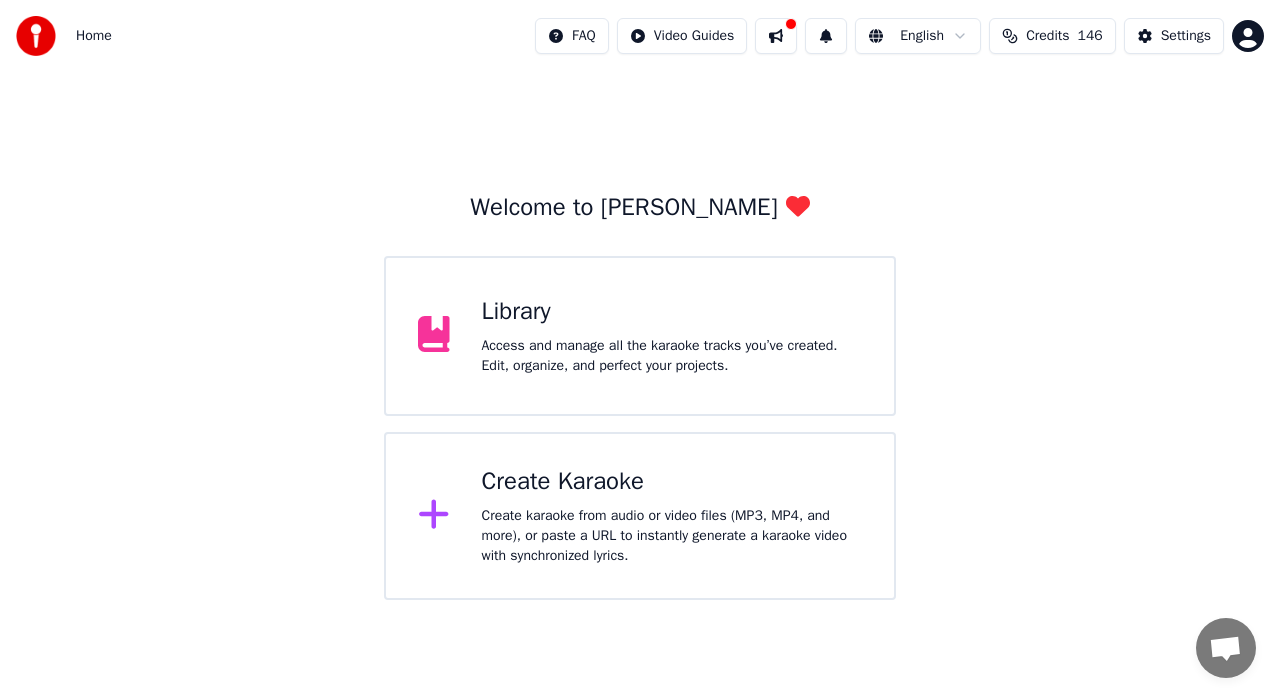 click on "Create karaoke from audio or video files (MP3, MP4, and more), or paste a URL to instantly generate a karaoke video with synchronized lyrics." at bounding box center [672, 536] 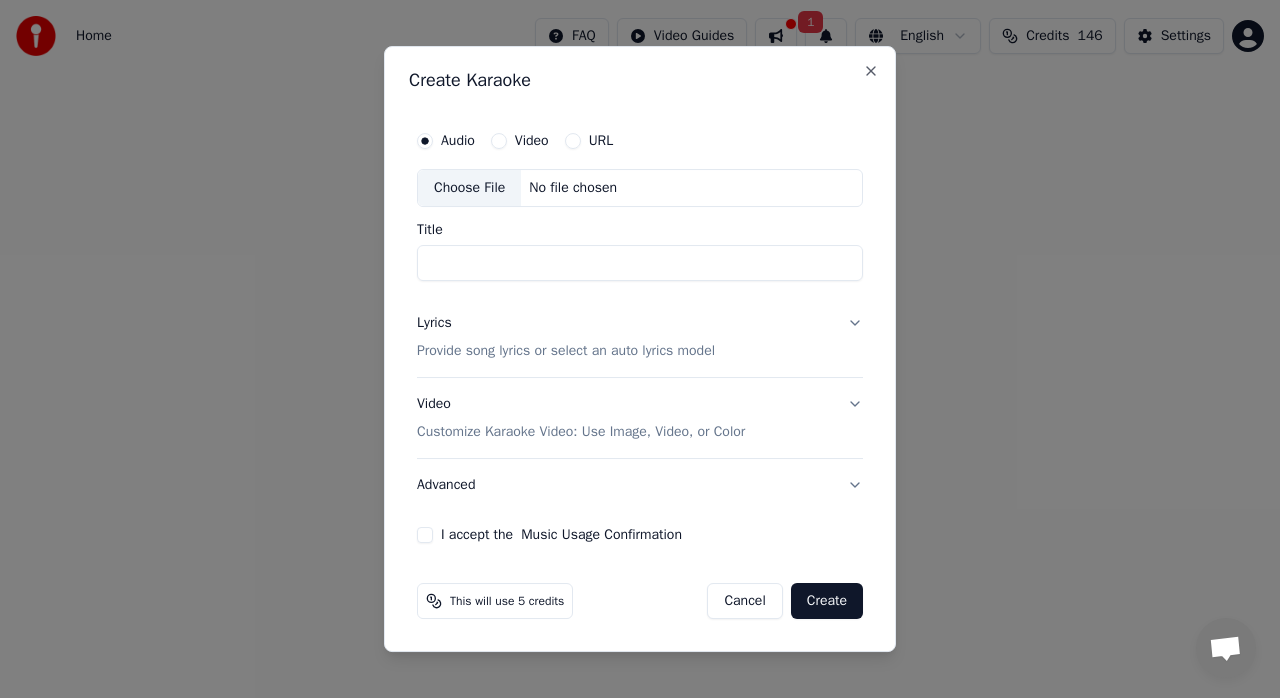 click on "Title" at bounding box center [640, 263] 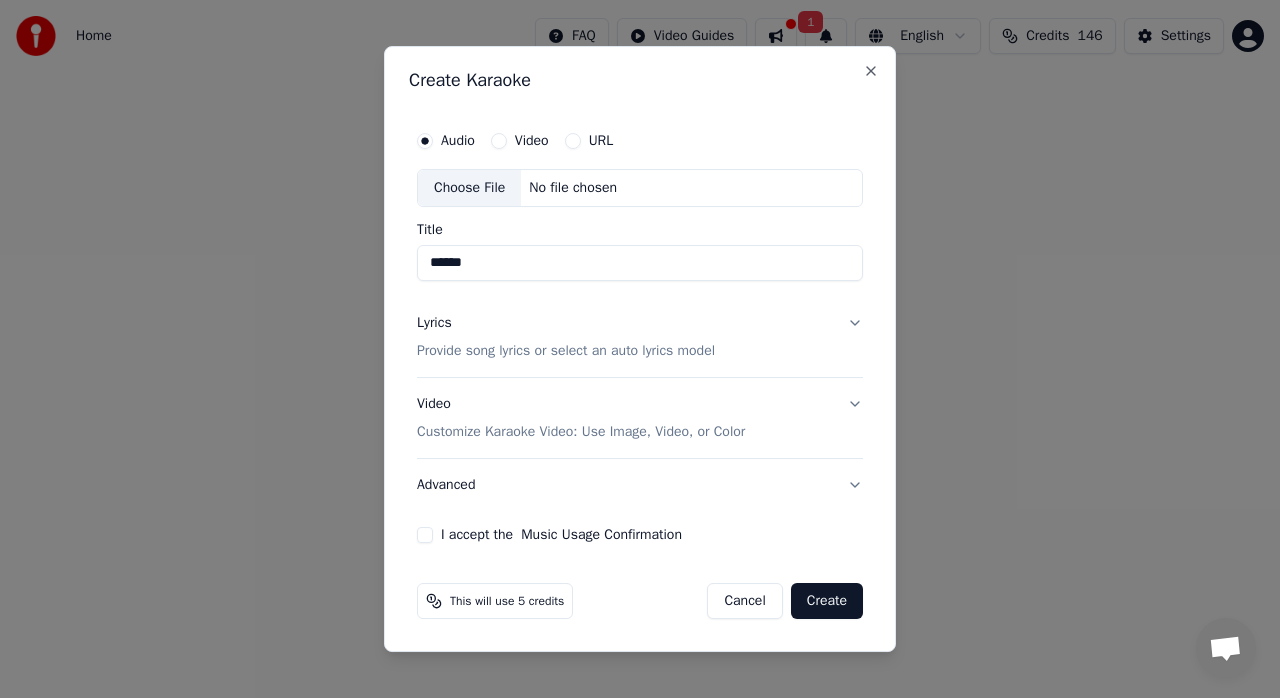 click on "Choose File" at bounding box center (469, 188) 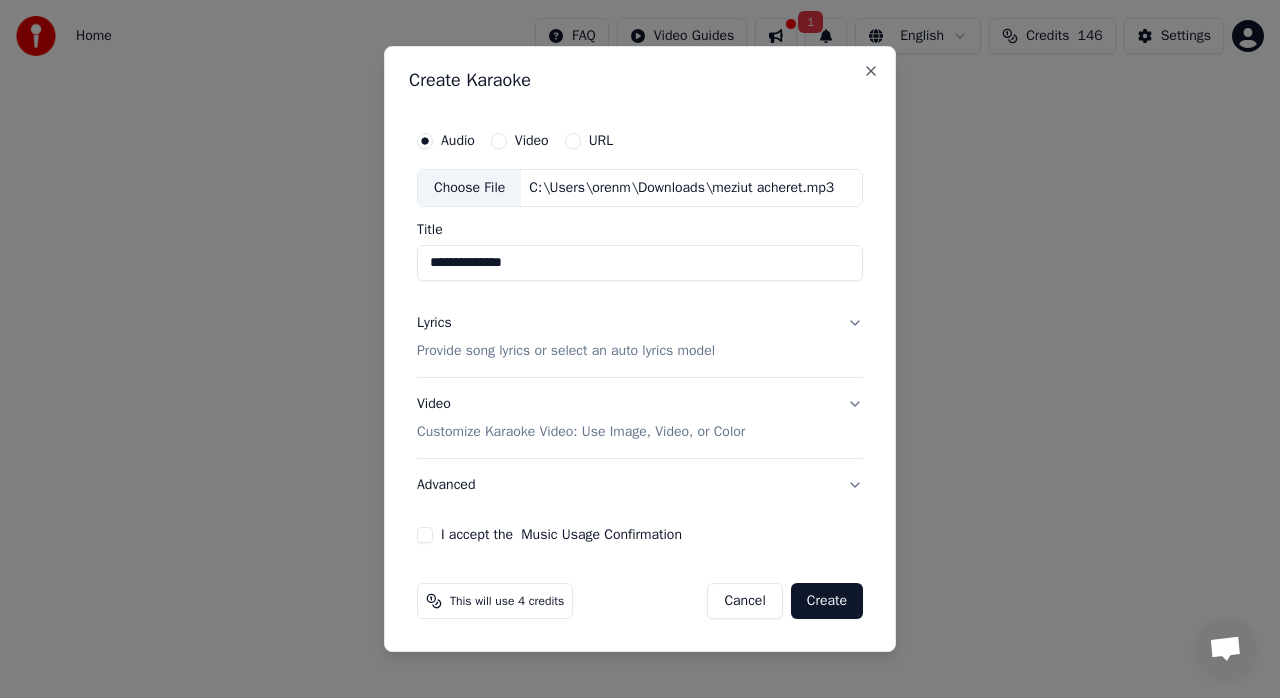 click on "Lyrics" at bounding box center (434, 323) 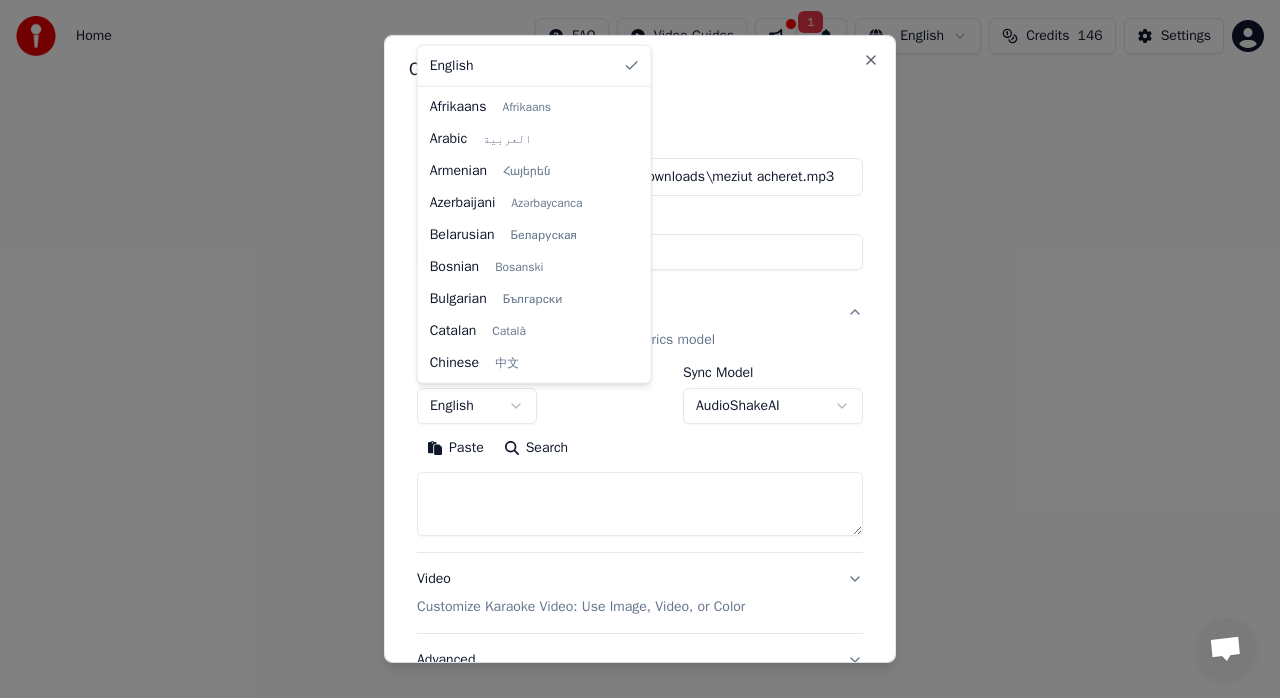 click on "**********" at bounding box center (640, 300) 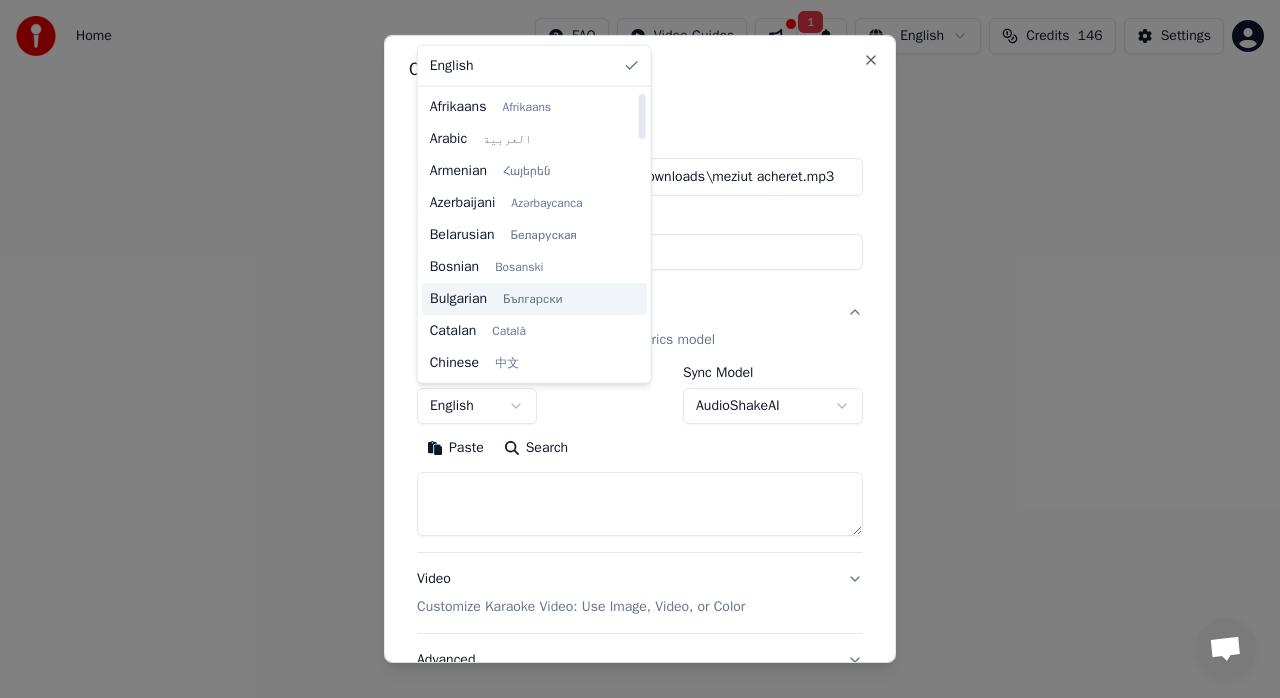 scroll, scrollTop: 100, scrollLeft: 0, axis: vertical 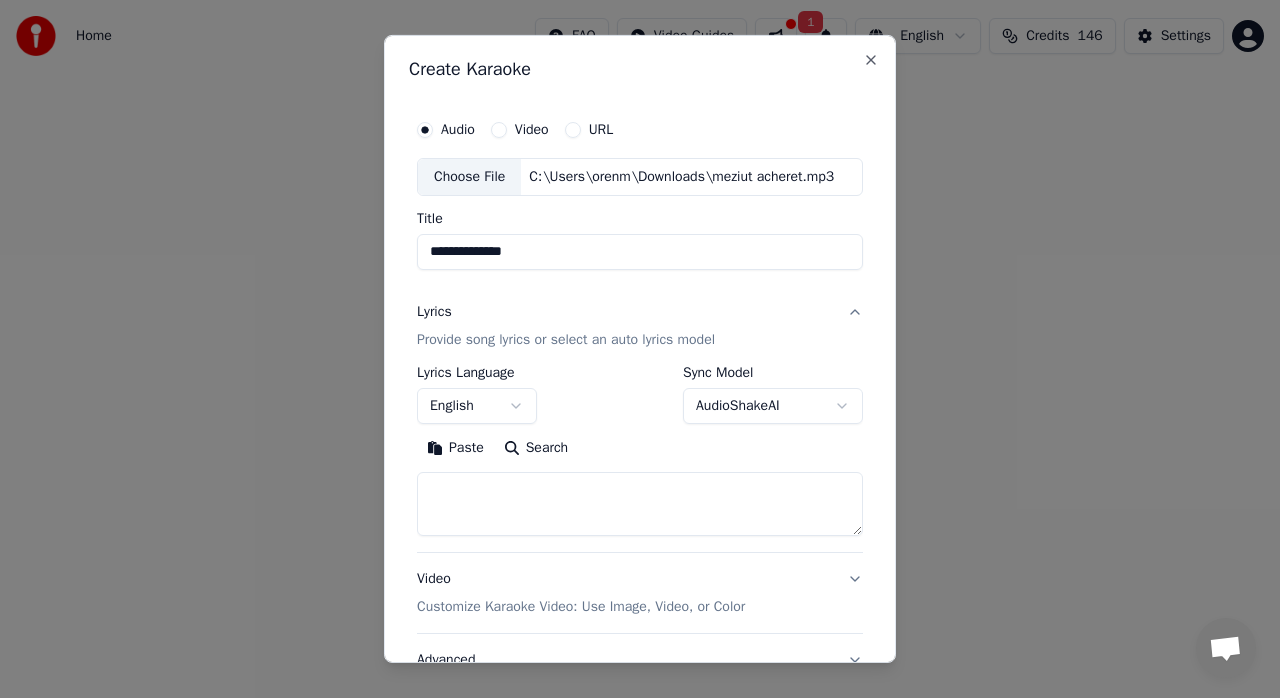 click on "**********" at bounding box center [640, 300] 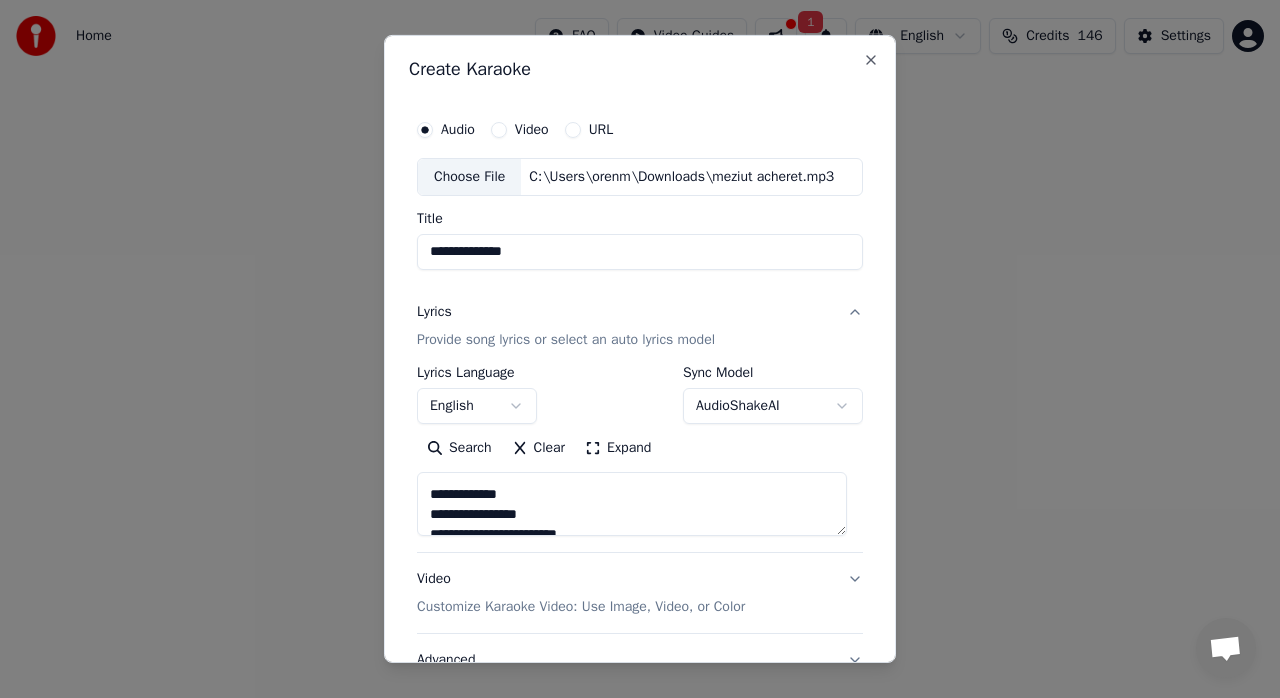 scroll, scrollTop: 600, scrollLeft: 0, axis: vertical 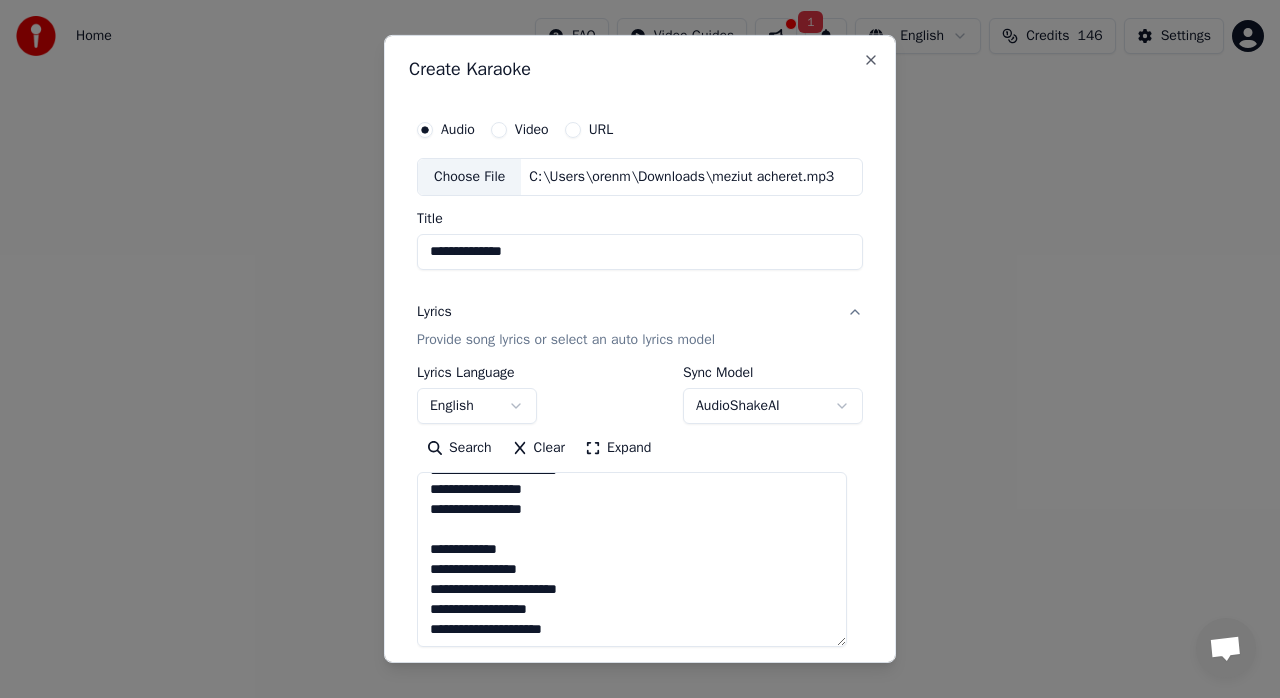 drag, startPoint x: 838, startPoint y: 531, endPoint x: 845, endPoint y: 631, distance: 100.2447 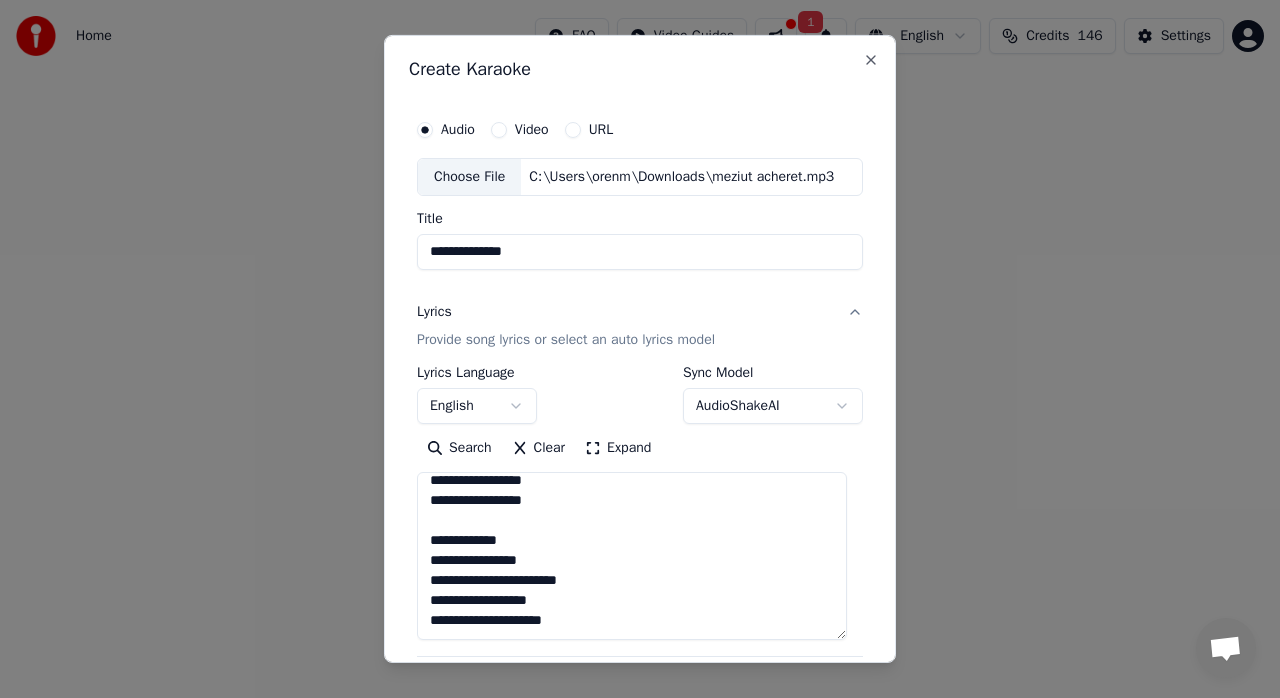 scroll, scrollTop: 688, scrollLeft: 0, axis: vertical 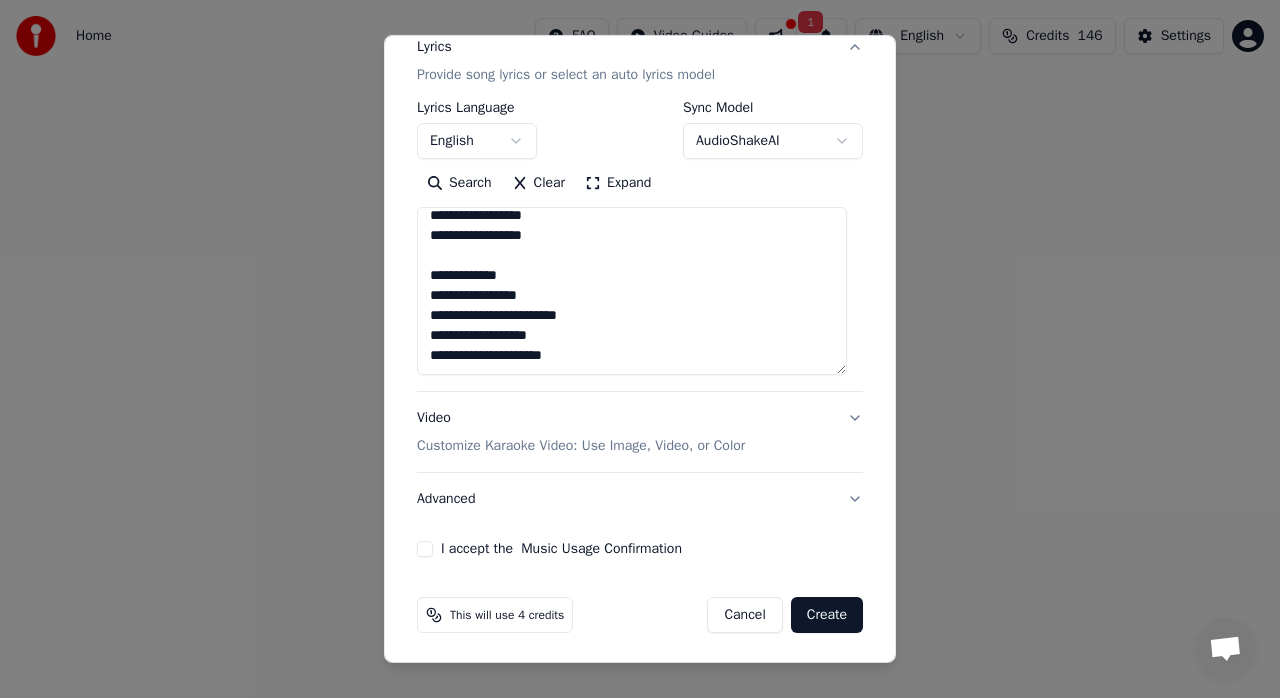 click on "Customize Karaoke Video: Use Image, Video, or Color" at bounding box center [581, 446] 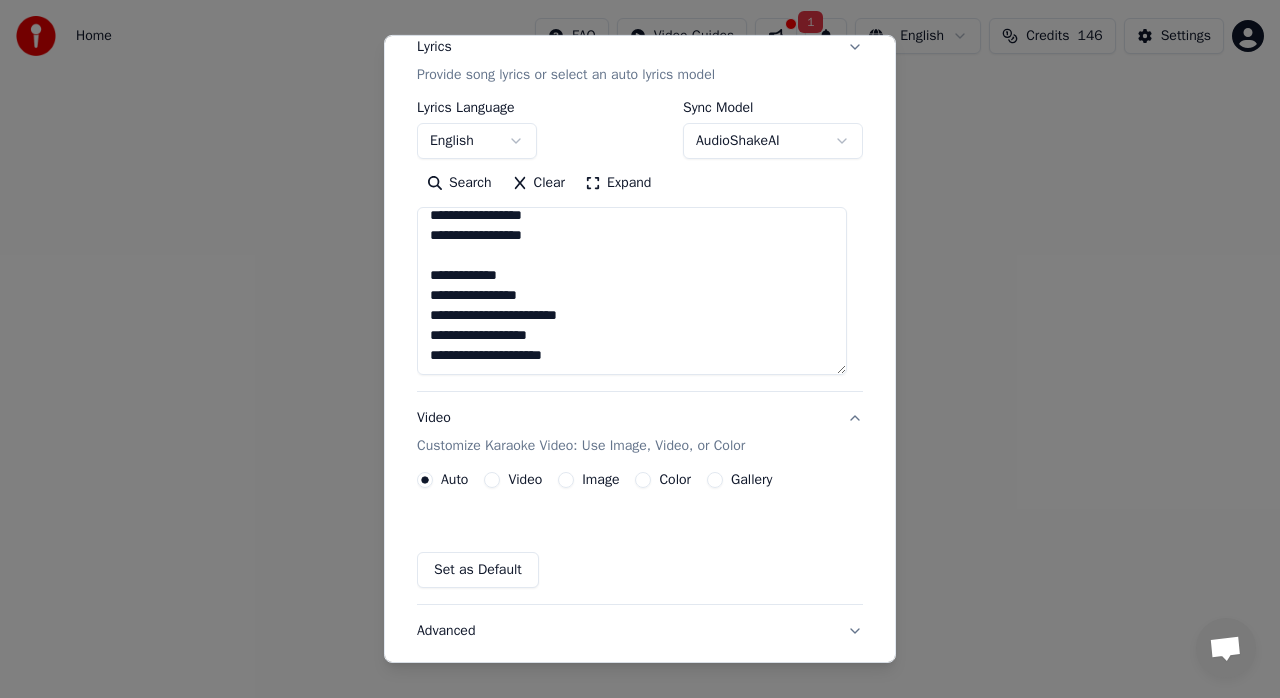 scroll, scrollTop: 108, scrollLeft: 0, axis: vertical 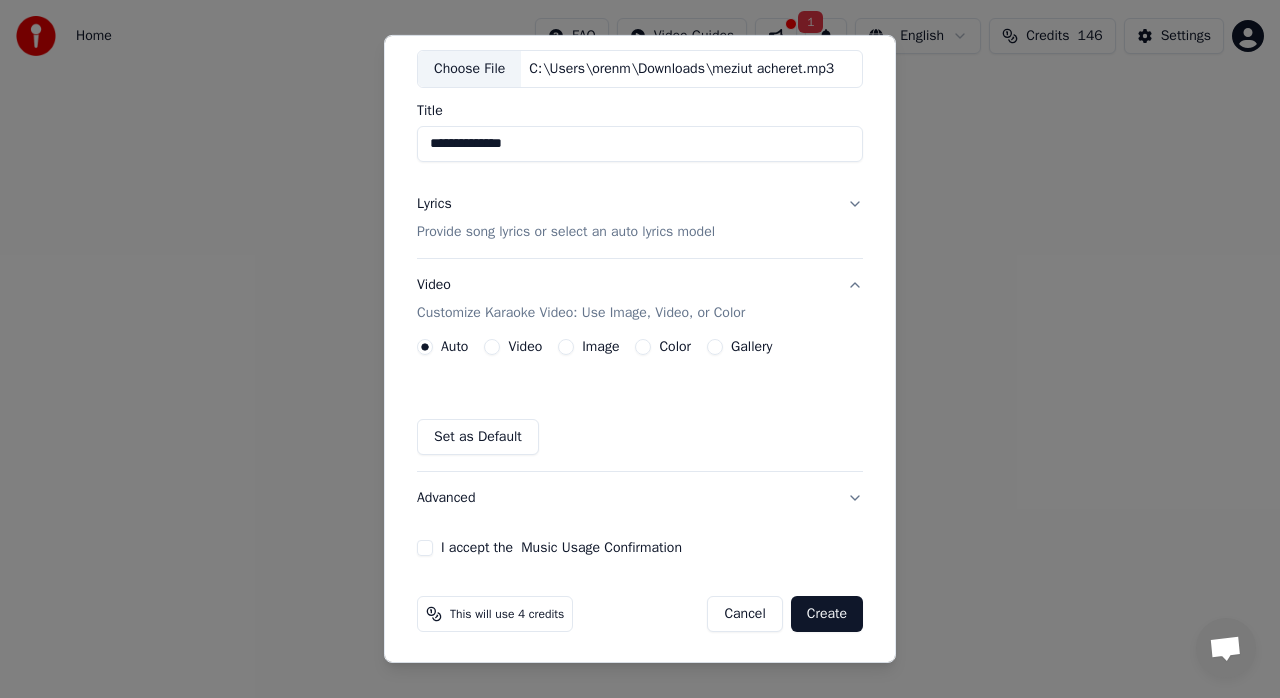 drag, startPoint x: 422, startPoint y: 542, endPoint x: 439, endPoint y: 551, distance: 19.235384 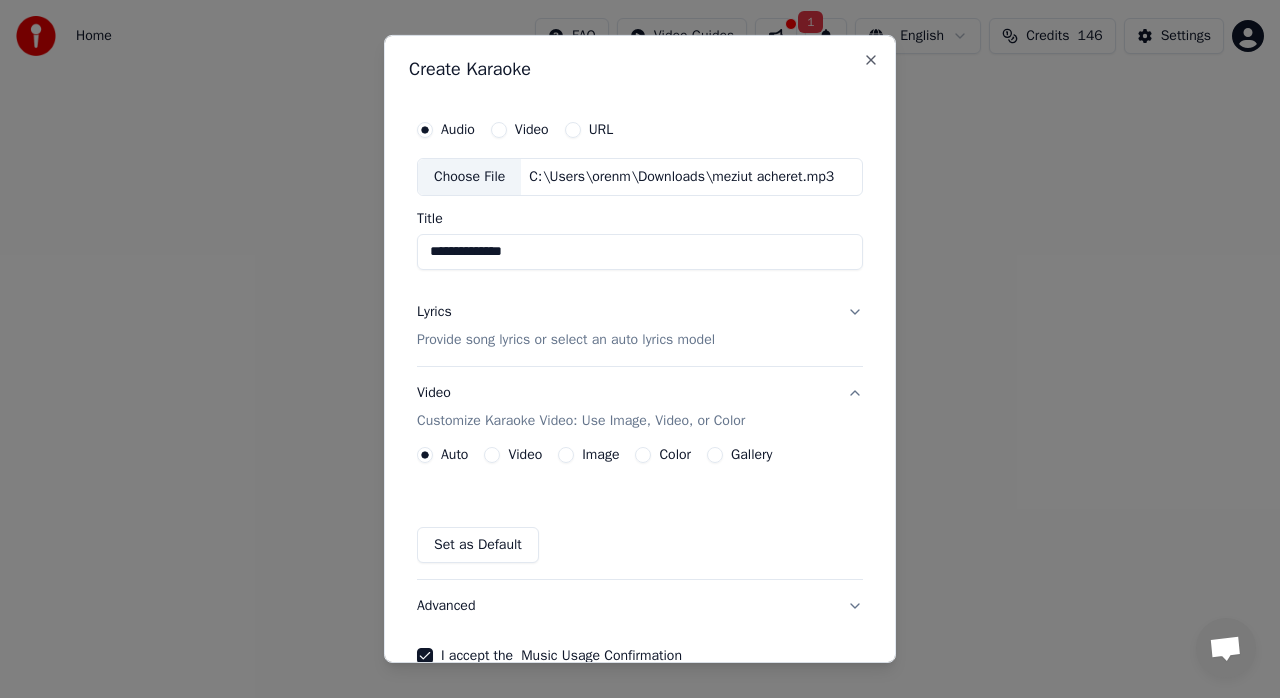 scroll, scrollTop: 100, scrollLeft: 0, axis: vertical 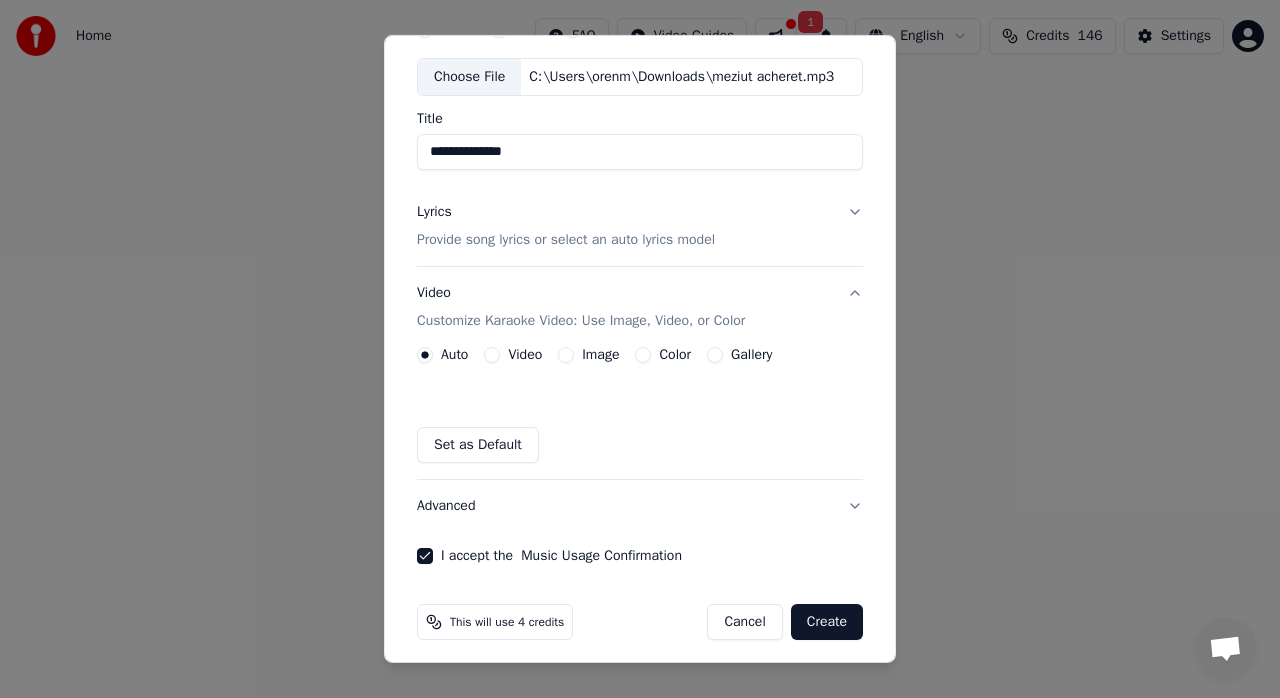 click on "Lyrics" at bounding box center [434, 212] 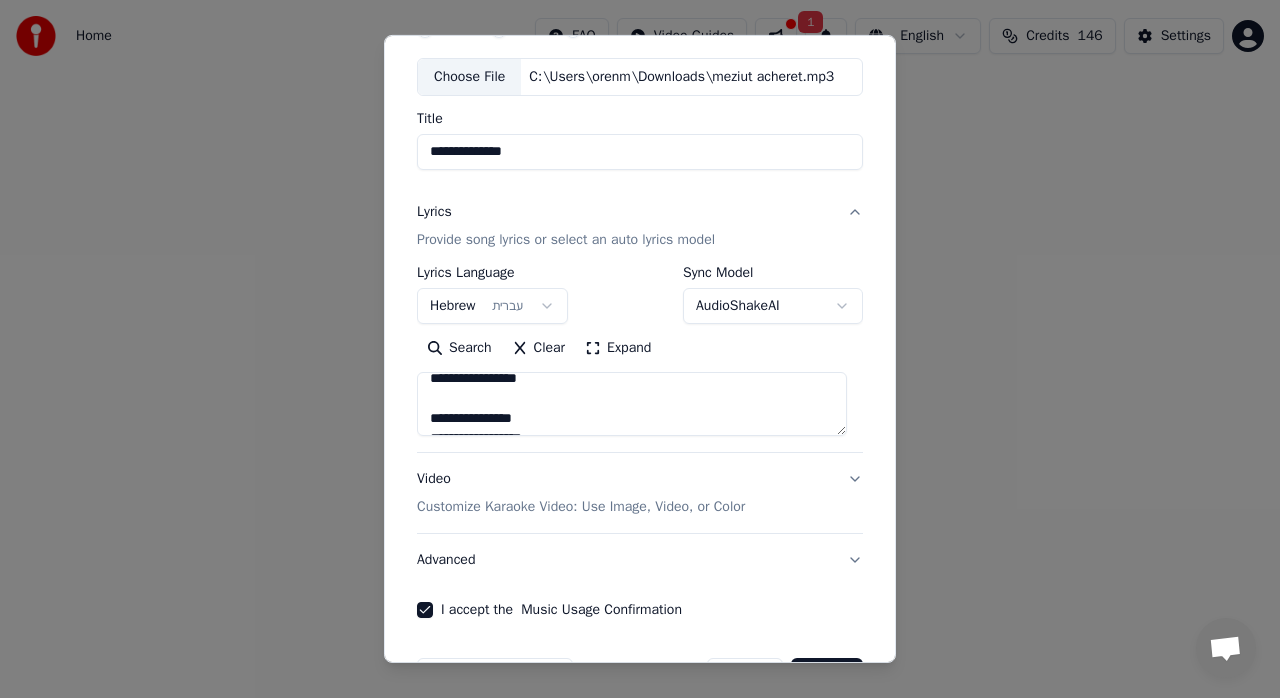 scroll, scrollTop: 100, scrollLeft: 0, axis: vertical 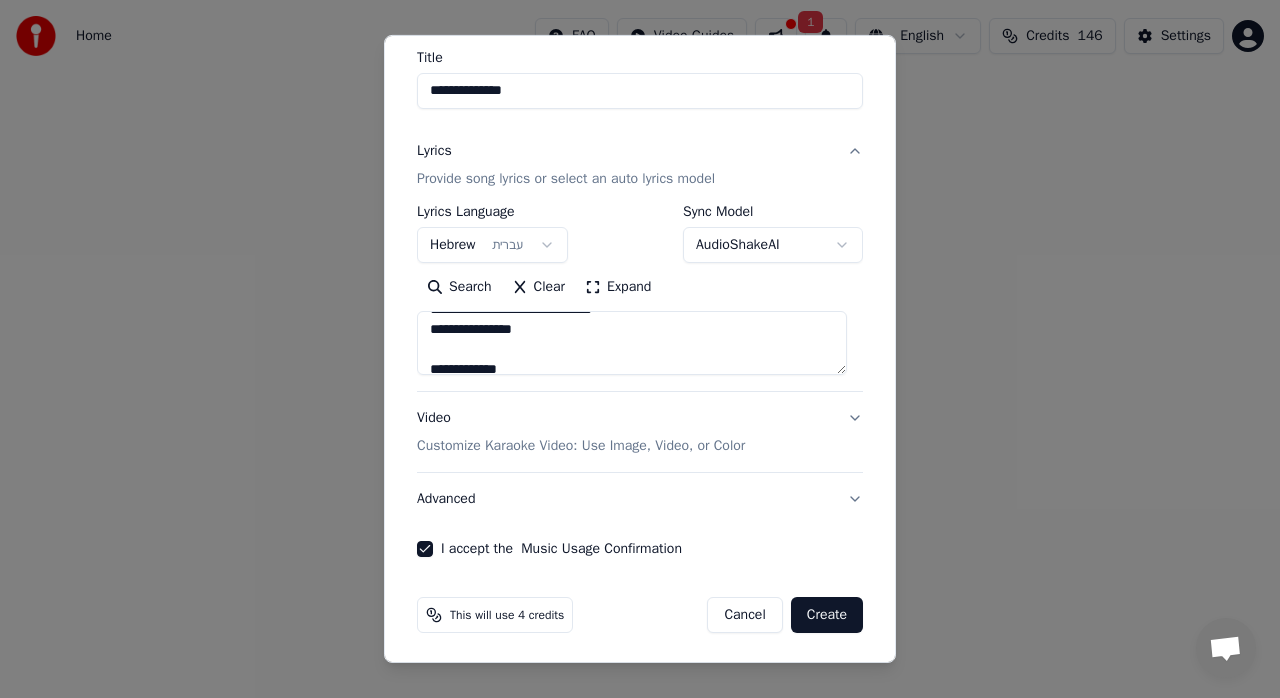 click on "Create" at bounding box center (827, 615) 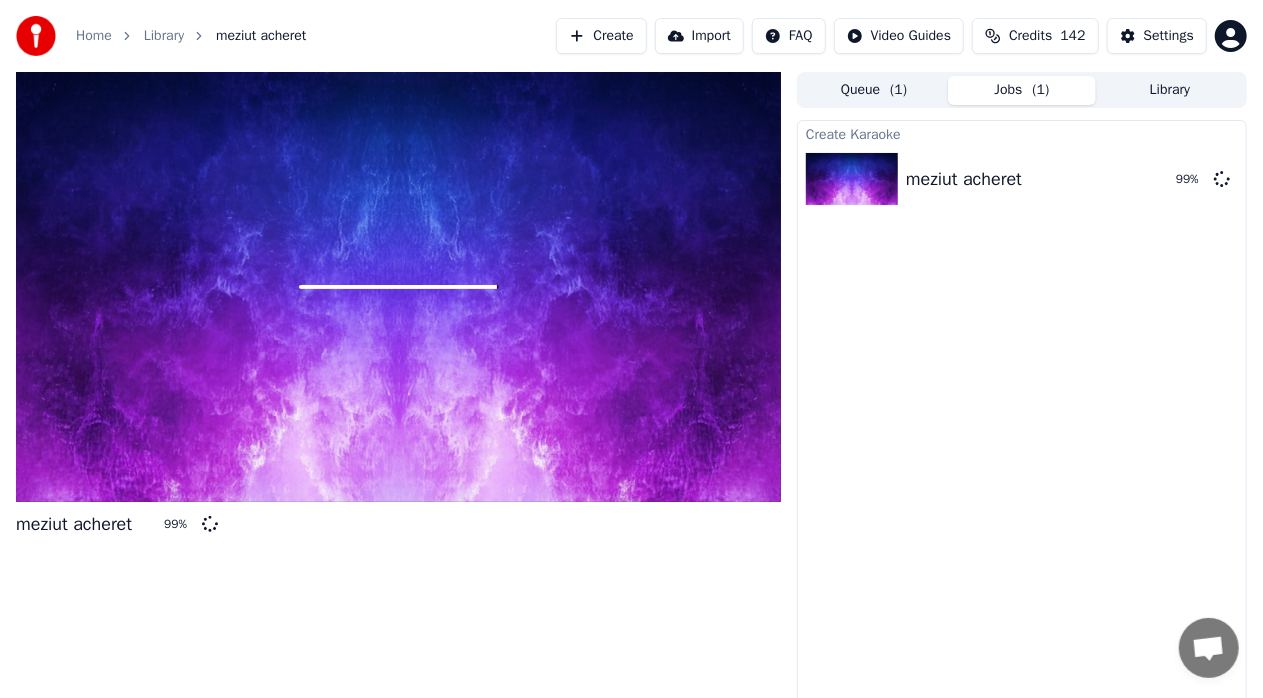 click on "Queue ( 1 )" at bounding box center (874, 90) 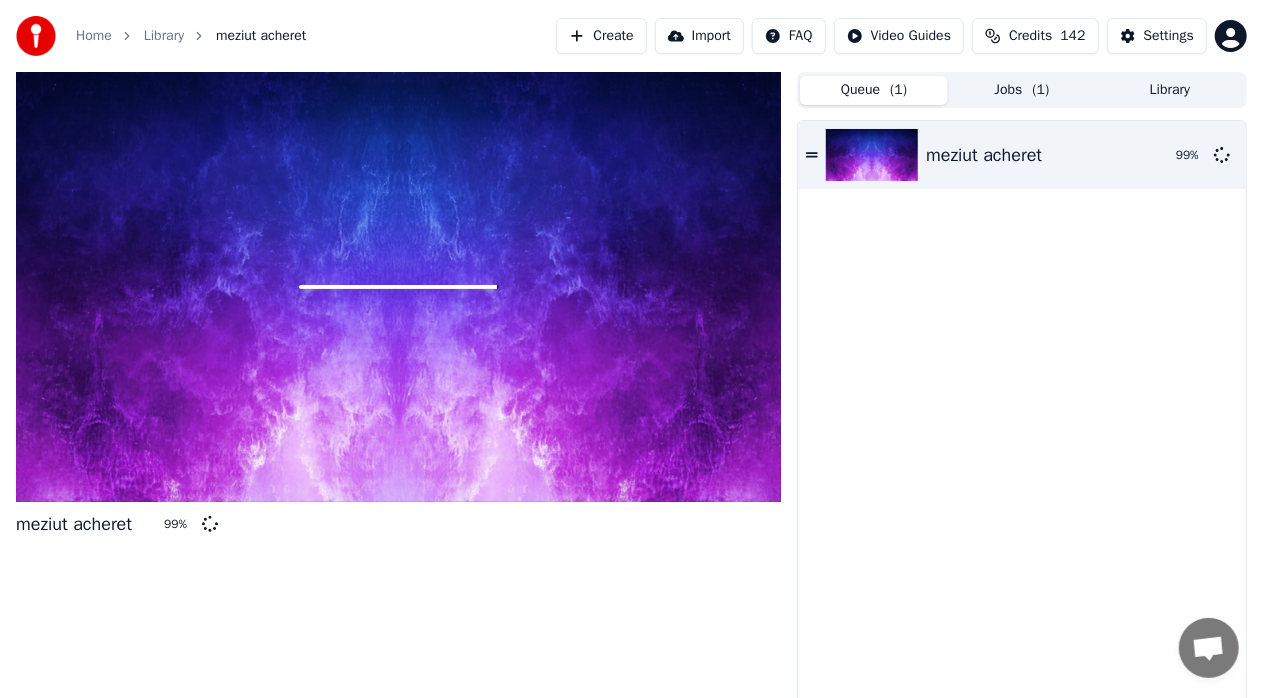 click on "Jobs ( 1 )" at bounding box center (1022, 90) 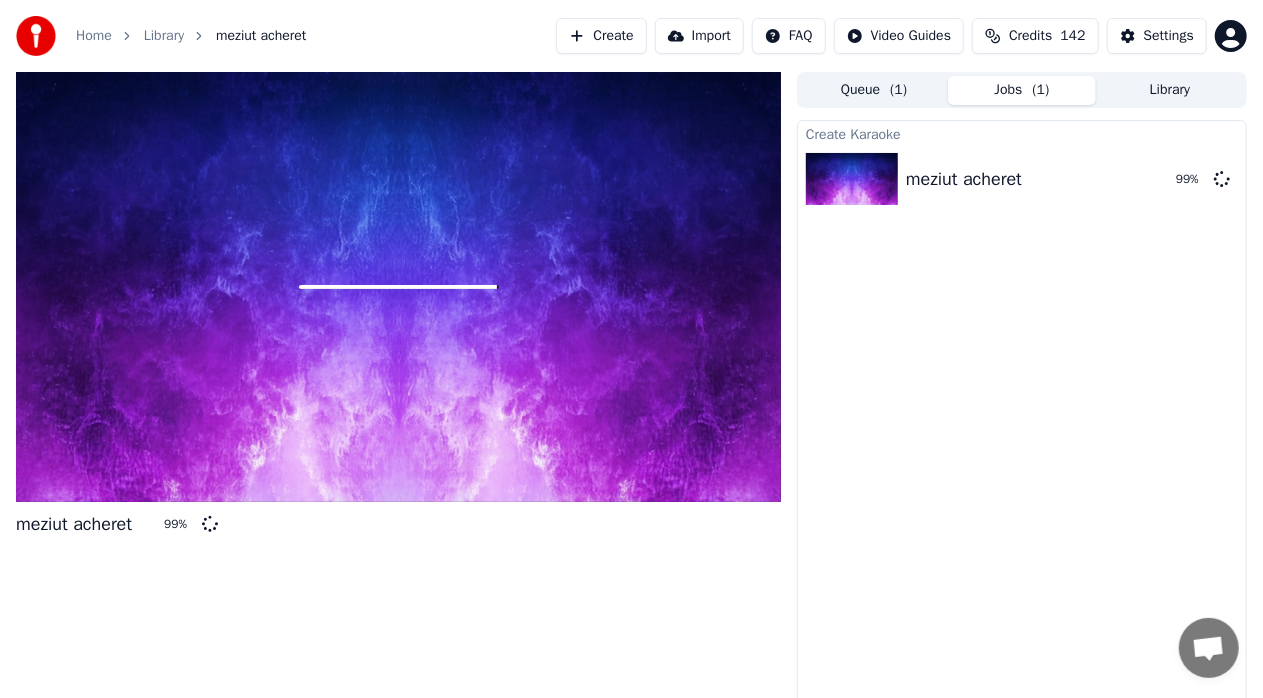 click on "Library" at bounding box center [1170, 90] 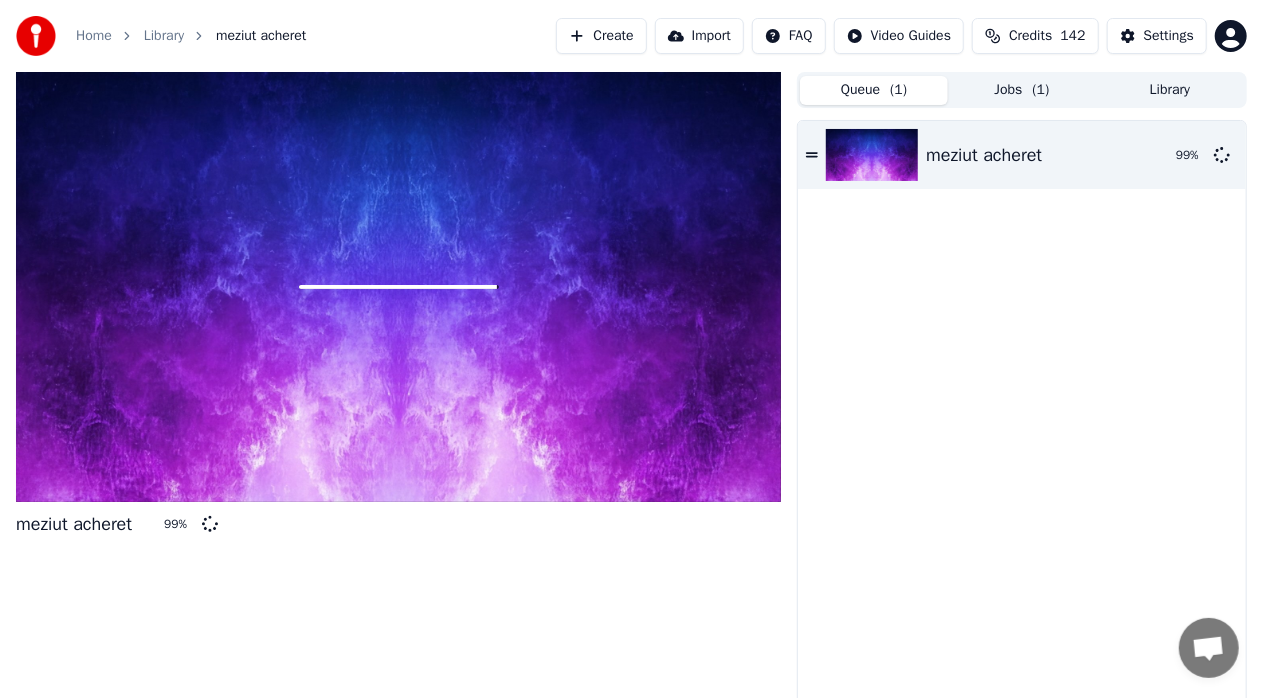 click on "( 1 )" at bounding box center [898, 90] 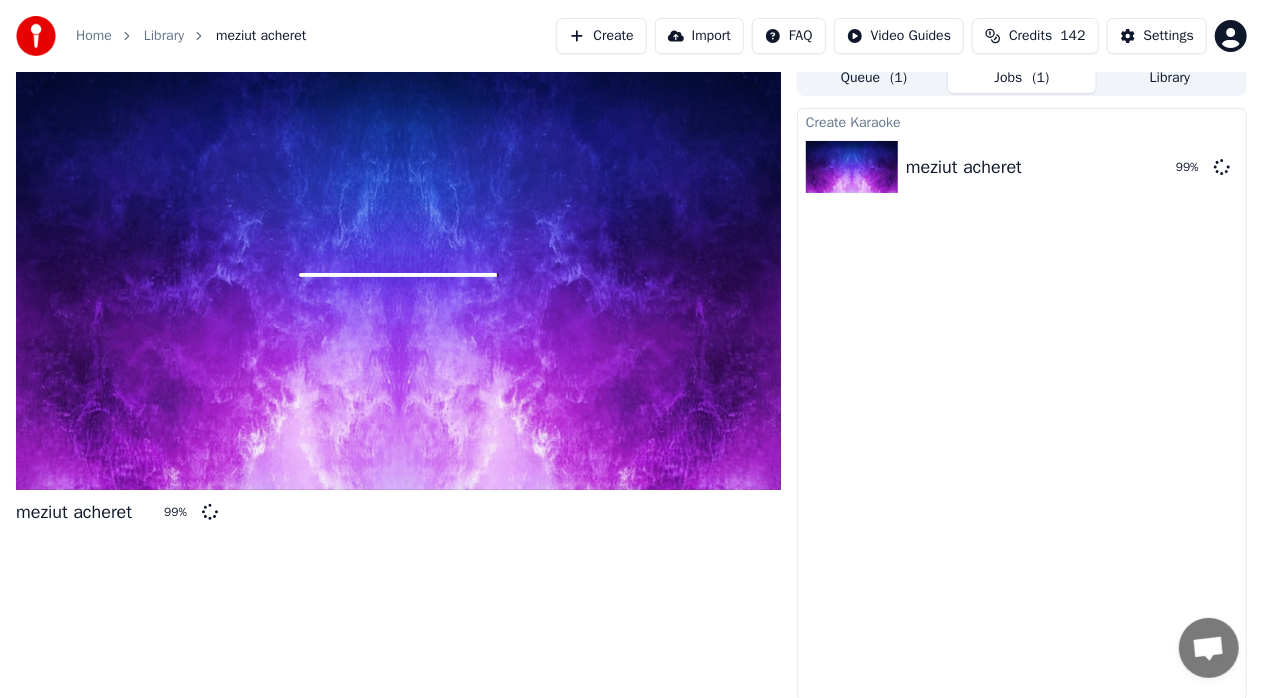 scroll, scrollTop: 15, scrollLeft: 0, axis: vertical 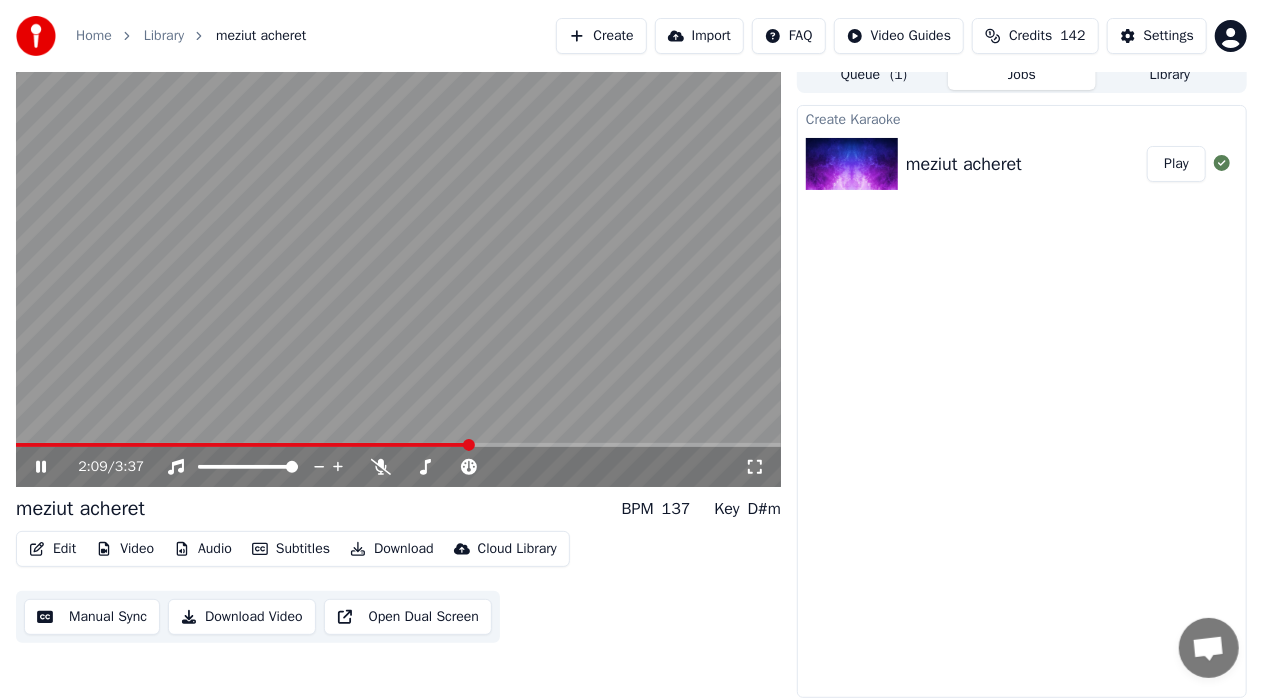 click at bounding box center (398, 272) 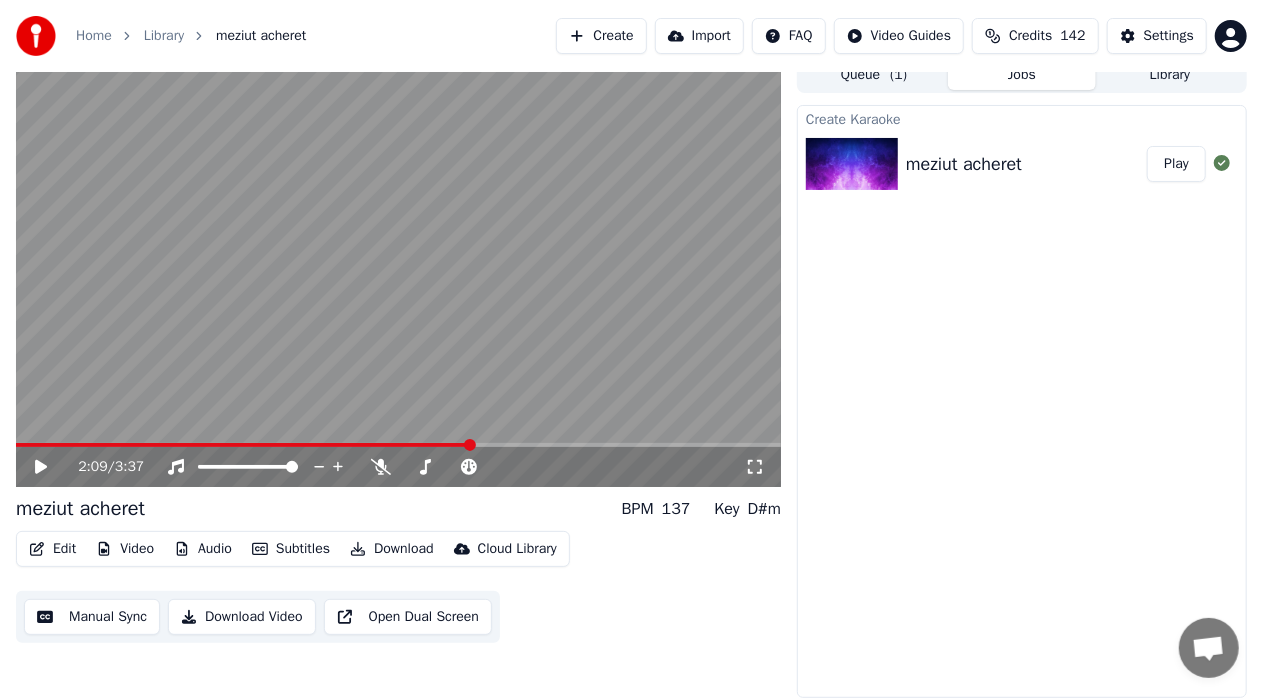 click on "2:09  /  3:37" at bounding box center (398, 467) 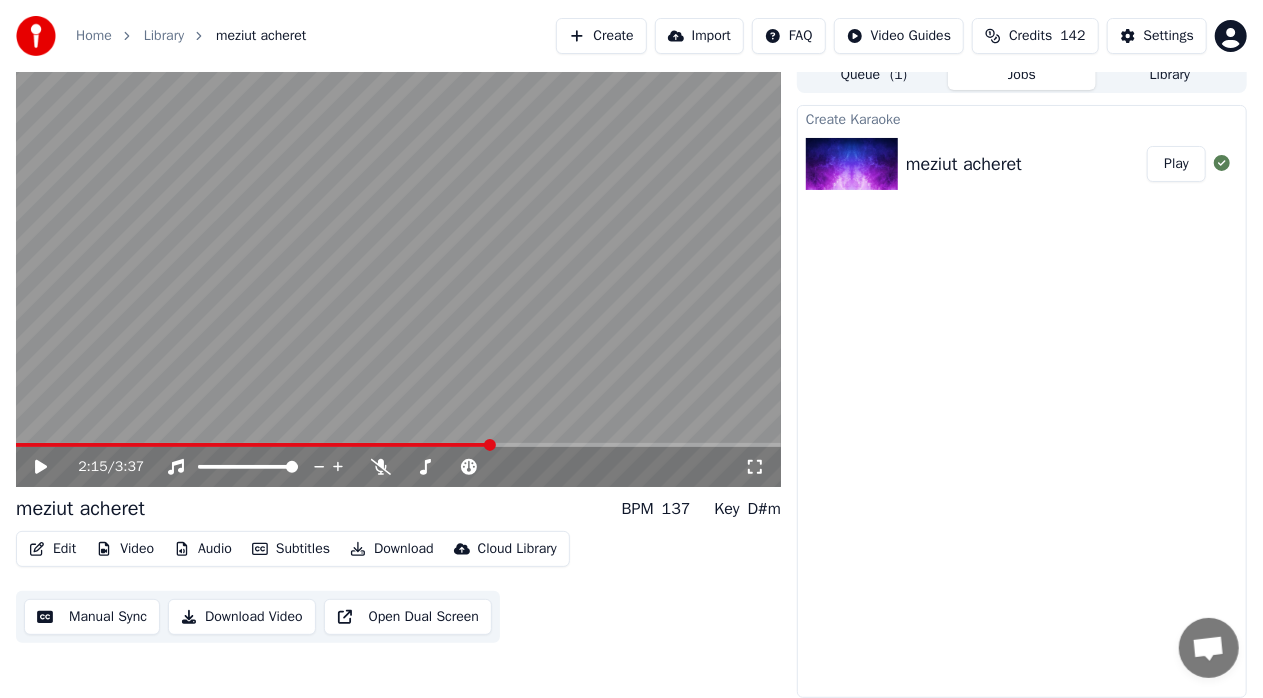 click at bounding box center [398, 445] 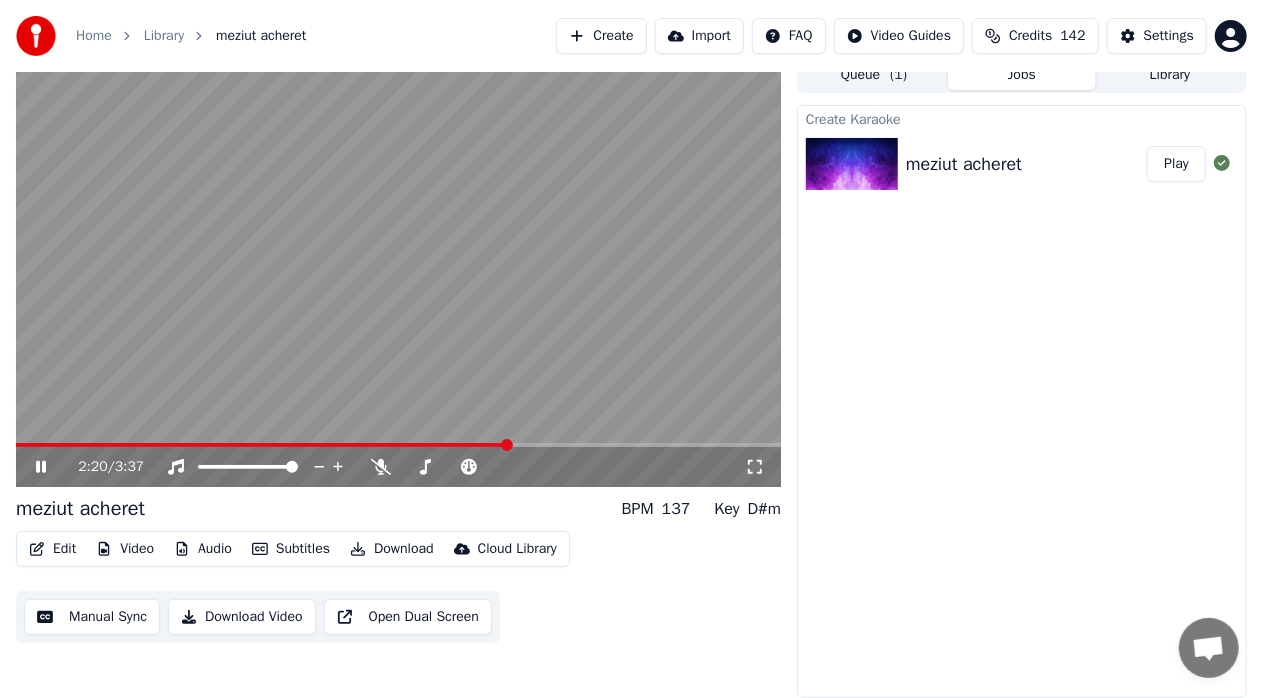 click at bounding box center (398, 445) 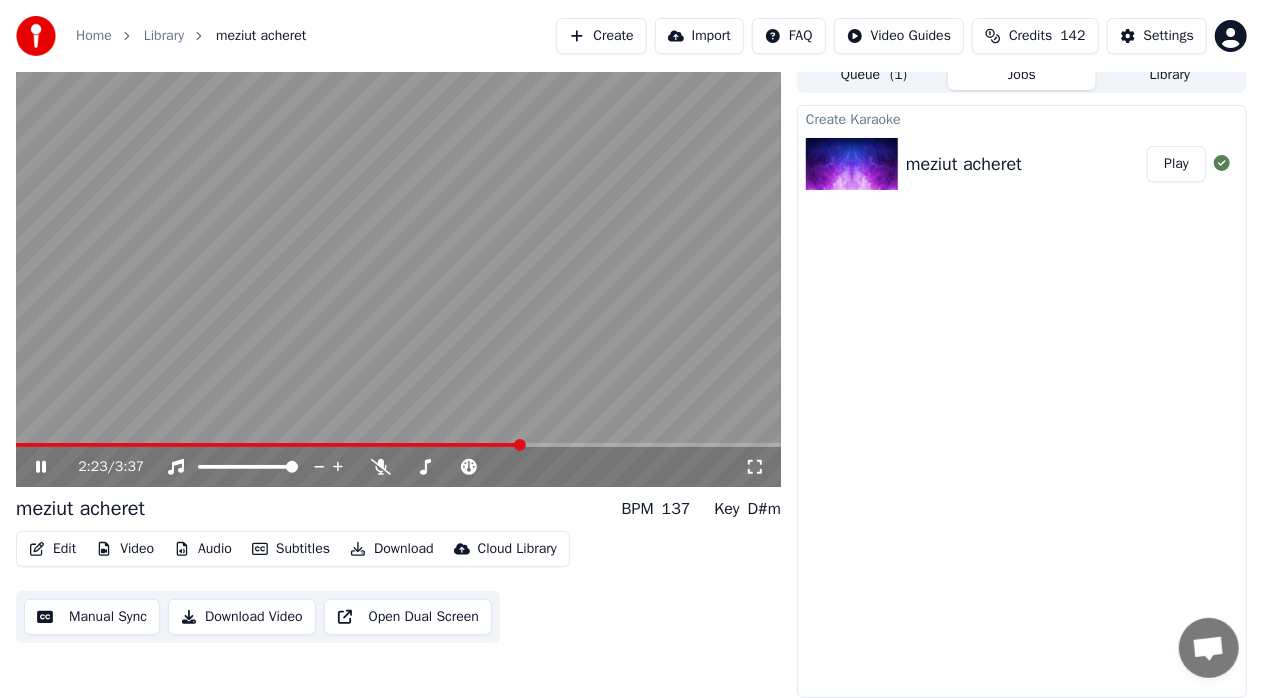 click at bounding box center [398, 272] 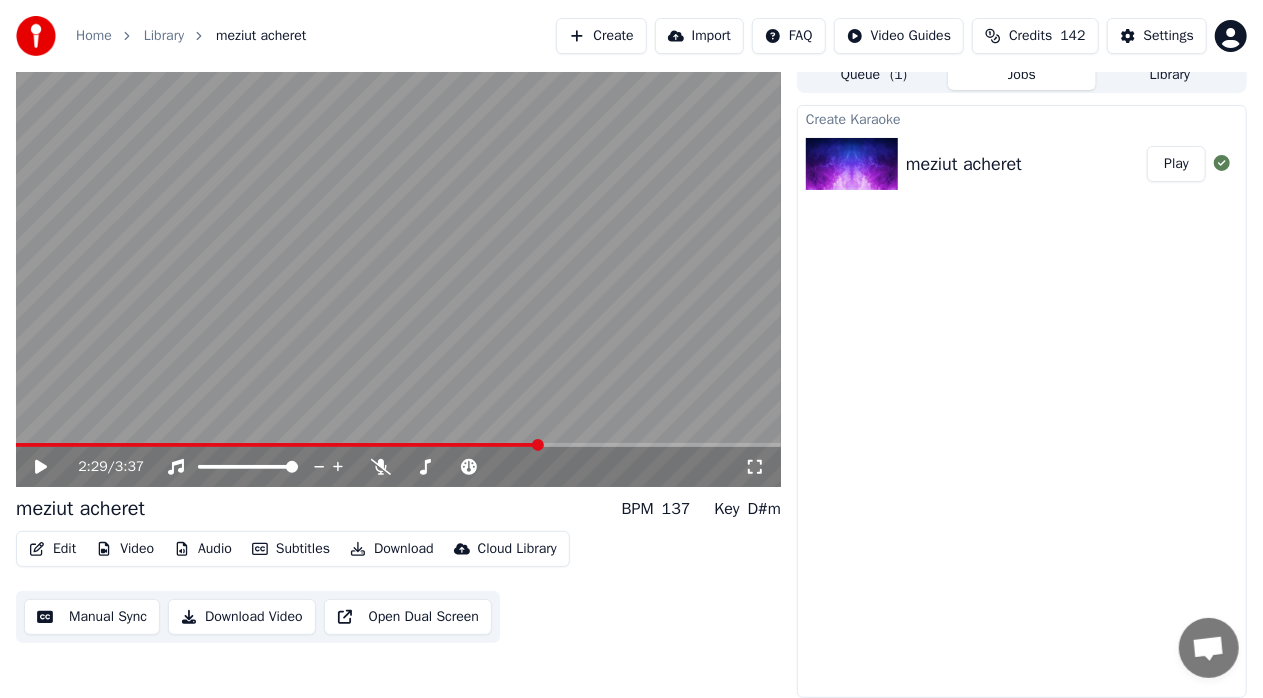 click at bounding box center (398, 445) 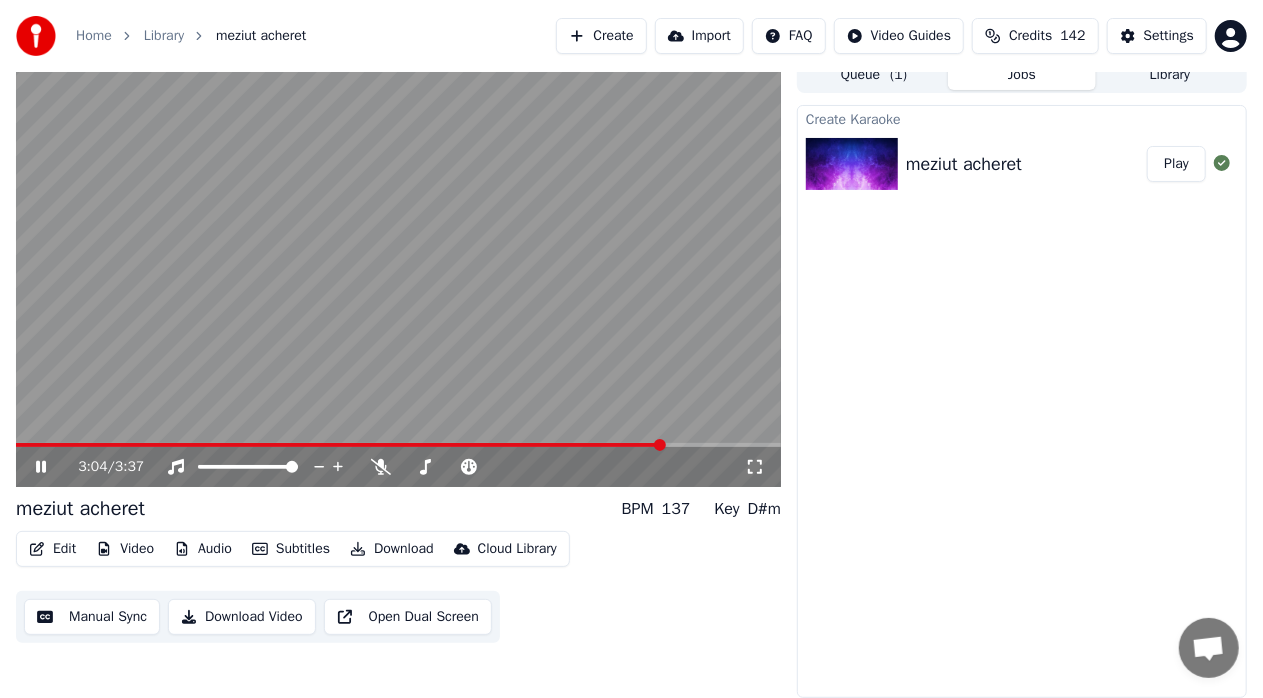 click at bounding box center (398, 445) 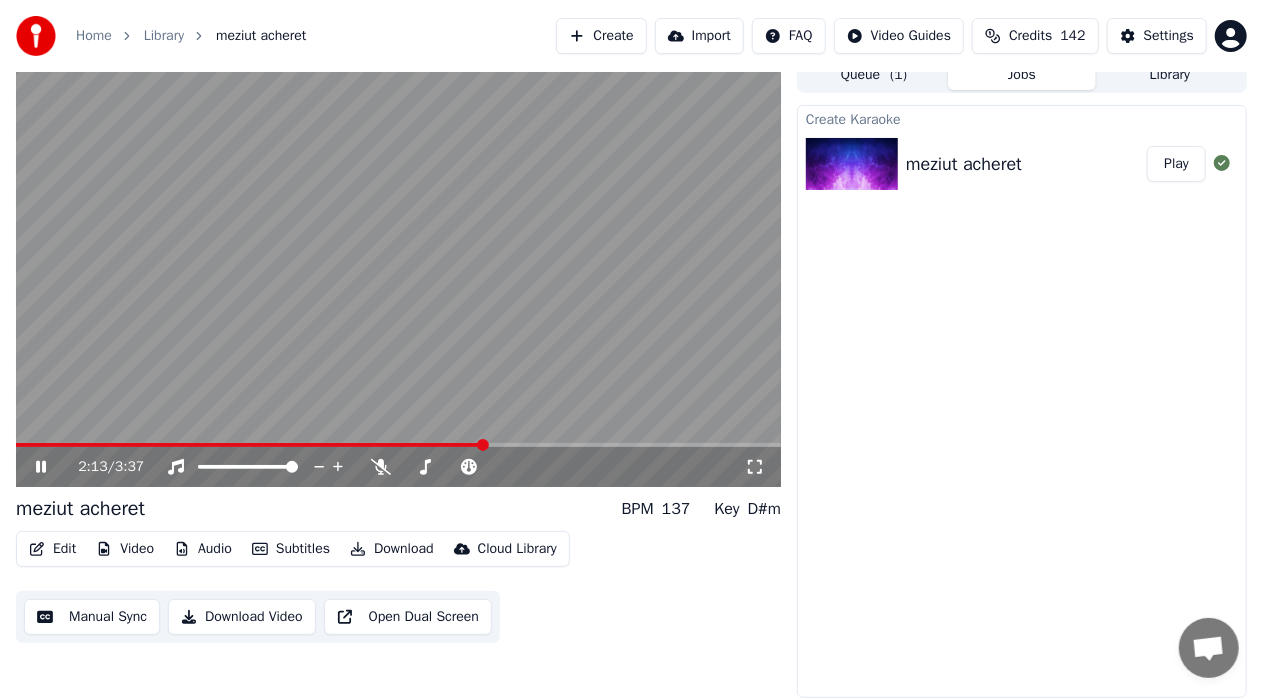 click at bounding box center [250, 445] 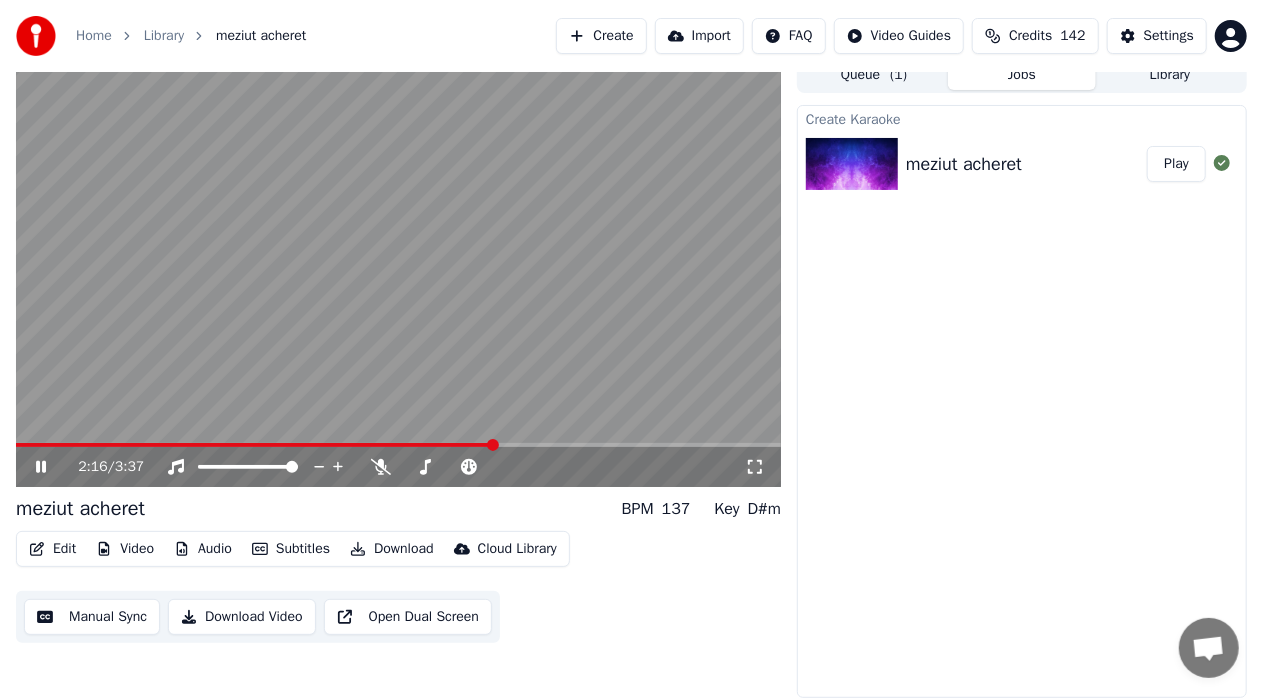 click at bounding box center (398, 445) 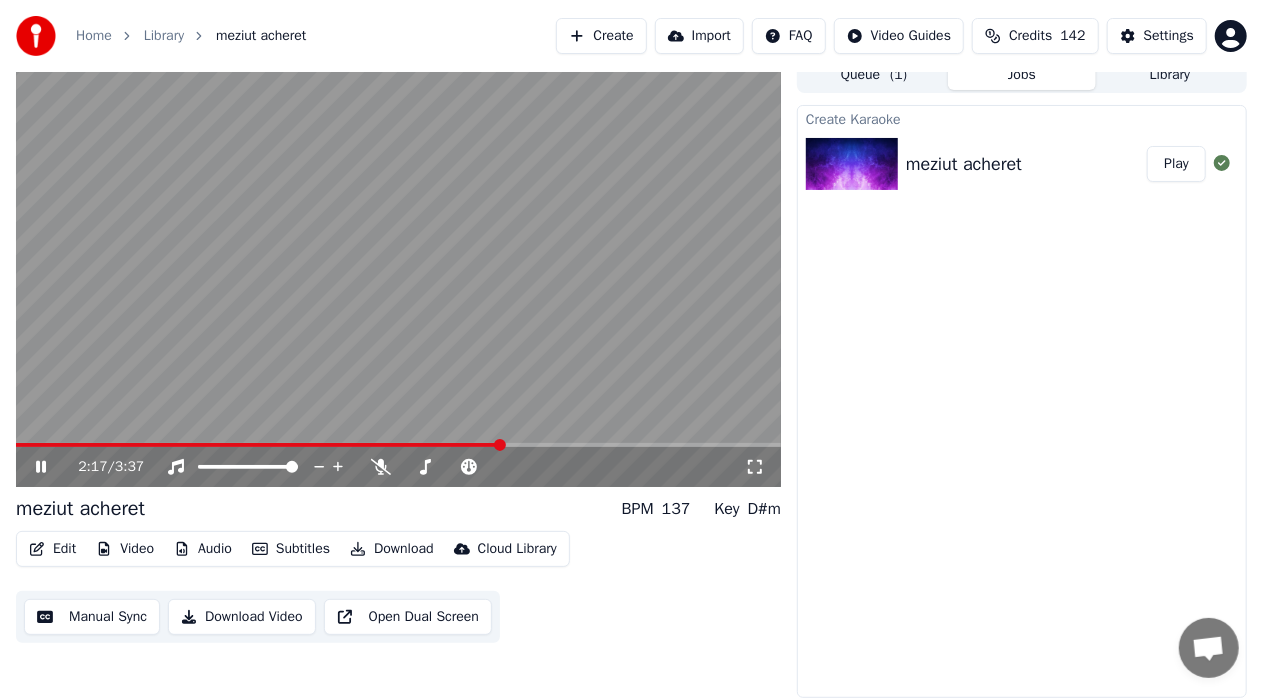 click at bounding box center [258, 445] 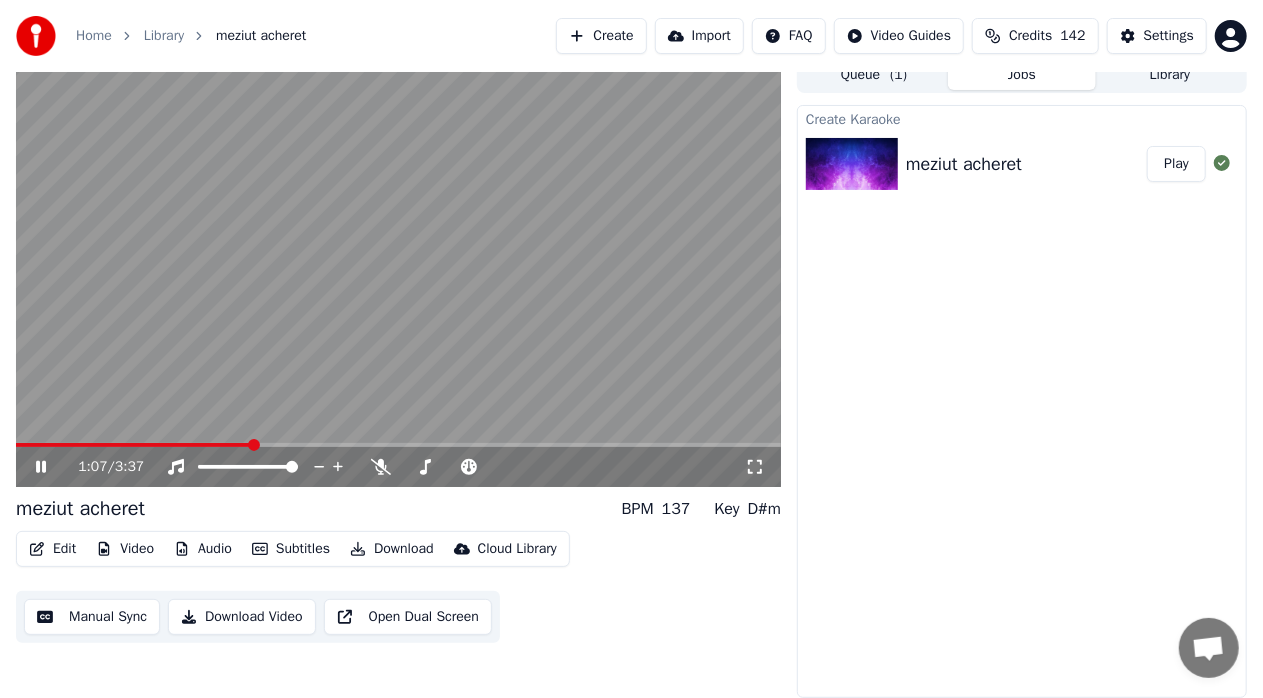 click at bounding box center (134, 445) 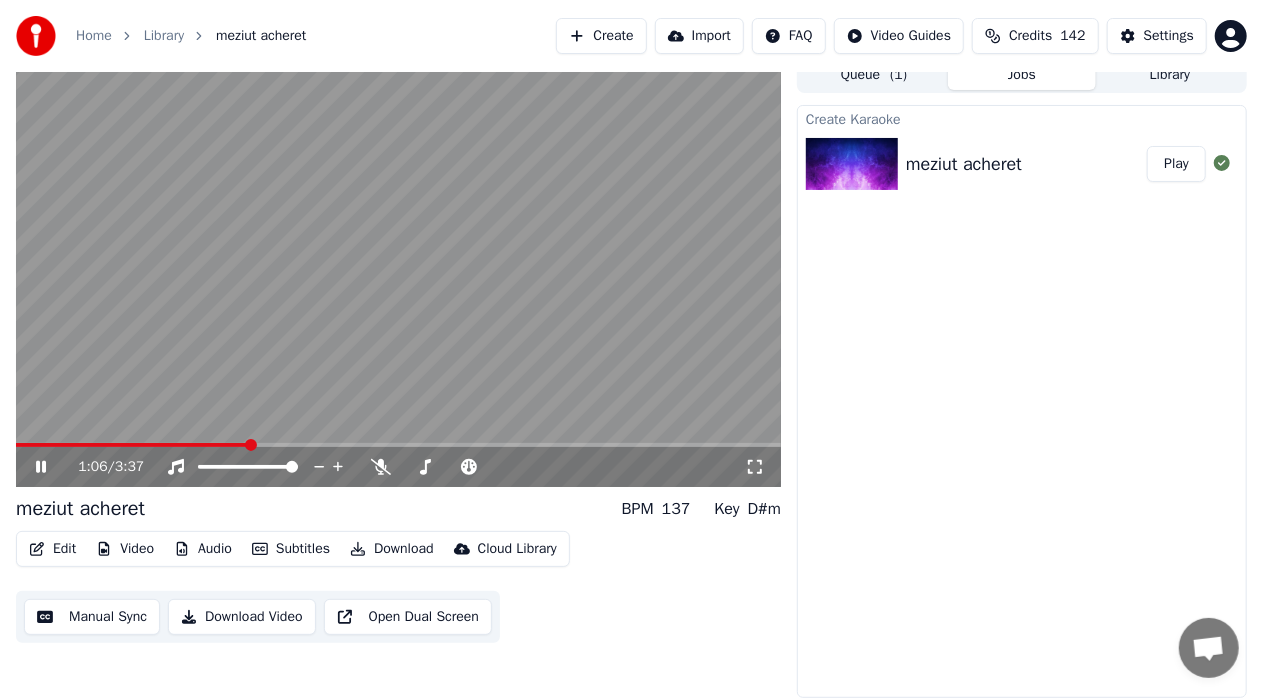 click at bounding box center [132, 445] 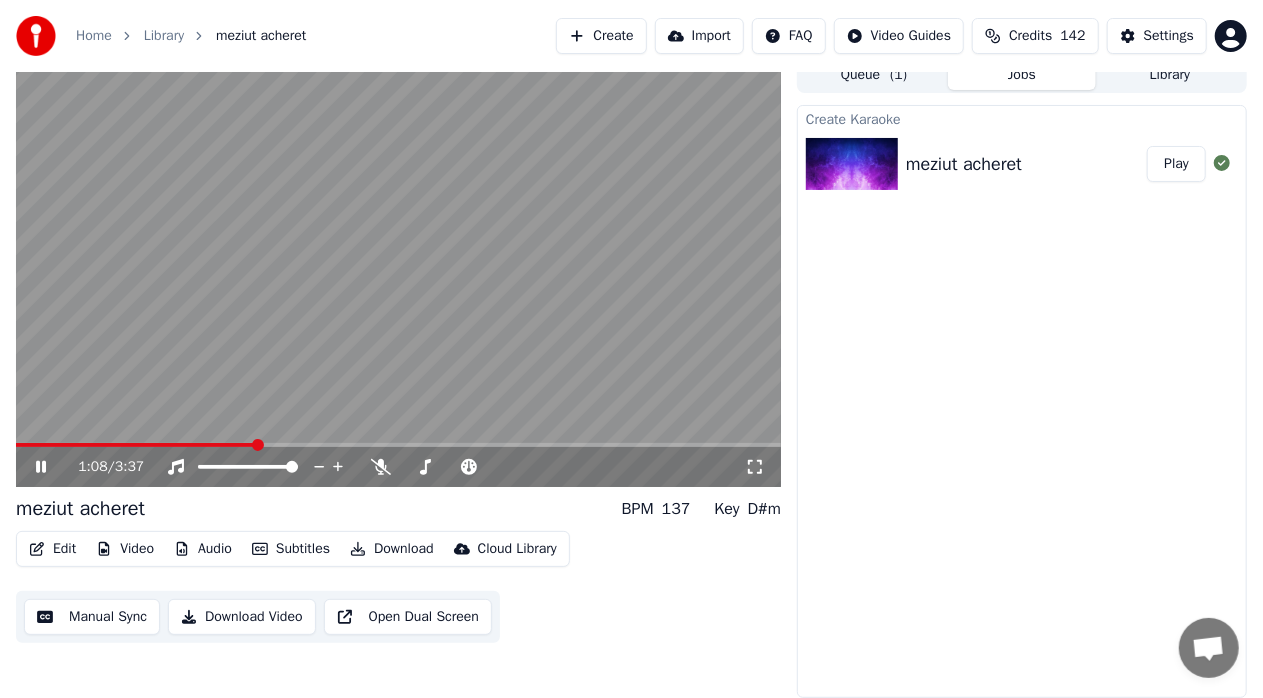 click at bounding box center [398, 272] 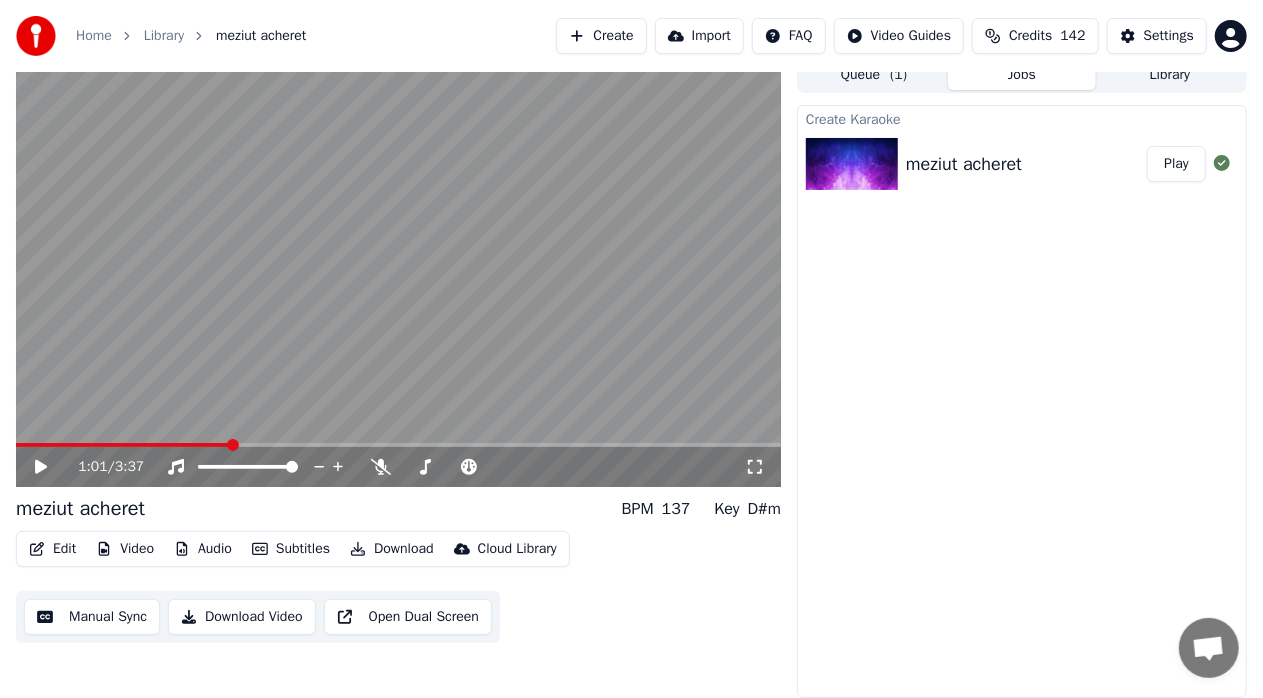 click at bounding box center [123, 445] 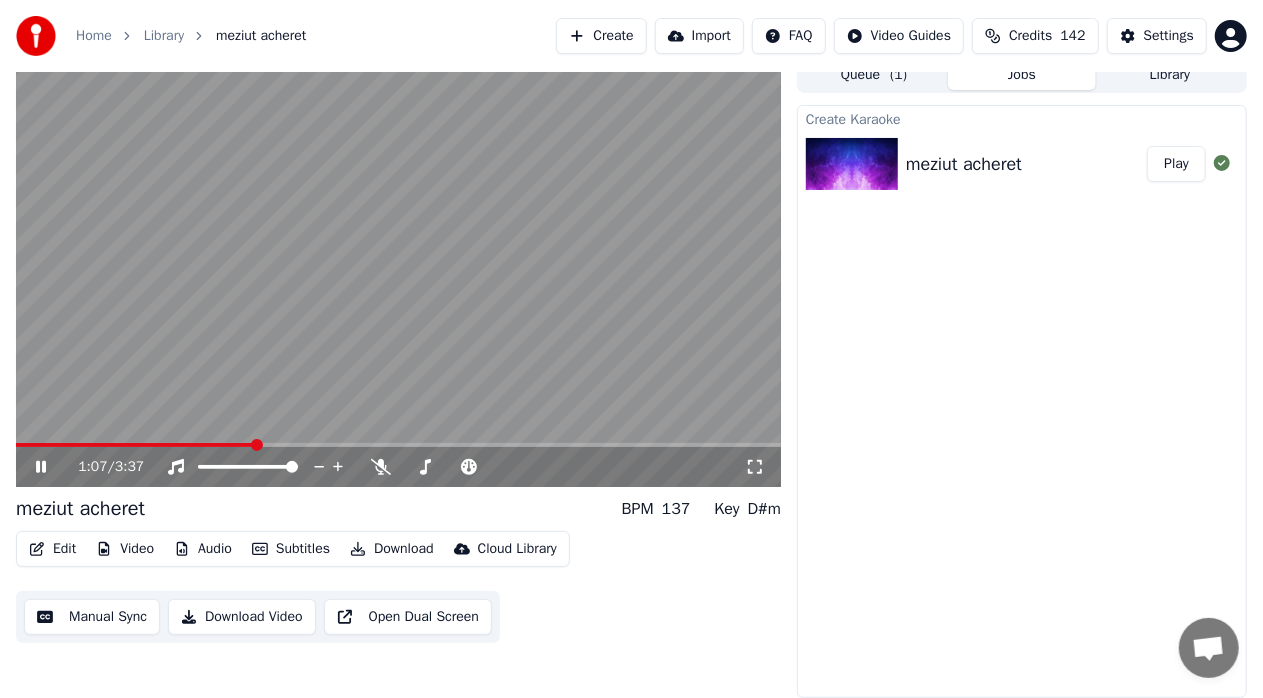 click at bounding box center (135, 445) 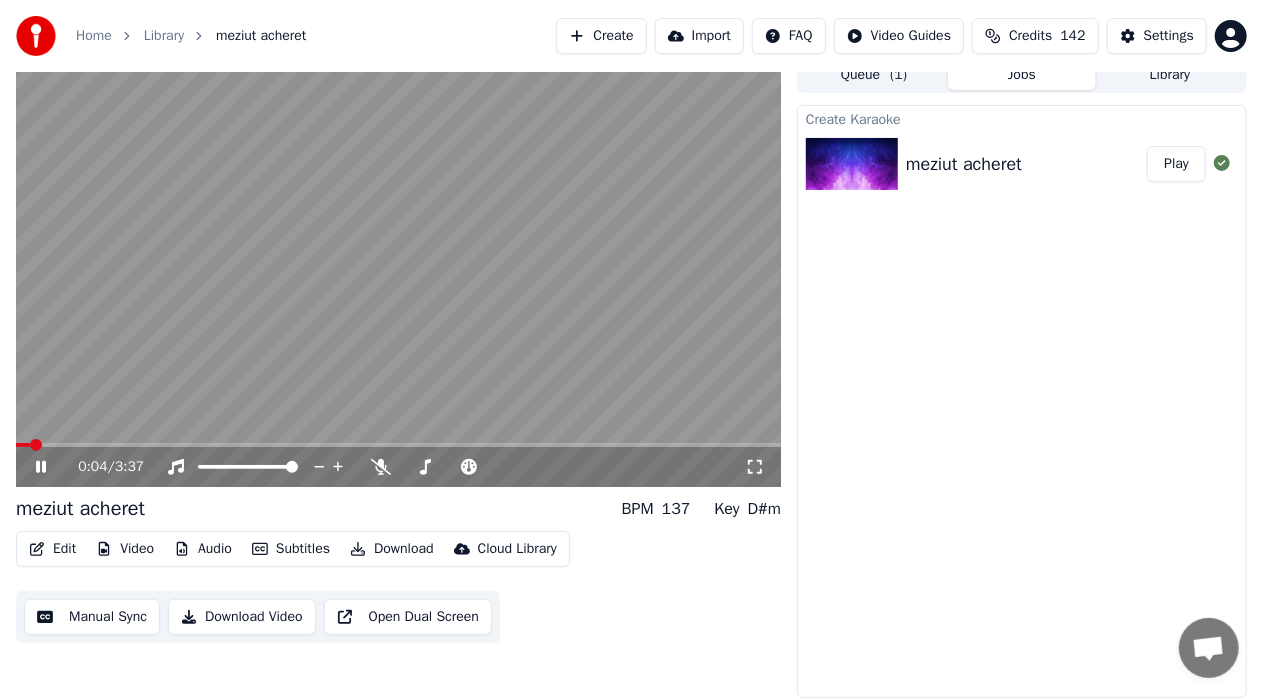 click at bounding box center [23, 445] 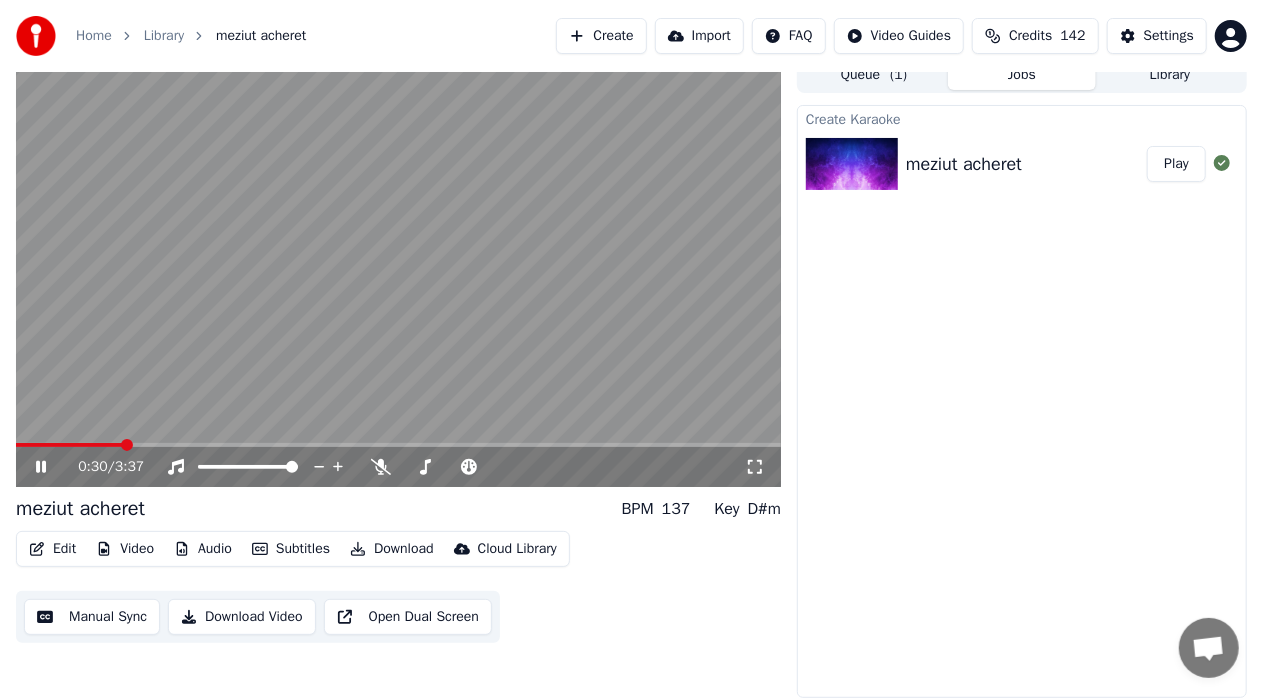 click at bounding box center [69, 445] 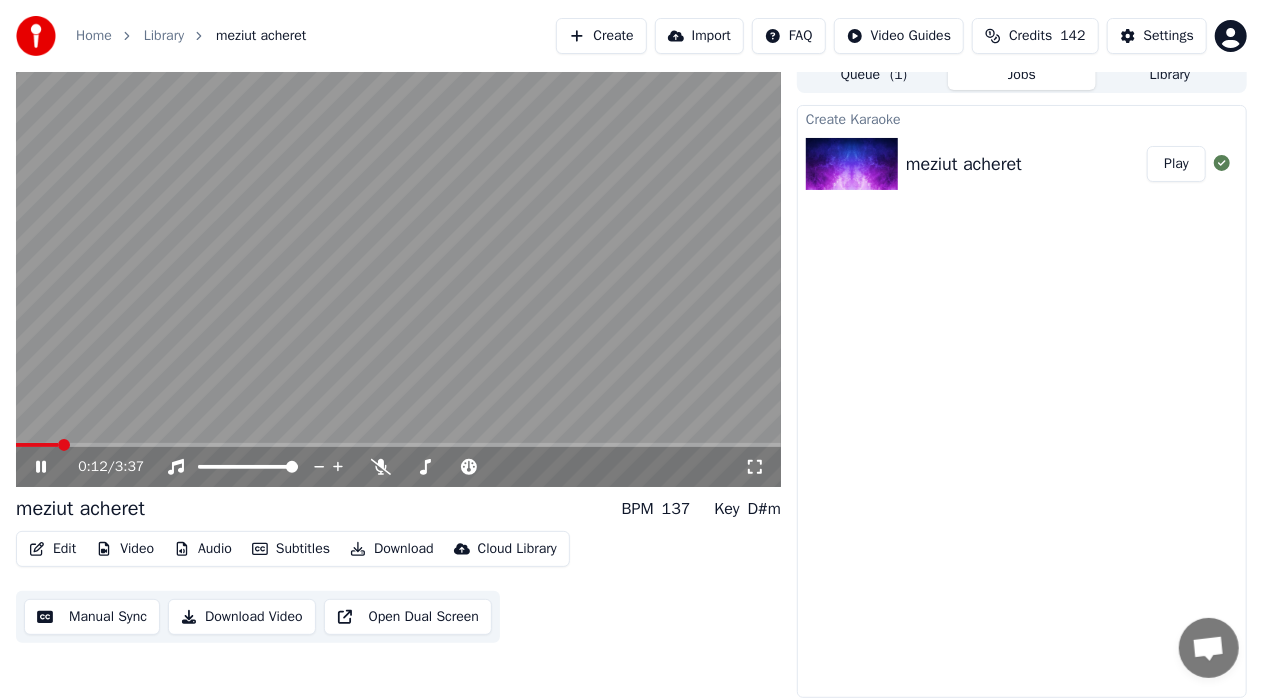 click 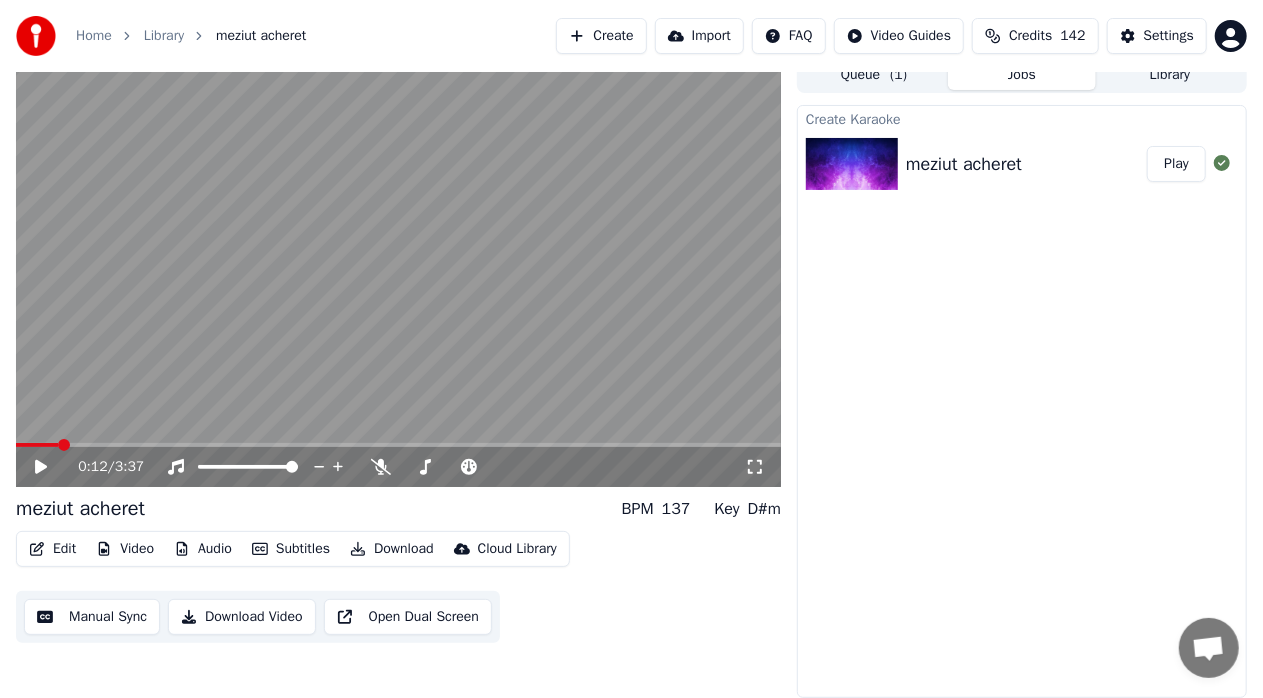 click on "Edit" at bounding box center (52, 549) 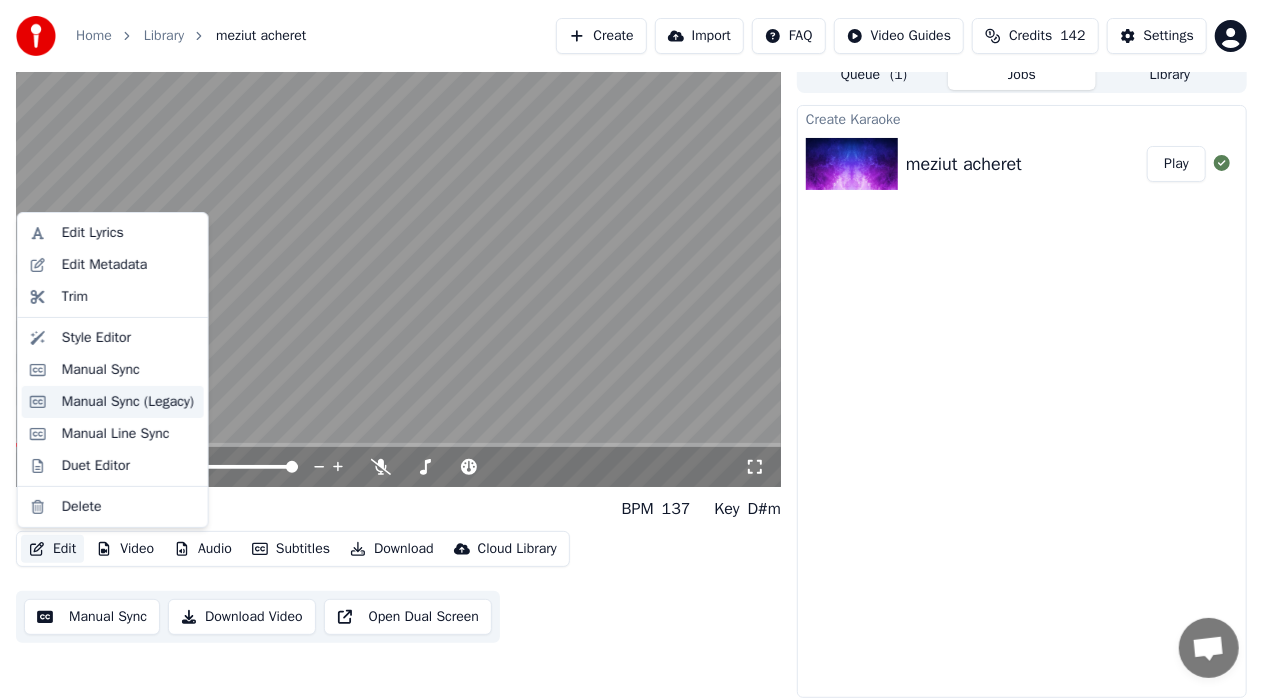 click on "Manual Sync (Legacy)" at bounding box center [128, 402] 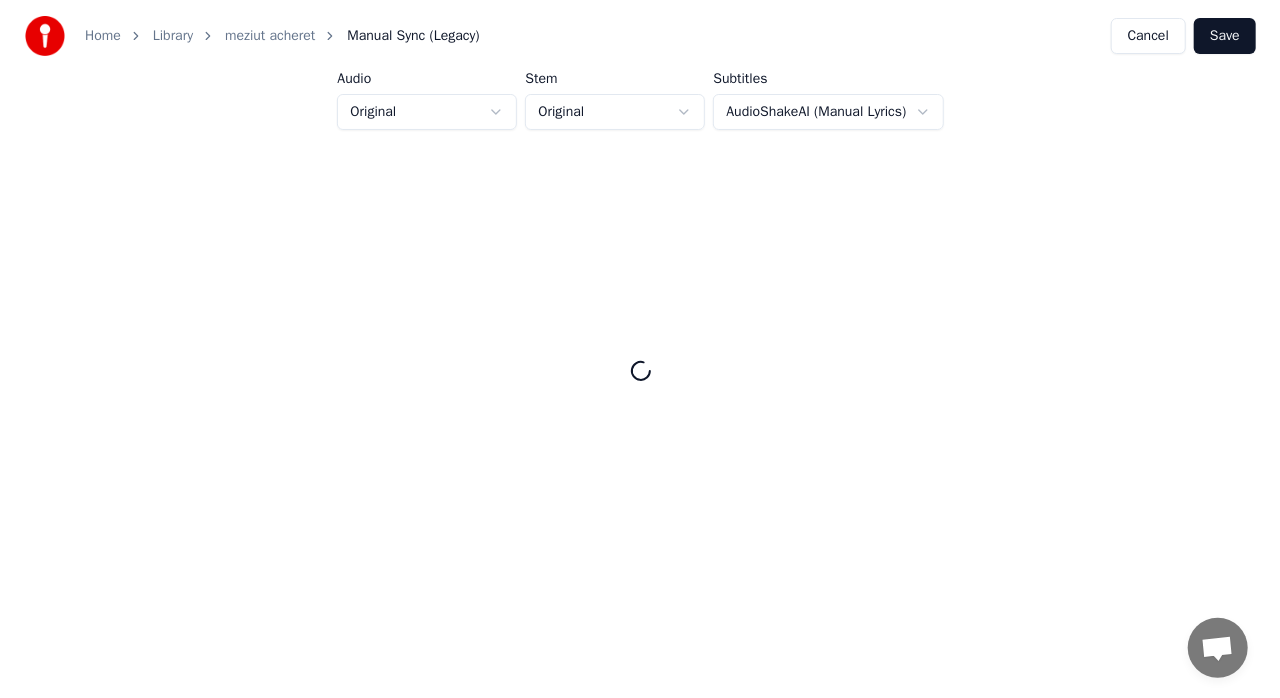scroll, scrollTop: 0, scrollLeft: 0, axis: both 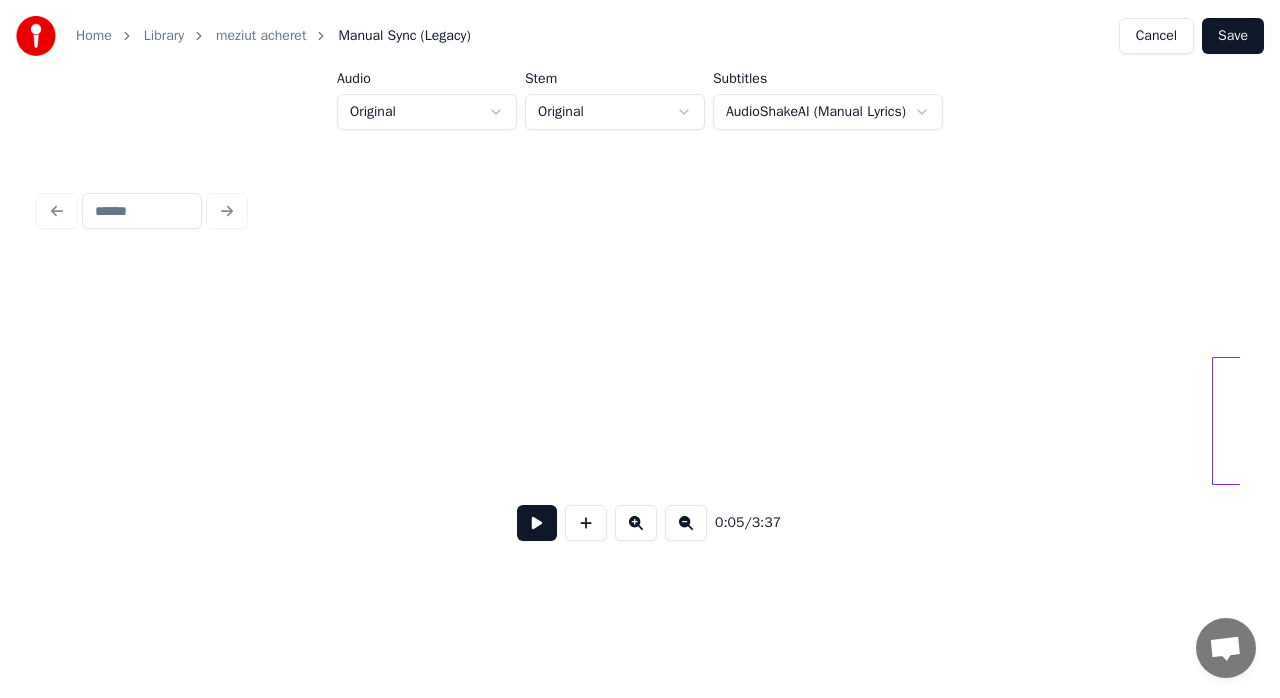 click at bounding box center [537, 523] 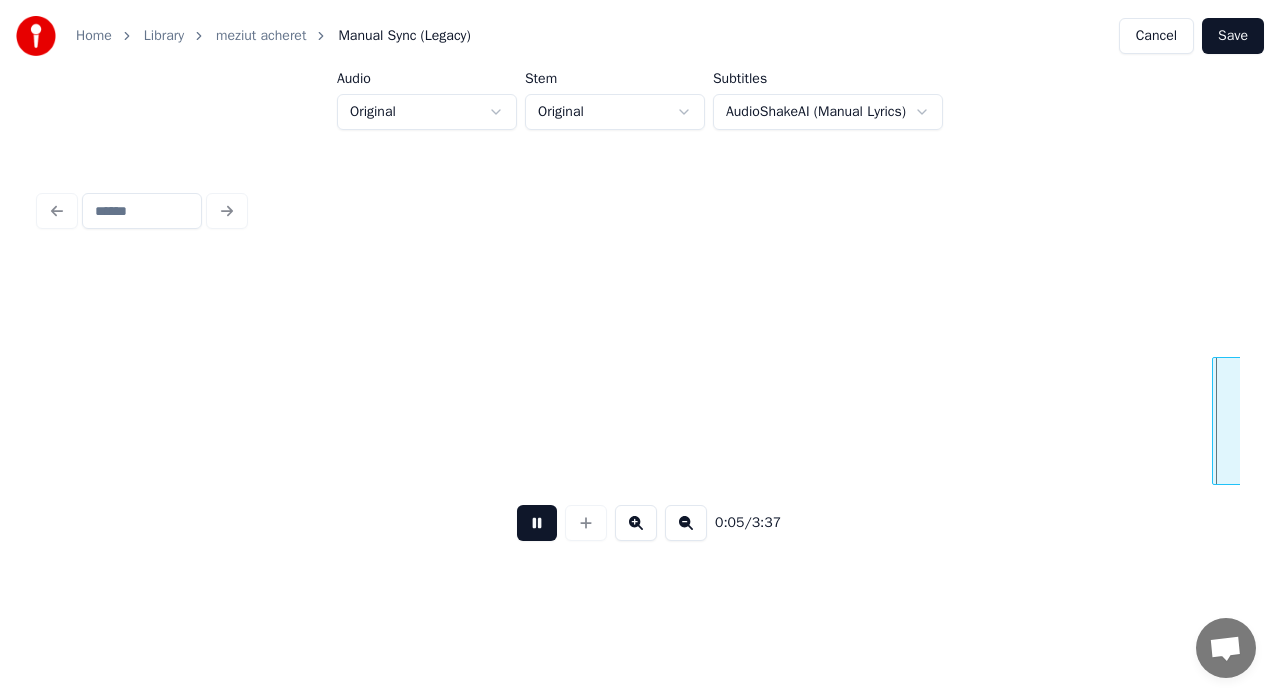 scroll, scrollTop: 0, scrollLeft: 1201, axis: horizontal 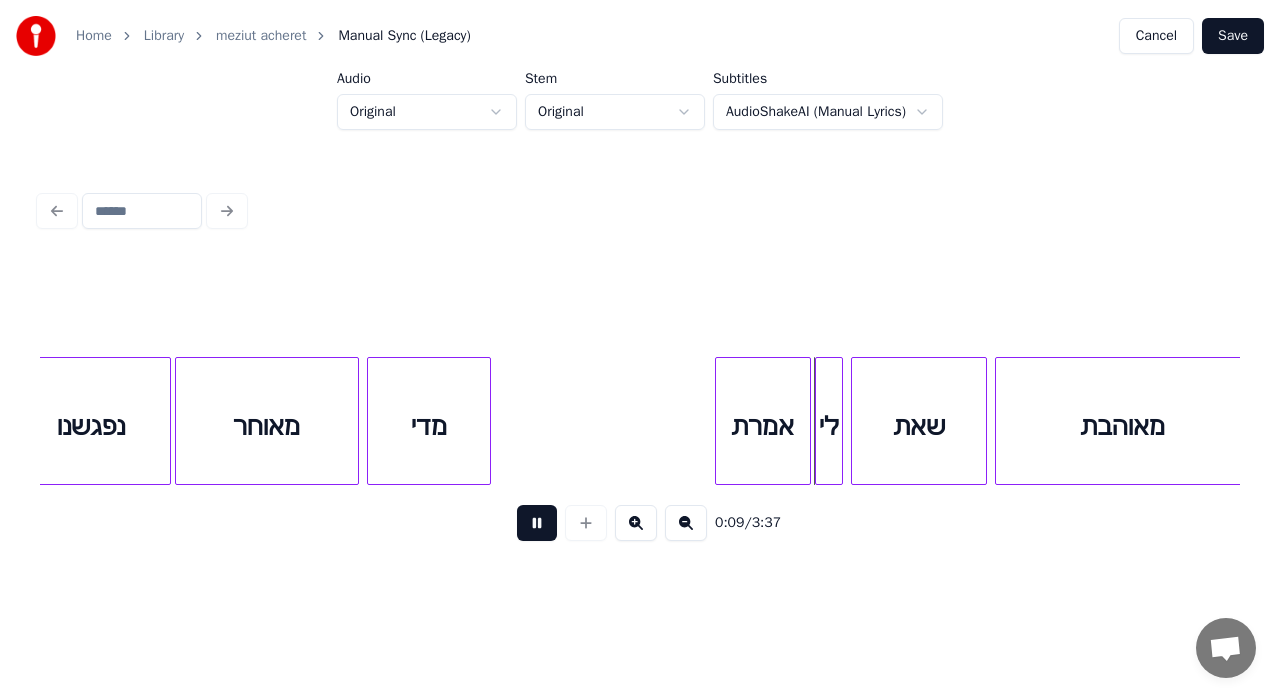 click at bounding box center (537, 523) 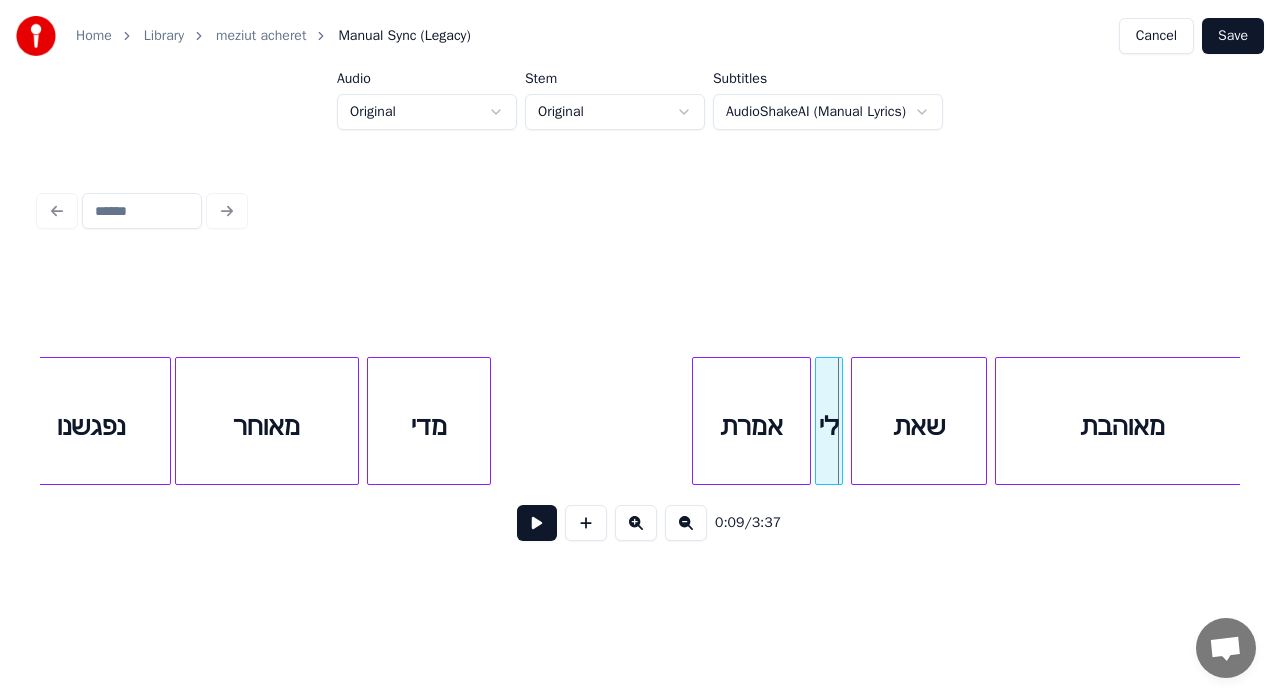 click at bounding box center (696, 421) 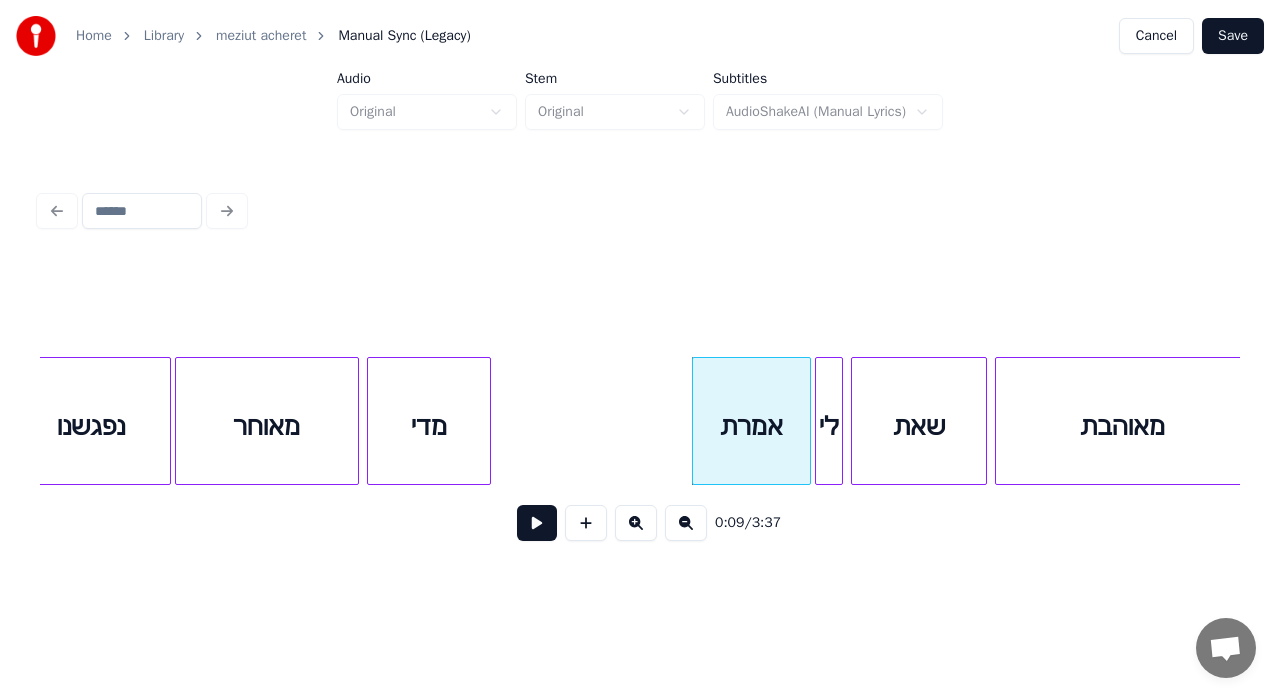click at bounding box center [537, 523] 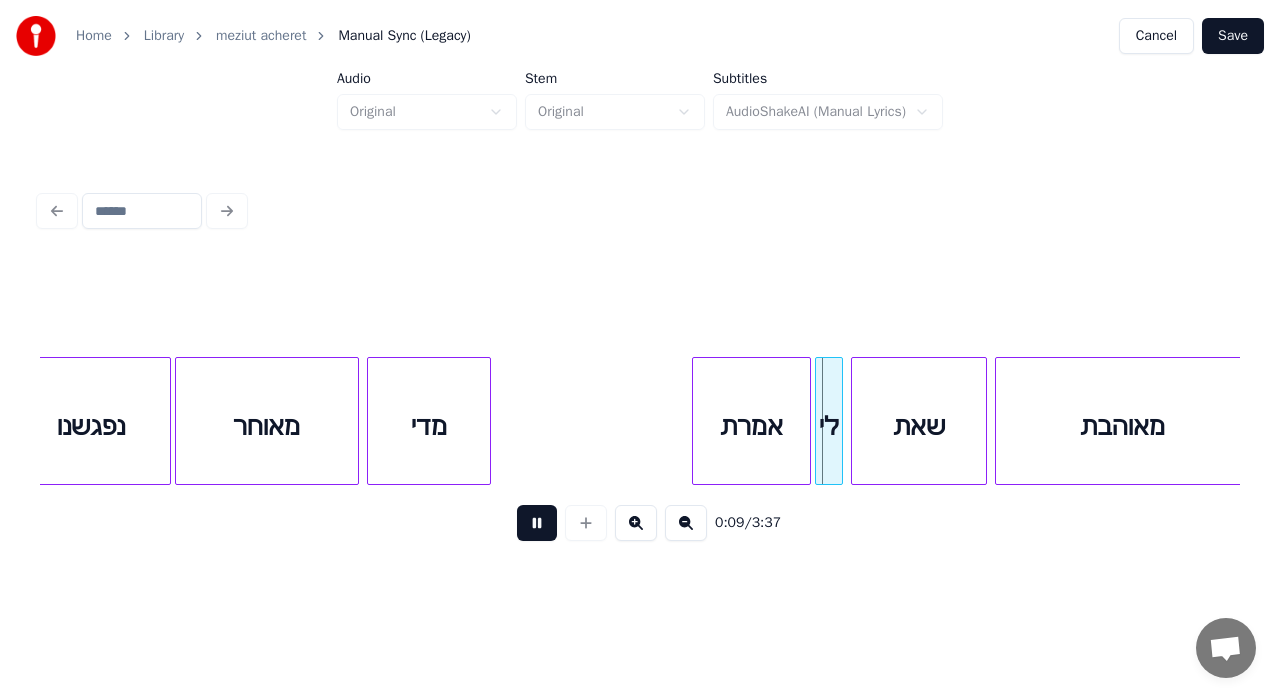 click at bounding box center [537, 523] 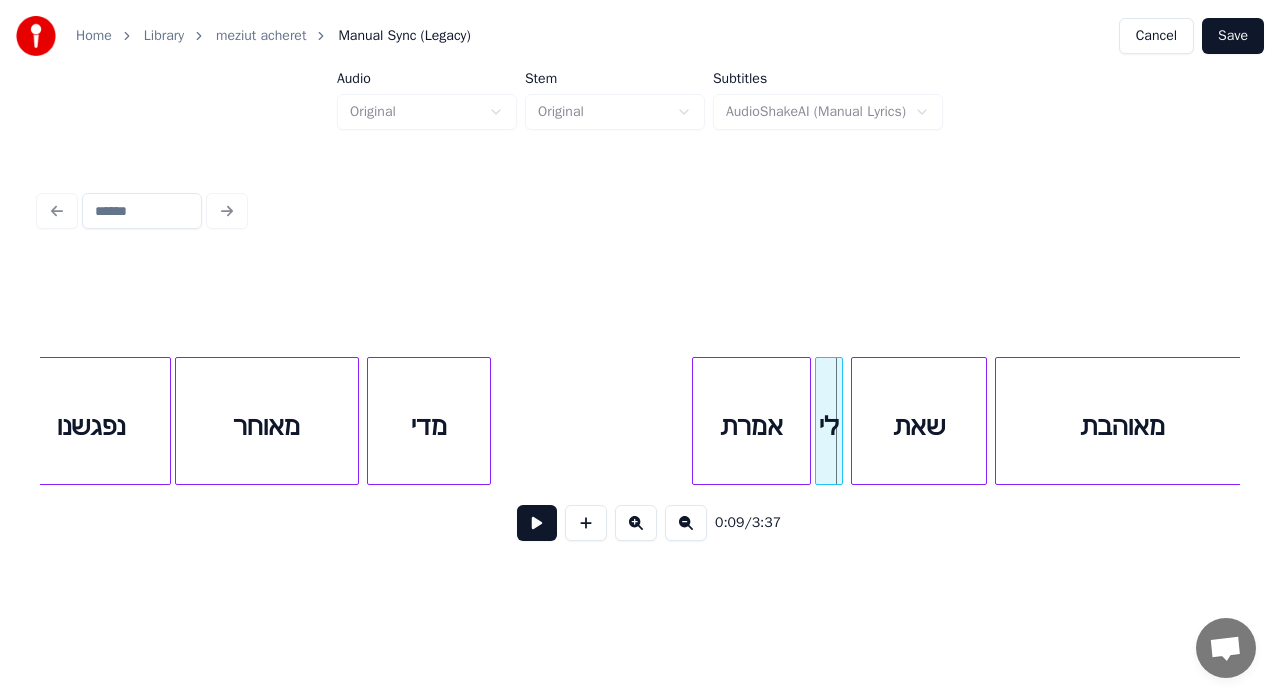 click at bounding box center (537, 523) 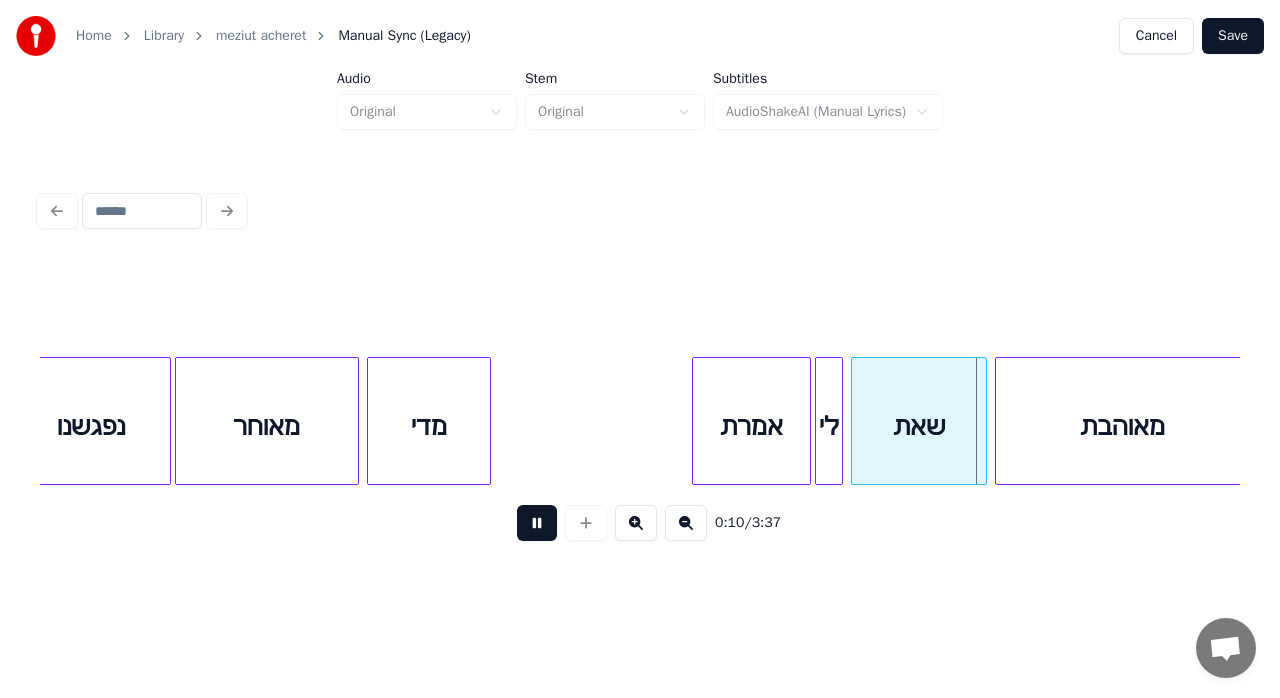click on "אמרת" at bounding box center (751, 426) 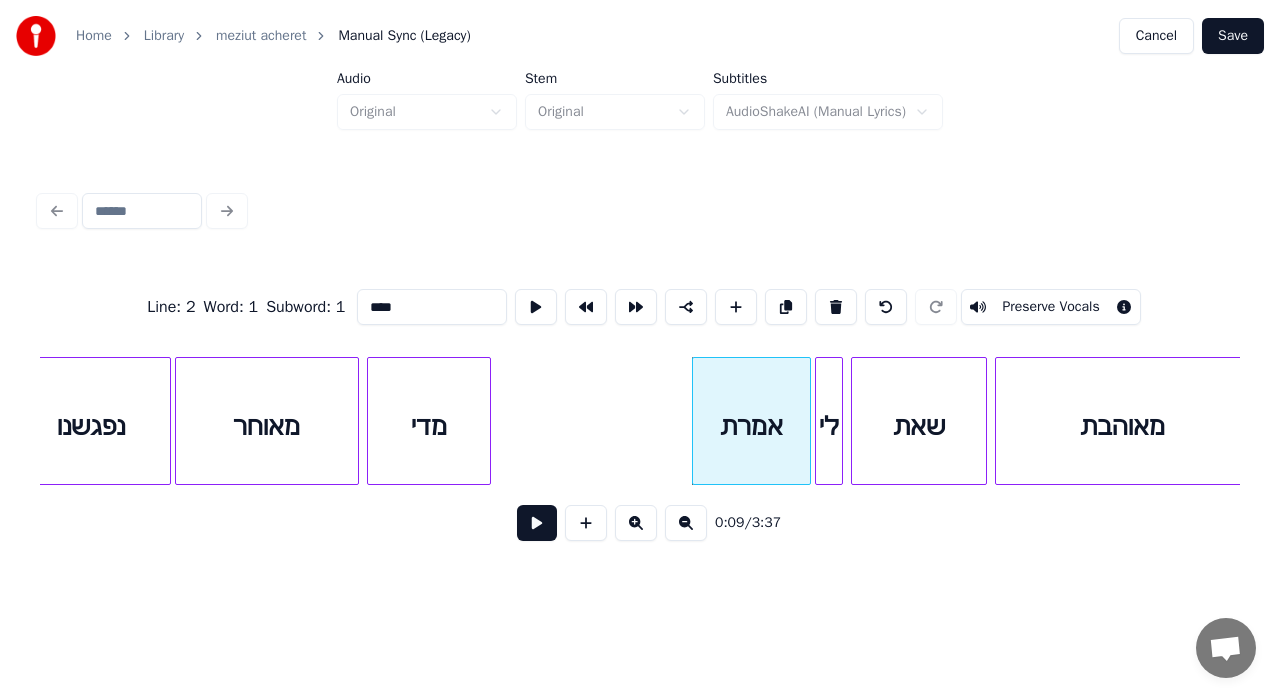 click at bounding box center [537, 523] 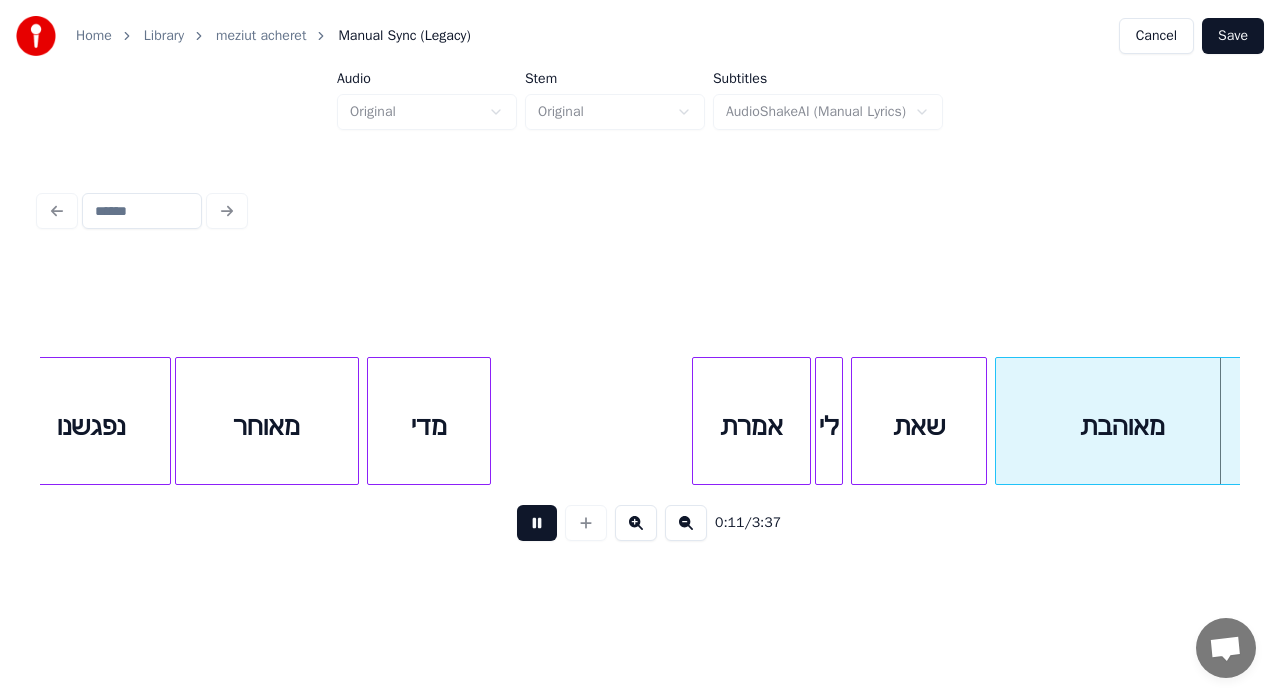 scroll, scrollTop: 0, scrollLeft: 2402, axis: horizontal 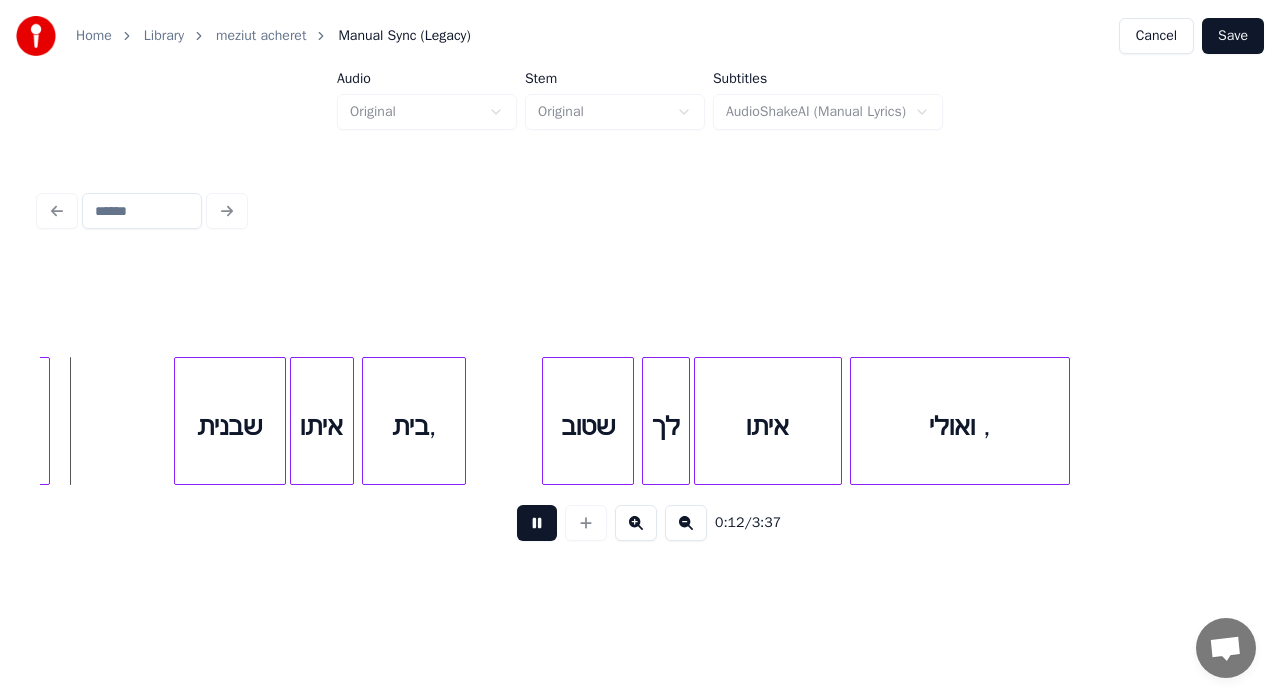 click at bounding box center (537, 523) 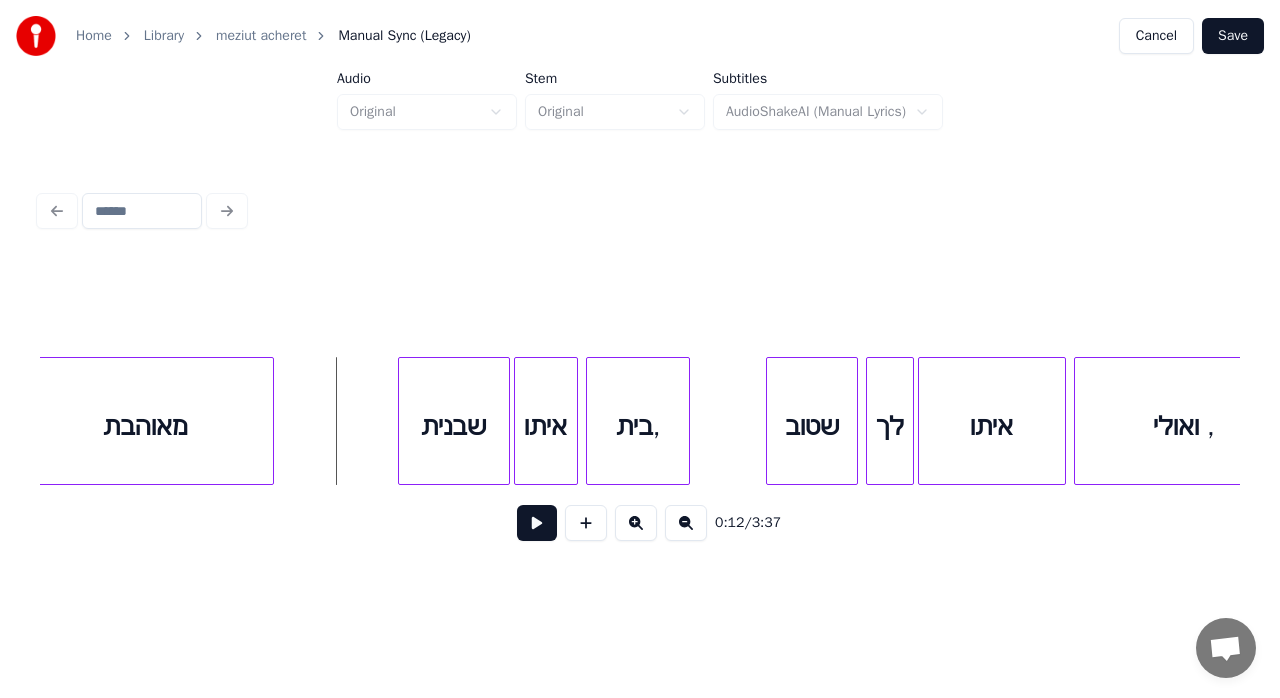 scroll, scrollTop: 0, scrollLeft: 2128, axis: horizontal 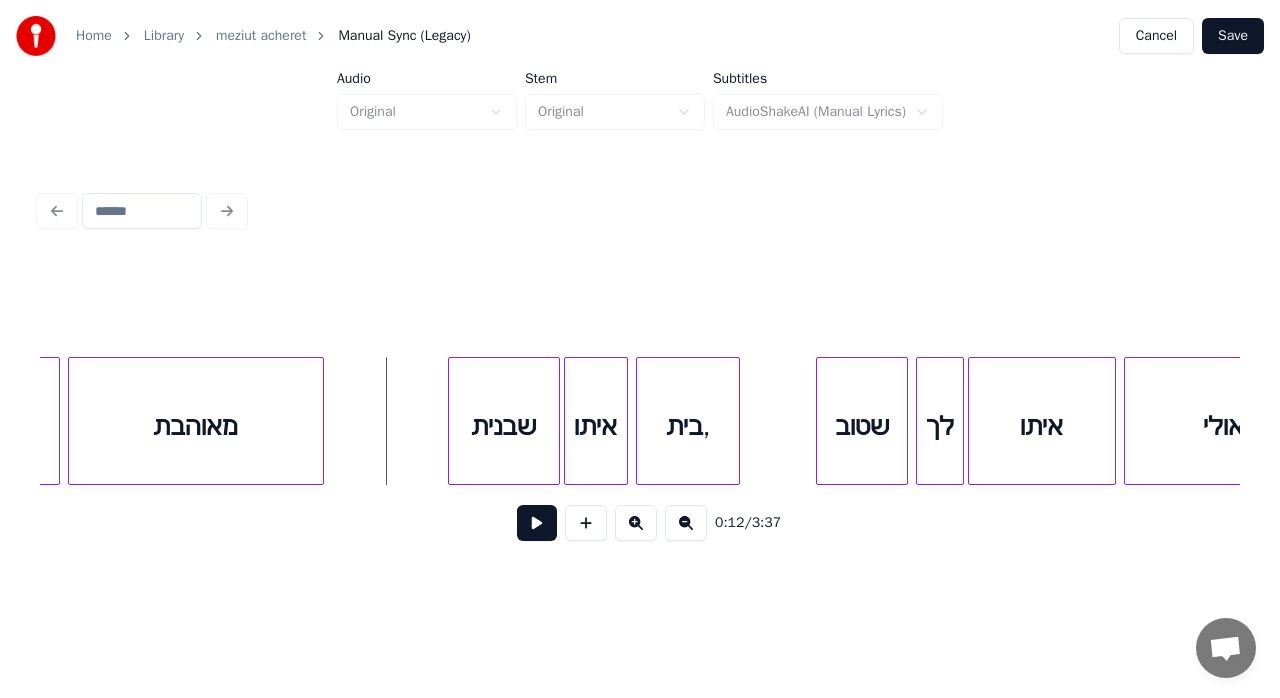 click on "מאוהבת" at bounding box center [196, 421] 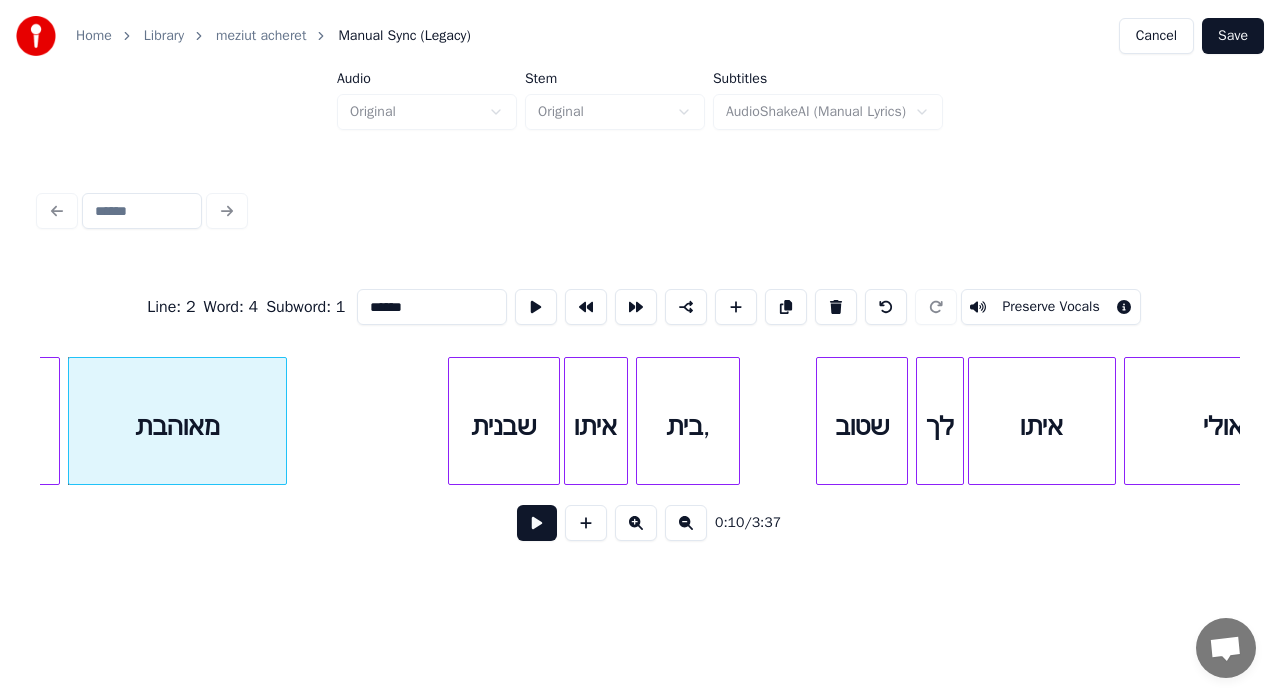 click at bounding box center (283, 421) 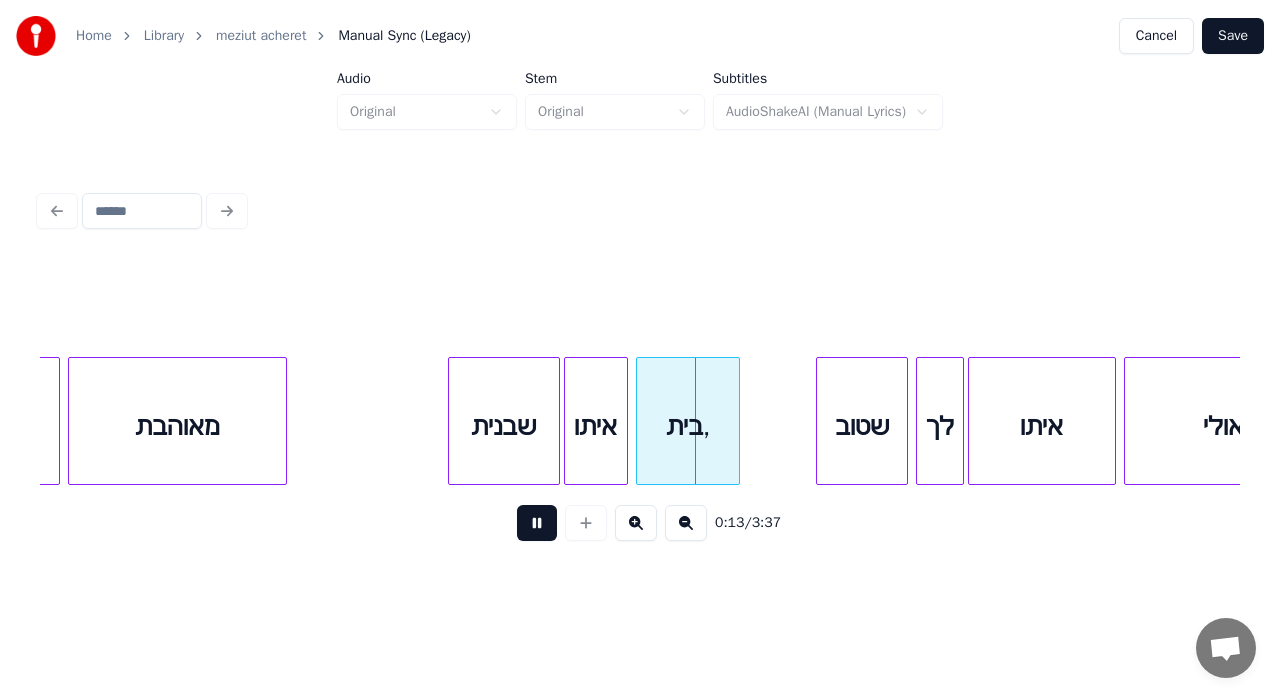 click at bounding box center [537, 523] 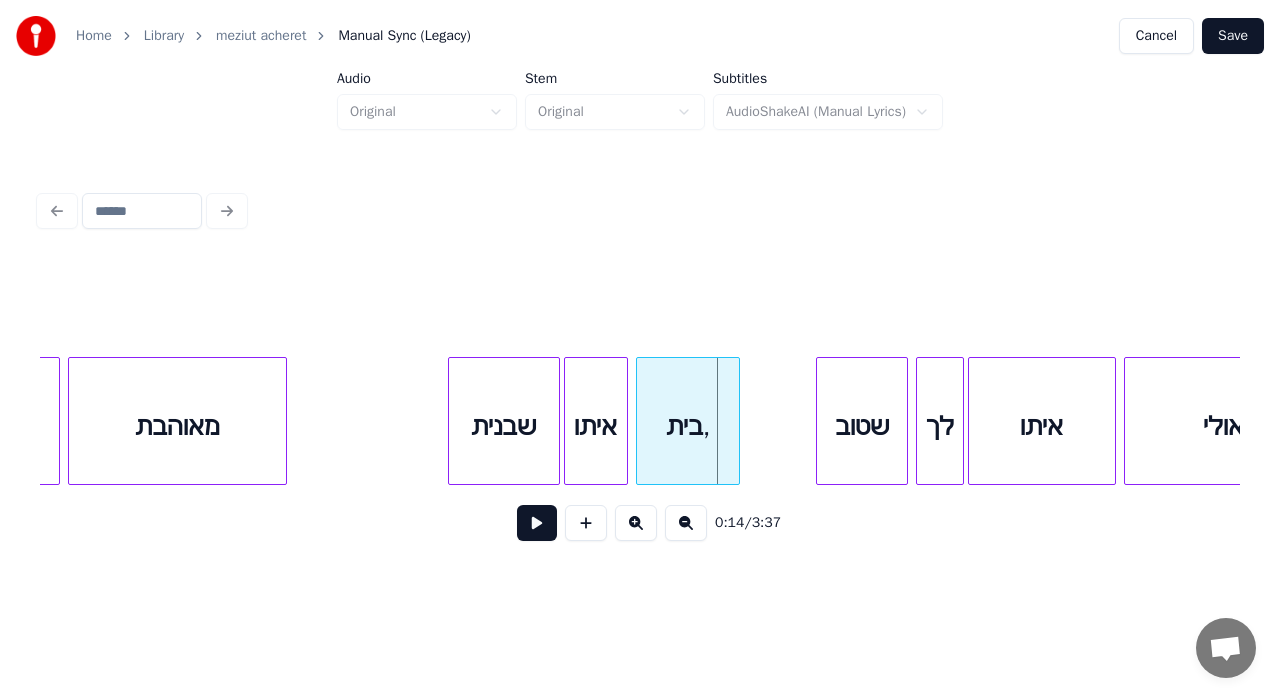 click on "בית," at bounding box center (688, 426) 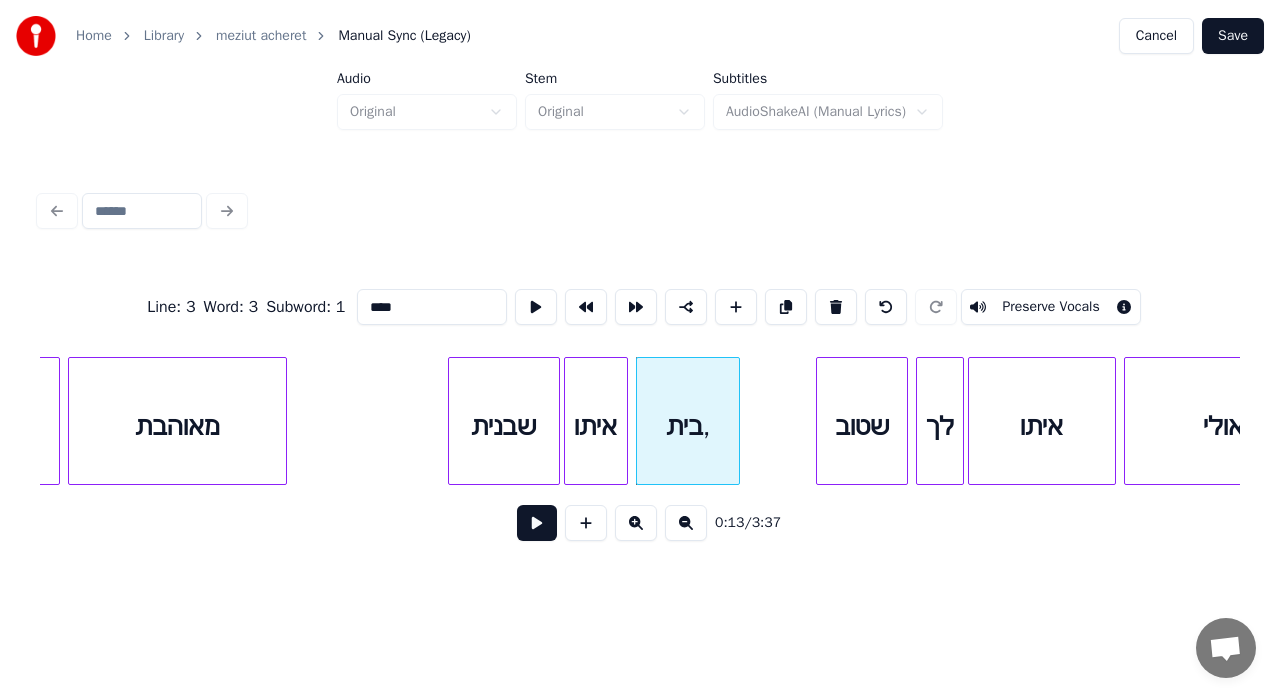 click on "****" at bounding box center [432, 307] 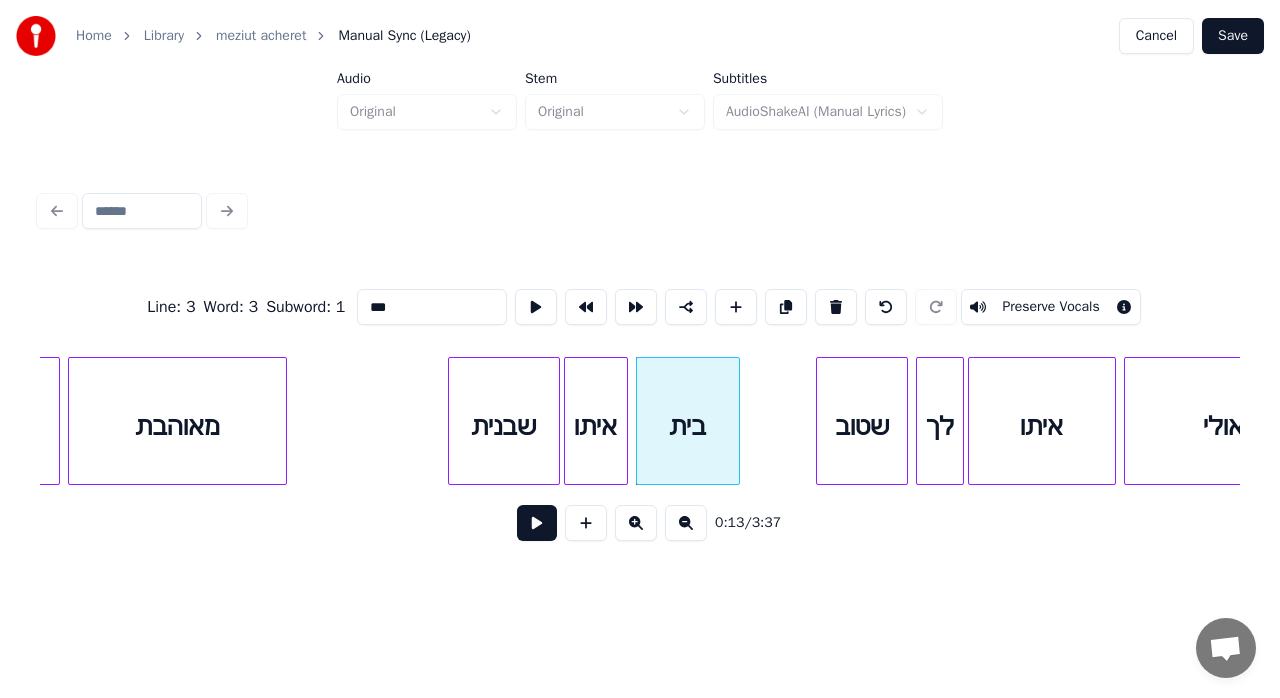 type on "***" 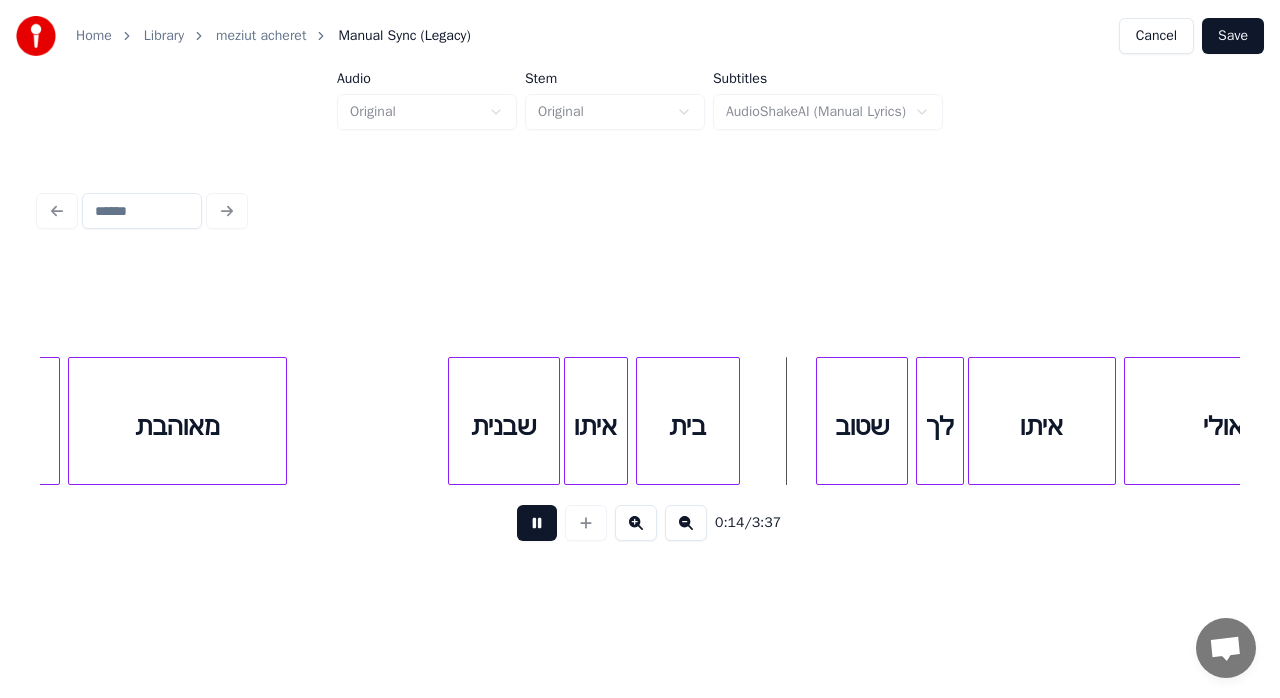 click at bounding box center [537, 523] 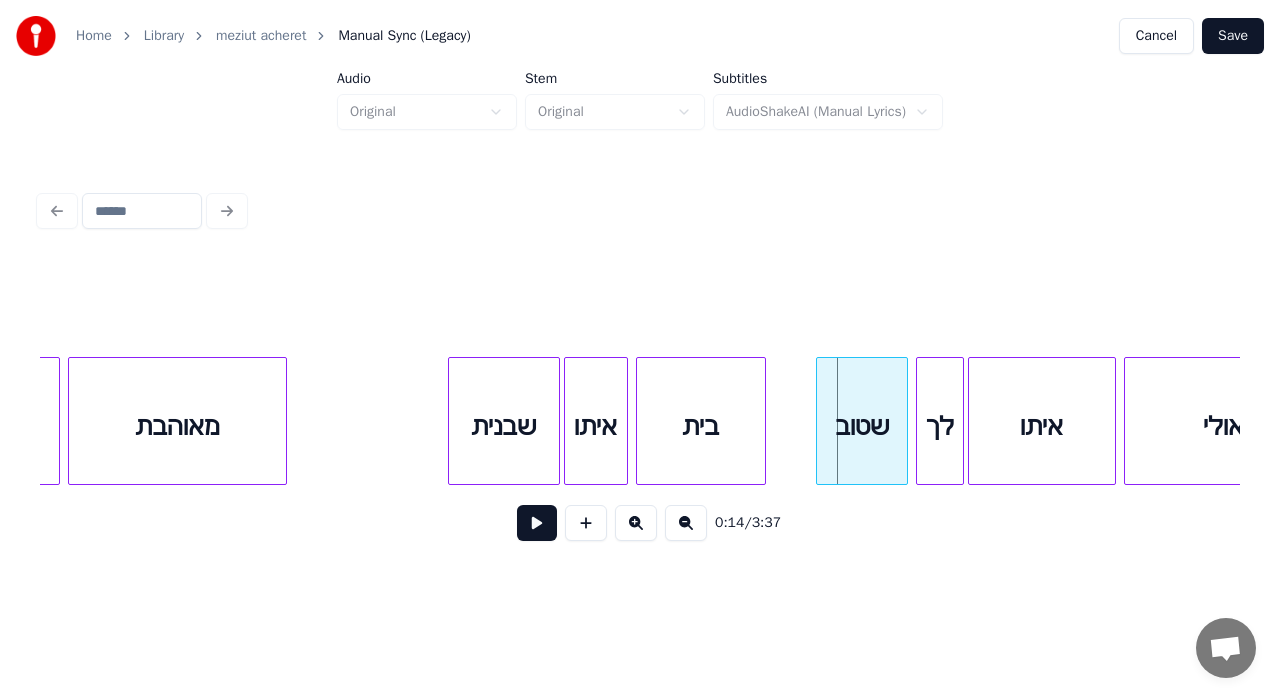 click at bounding box center [762, 421] 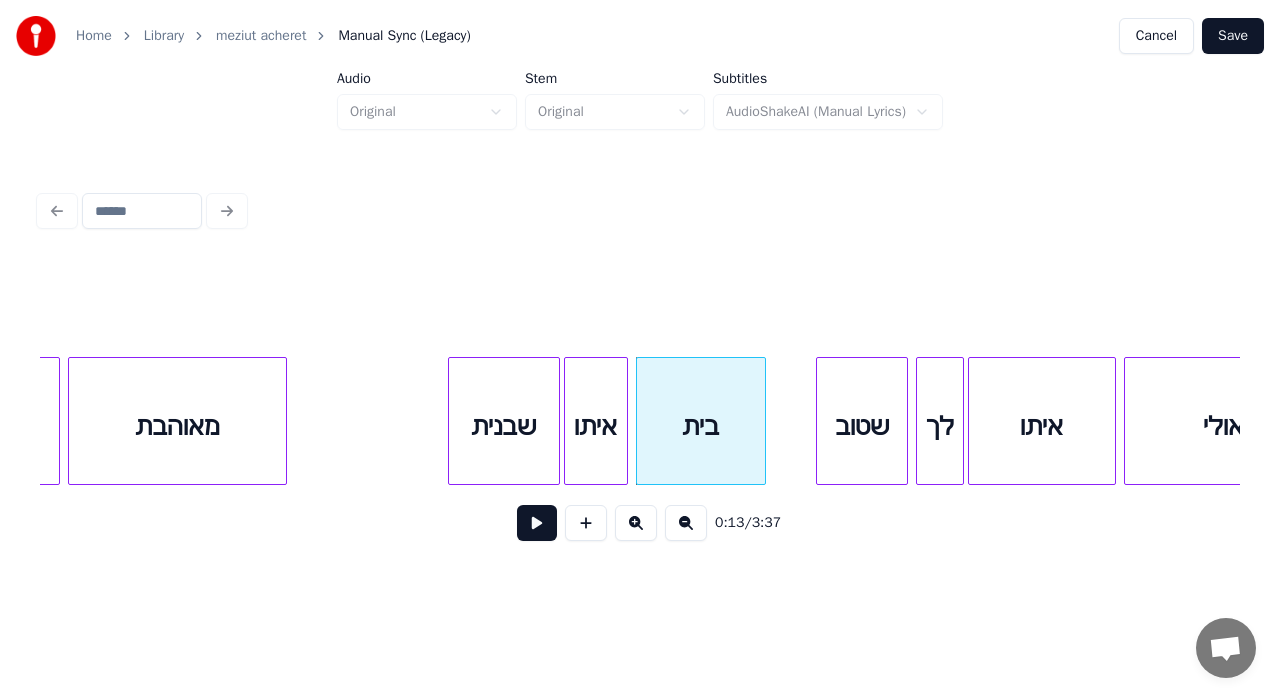 click at bounding box center [537, 523] 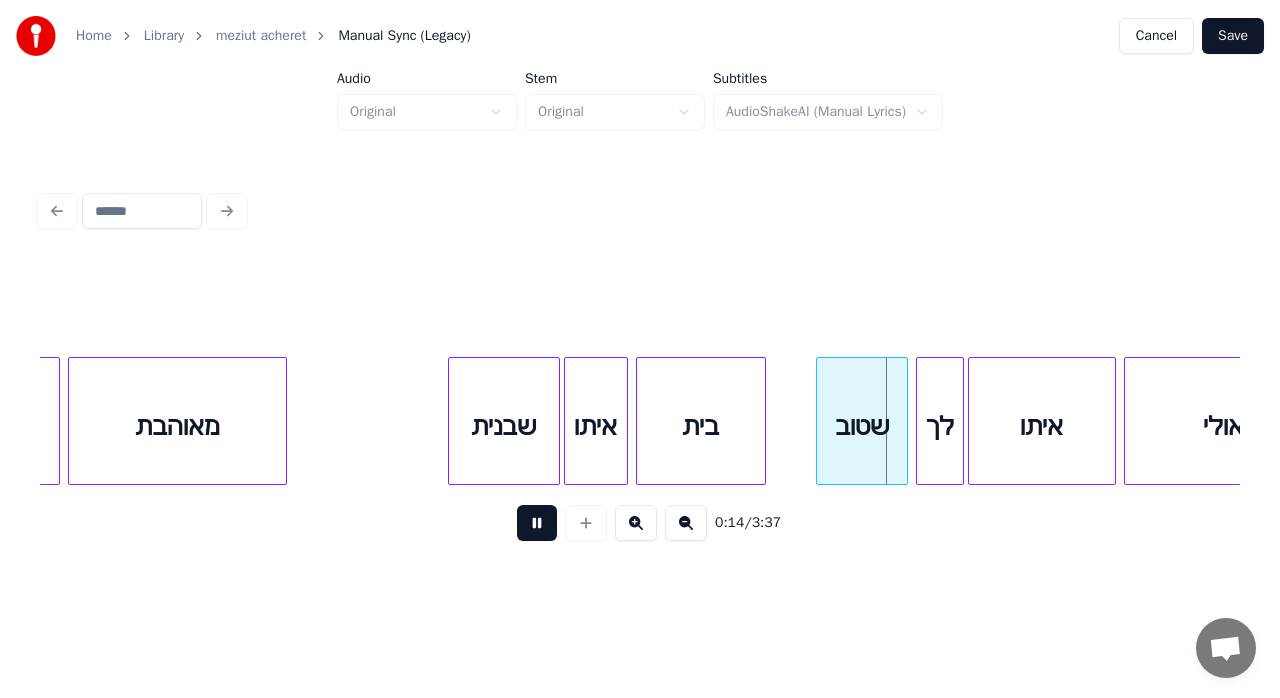 click at bounding box center [537, 523] 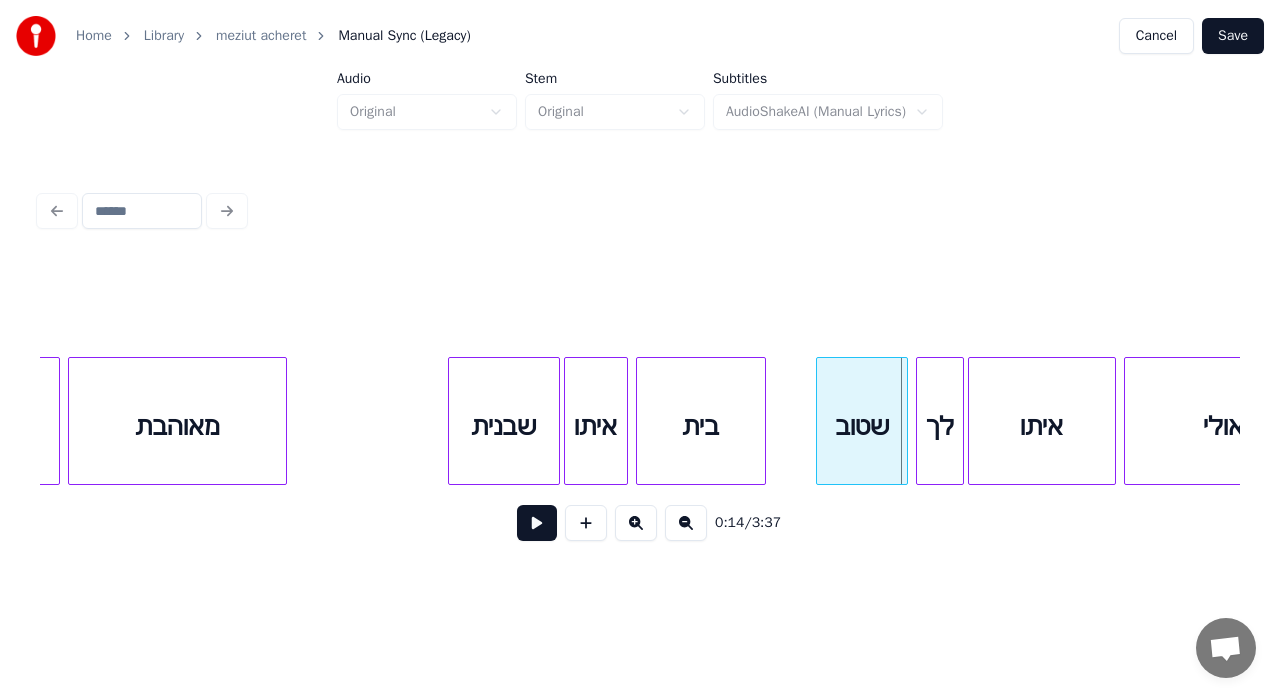 click on "שבנית" at bounding box center [504, 426] 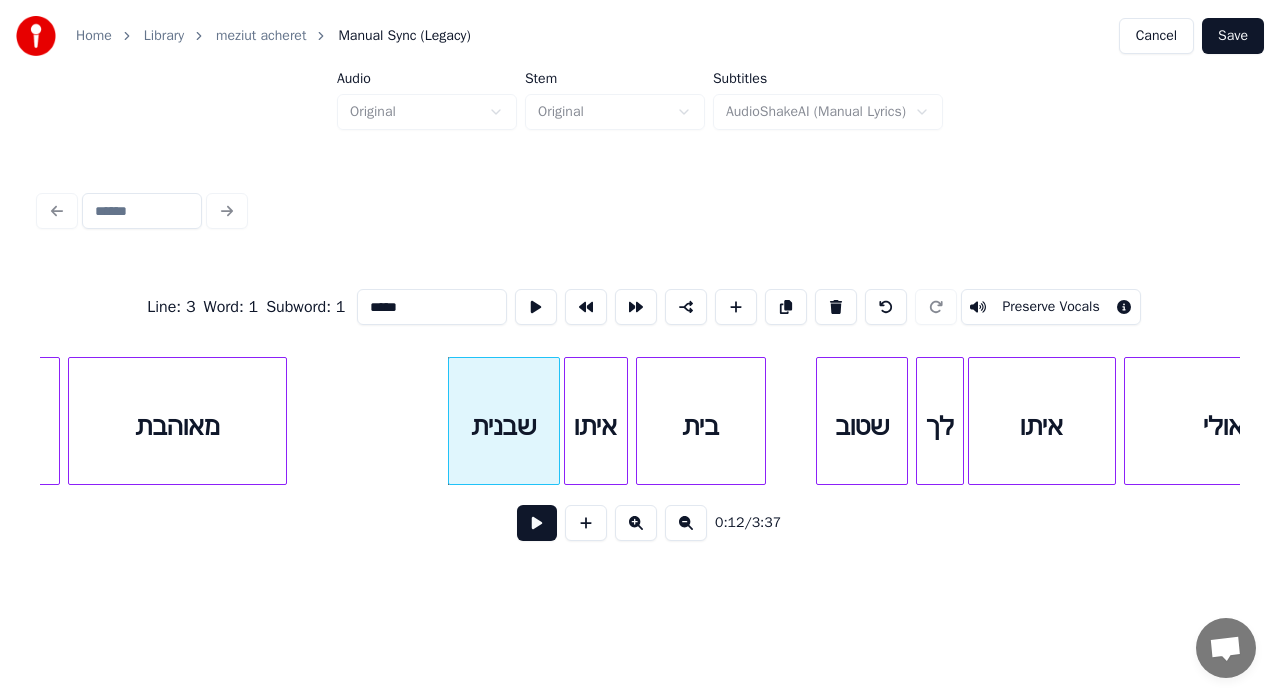 click at bounding box center [537, 523] 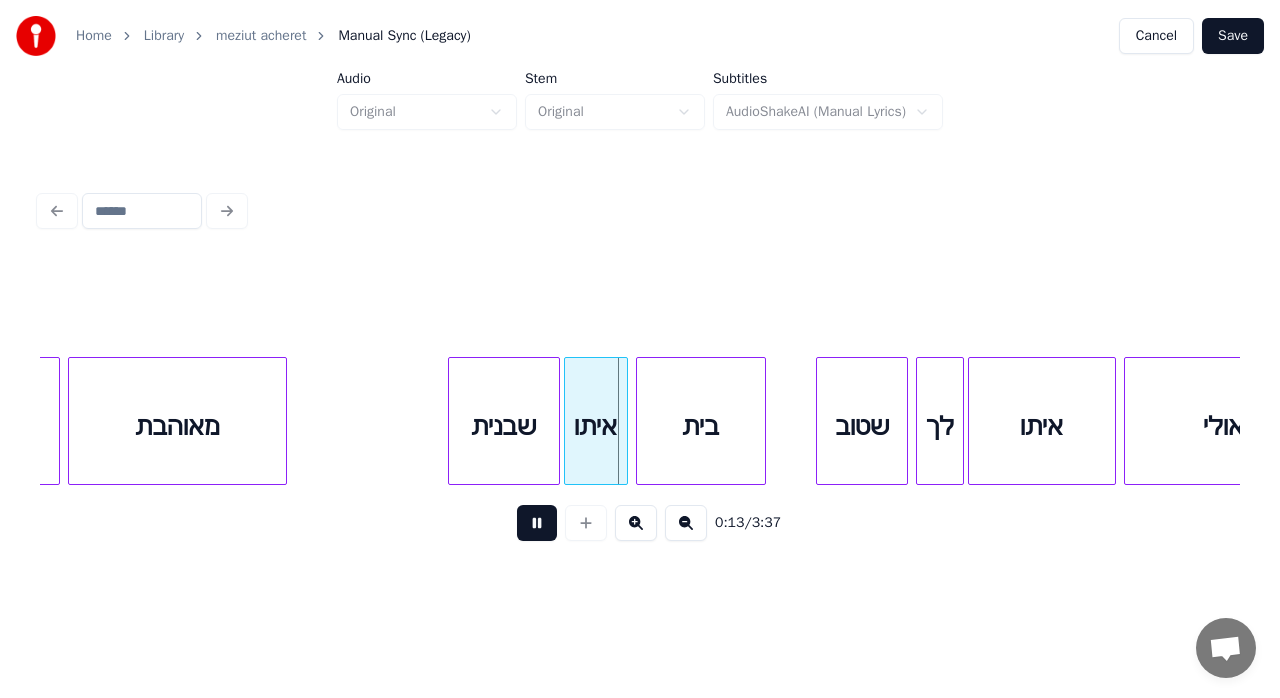 click at bounding box center (537, 523) 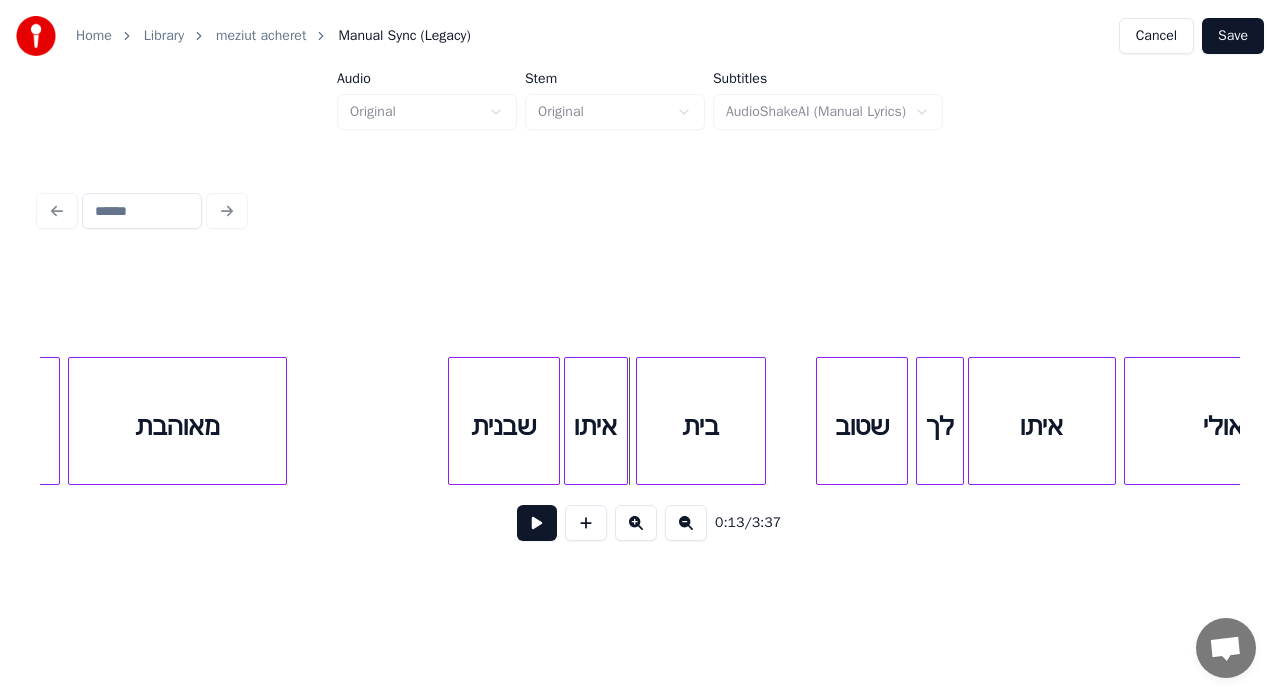click on "בית" at bounding box center (701, 426) 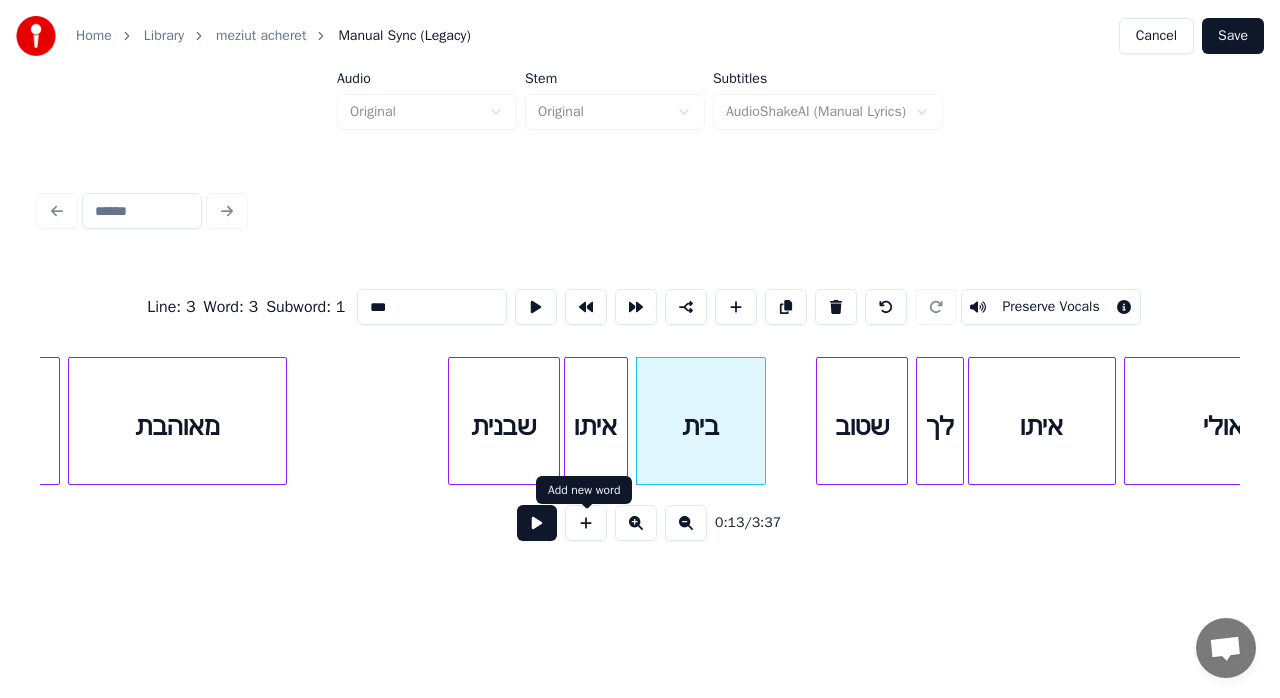click at bounding box center (537, 523) 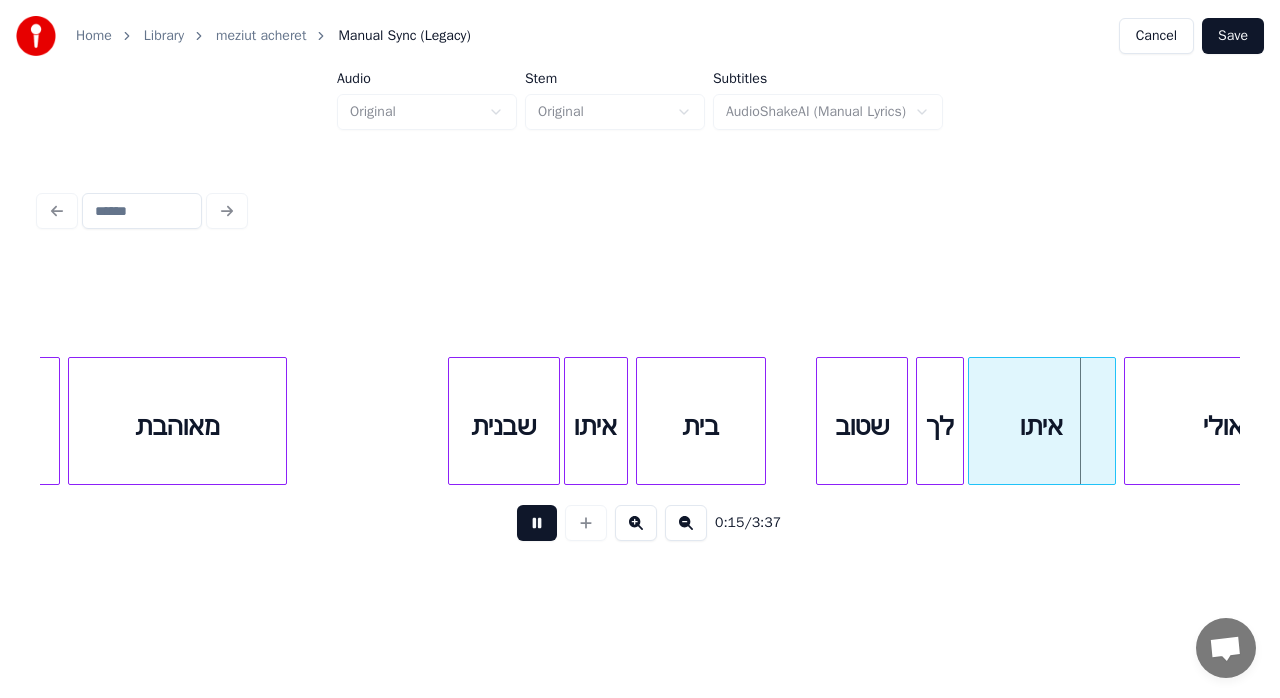 click at bounding box center [537, 523] 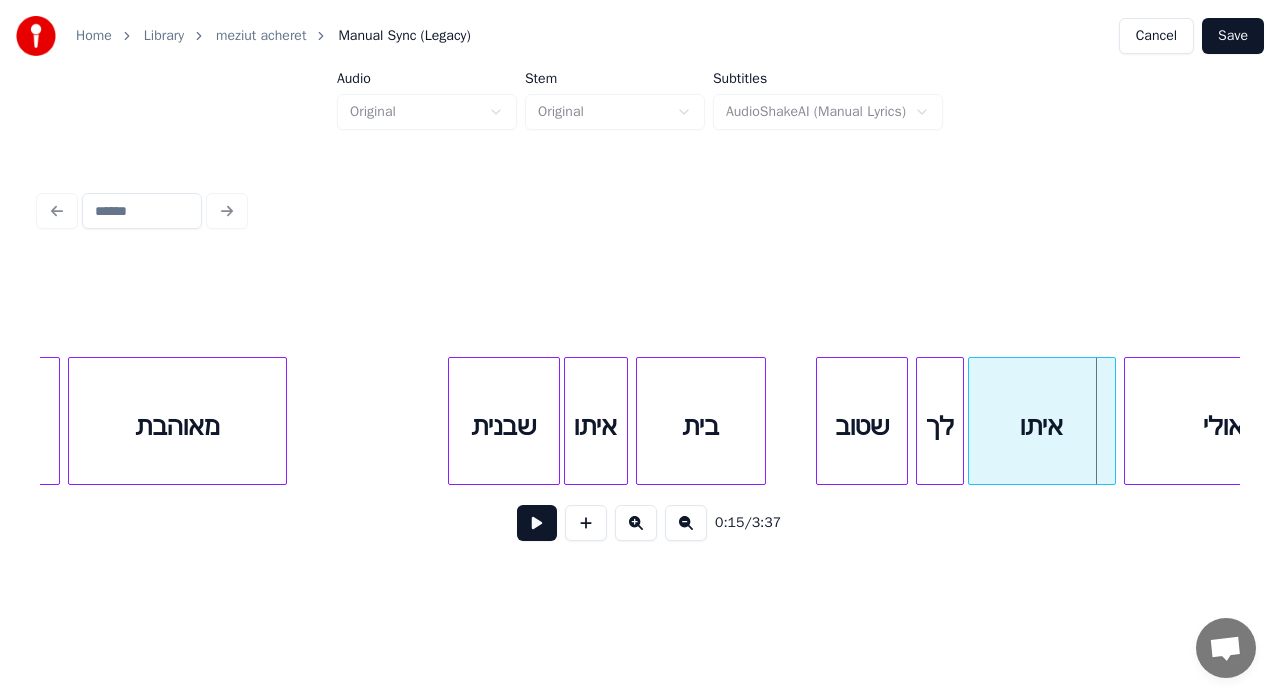 click on "שטוב" at bounding box center (862, 426) 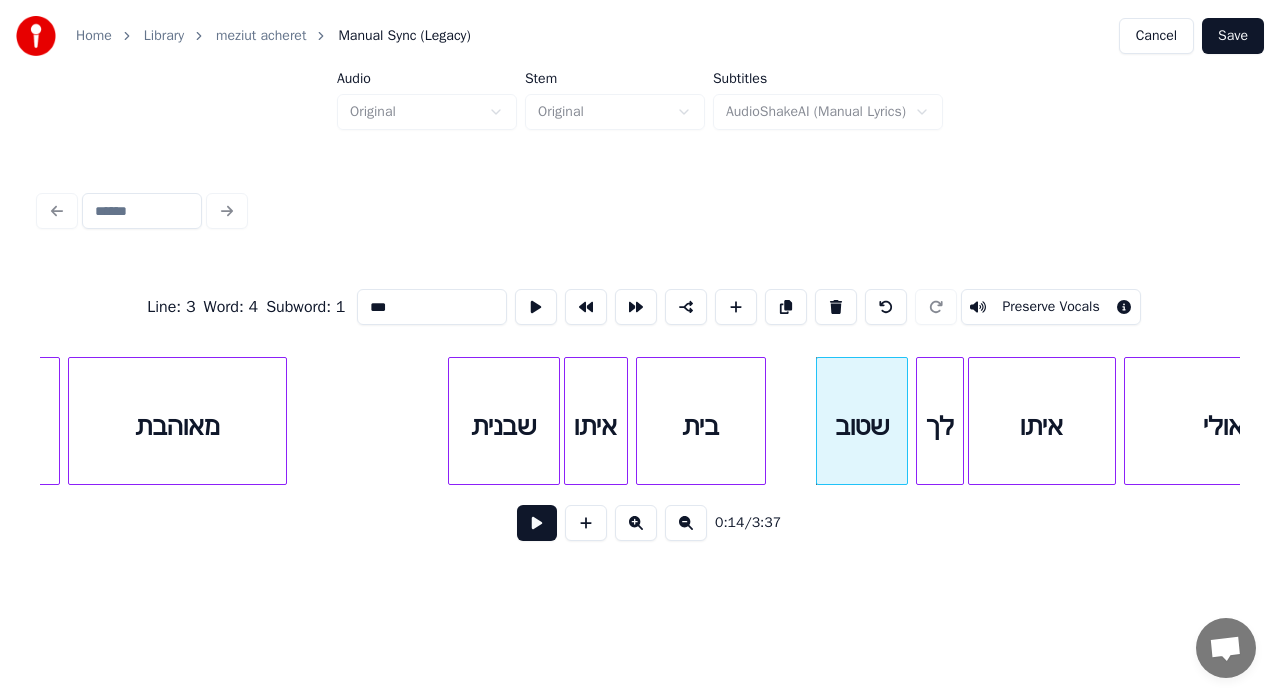 type on "****" 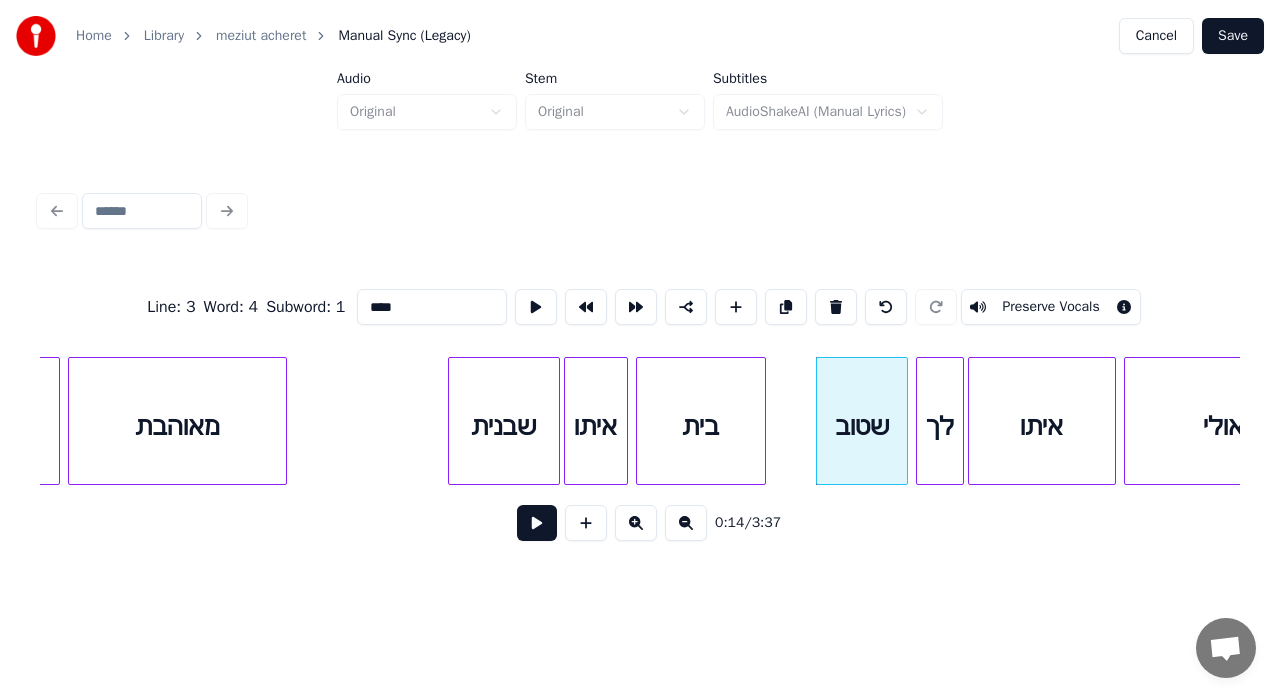 click at bounding box center (537, 523) 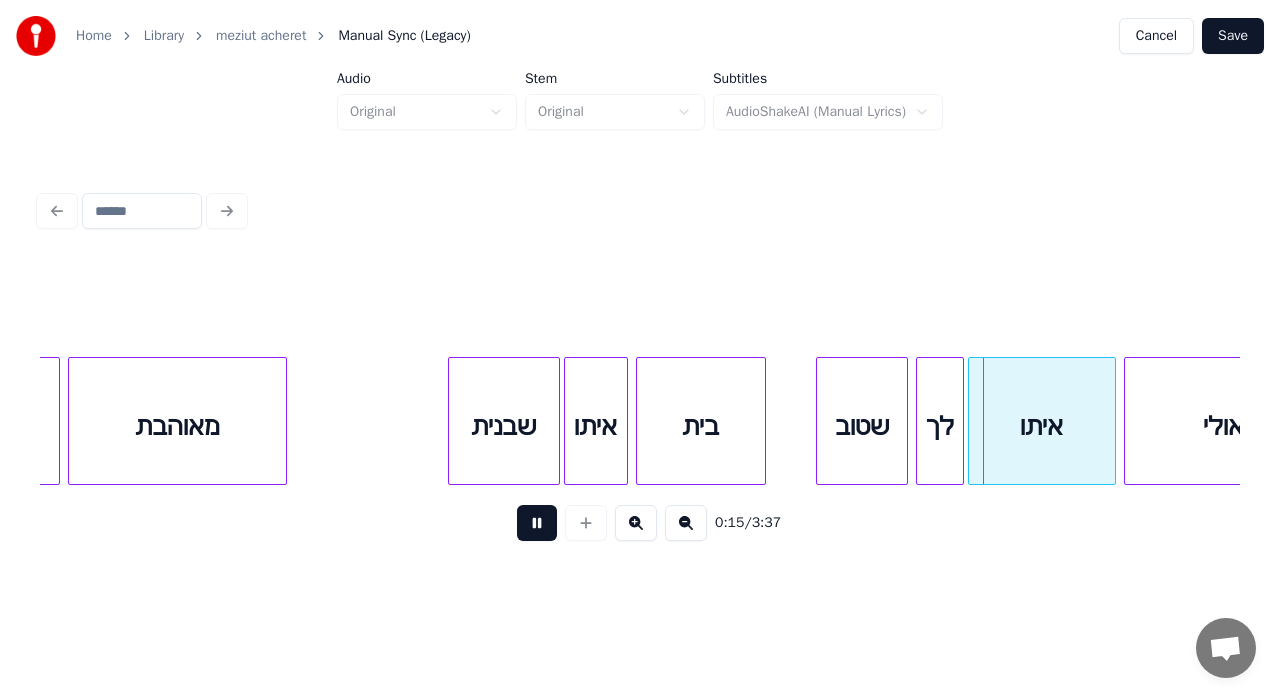 click at bounding box center (537, 523) 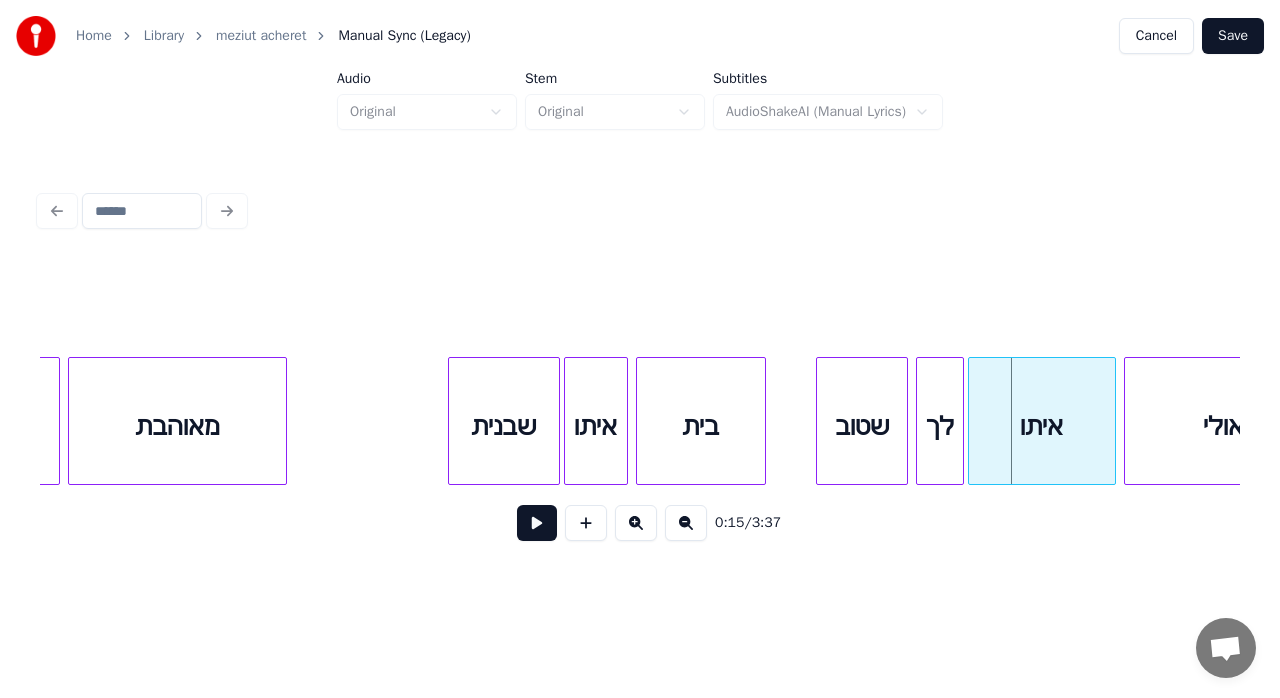 click on "שטוב" at bounding box center (862, 426) 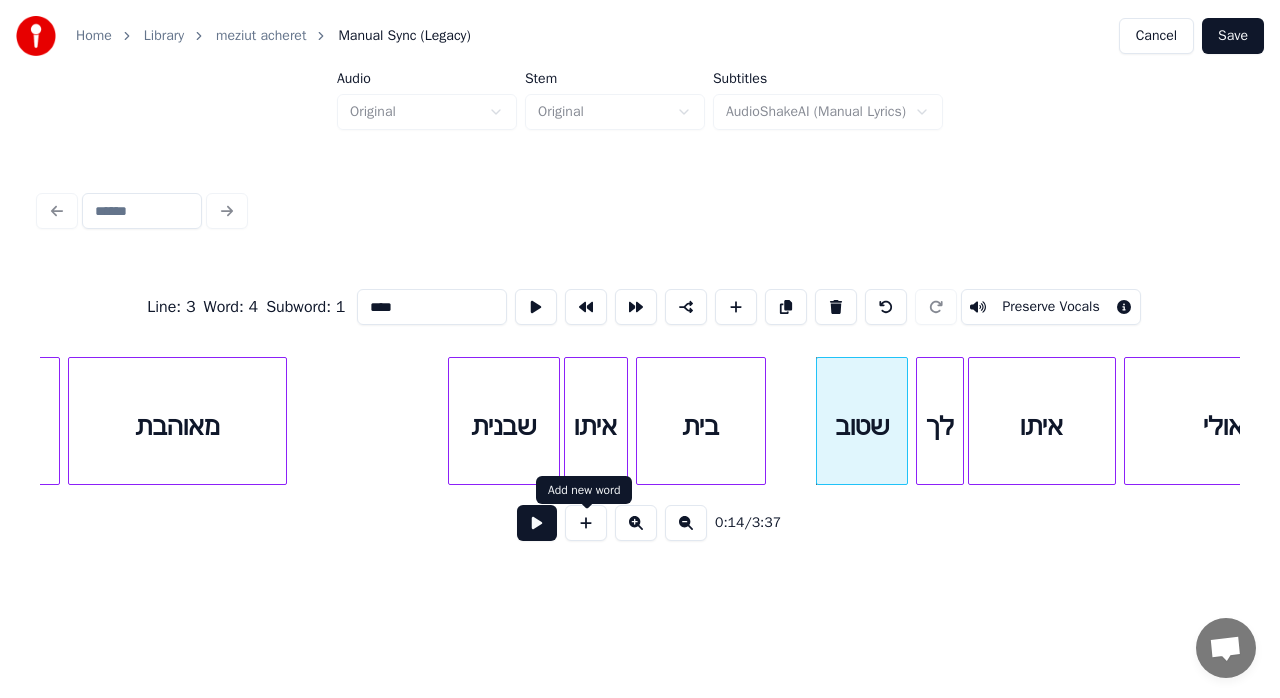 click at bounding box center [537, 523] 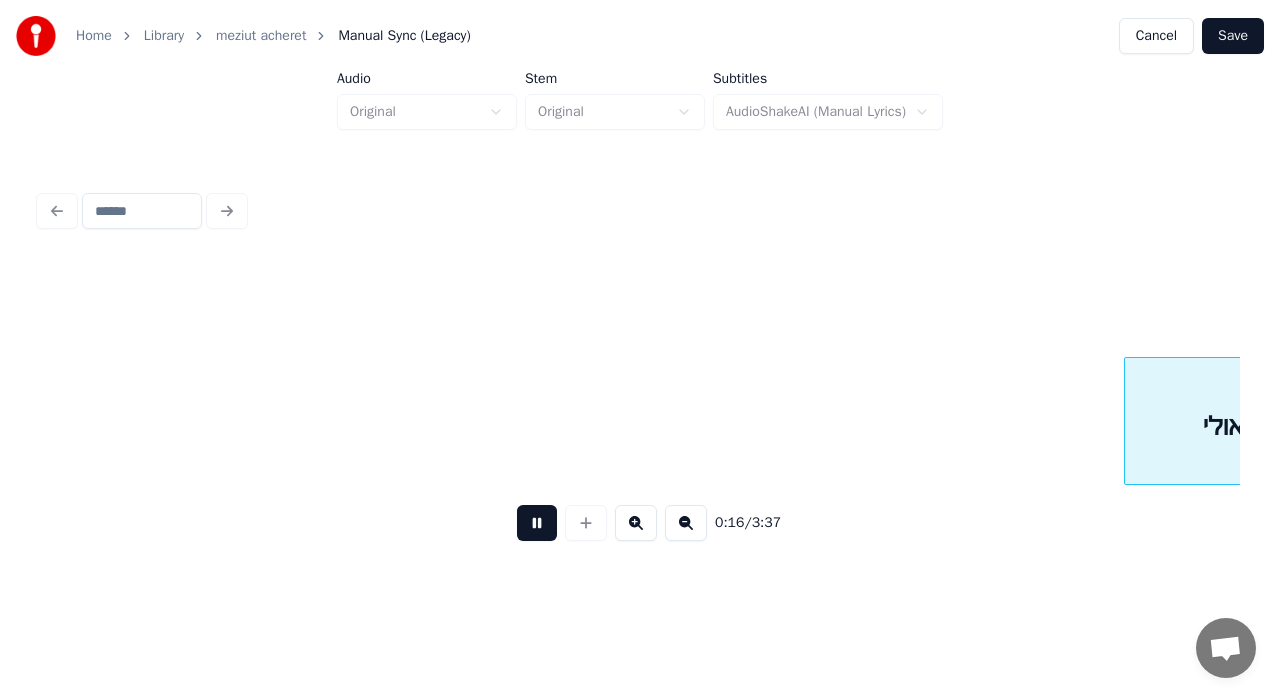 scroll, scrollTop: 0, scrollLeft: 3330, axis: horizontal 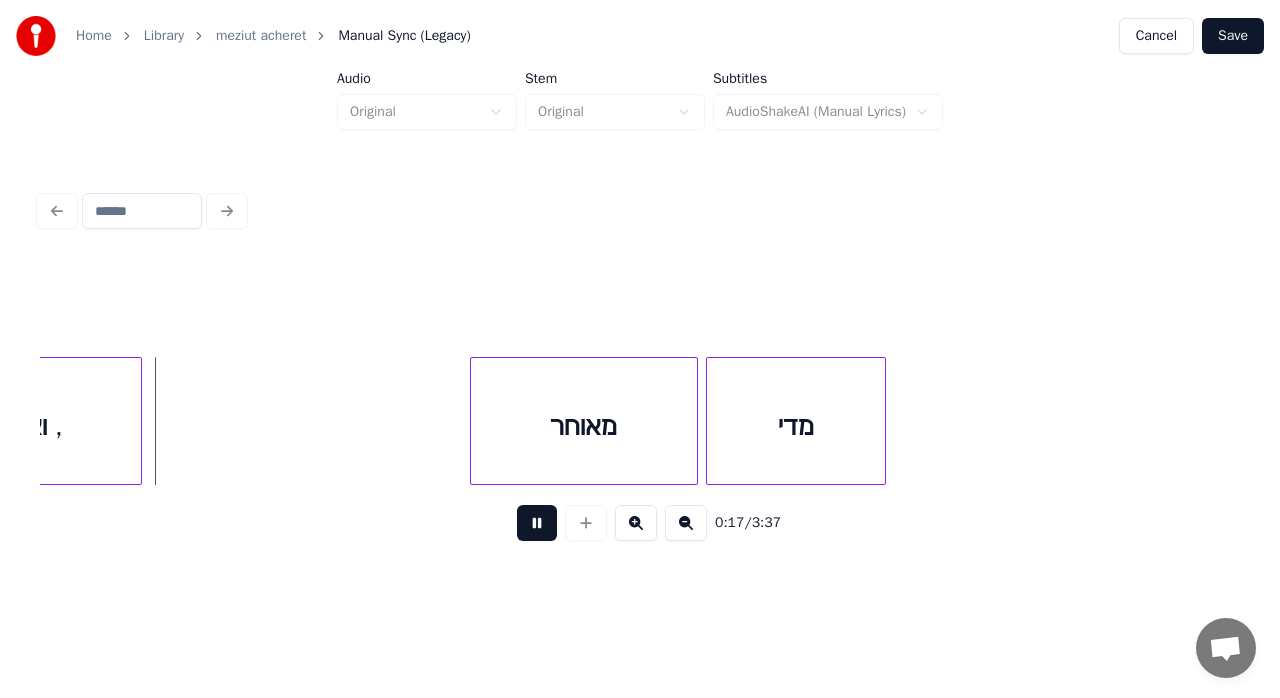 click at bounding box center [537, 523] 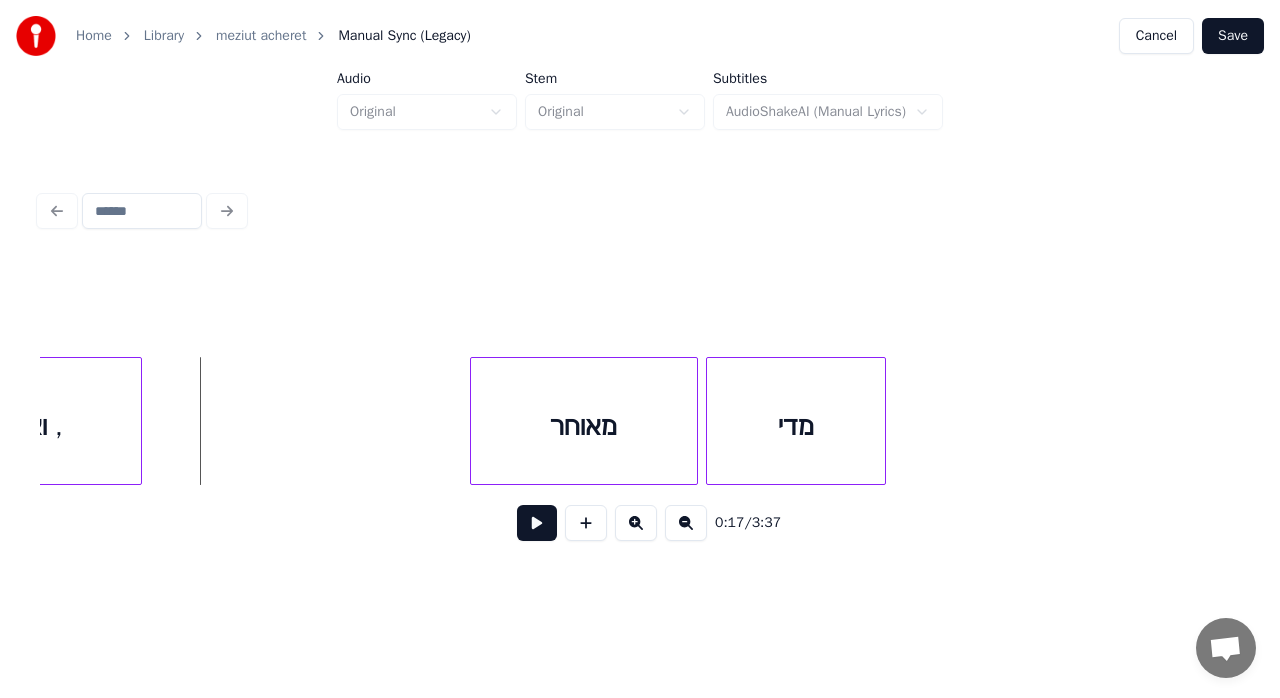 click on "ואולי ," at bounding box center [32, 426] 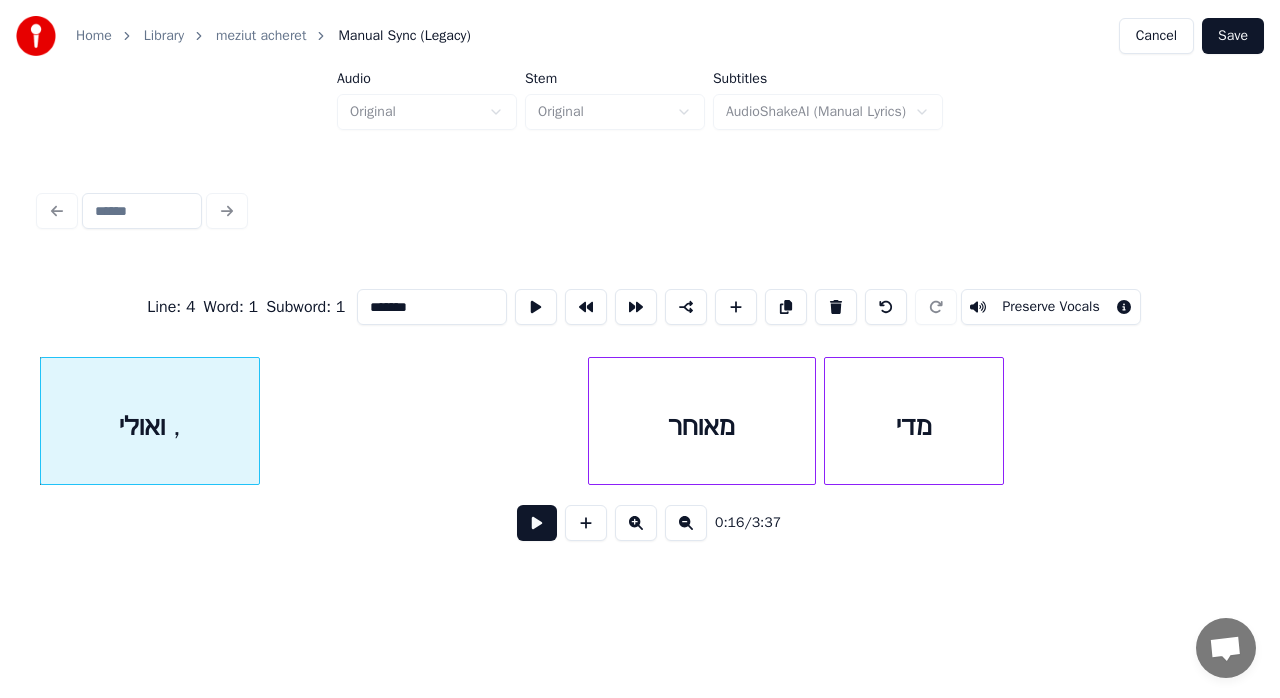 click on "*******" at bounding box center (432, 307) 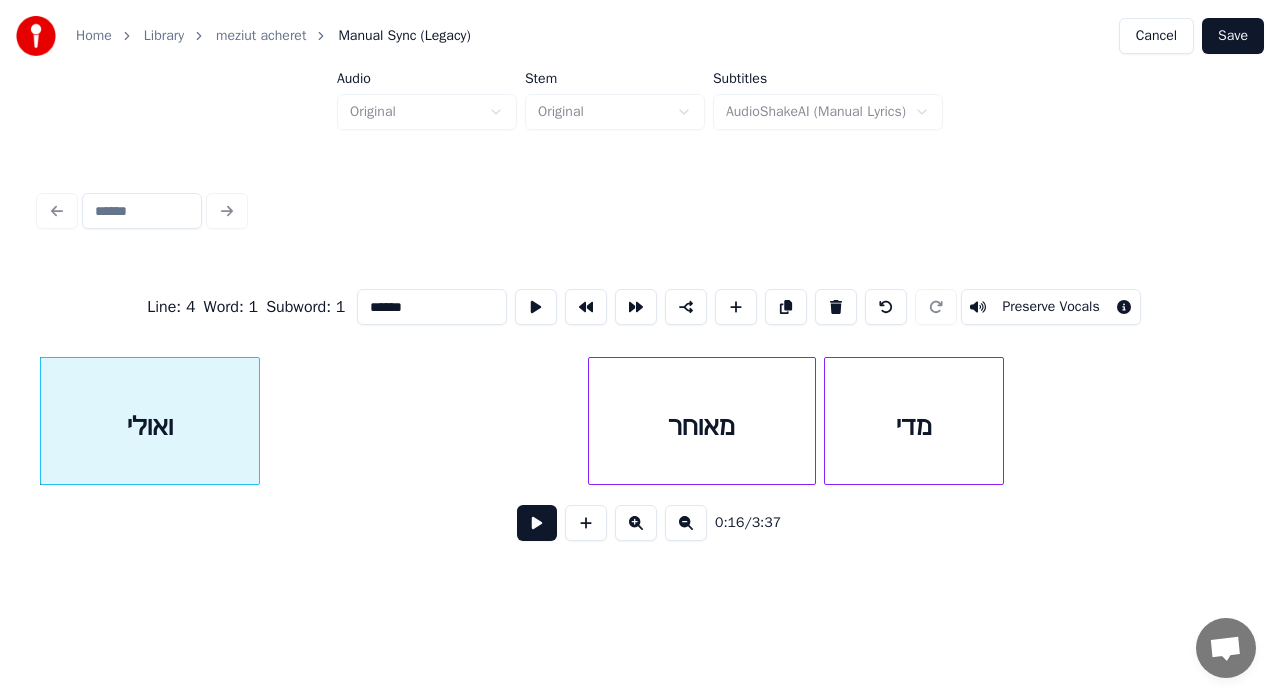 type on "*****" 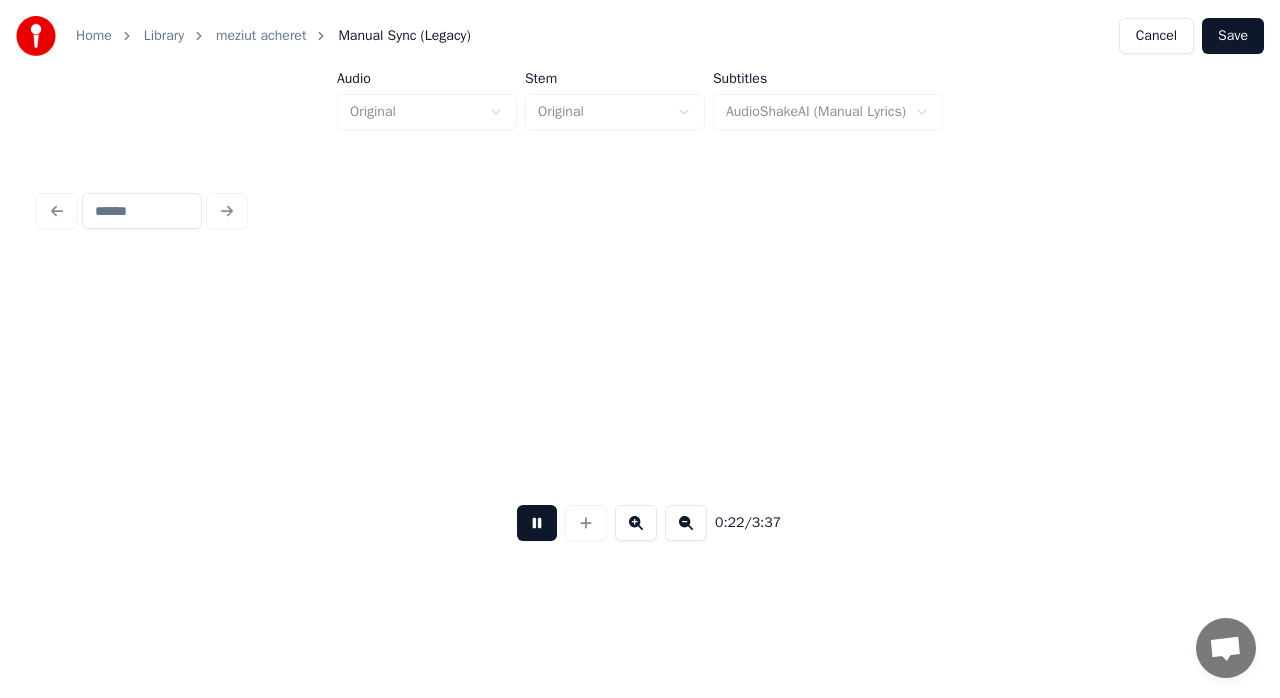 scroll, scrollTop: 0, scrollLeft: 4412, axis: horizontal 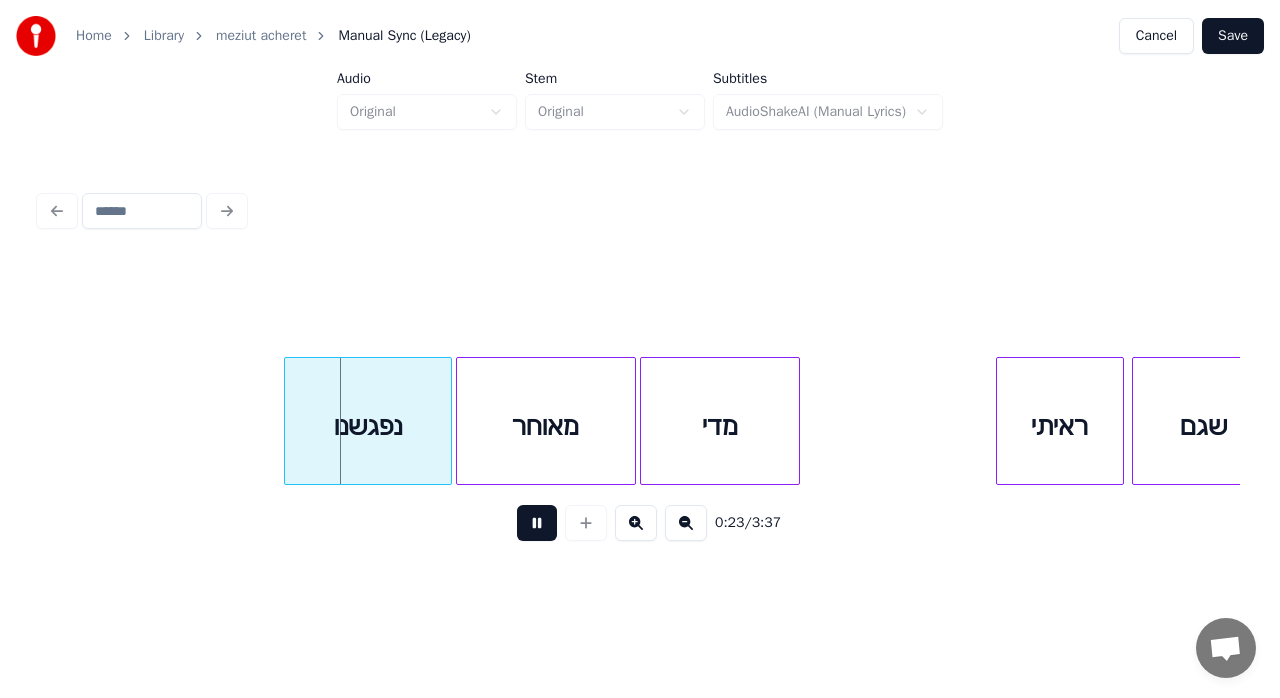 click at bounding box center [537, 523] 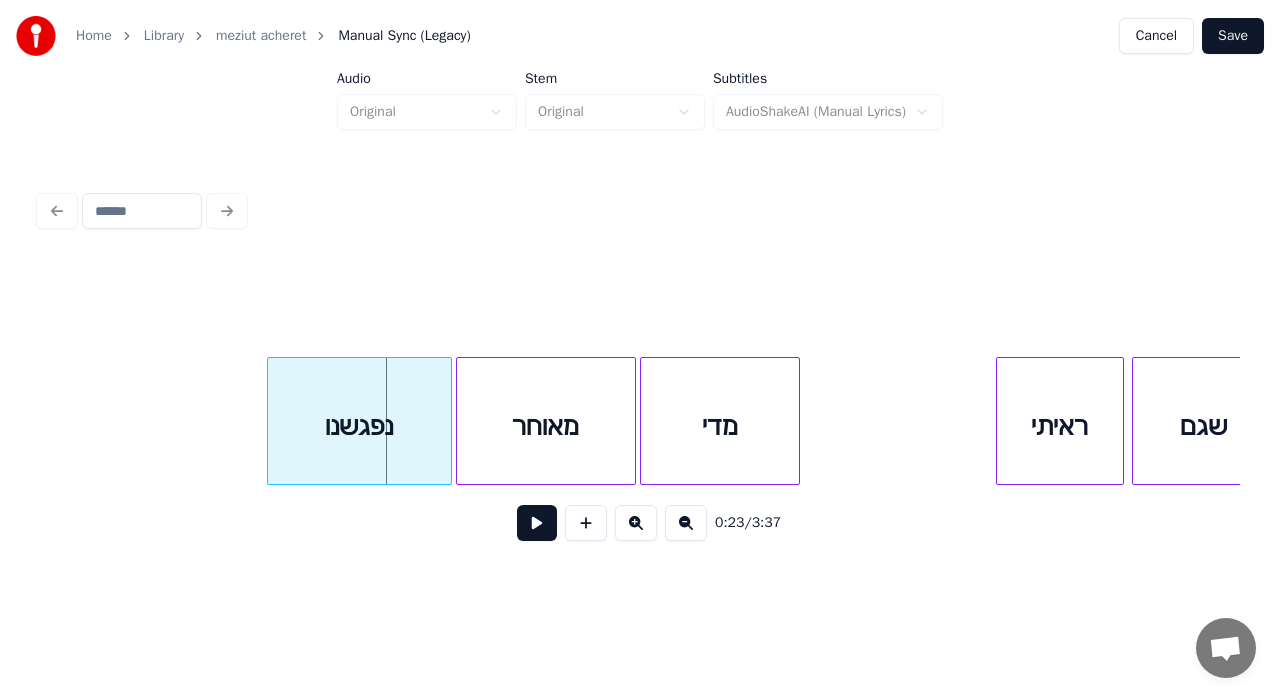 click at bounding box center [271, 421] 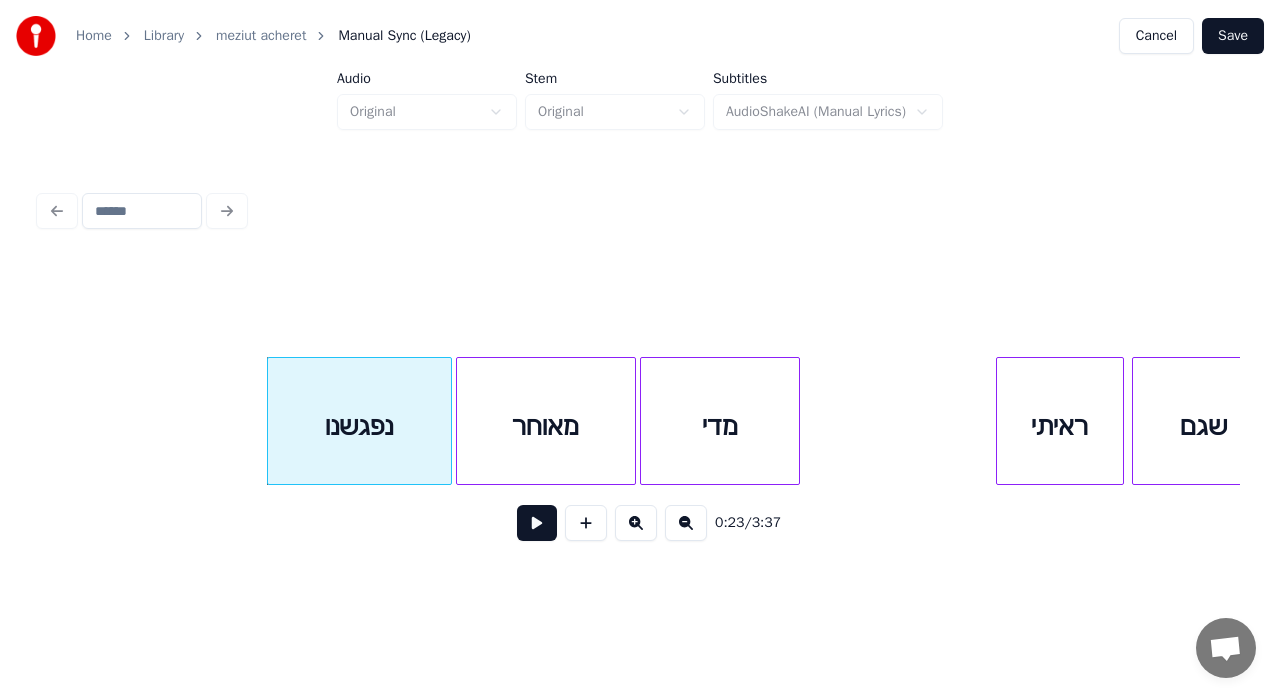 click at bounding box center [537, 523] 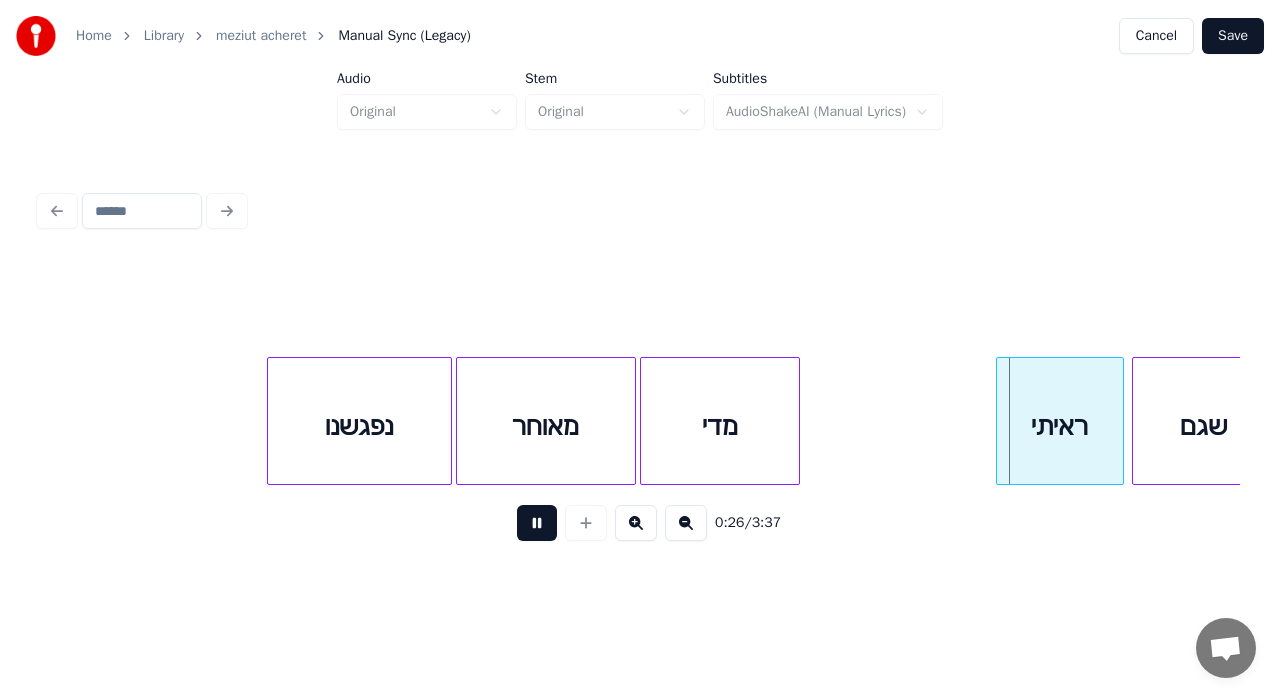 click at bounding box center [537, 523] 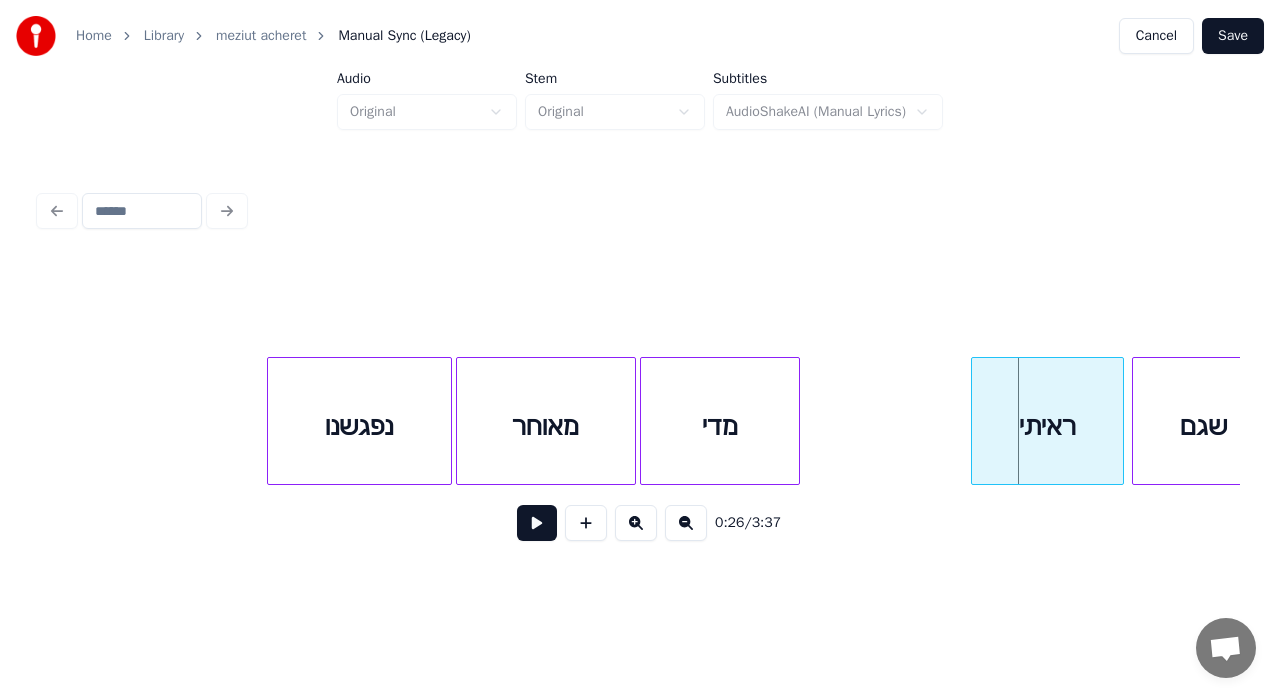 click at bounding box center (975, 421) 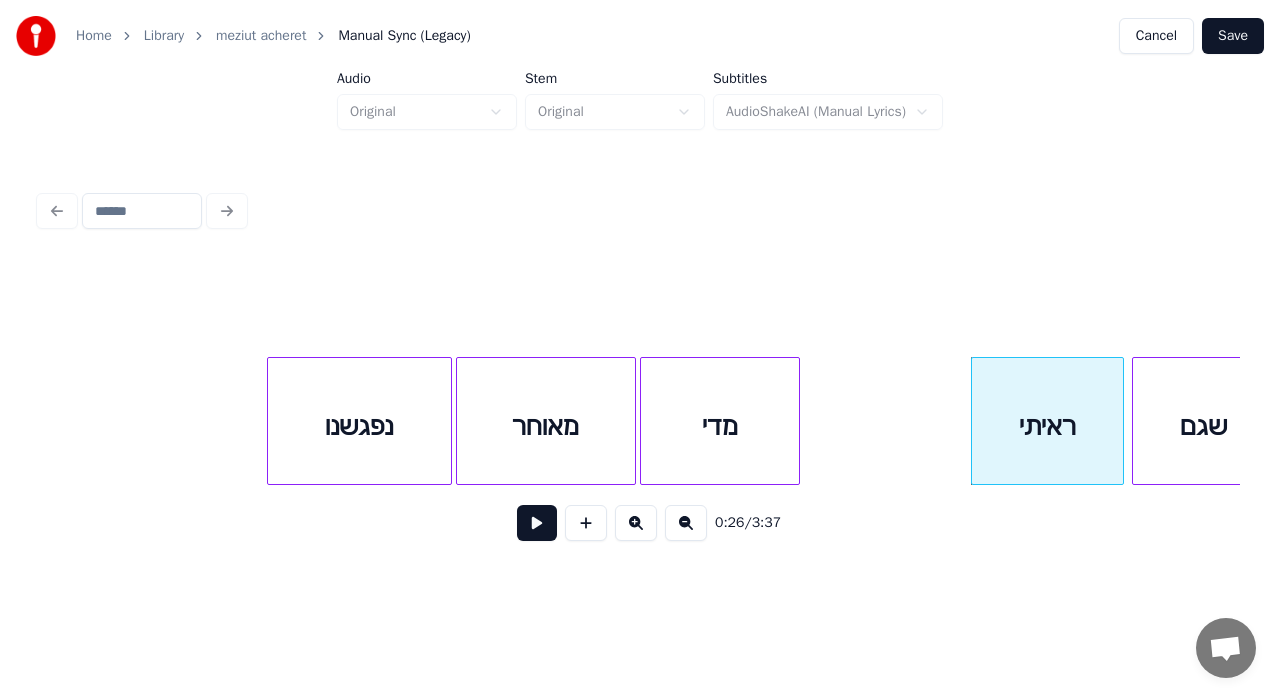 click at bounding box center (537, 523) 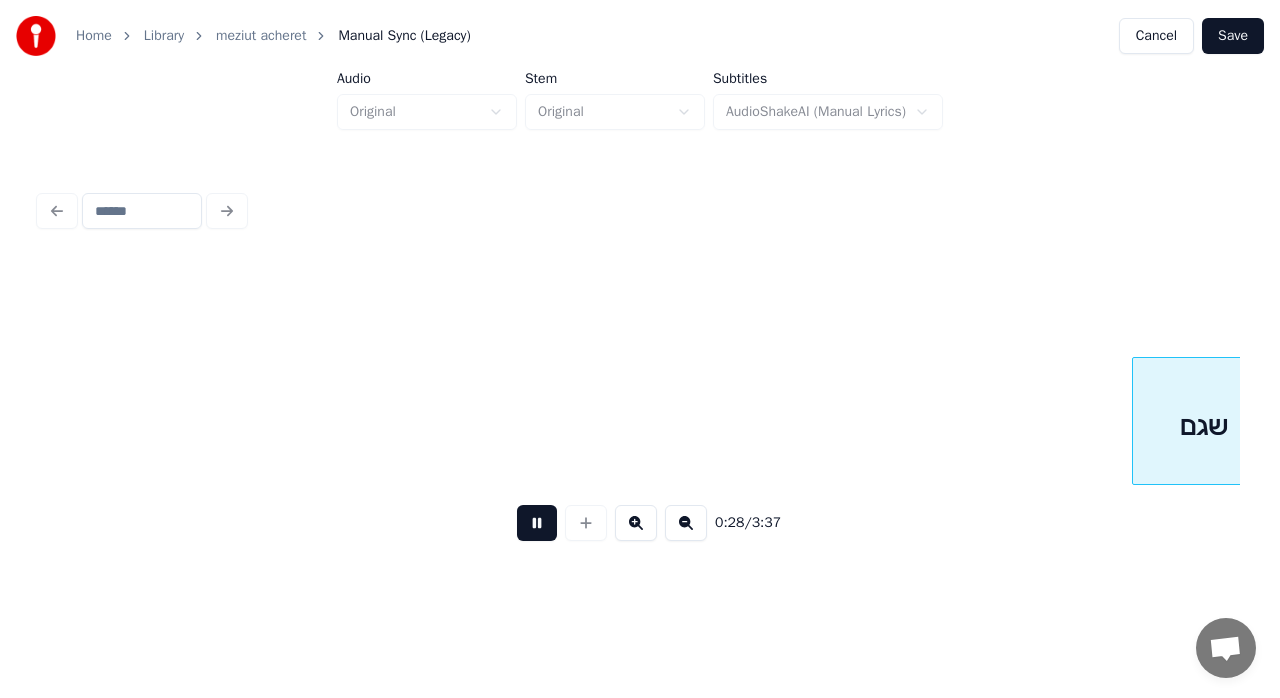 scroll, scrollTop: 0, scrollLeft: 5612, axis: horizontal 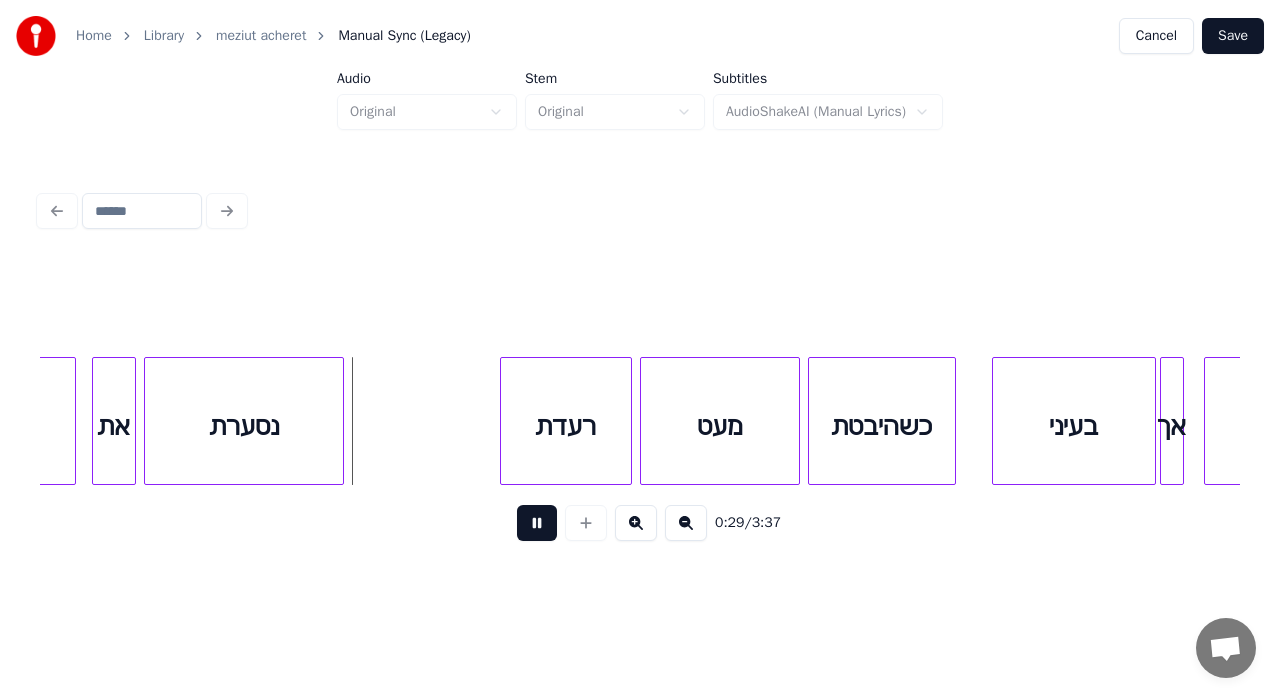 click at bounding box center (537, 523) 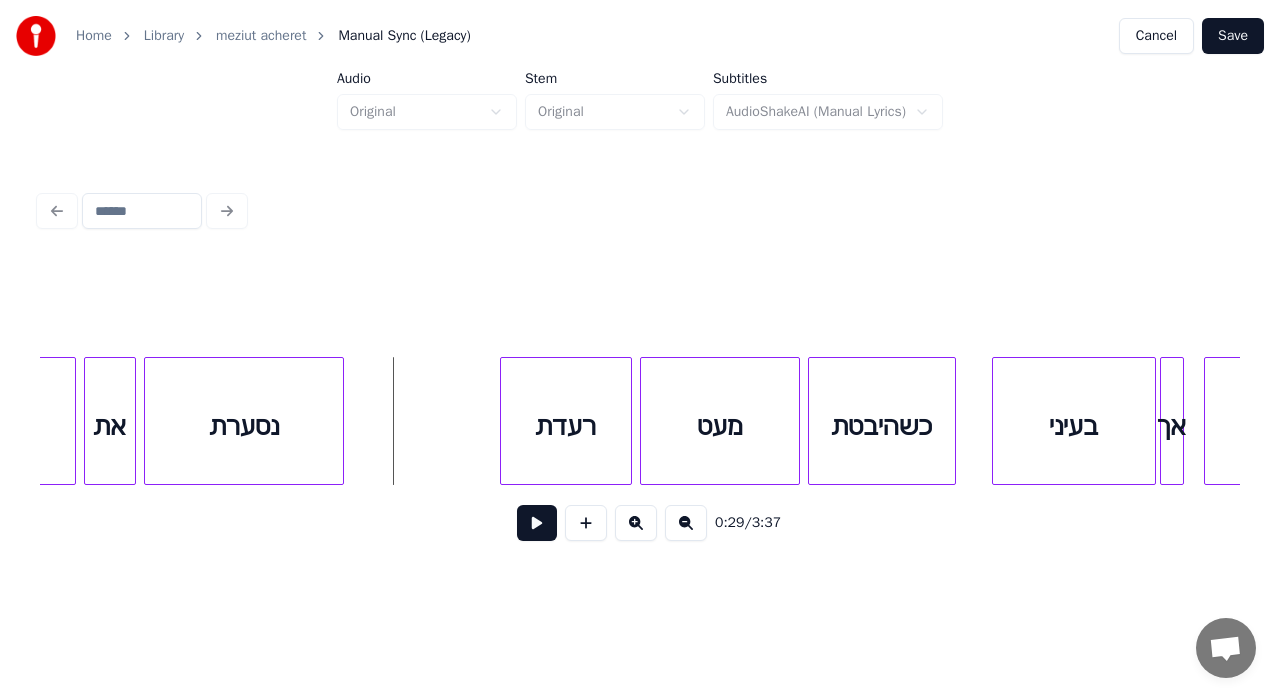 click at bounding box center (88, 421) 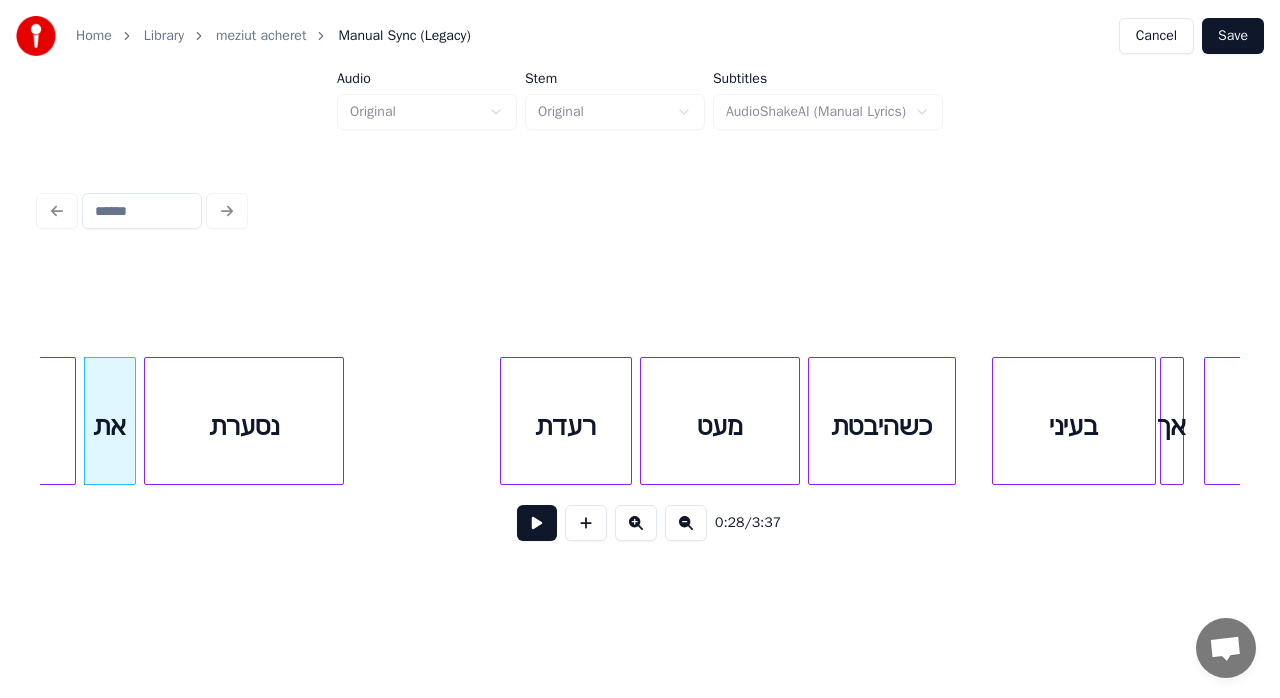 click at bounding box center (537, 523) 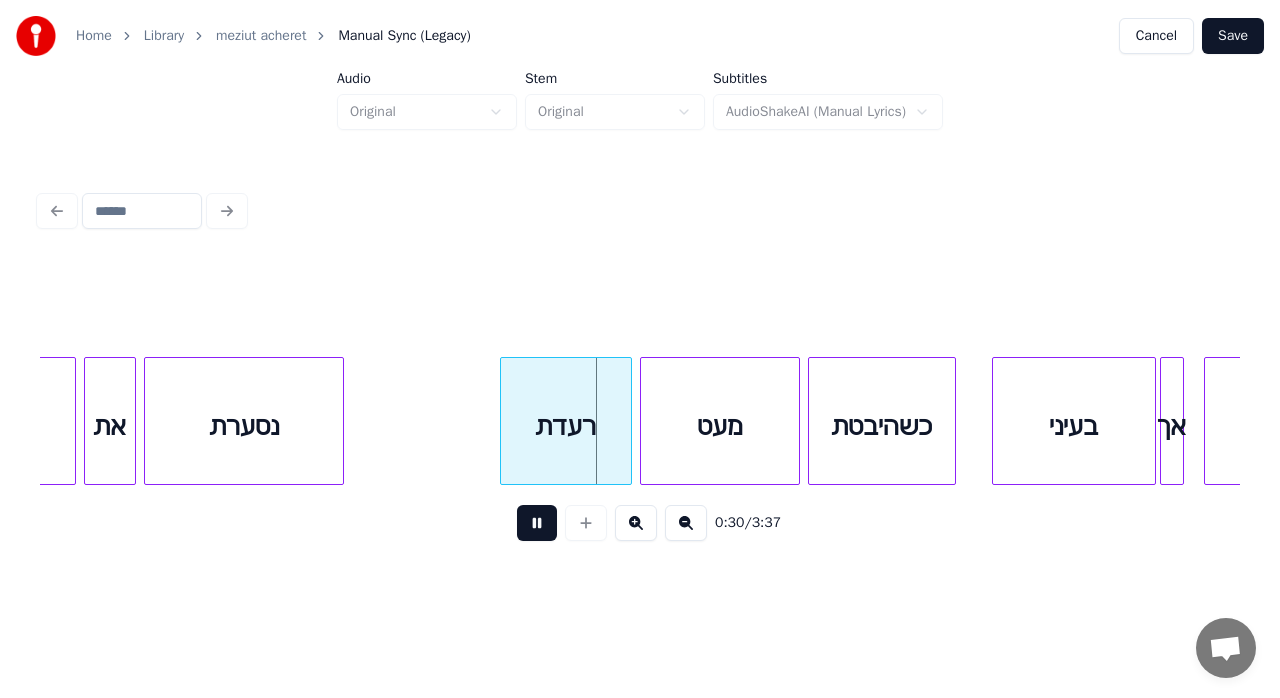 click at bounding box center [537, 523] 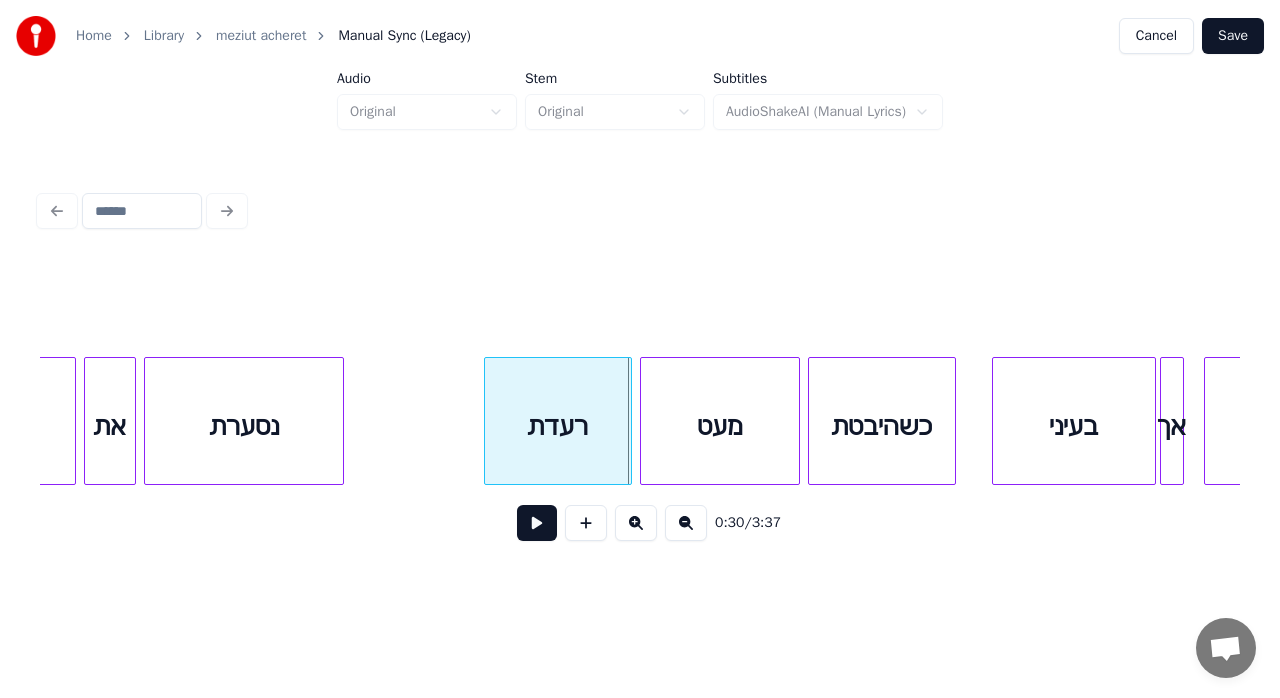click at bounding box center (488, 421) 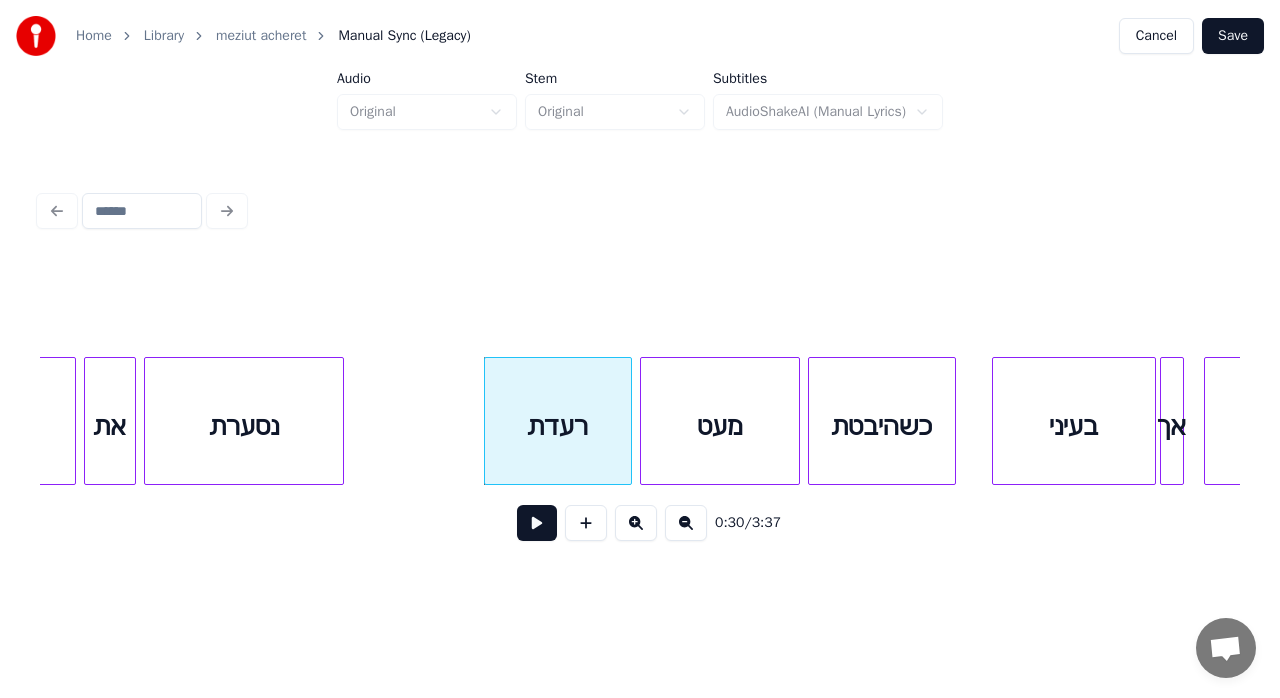 click at bounding box center (537, 523) 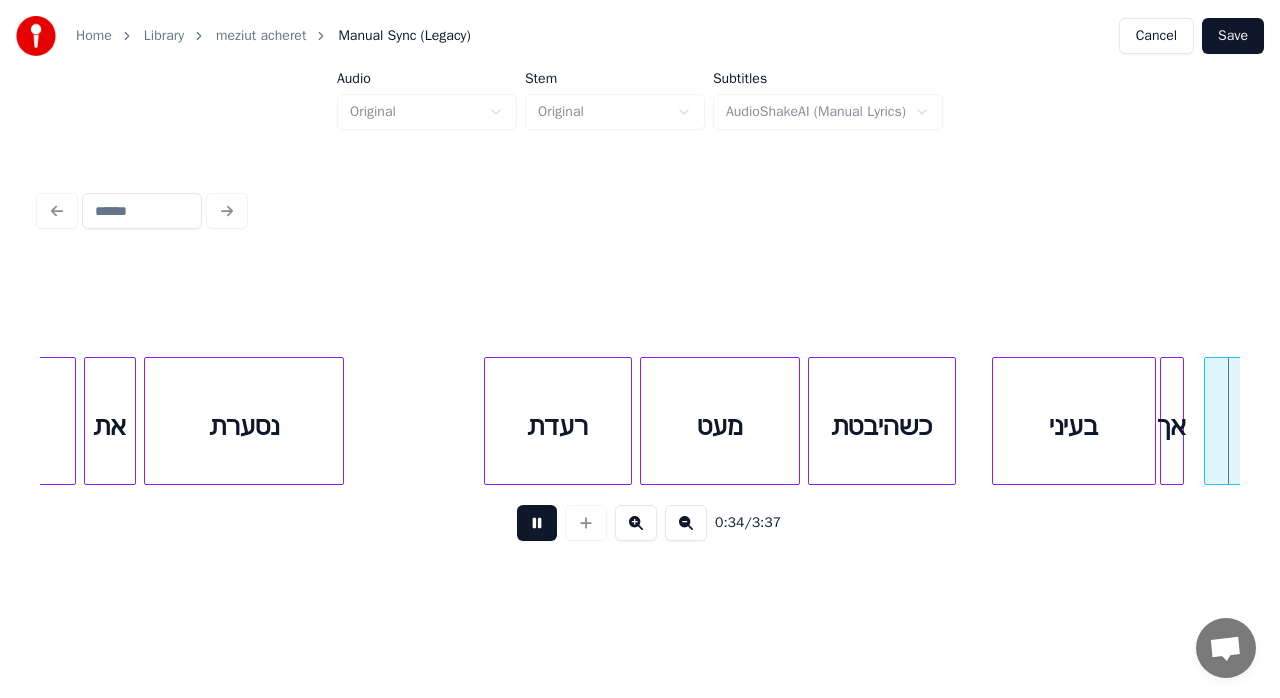 scroll, scrollTop: 0, scrollLeft: 6814, axis: horizontal 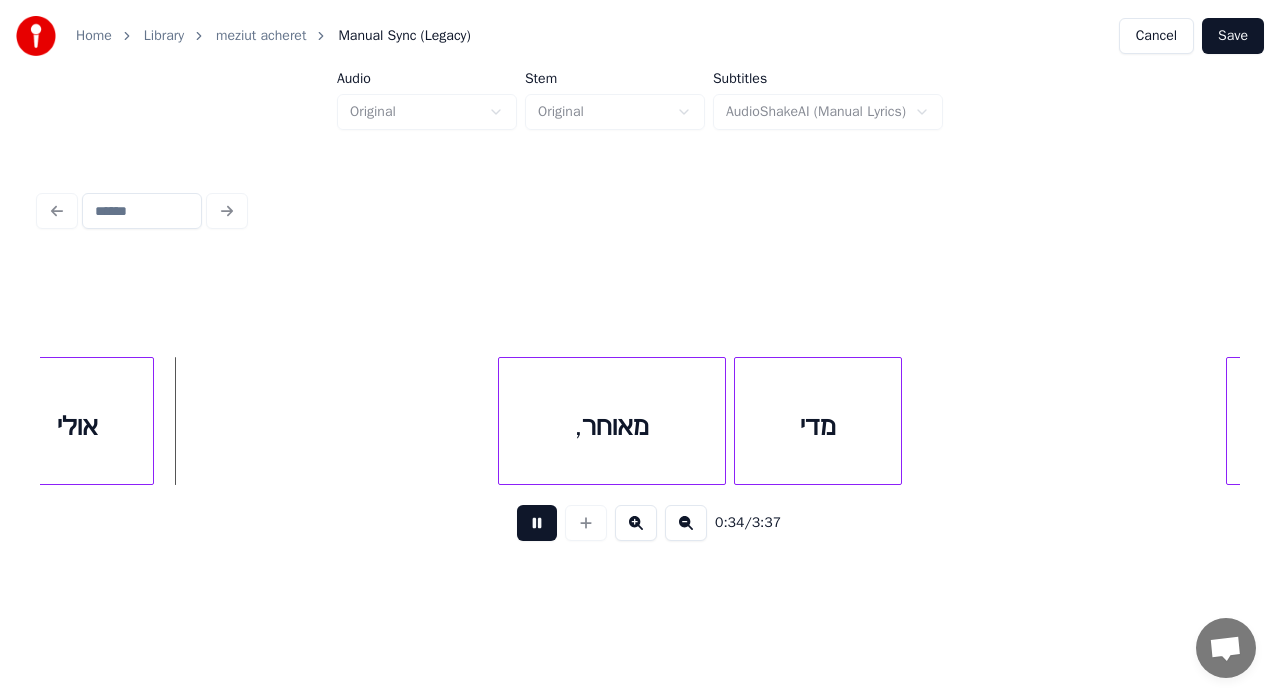 click at bounding box center (537, 523) 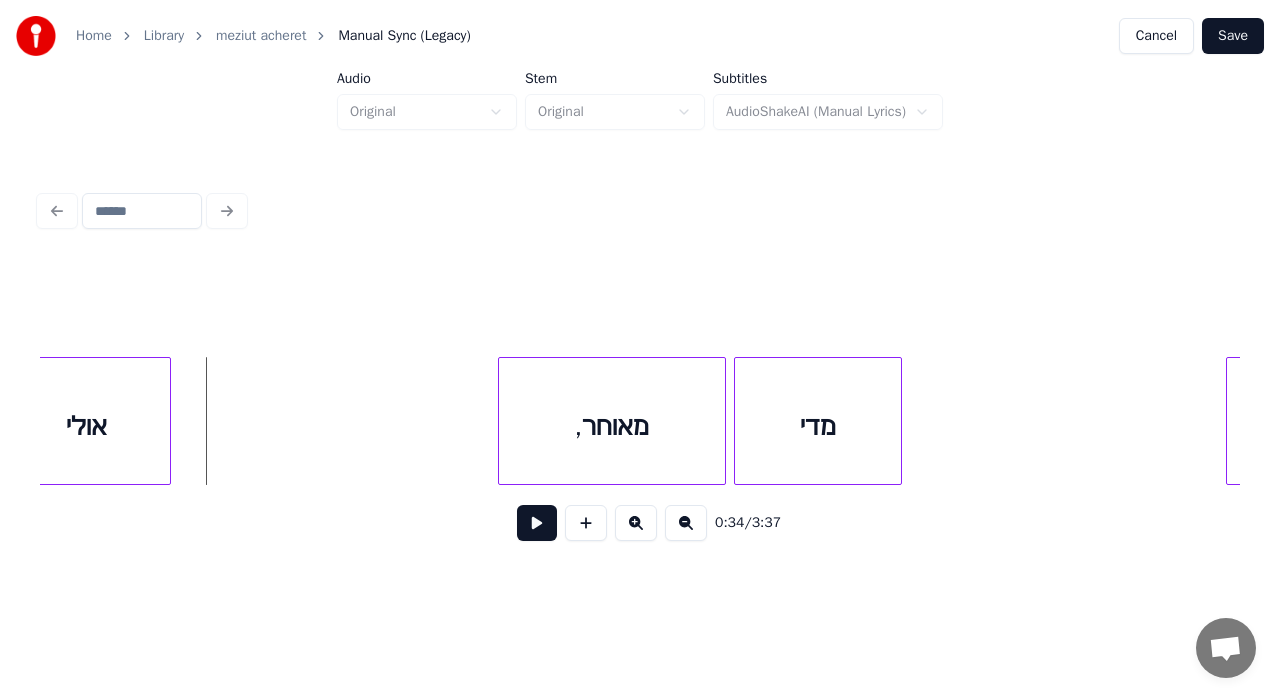 click at bounding box center (167, 421) 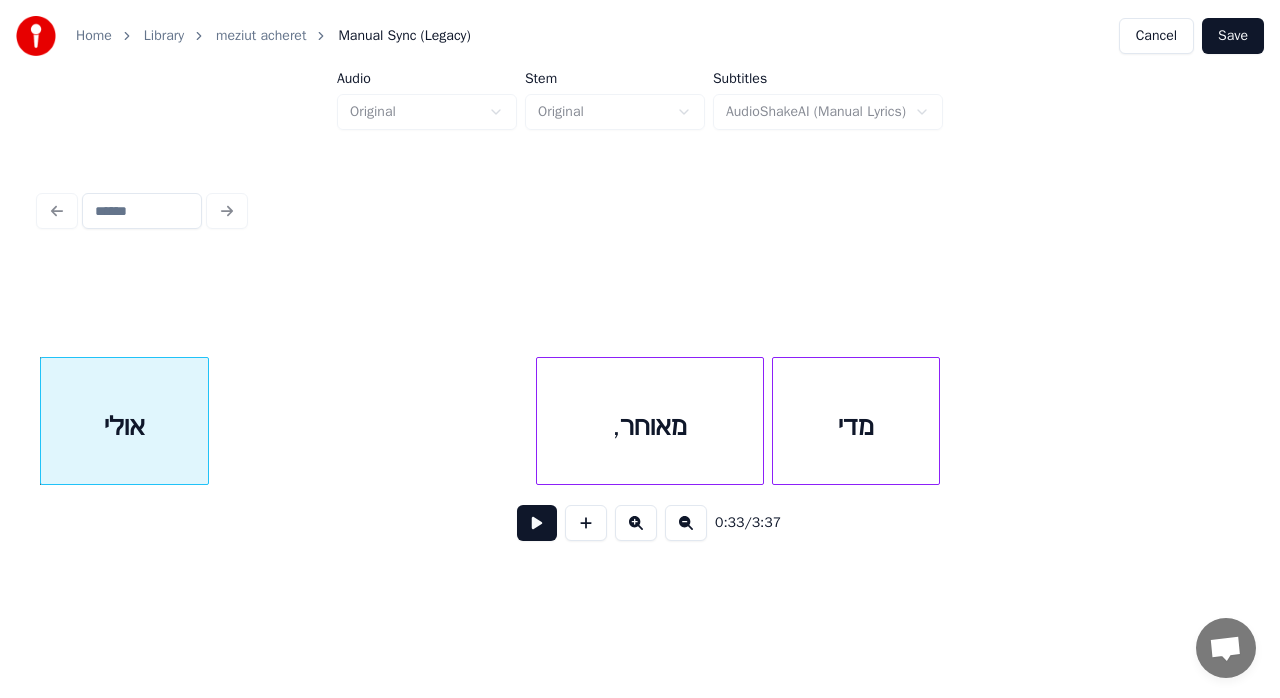 click at bounding box center (537, 523) 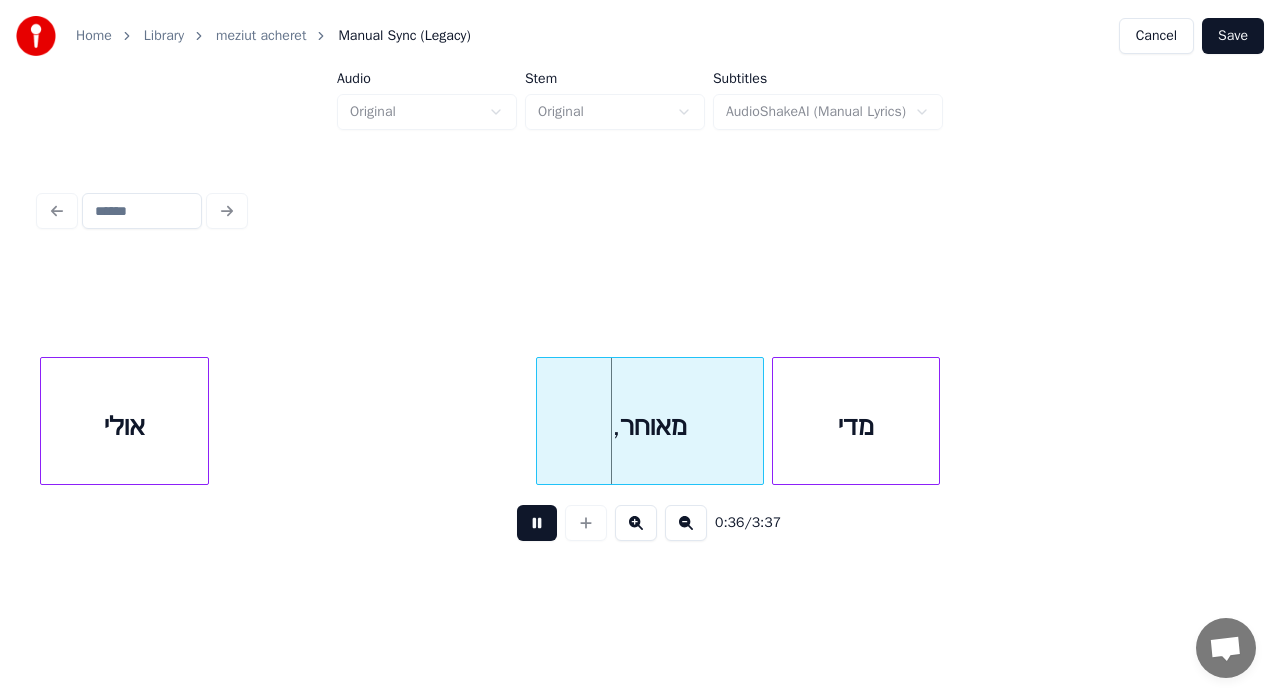 drag, startPoint x: 540, startPoint y: 521, endPoint x: 598, endPoint y: 442, distance: 98.005104 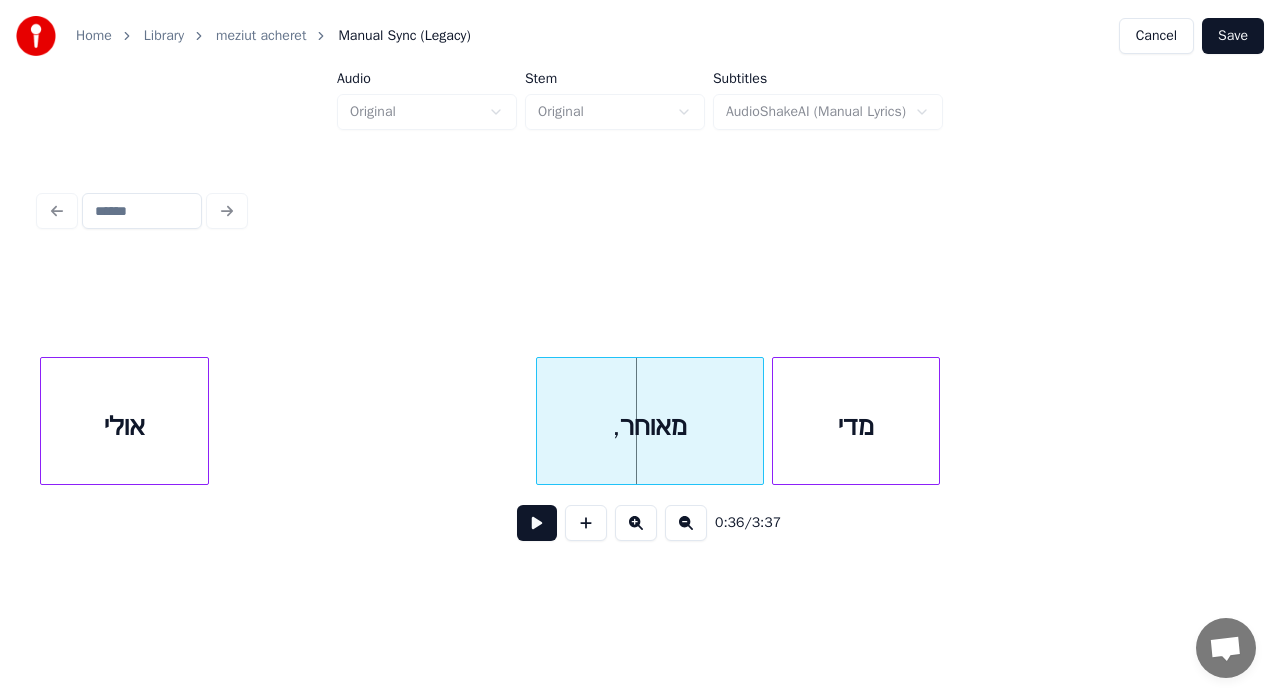 click on ",מאוחר" at bounding box center [650, 426] 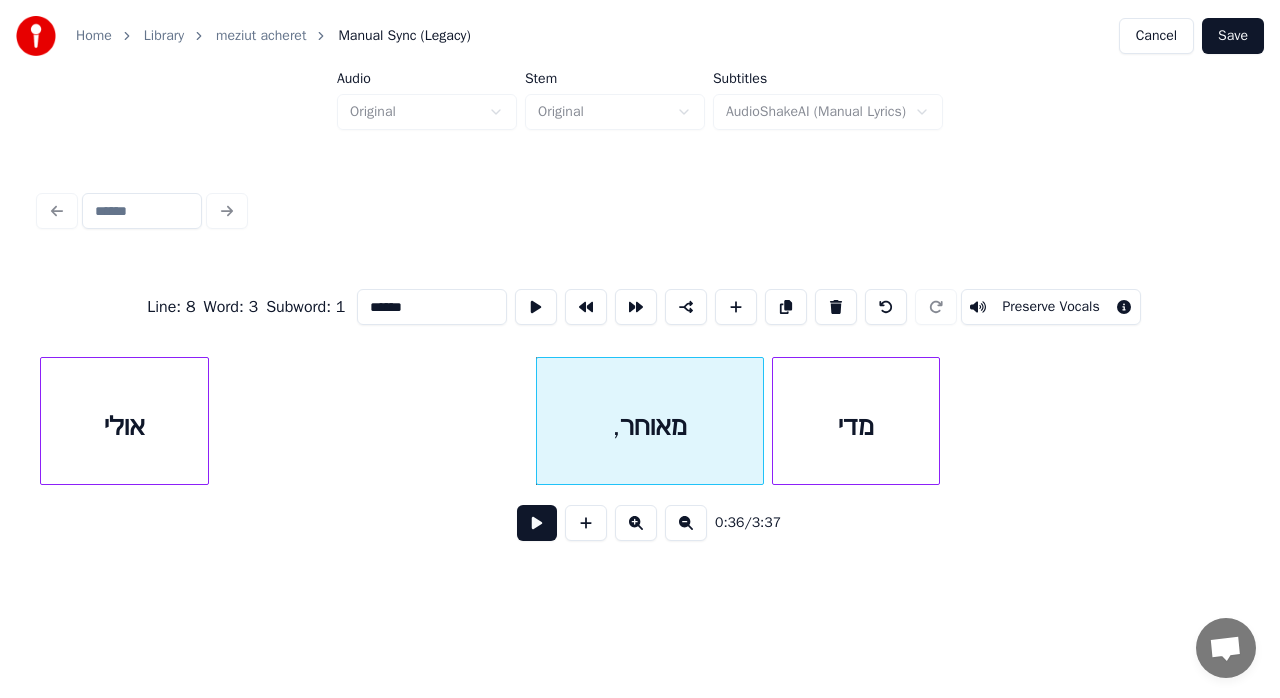 drag, startPoint x: 376, startPoint y: 306, endPoint x: 366, endPoint y: 302, distance: 10.770329 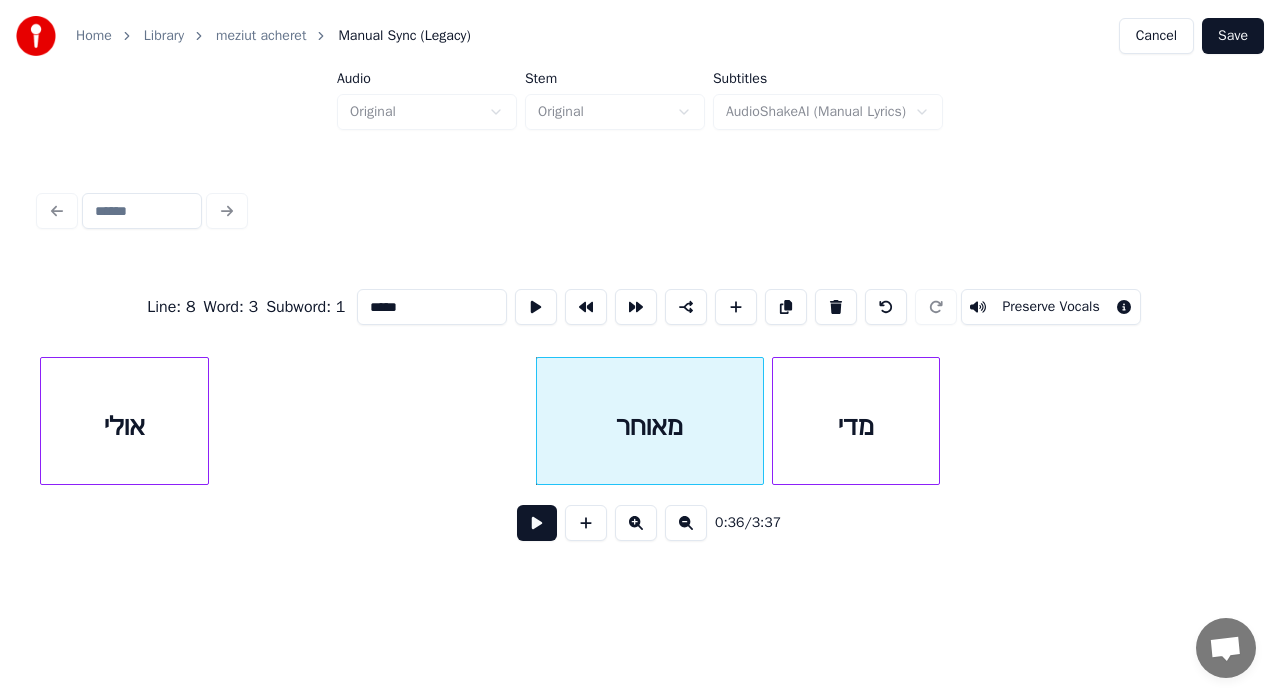 type on "*****" 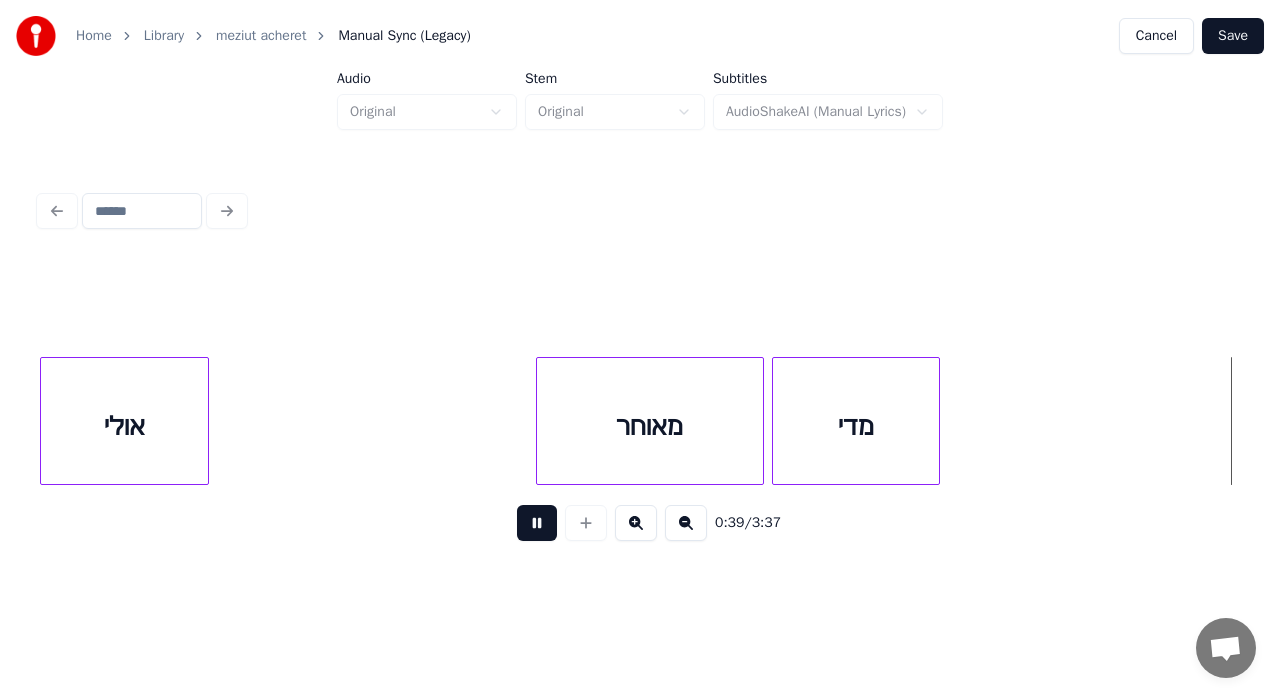 scroll, scrollTop: 0, scrollLeft: 7977, axis: horizontal 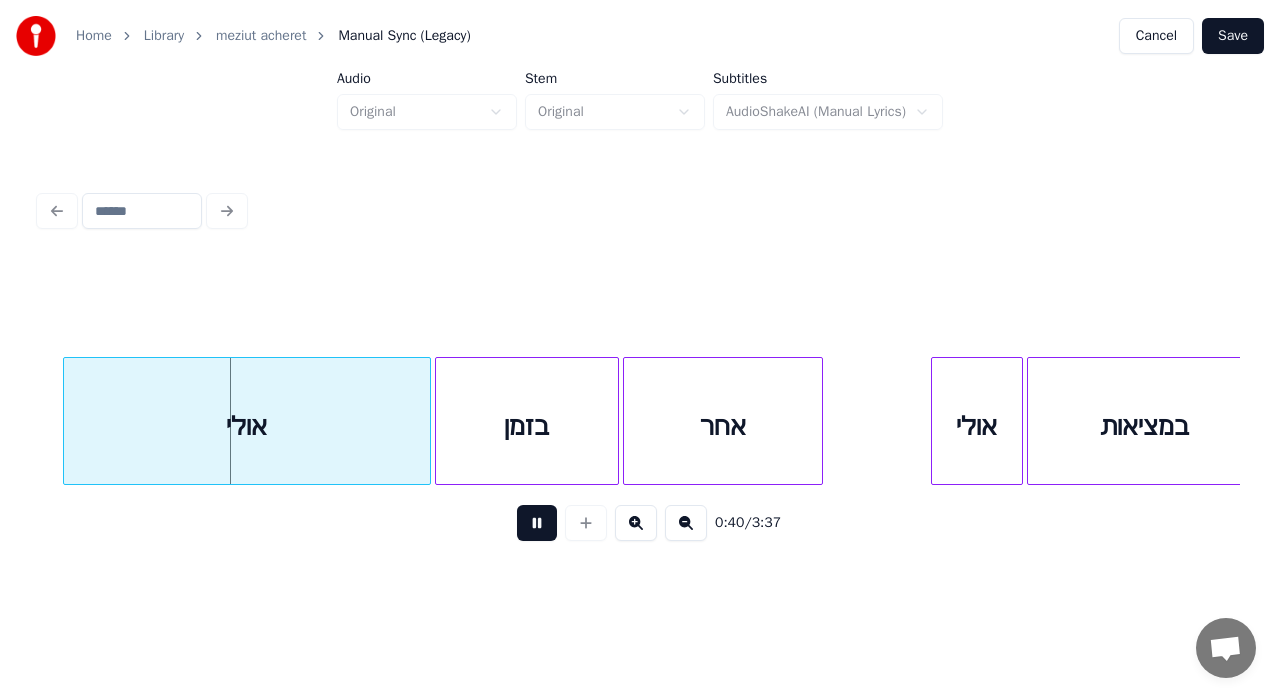 click at bounding box center [537, 523] 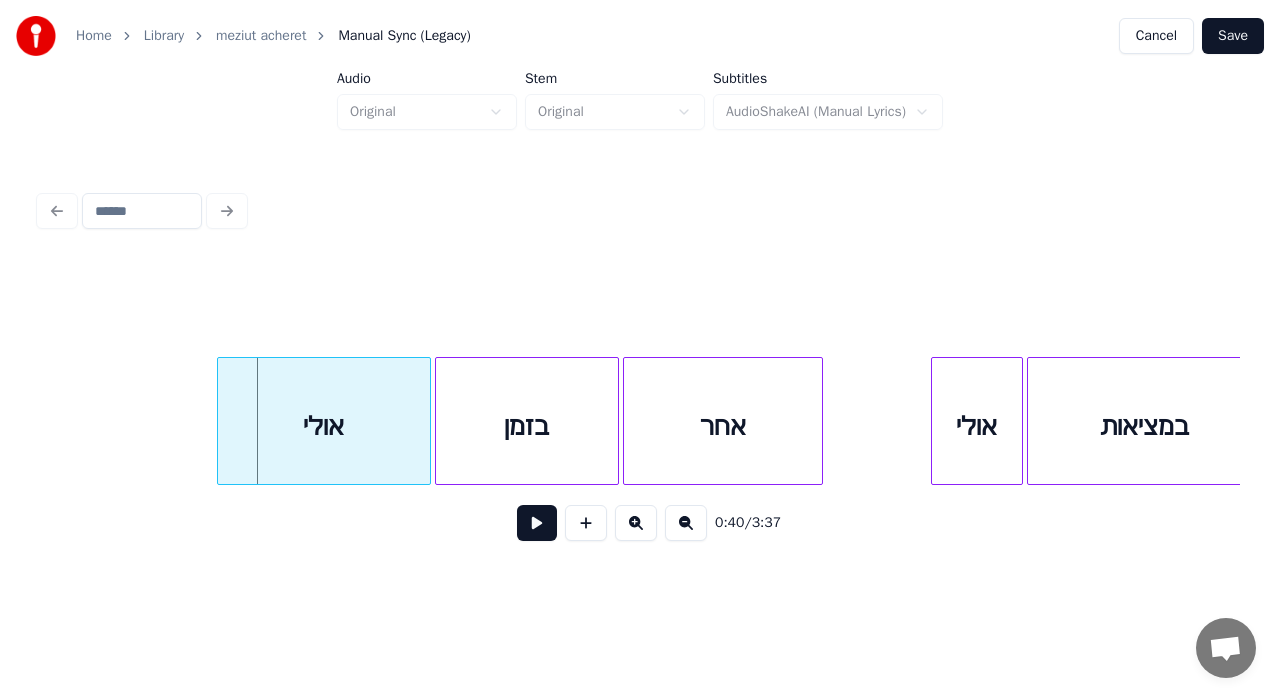 click at bounding box center (221, 421) 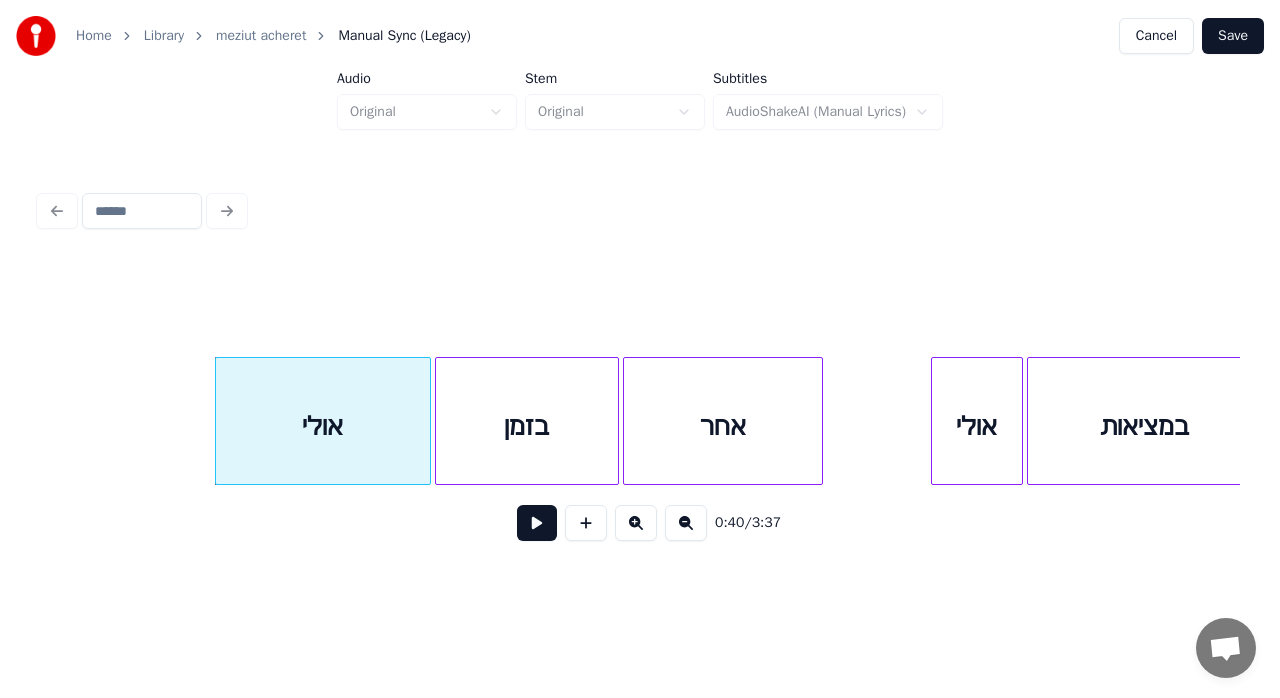 click at bounding box center (537, 523) 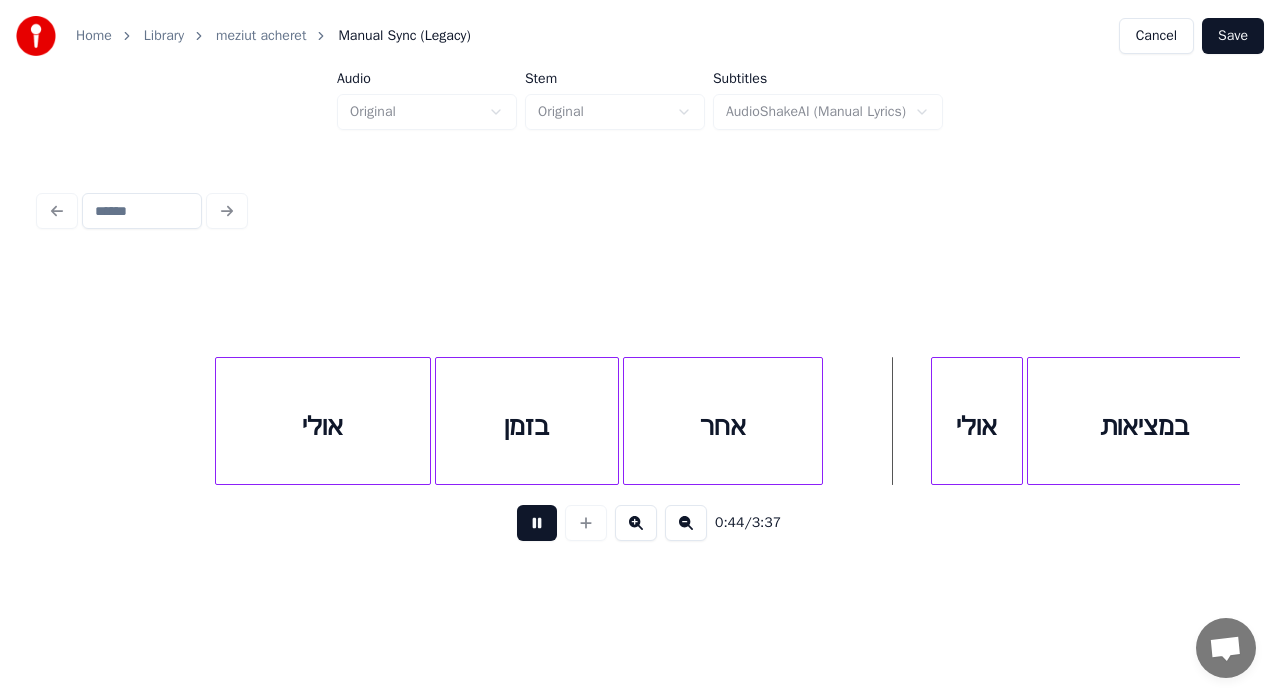 click at bounding box center [537, 523] 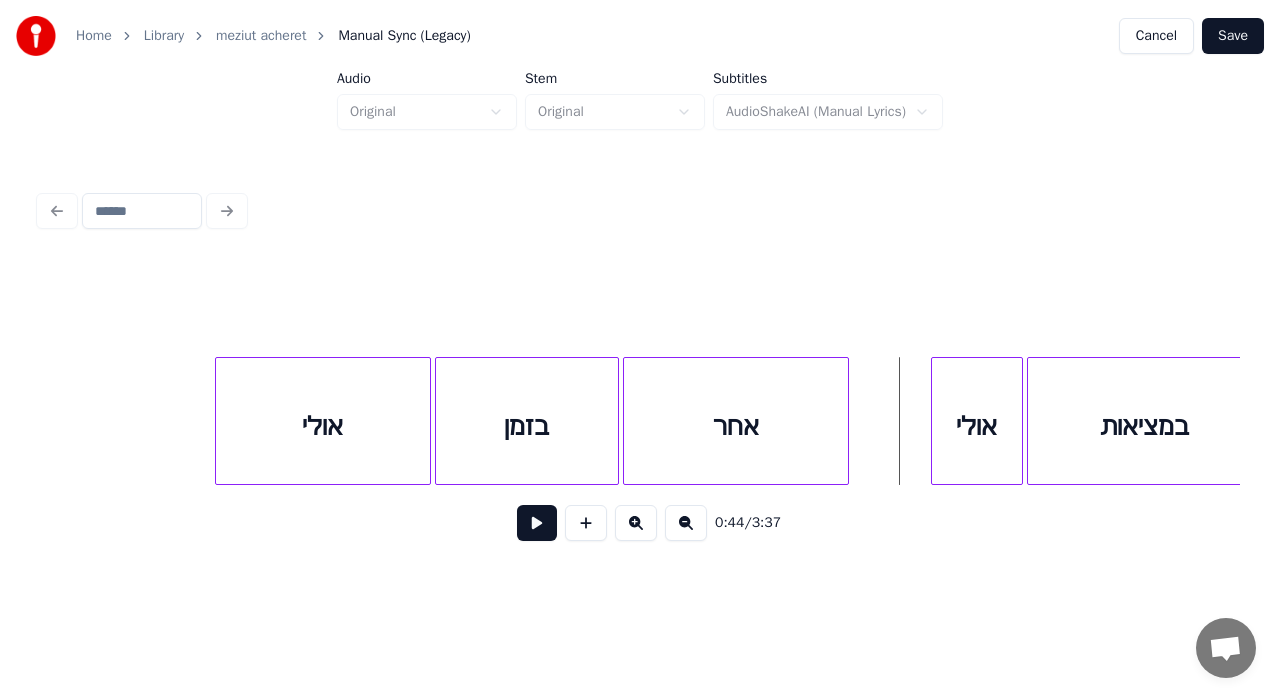click at bounding box center [845, 421] 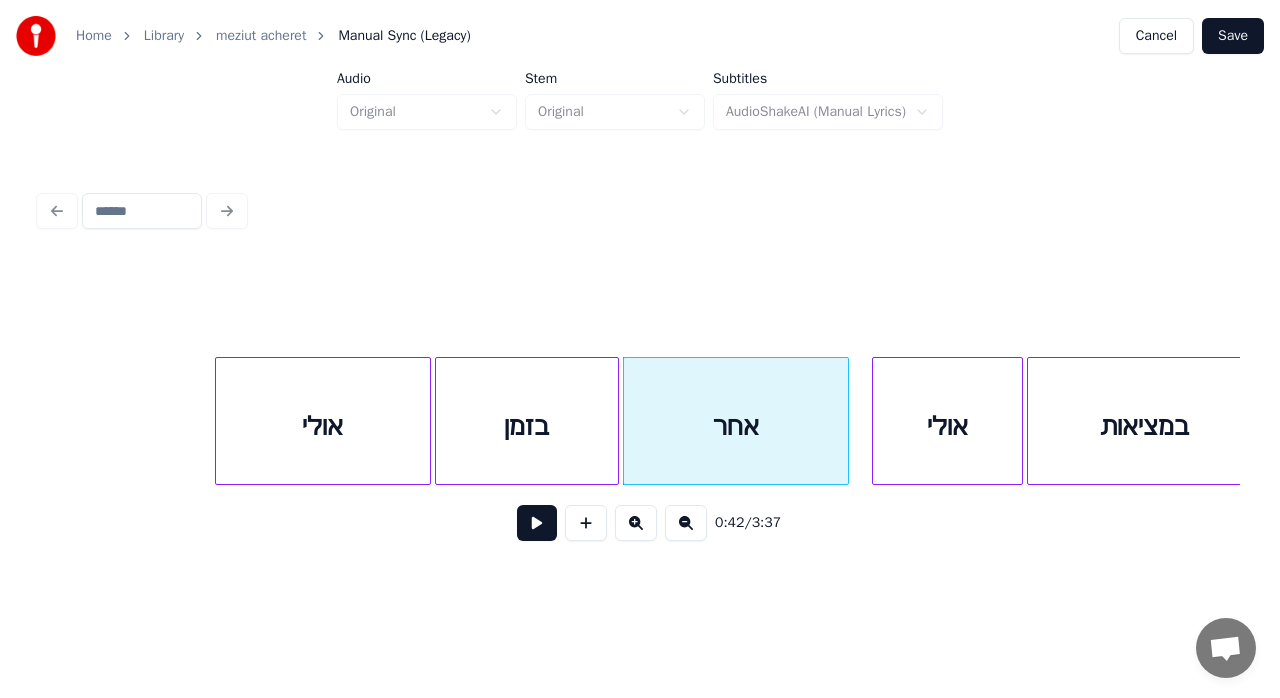 click at bounding box center [876, 421] 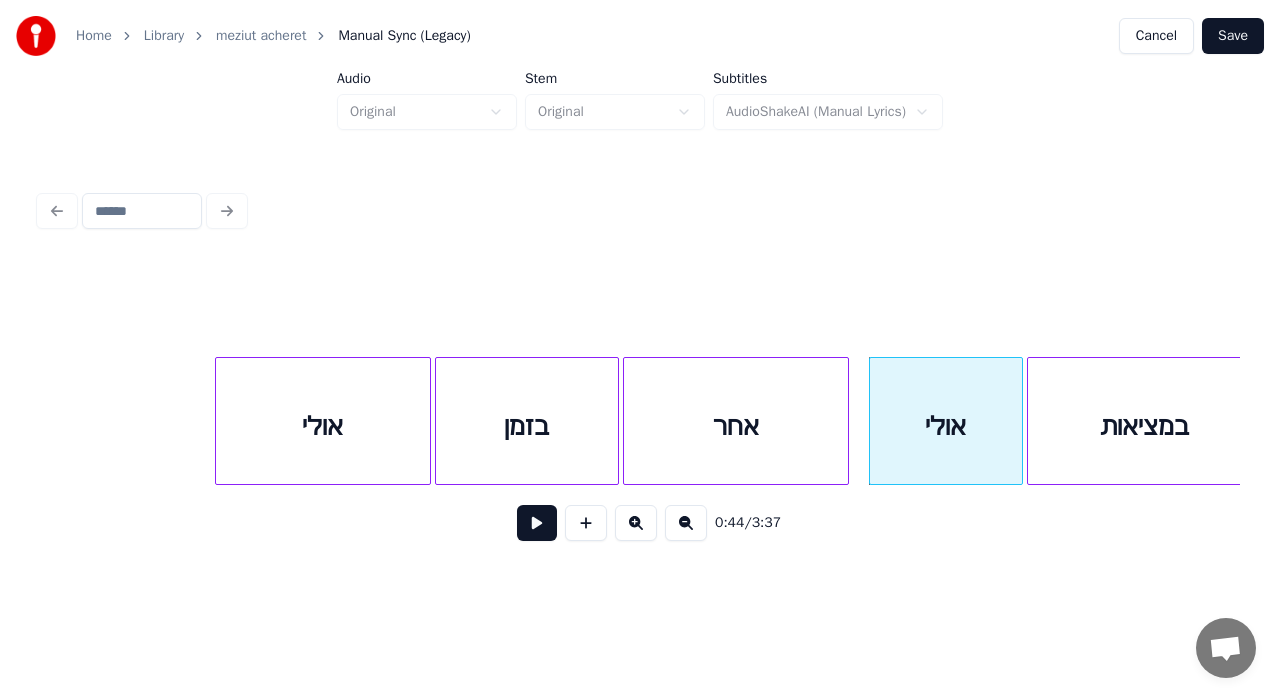 click on "אחר" at bounding box center [736, 426] 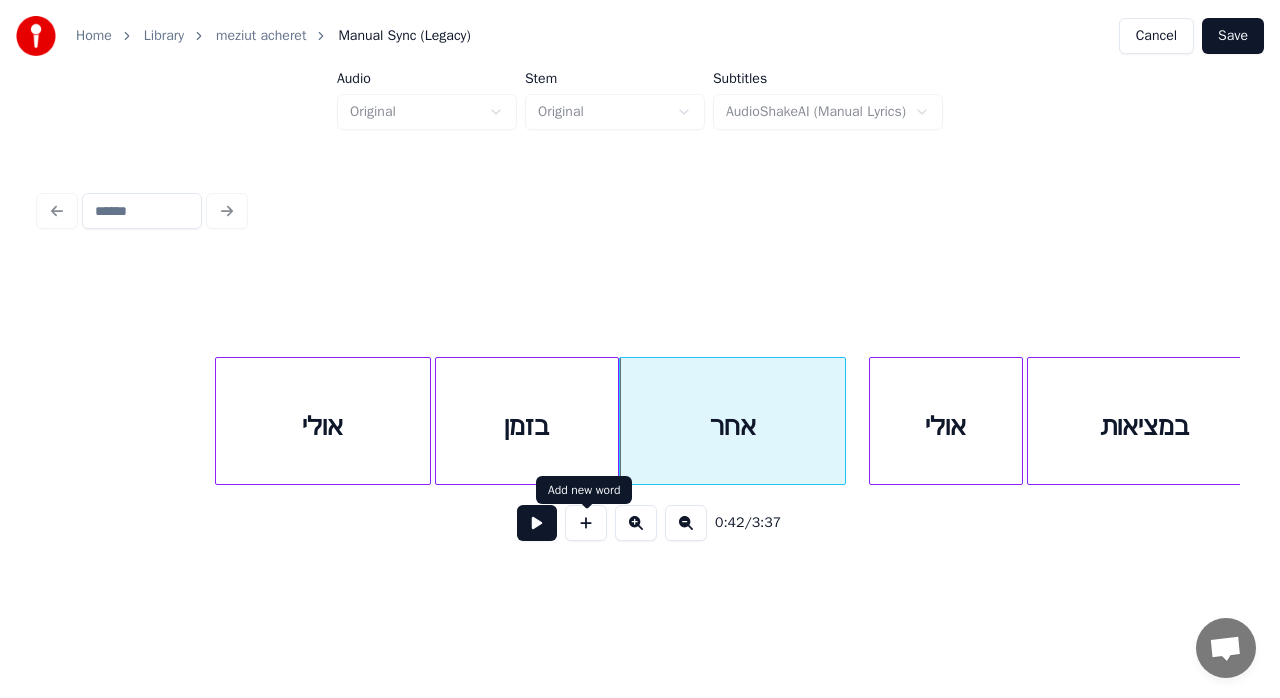 click at bounding box center (537, 523) 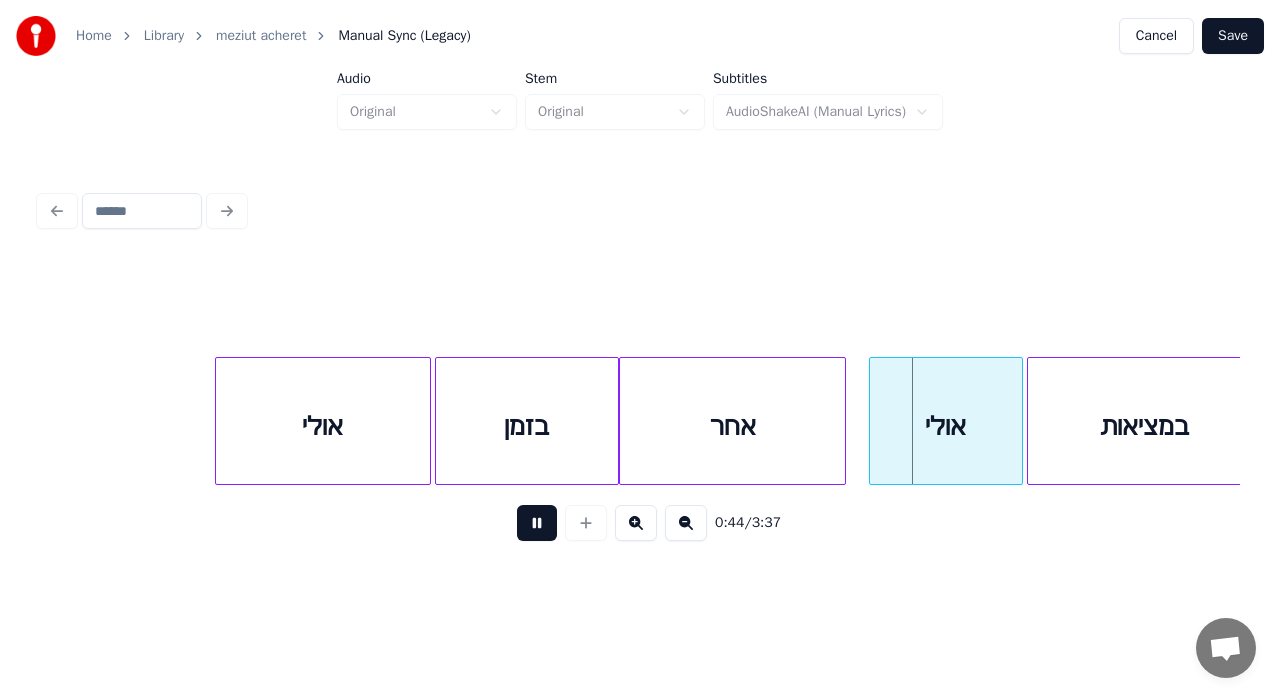 click at bounding box center [537, 523] 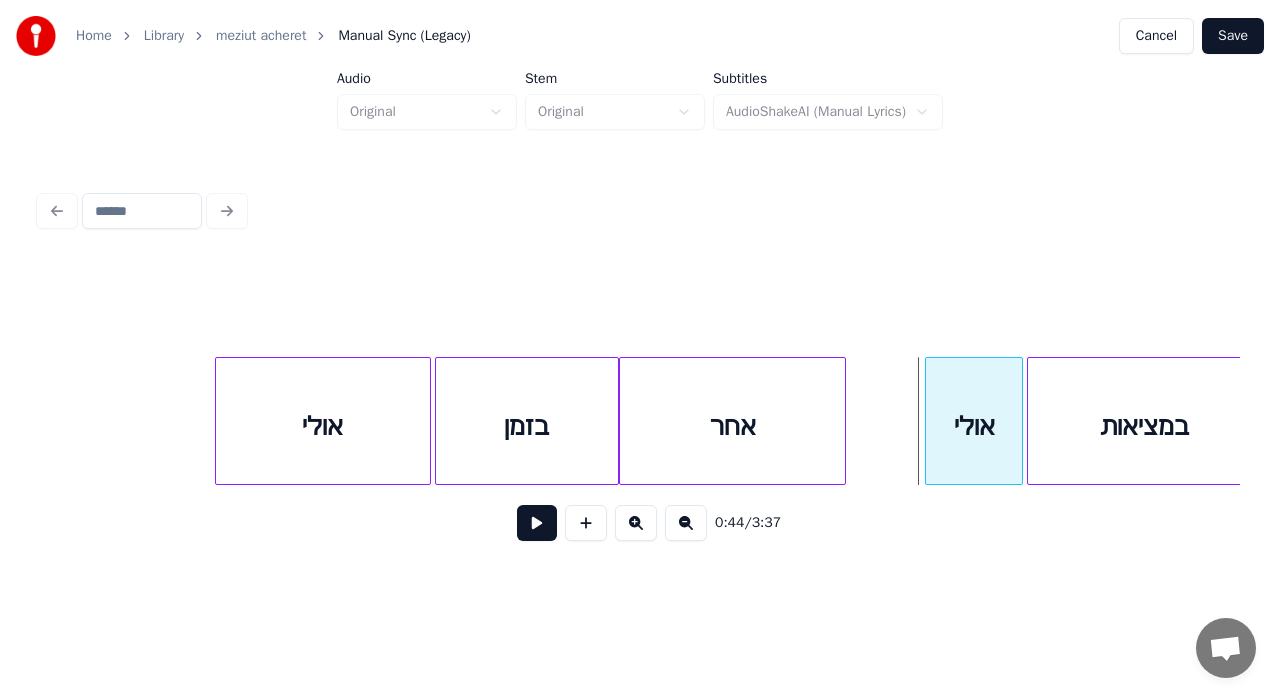 click at bounding box center [929, 421] 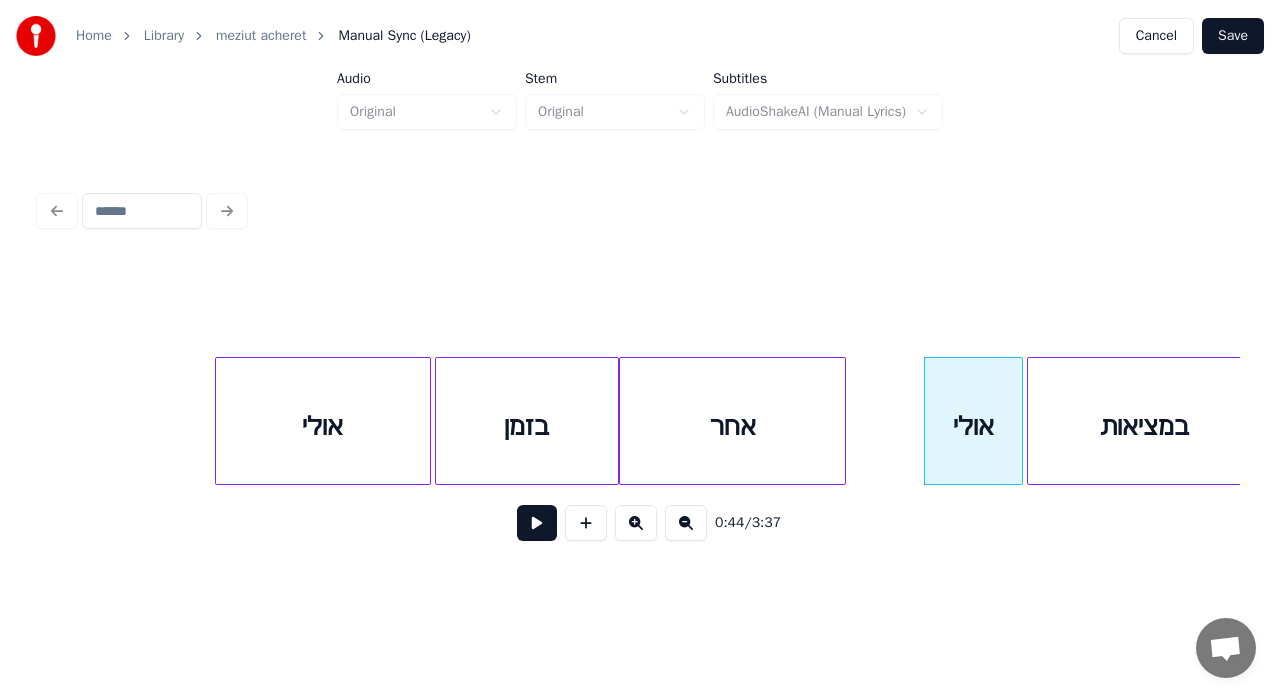 click at bounding box center [537, 523] 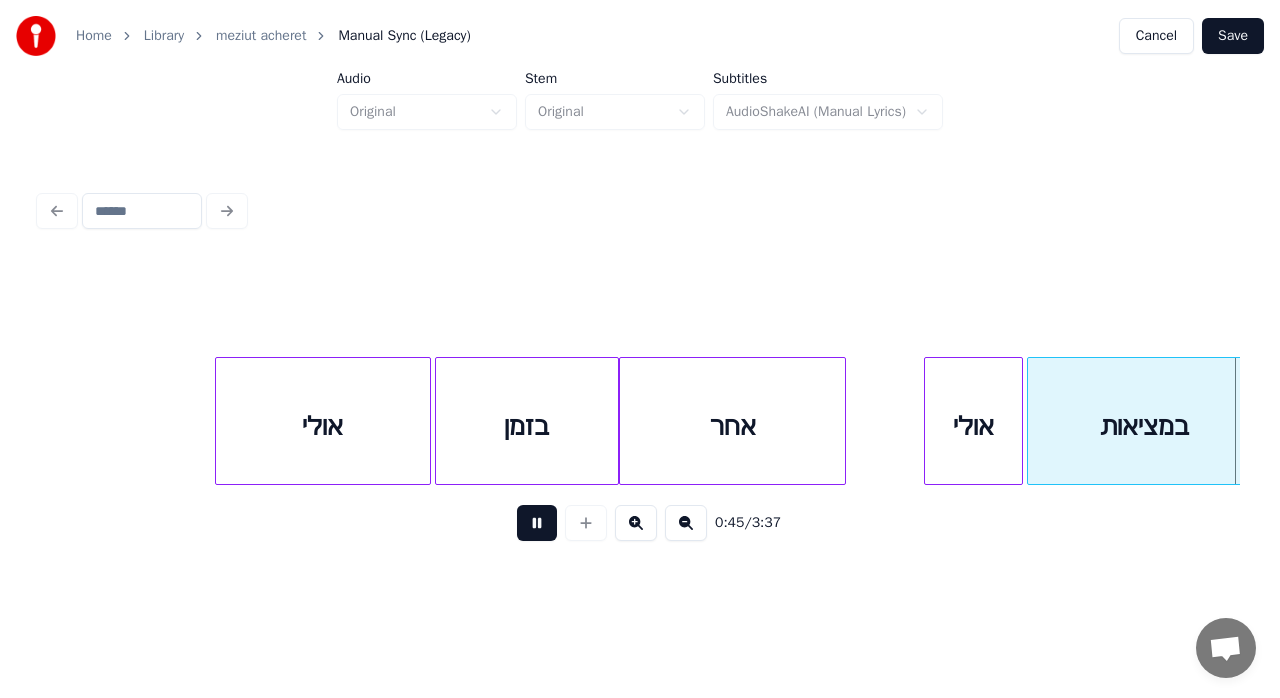 scroll, scrollTop: 0, scrollLeft: 9178, axis: horizontal 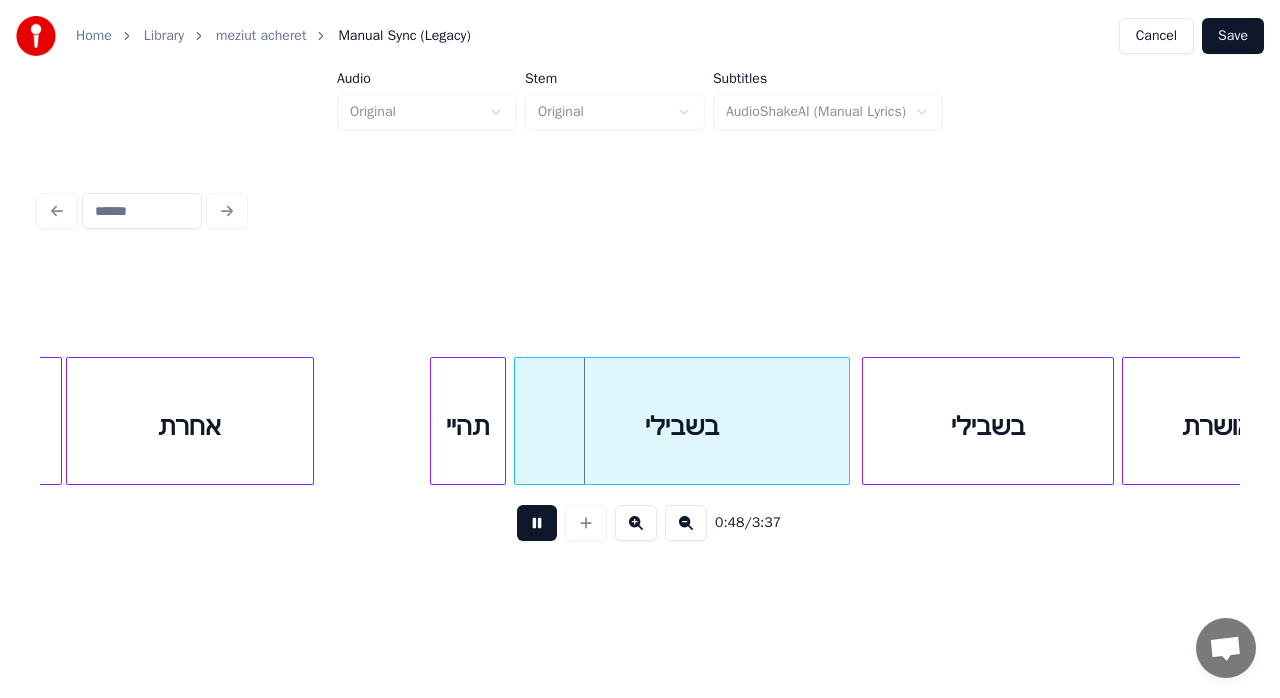 click at bounding box center [537, 523] 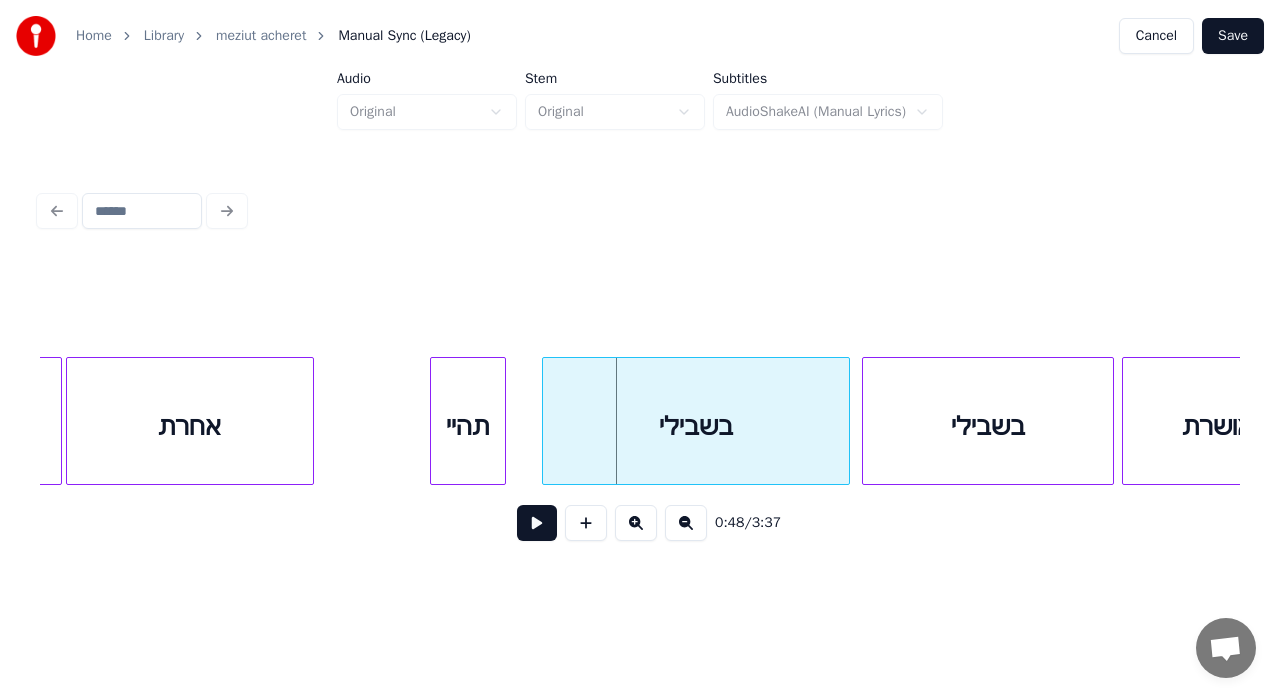 click at bounding box center [546, 421] 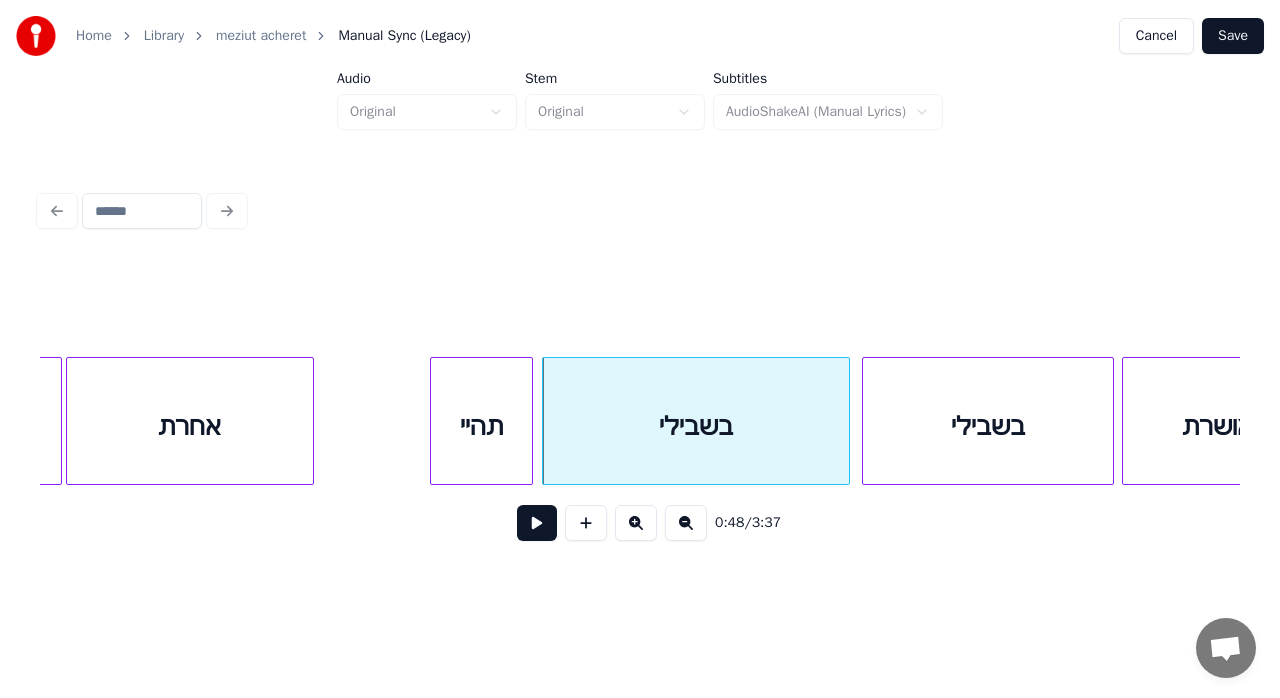 click at bounding box center (529, 421) 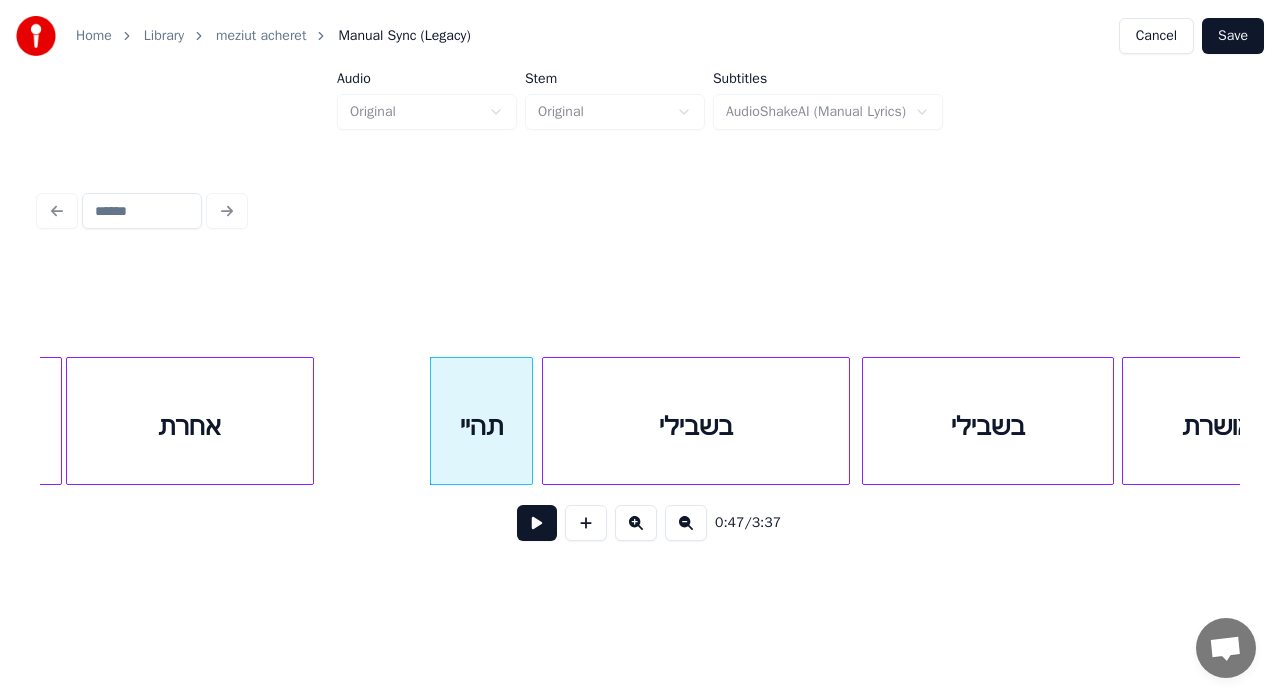 click at bounding box center (537, 523) 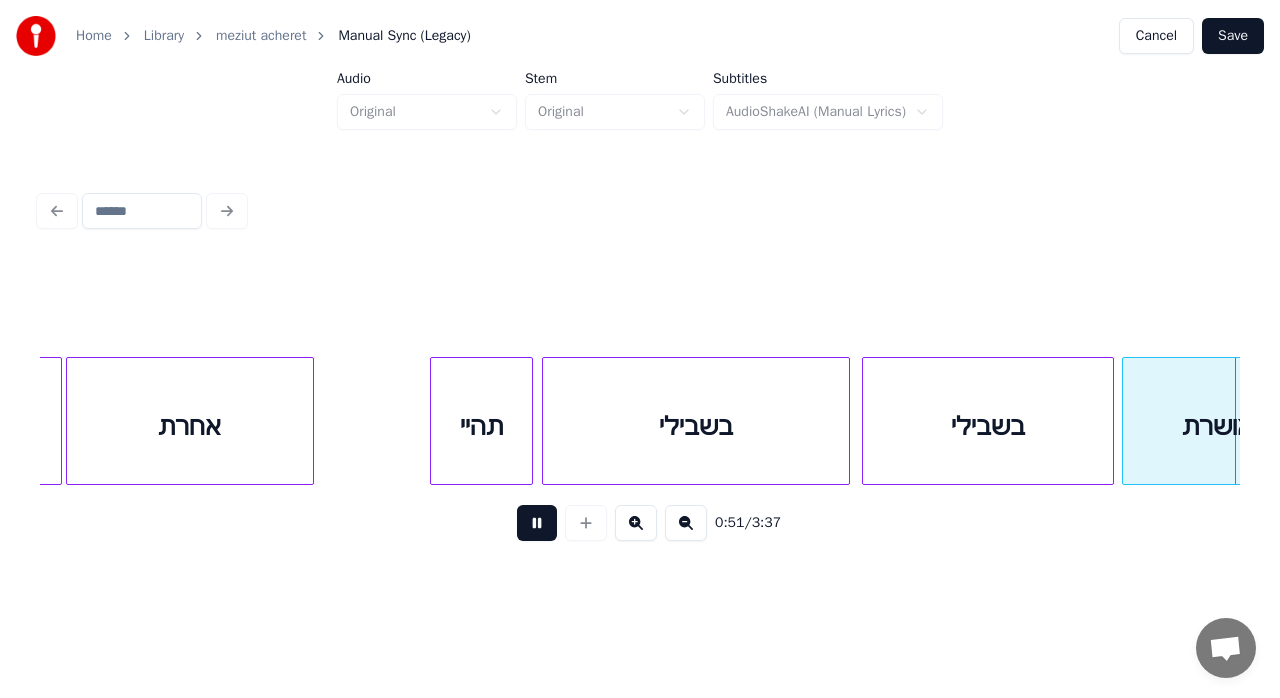scroll, scrollTop: 0, scrollLeft: 10381, axis: horizontal 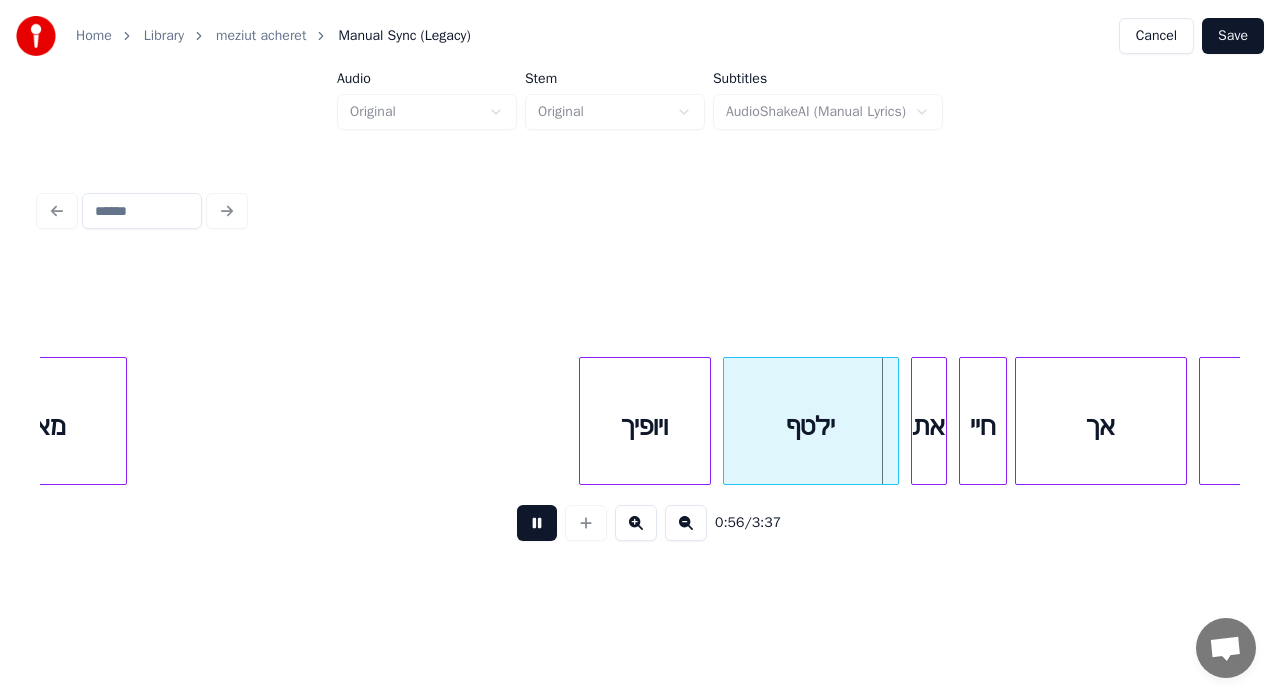 click at bounding box center (537, 523) 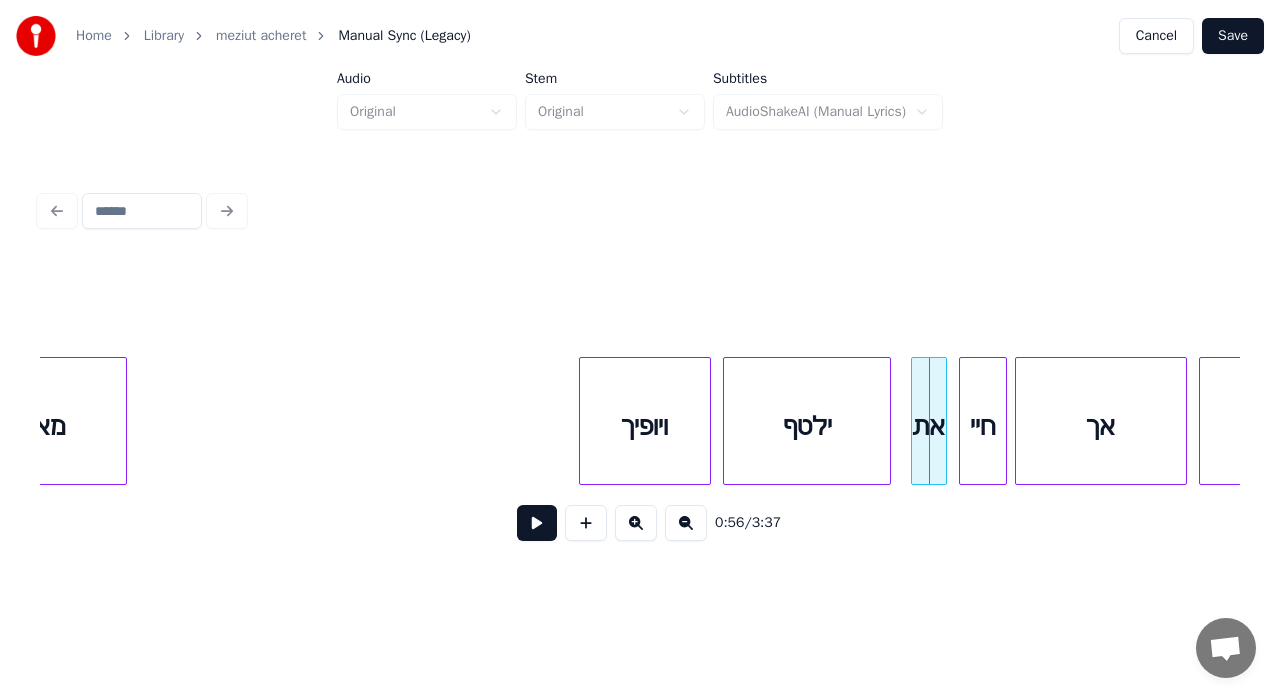 click at bounding box center [887, 421] 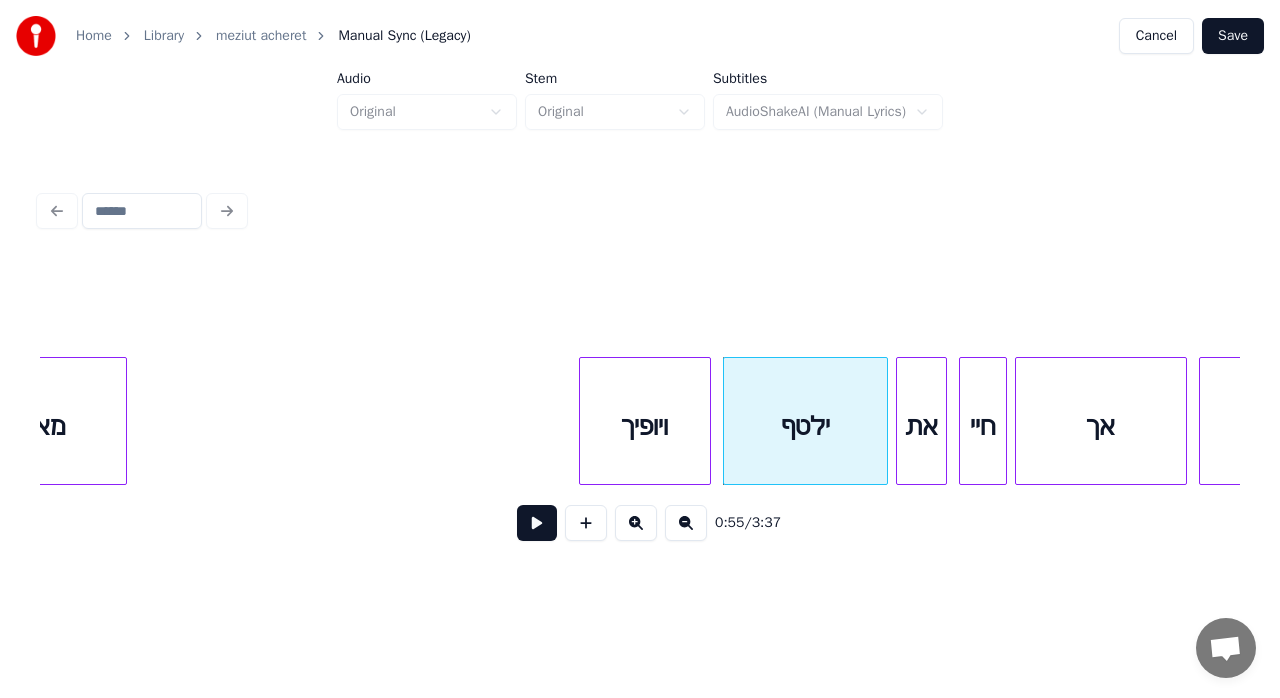 click at bounding box center (900, 421) 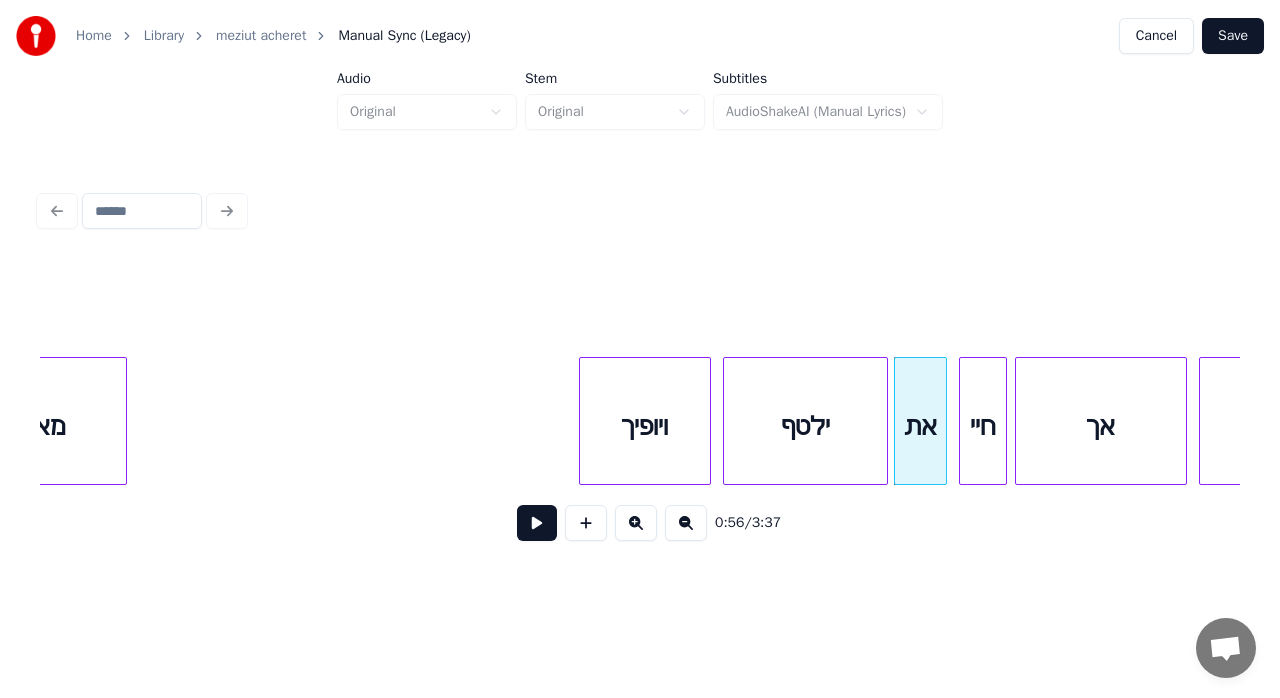 click on "ילטף" at bounding box center [805, 426] 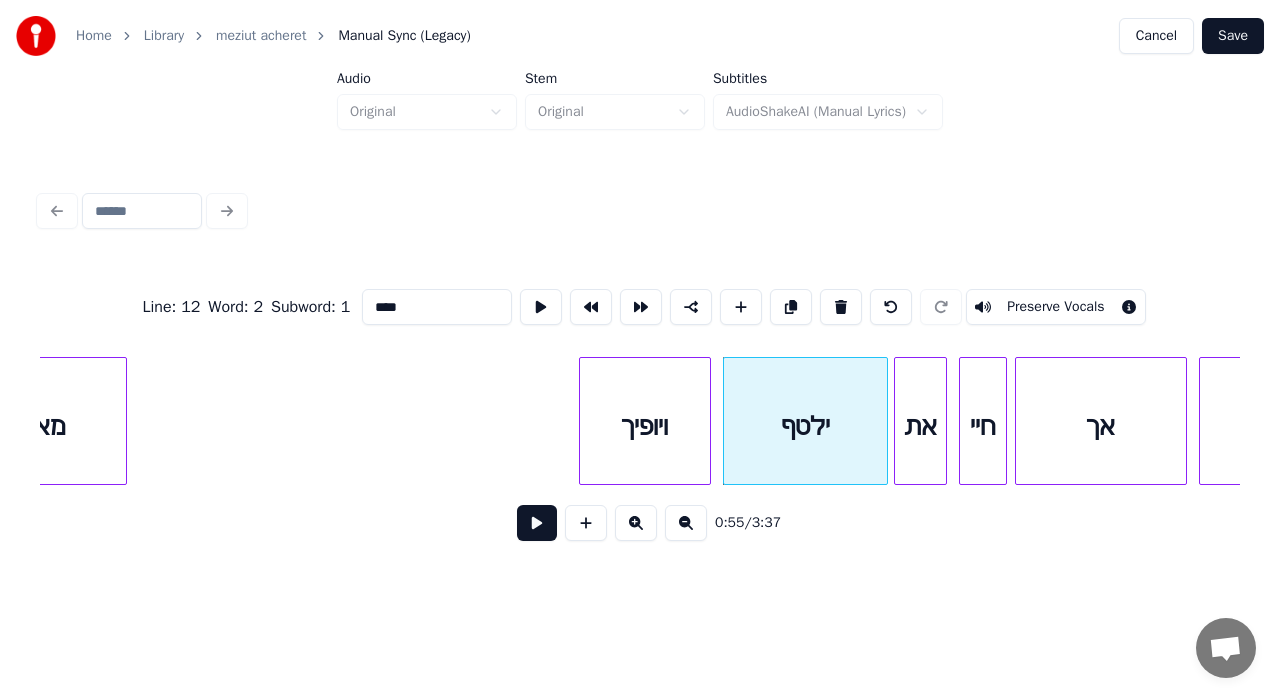 click at bounding box center [537, 523] 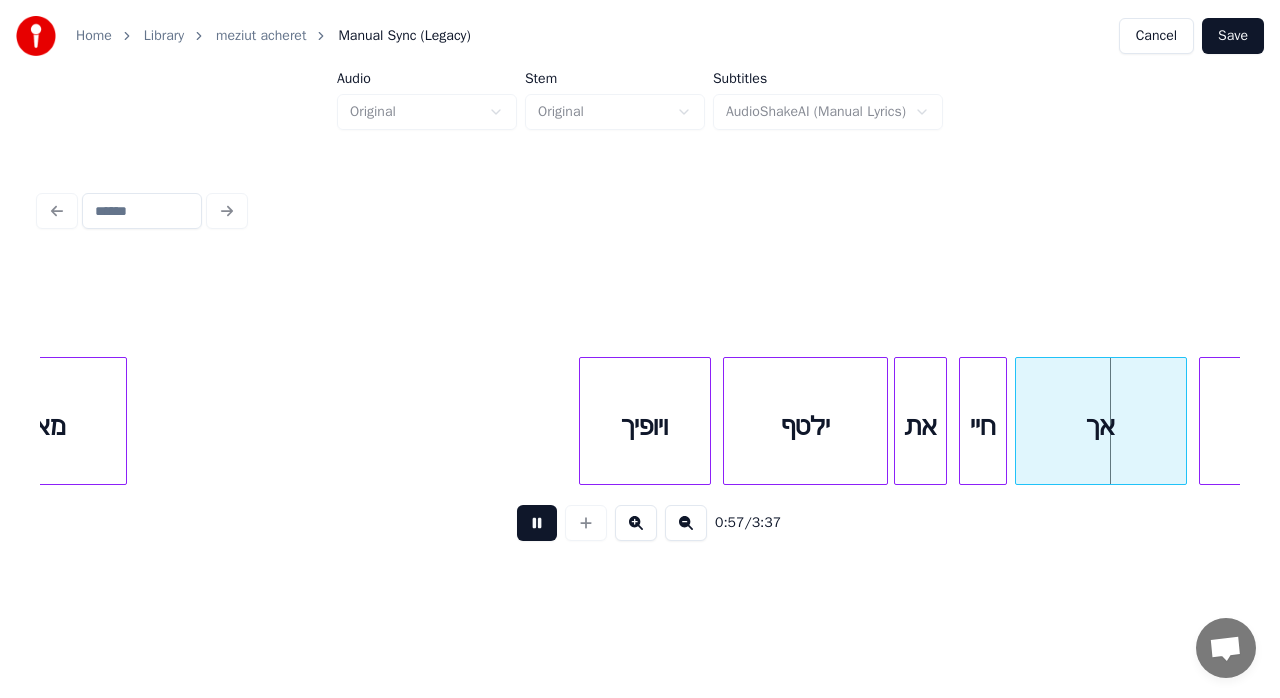 click at bounding box center [537, 523] 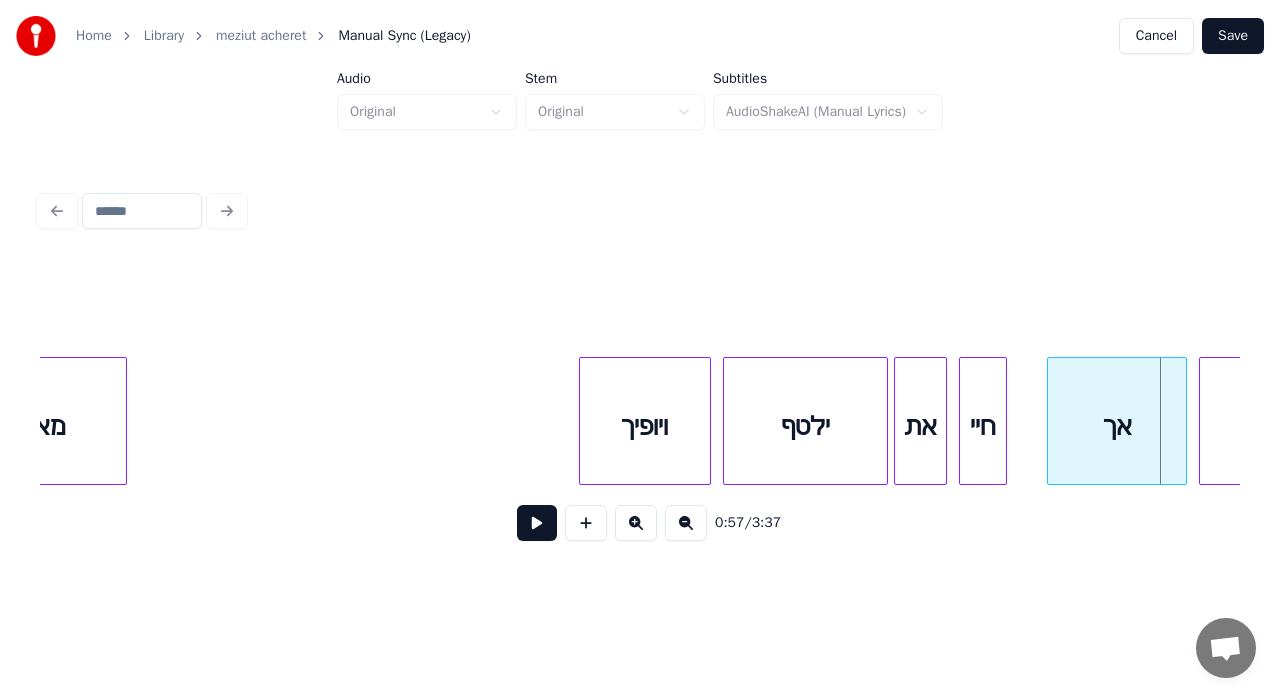 click at bounding box center [1051, 421] 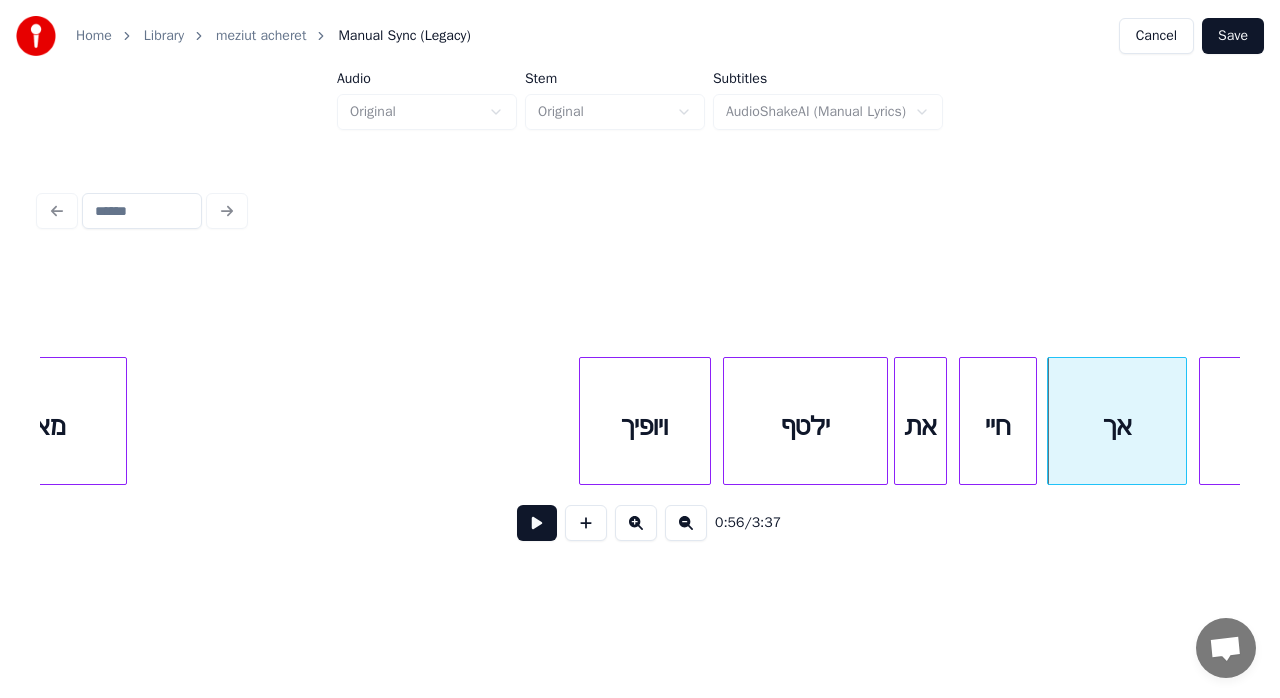 click at bounding box center [1033, 421] 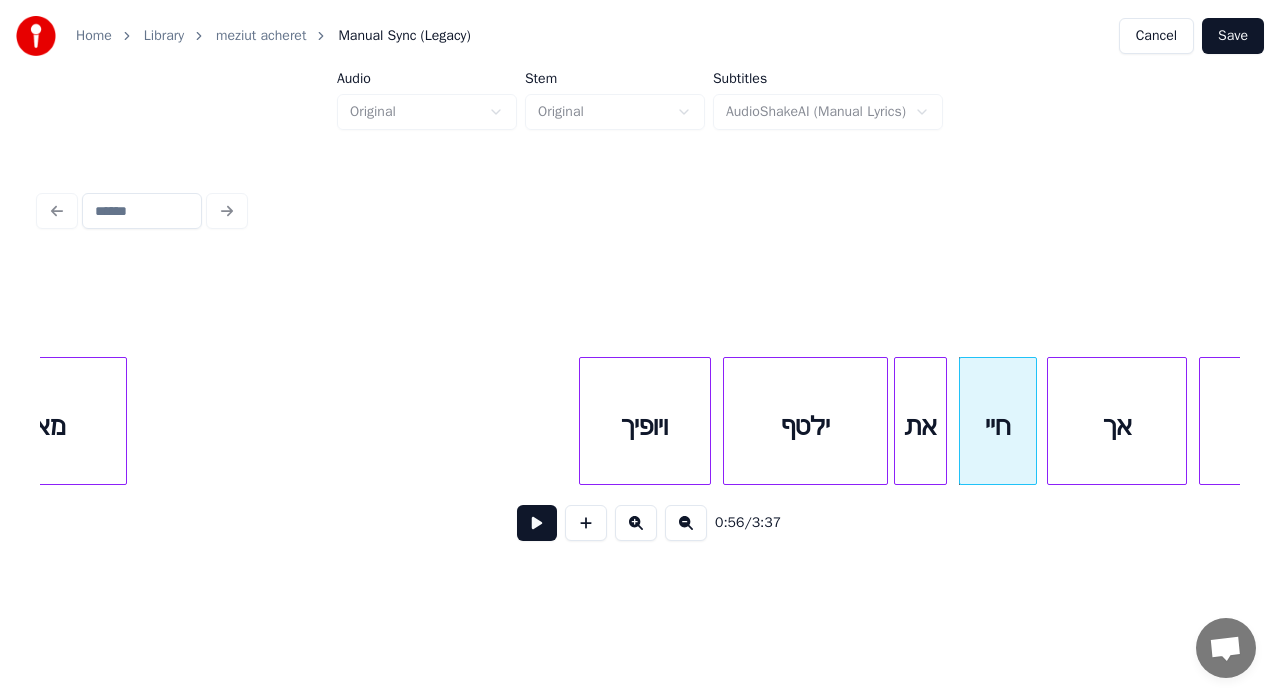 click at bounding box center (537, 523) 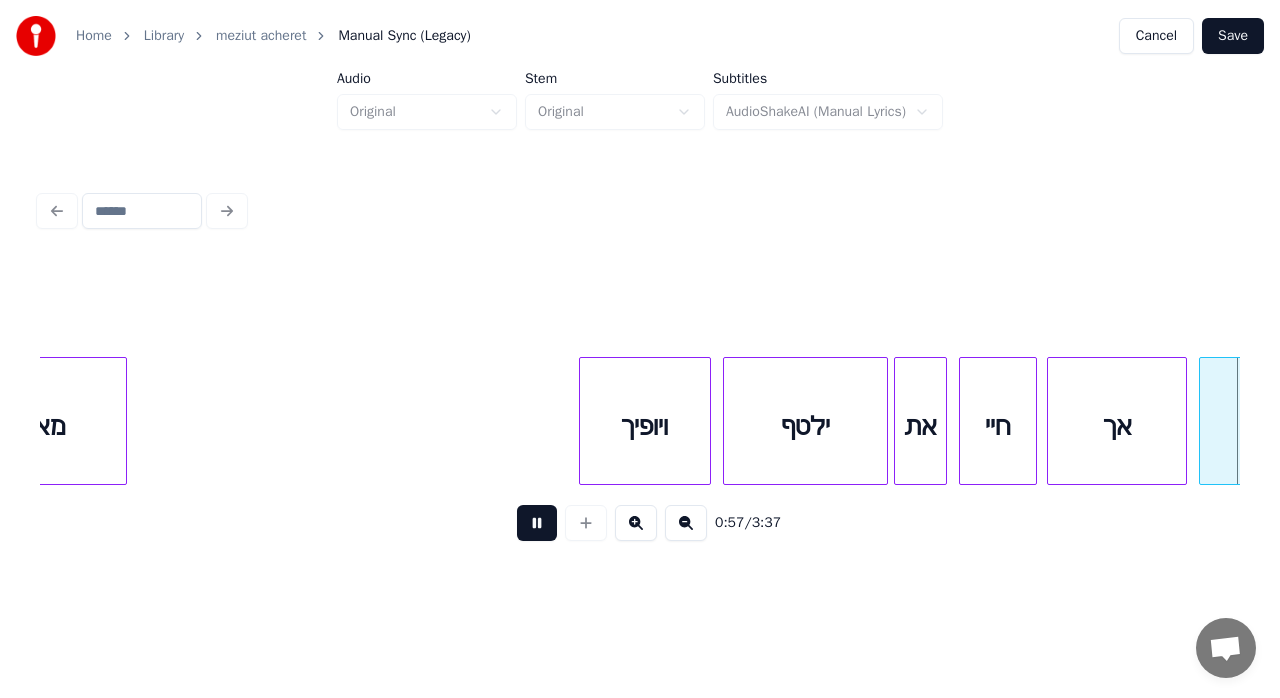 scroll, scrollTop: 0, scrollLeft: 11581, axis: horizontal 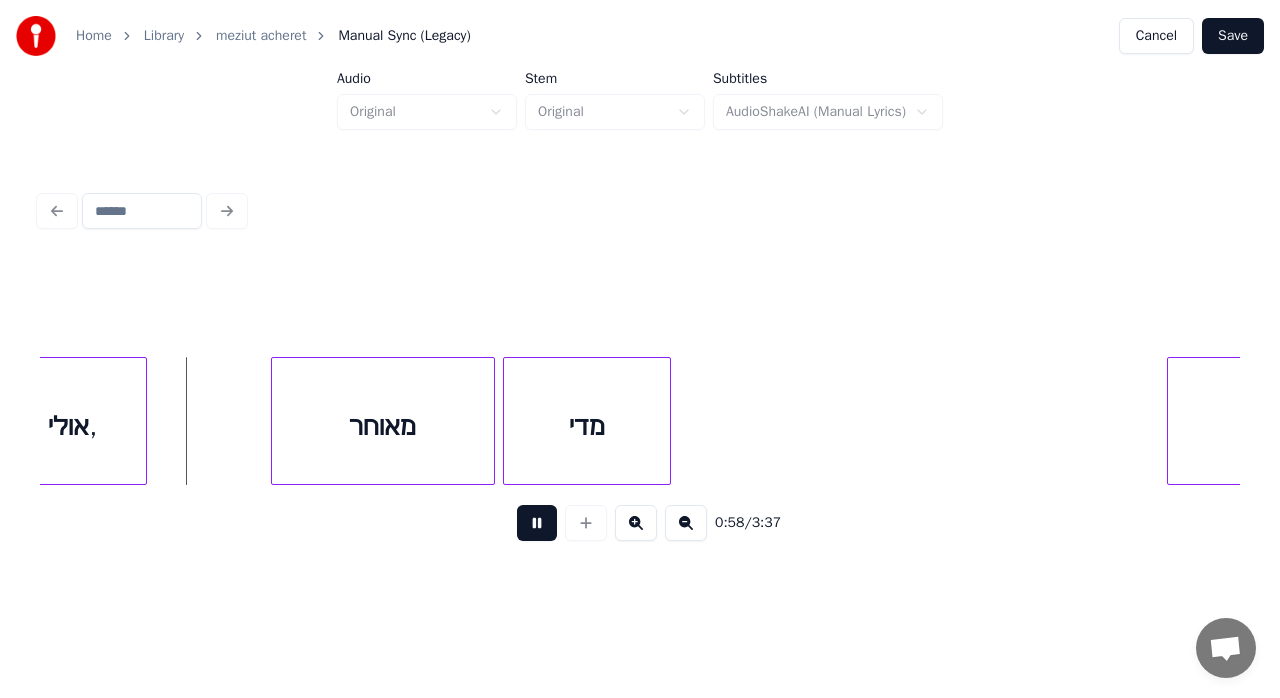 click at bounding box center [537, 523] 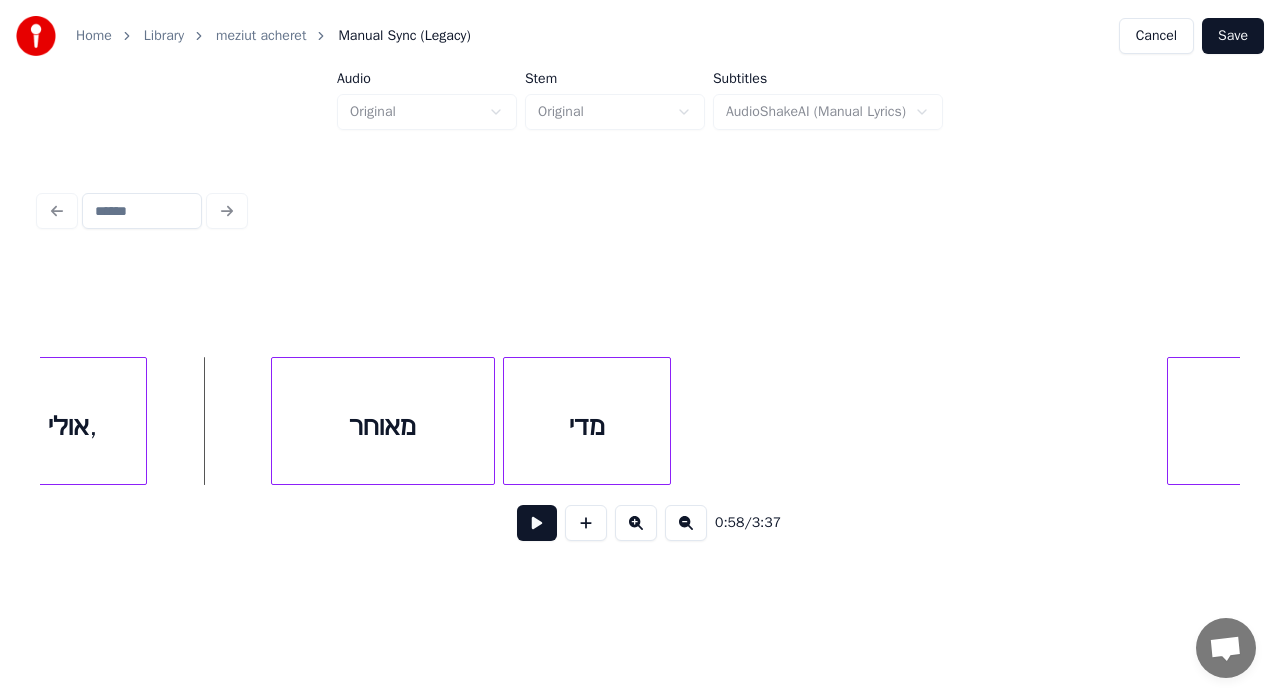 click on "אולי," at bounding box center [73, 426] 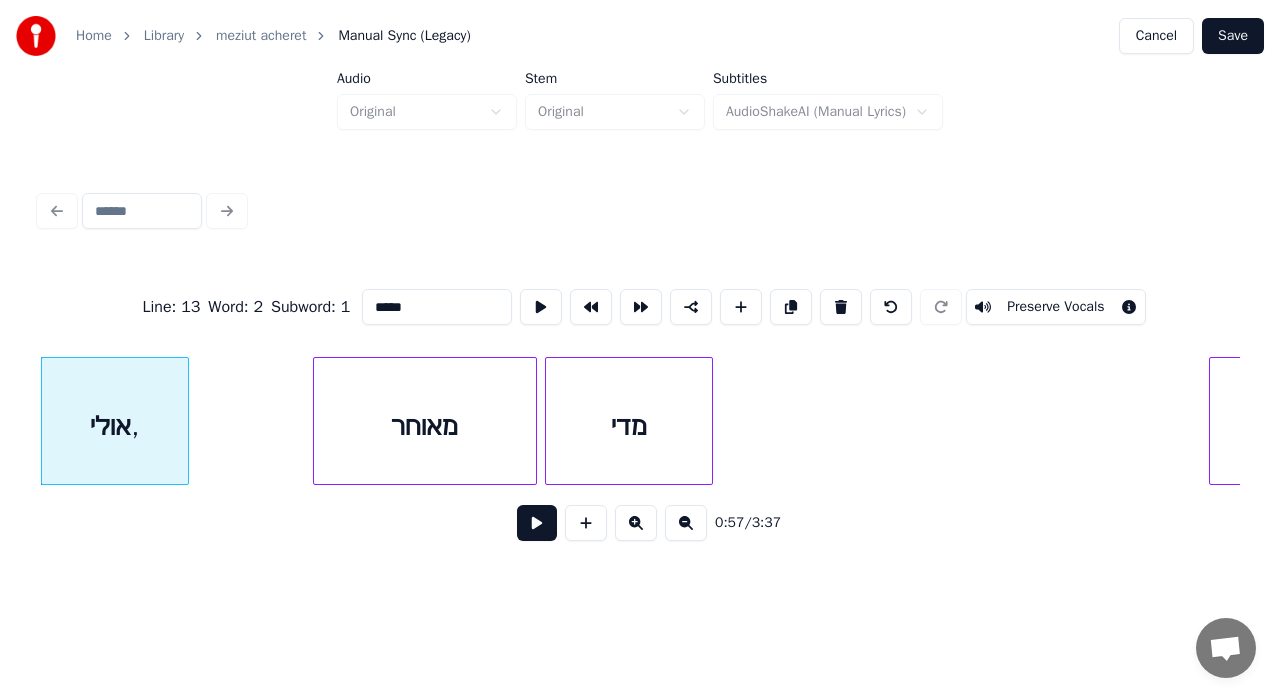 click on "*****" at bounding box center (437, 307) 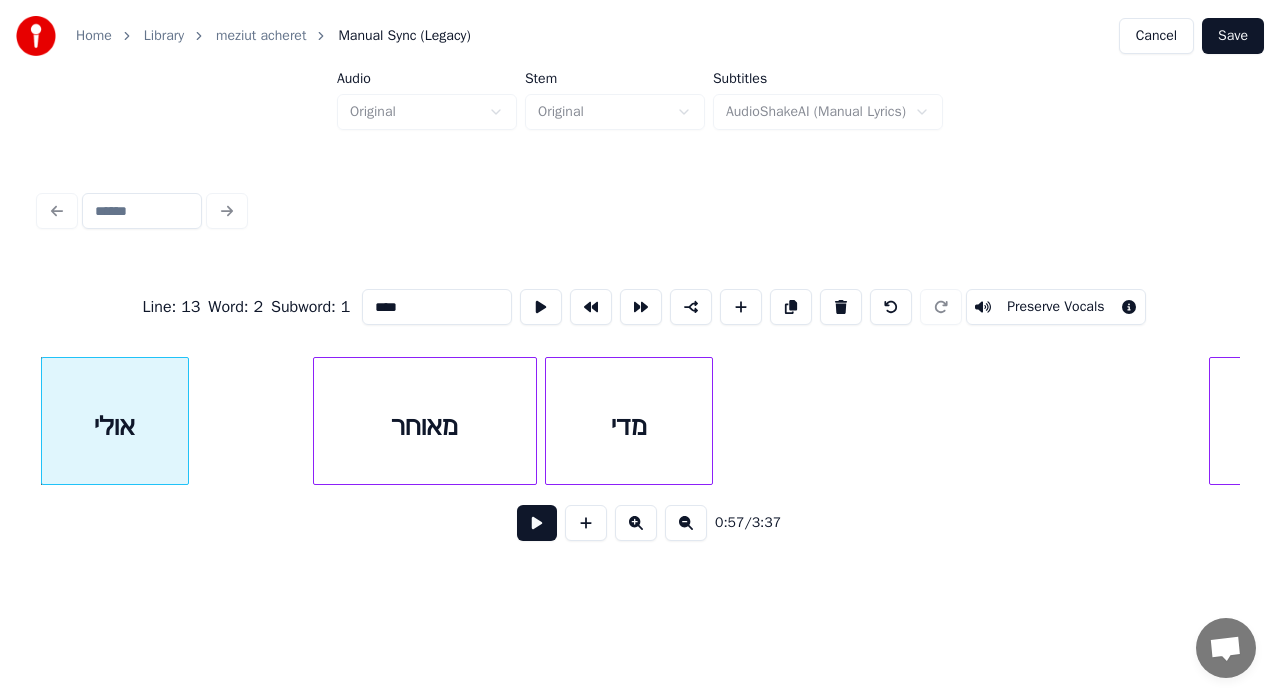 type on "****" 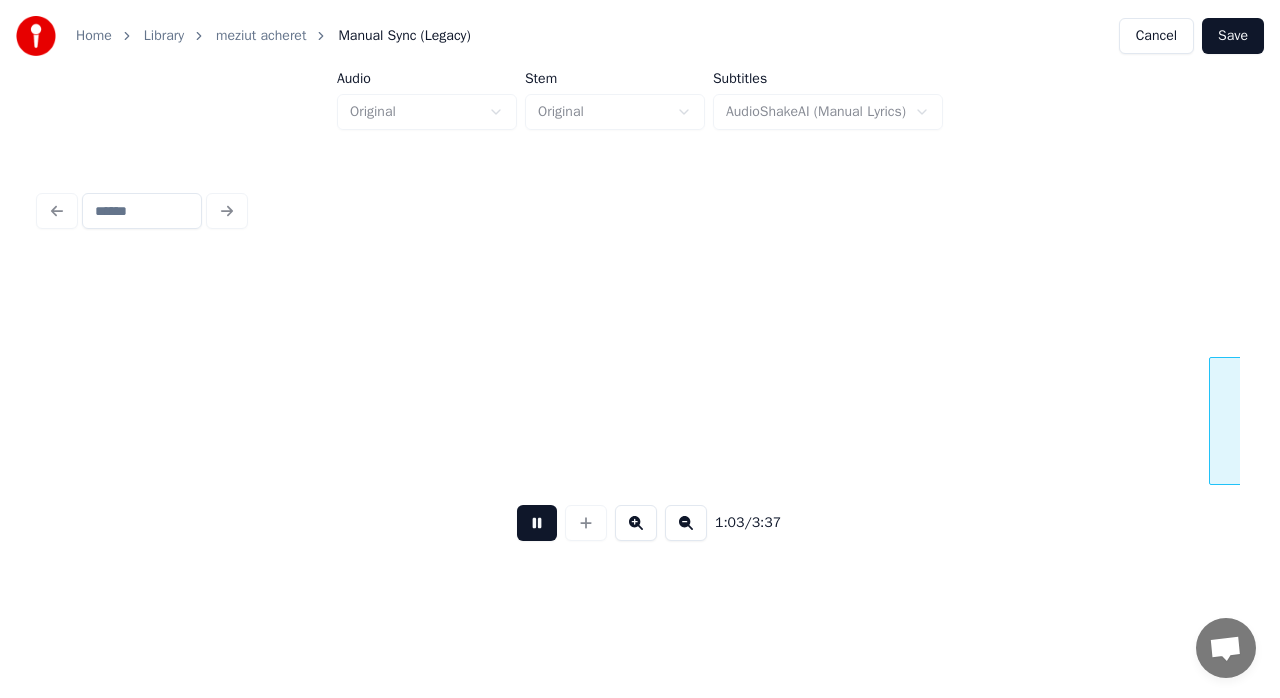 scroll, scrollTop: 0, scrollLeft: 12740, axis: horizontal 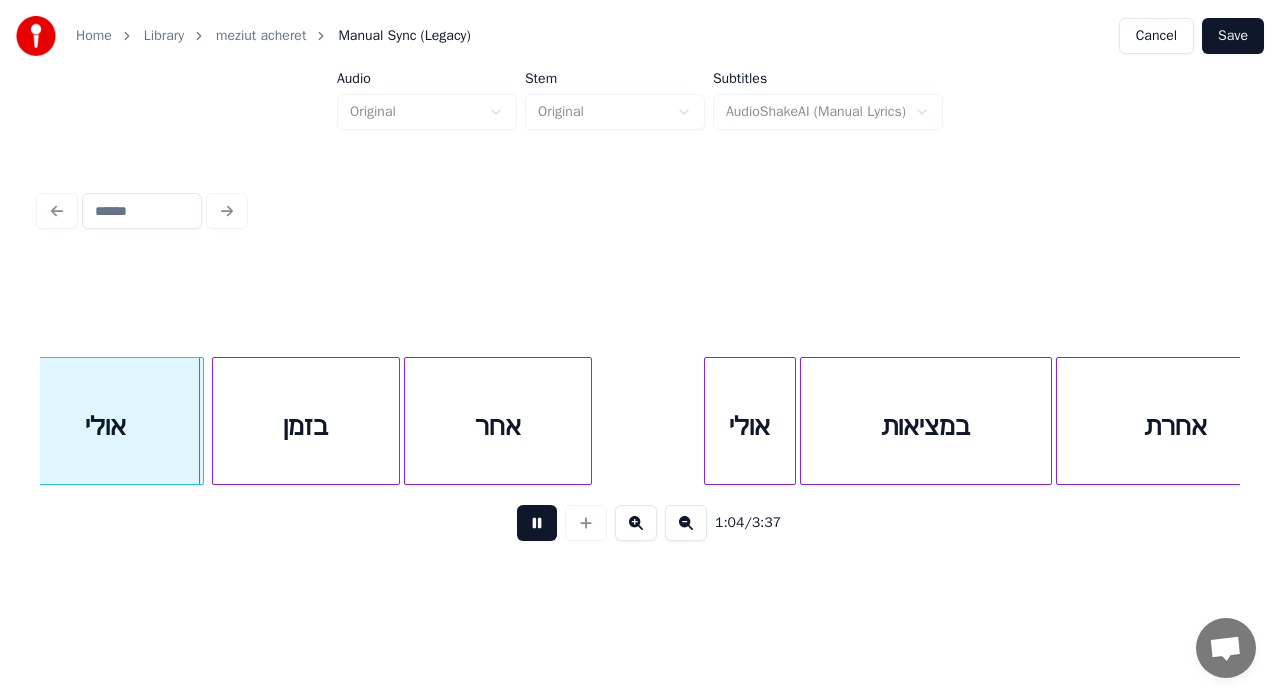 click at bounding box center (537, 523) 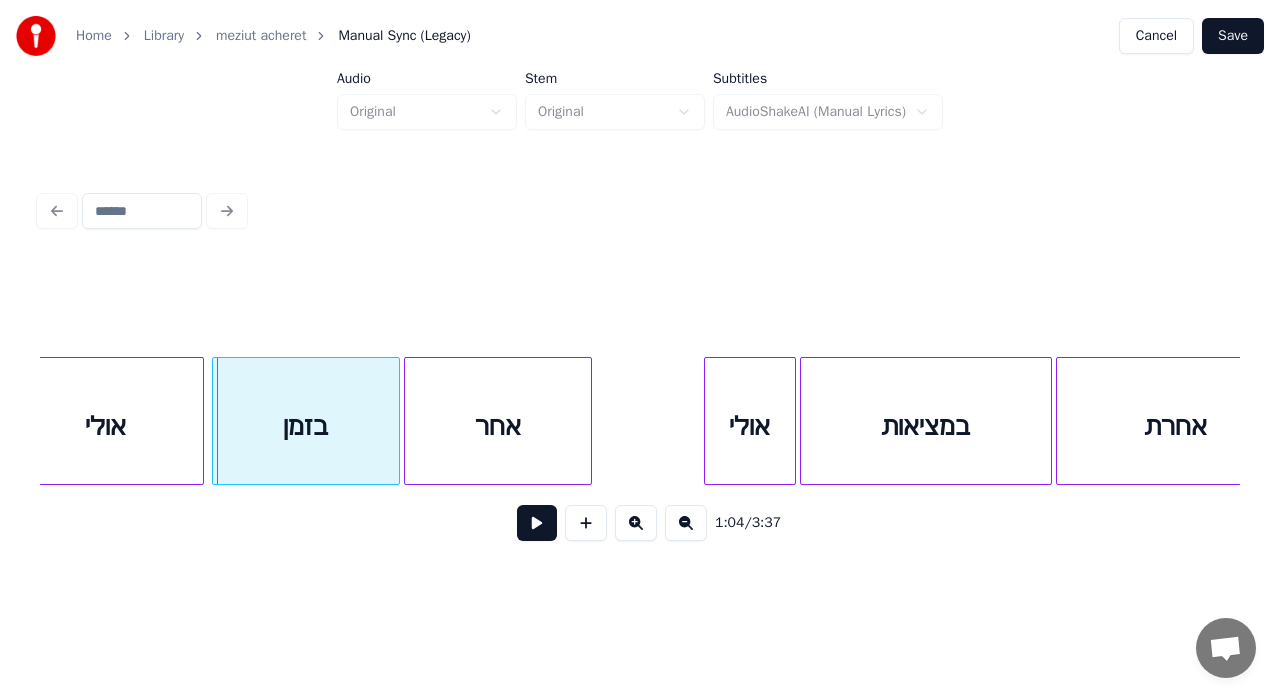 scroll, scrollTop: 0, scrollLeft: 12442, axis: horizontal 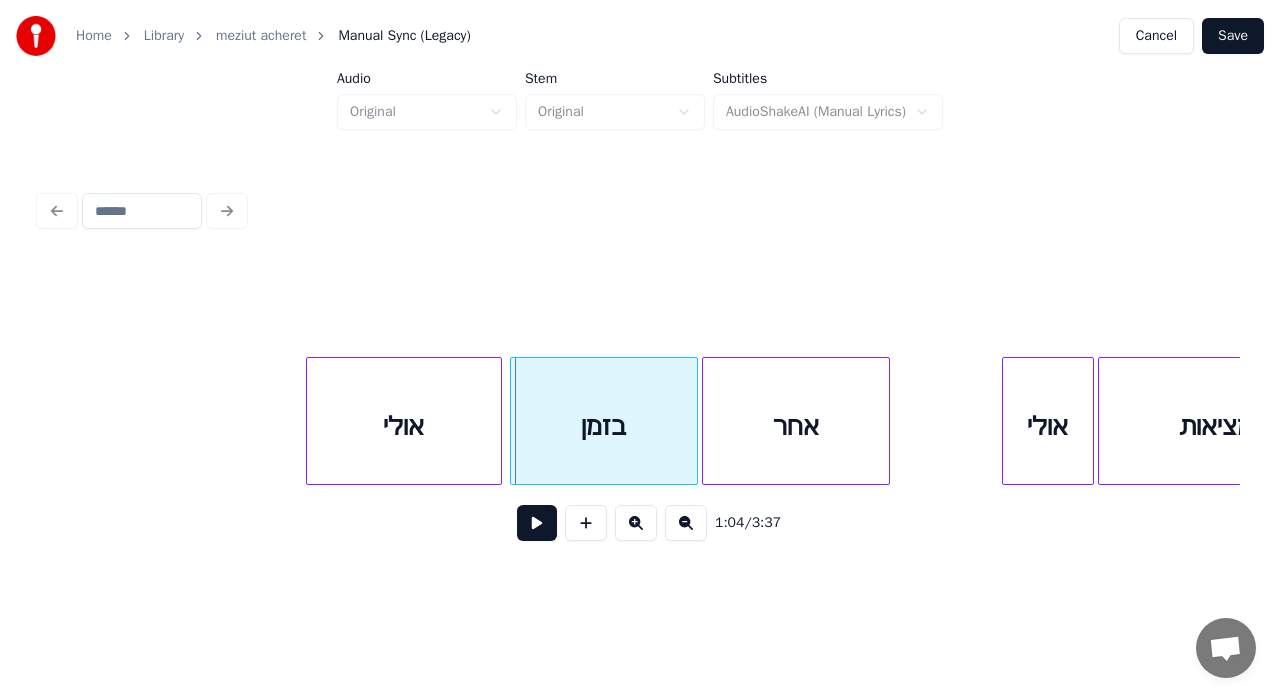 click at bounding box center (537, 523) 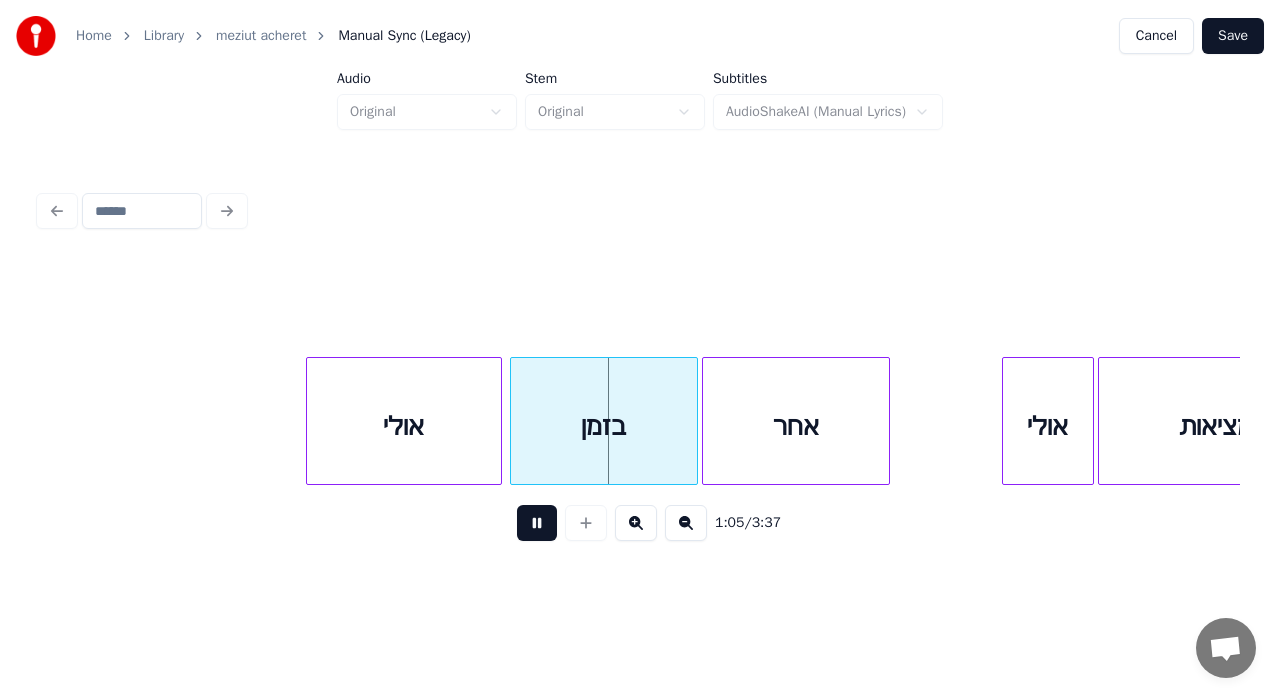 click at bounding box center (537, 523) 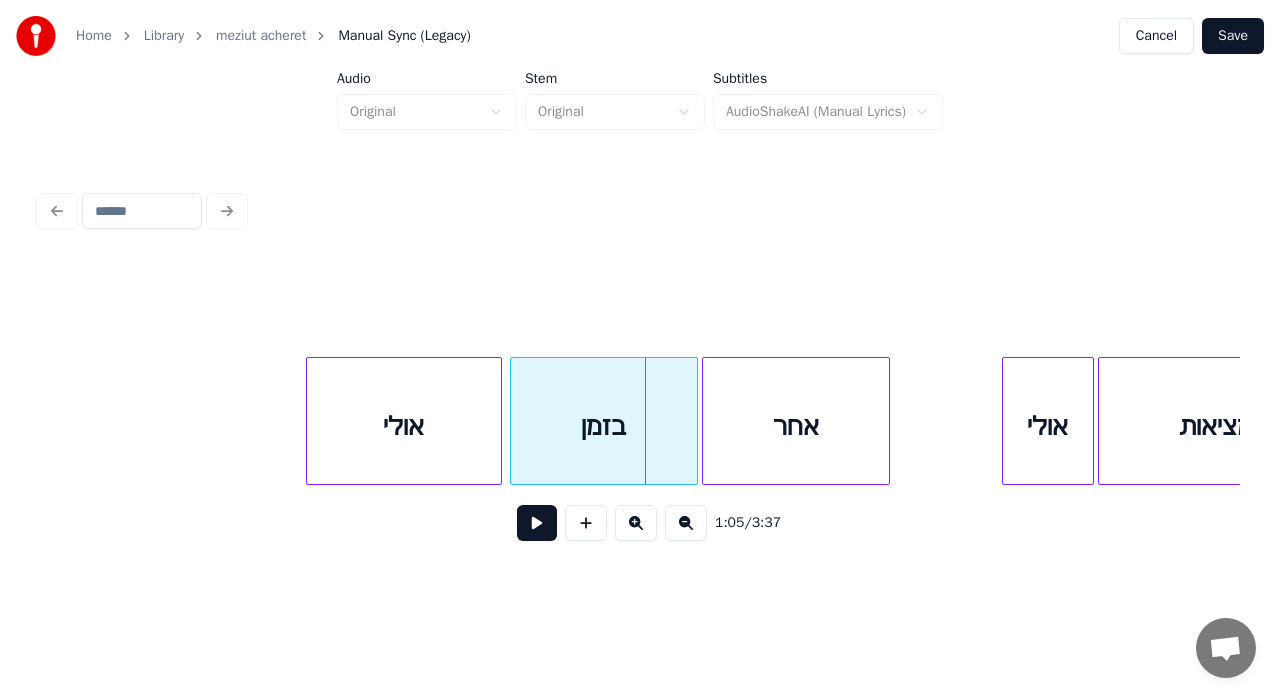 click on "אולי" at bounding box center [404, 426] 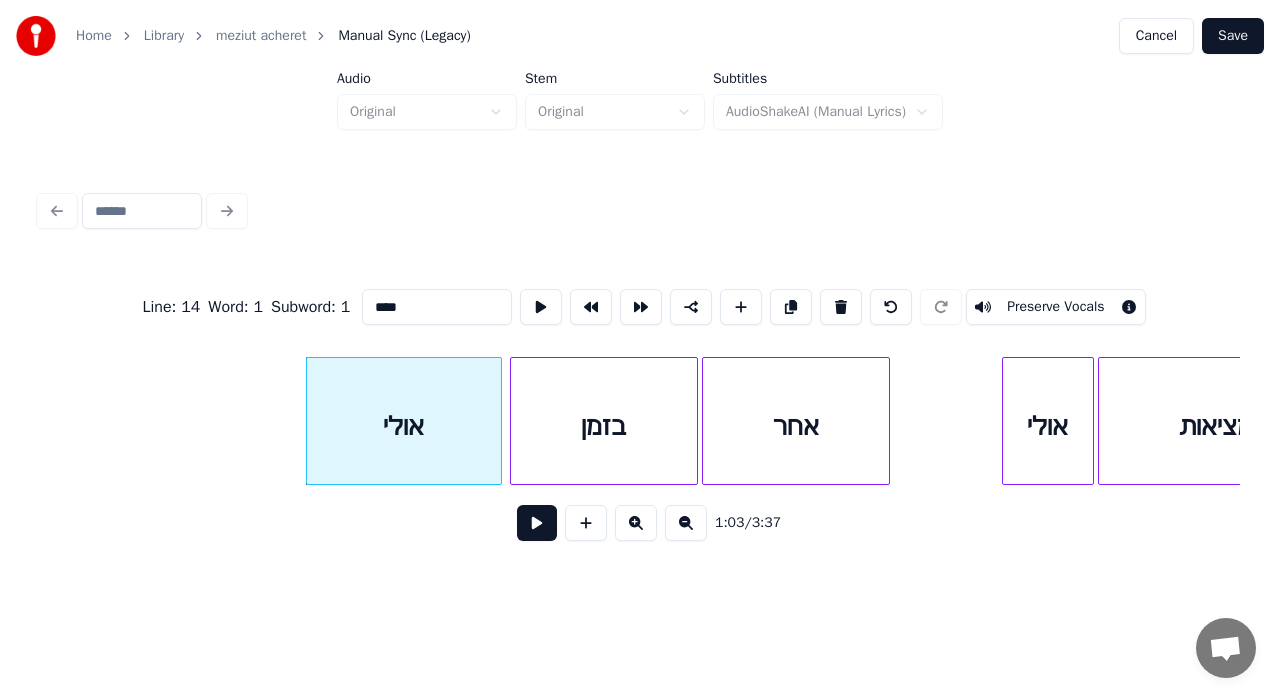 click at bounding box center (537, 523) 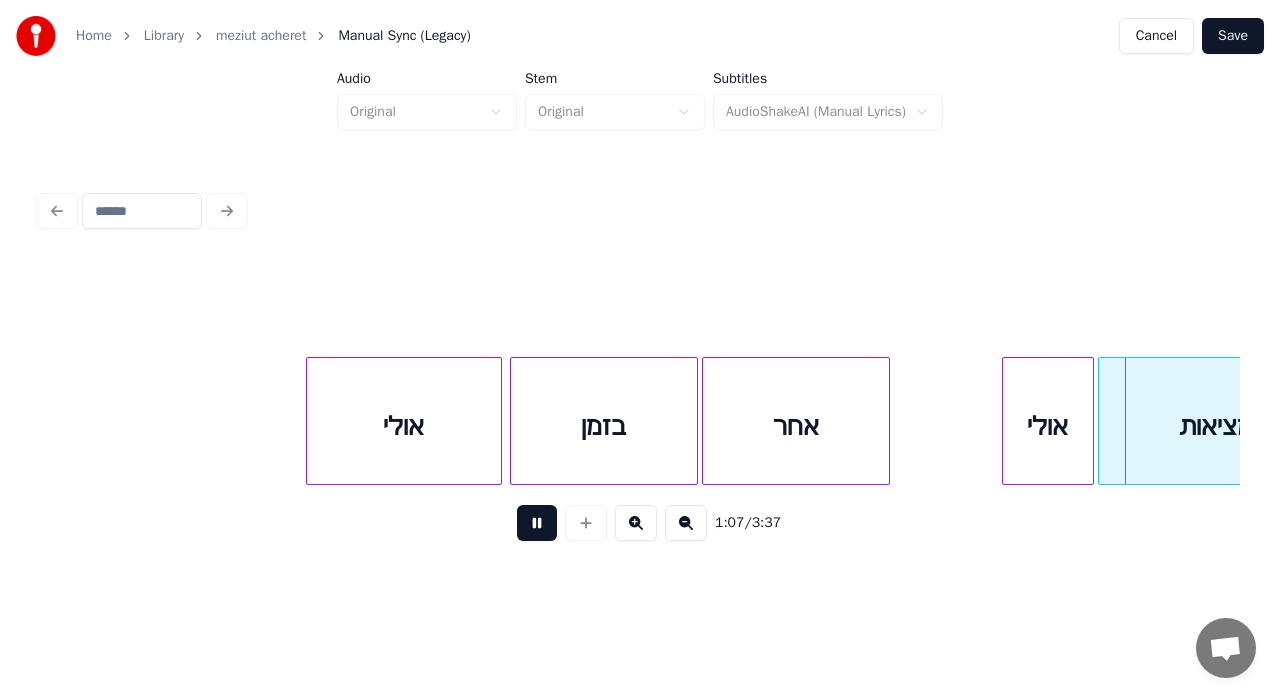 click at bounding box center (537, 523) 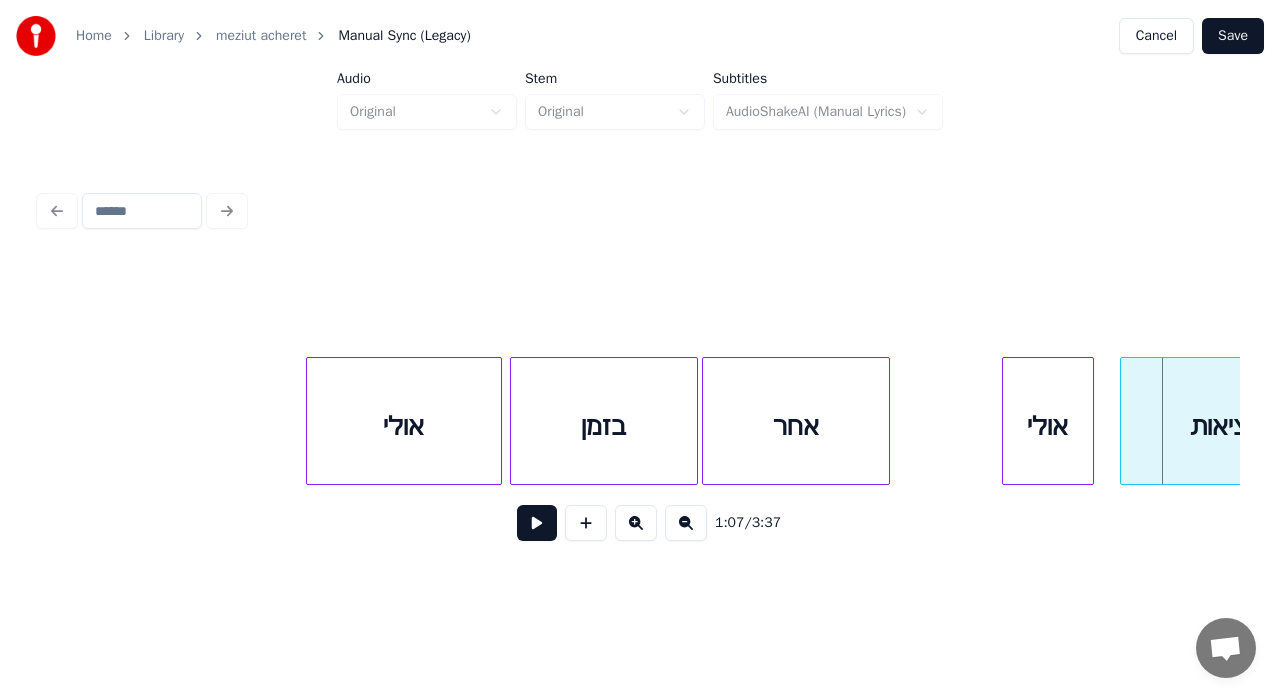 click at bounding box center [1124, 421] 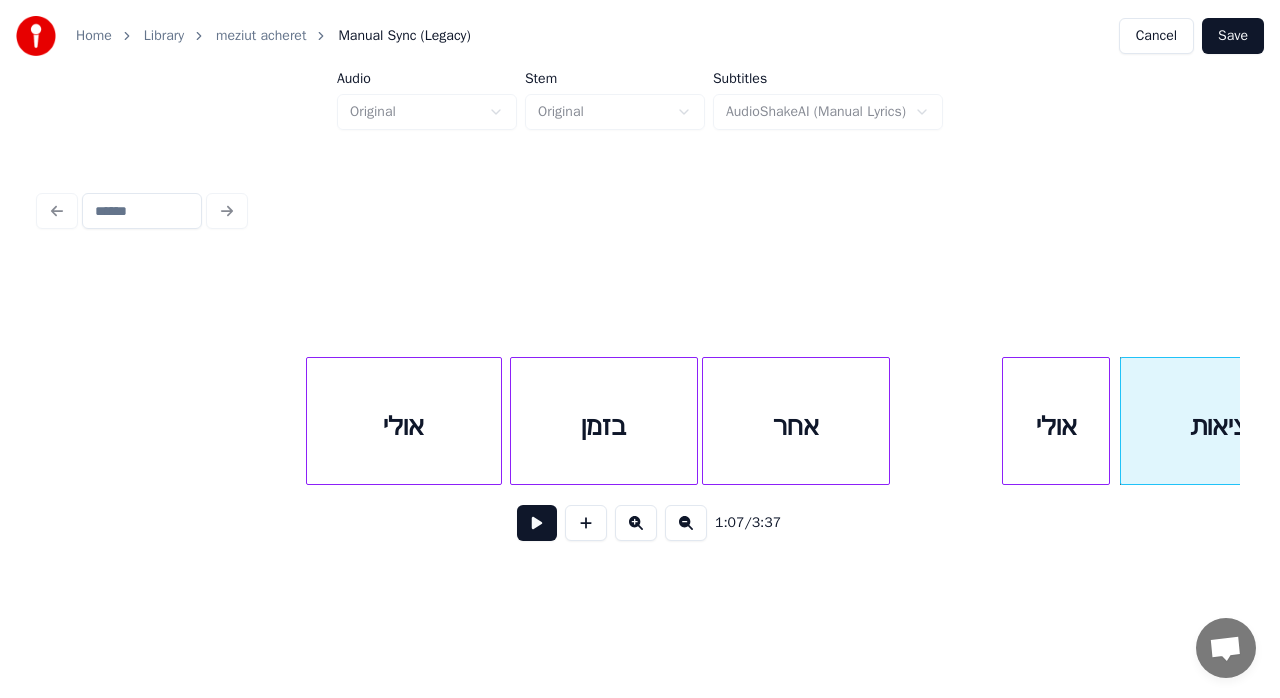click at bounding box center (1106, 421) 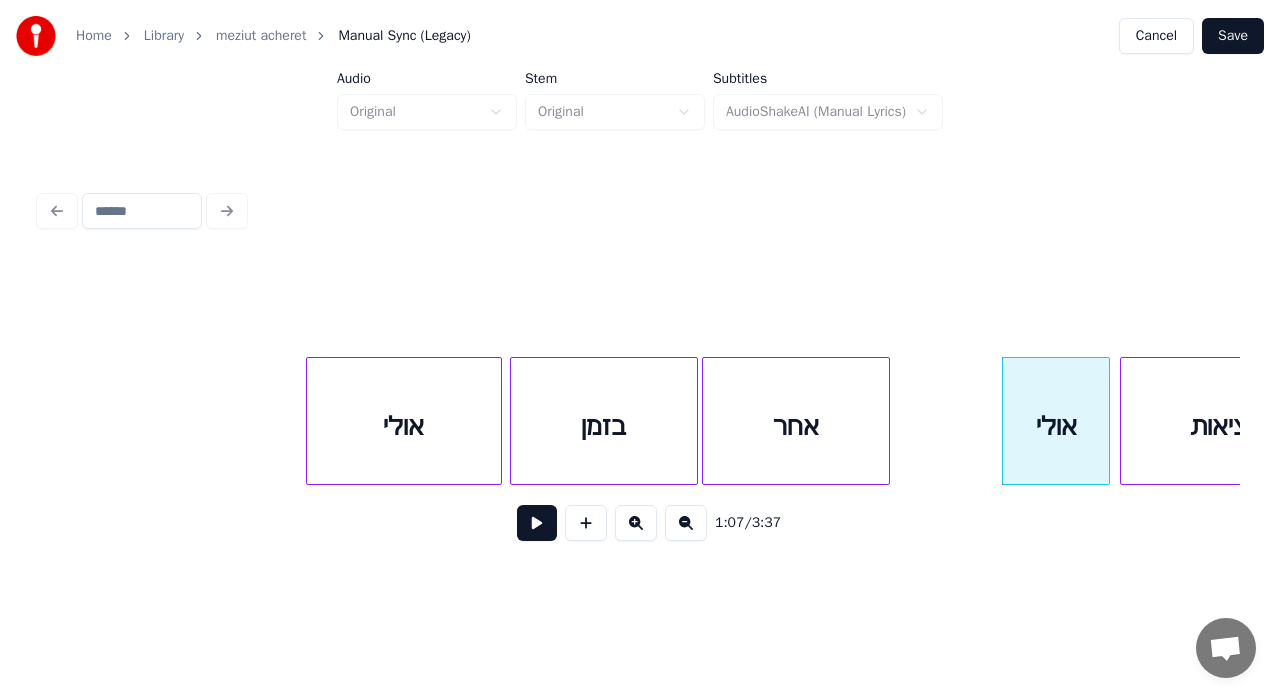 click on "אולי" at bounding box center (1056, 426) 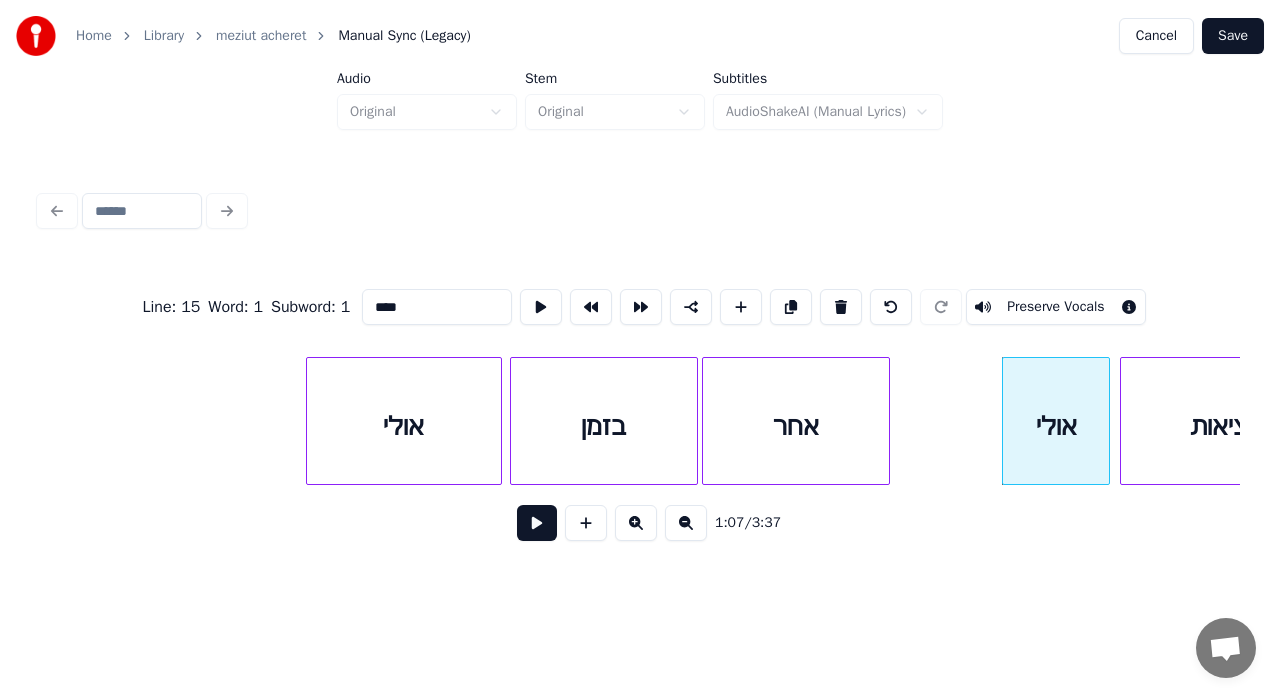 click at bounding box center [537, 523] 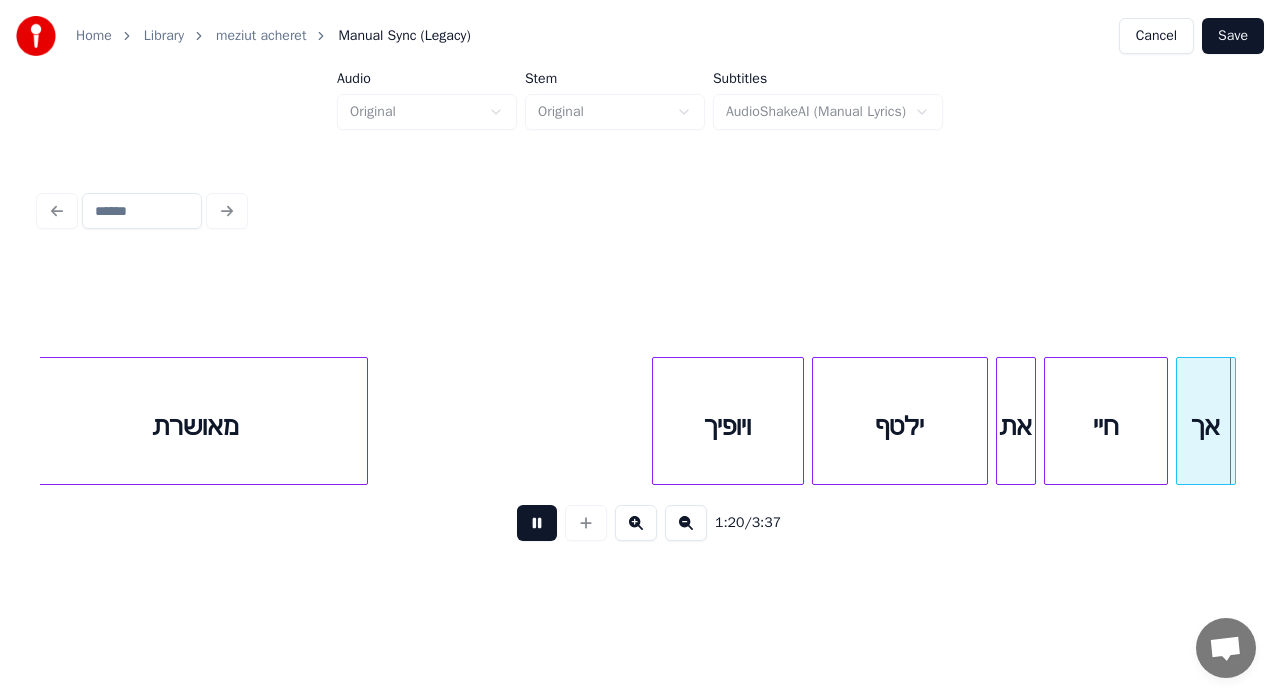 scroll, scrollTop: 0, scrollLeft: 16044, axis: horizontal 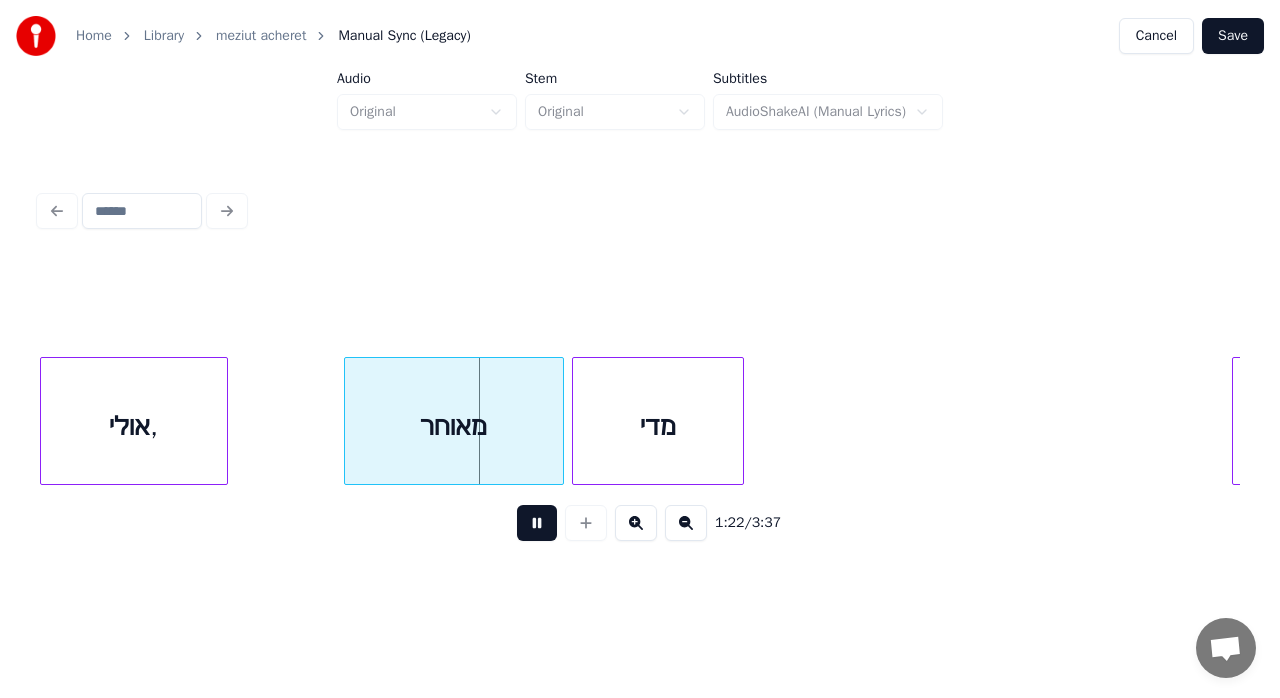 click at bounding box center (537, 523) 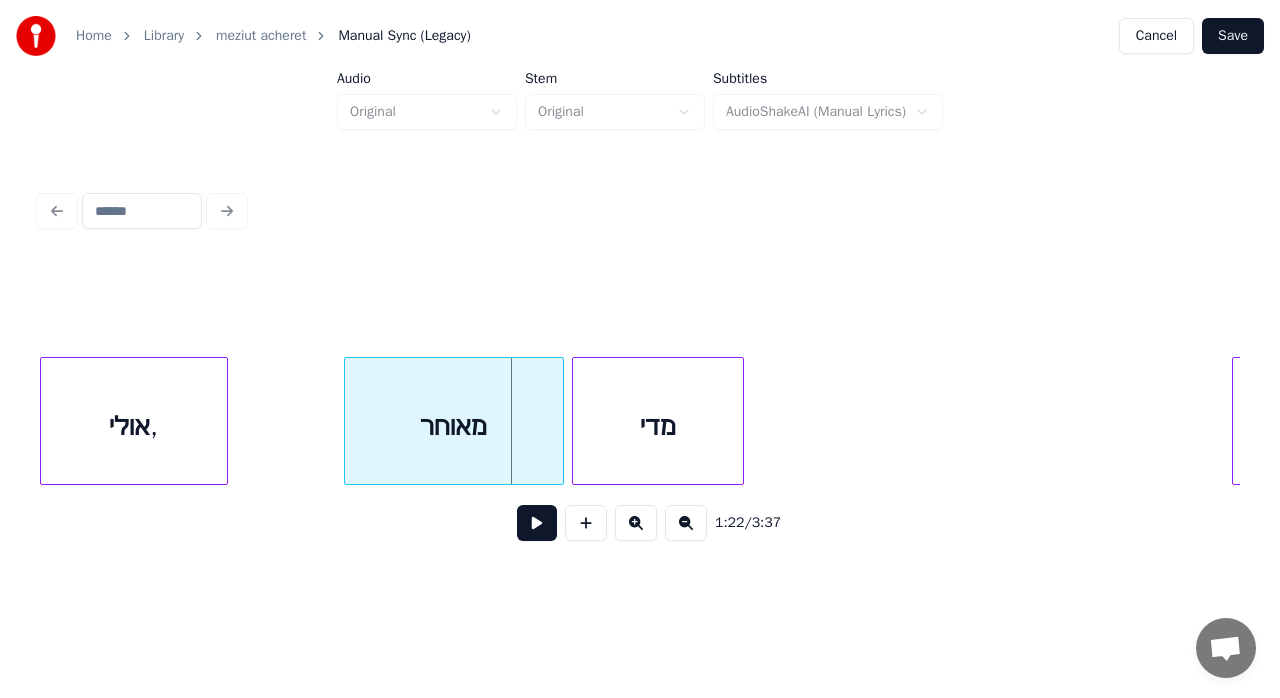 click on "אולי, מאוחר מדי נפגשנו" at bounding box center [5717, 421] 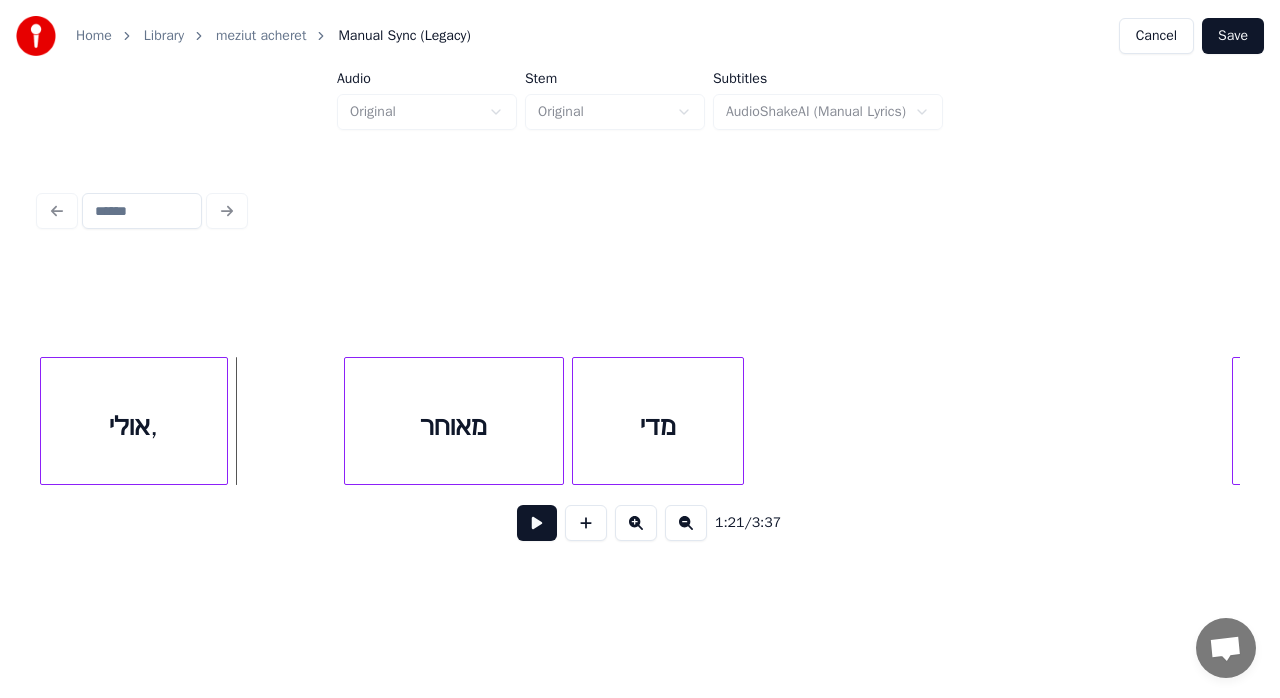 click on "אולי," at bounding box center [134, 426] 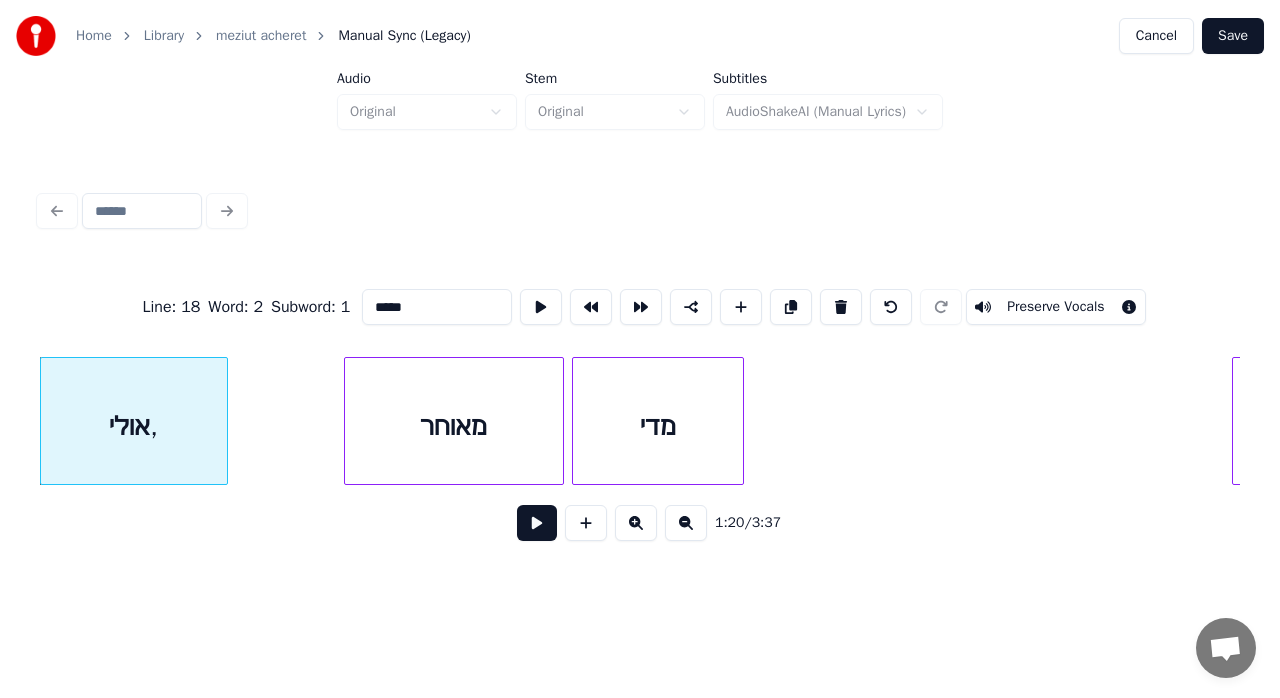 scroll, scrollTop: 0, scrollLeft: 16043, axis: horizontal 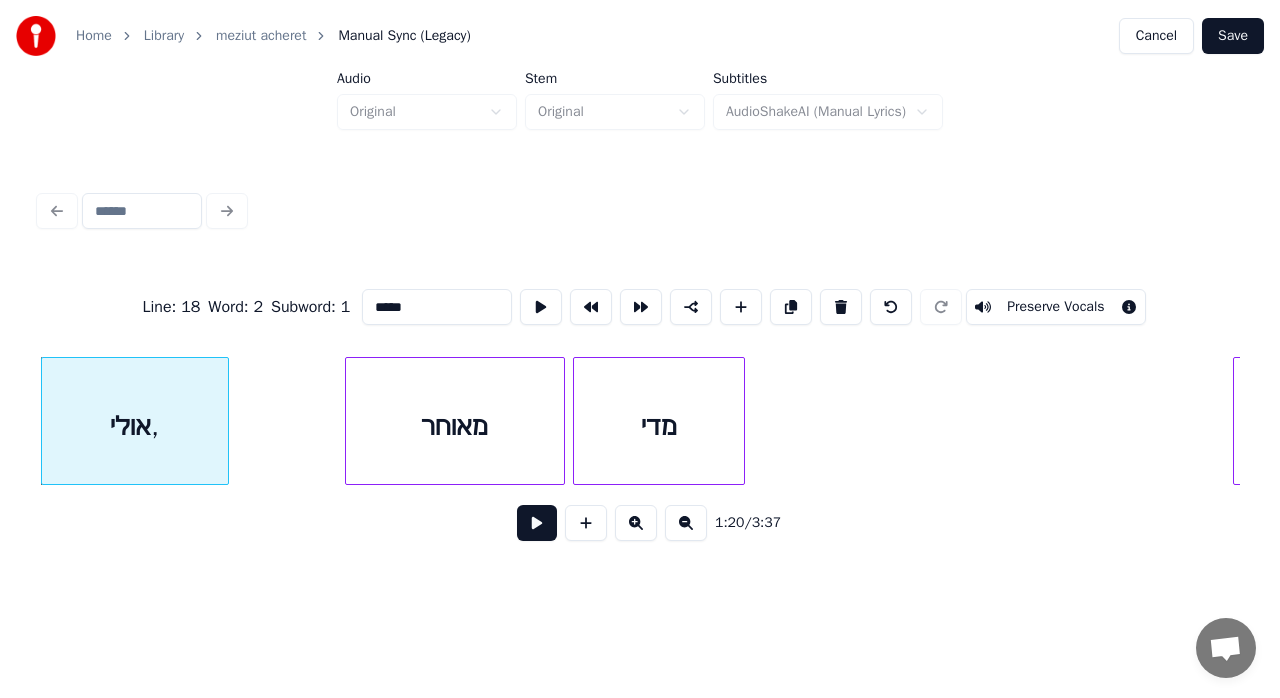 click on "*****" at bounding box center (437, 307) 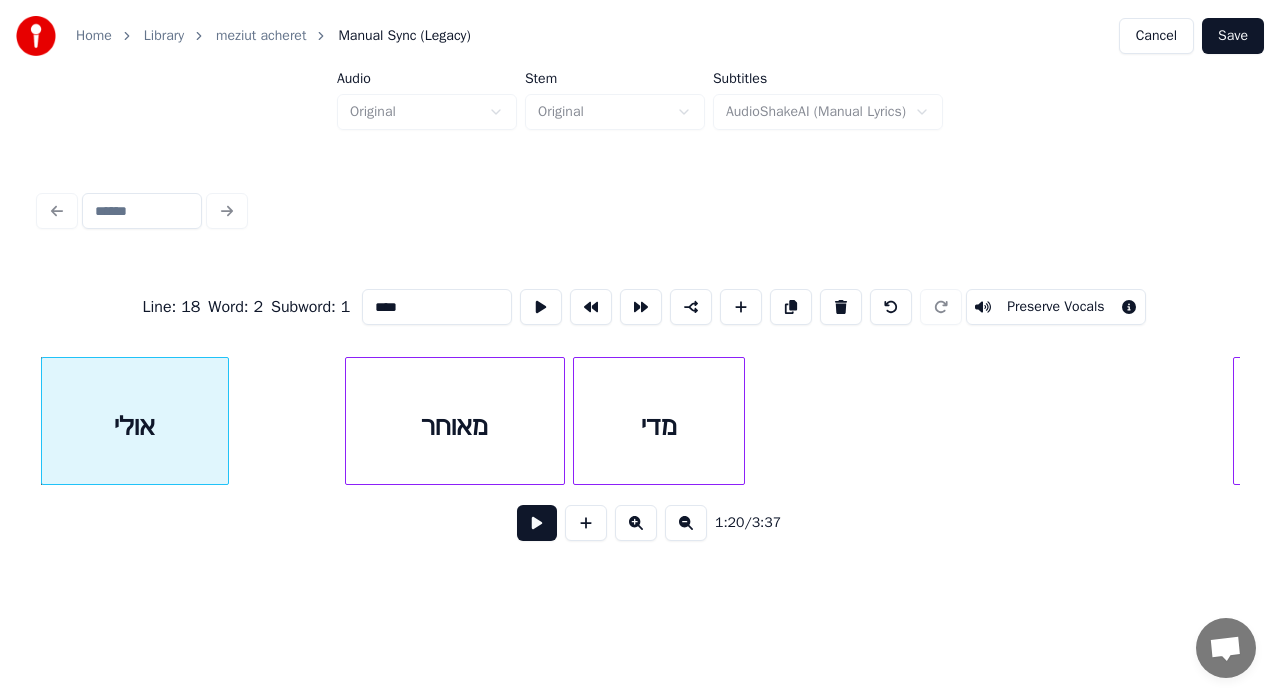click on "אולי" at bounding box center (135, 426) 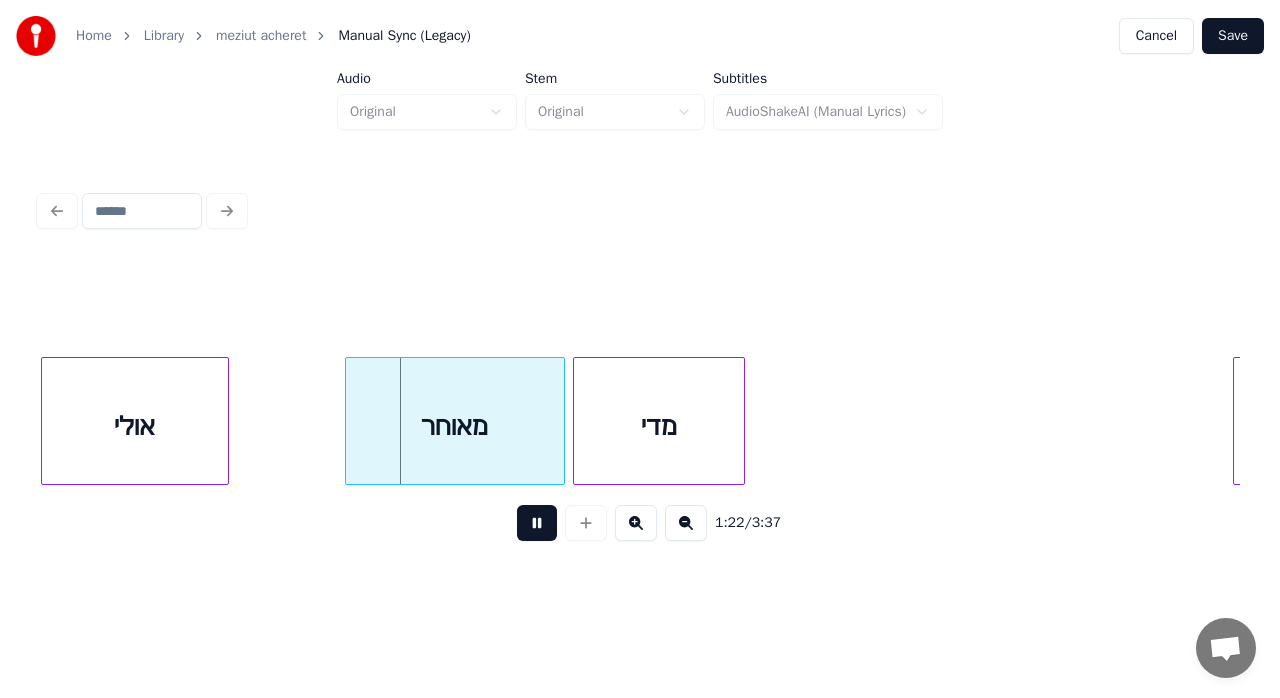 click at bounding box center (537, 523) 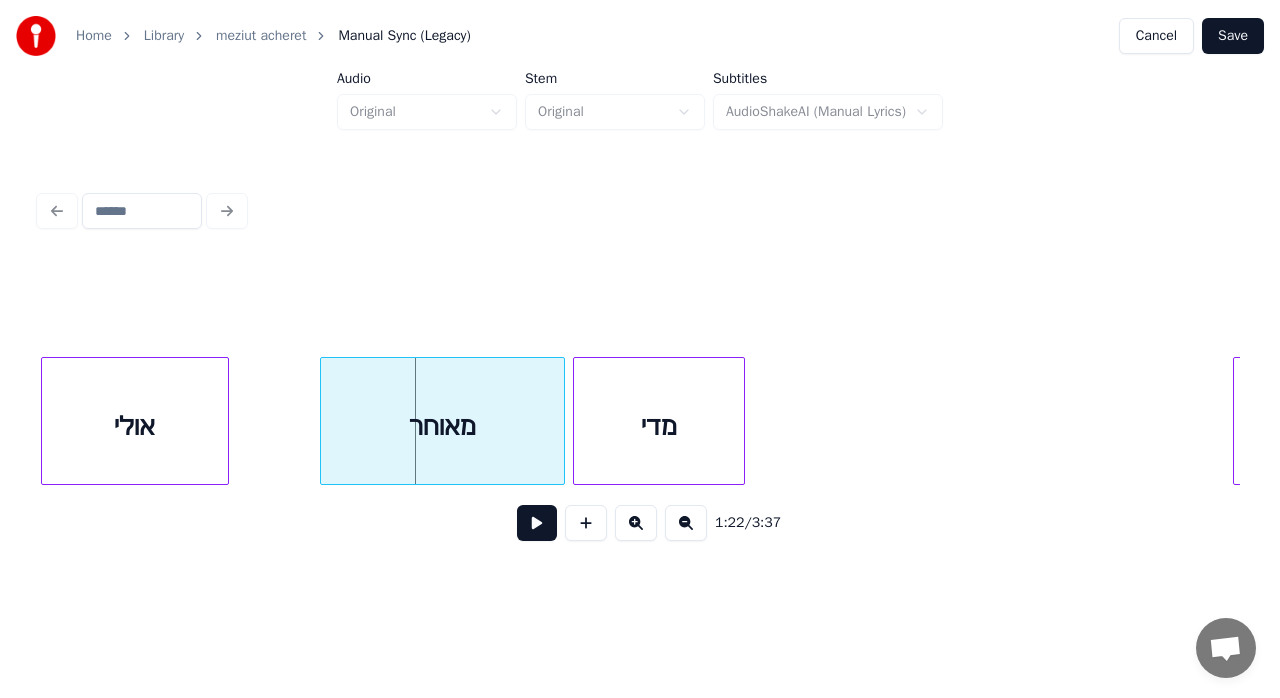 click at bounding box center (324, 421) 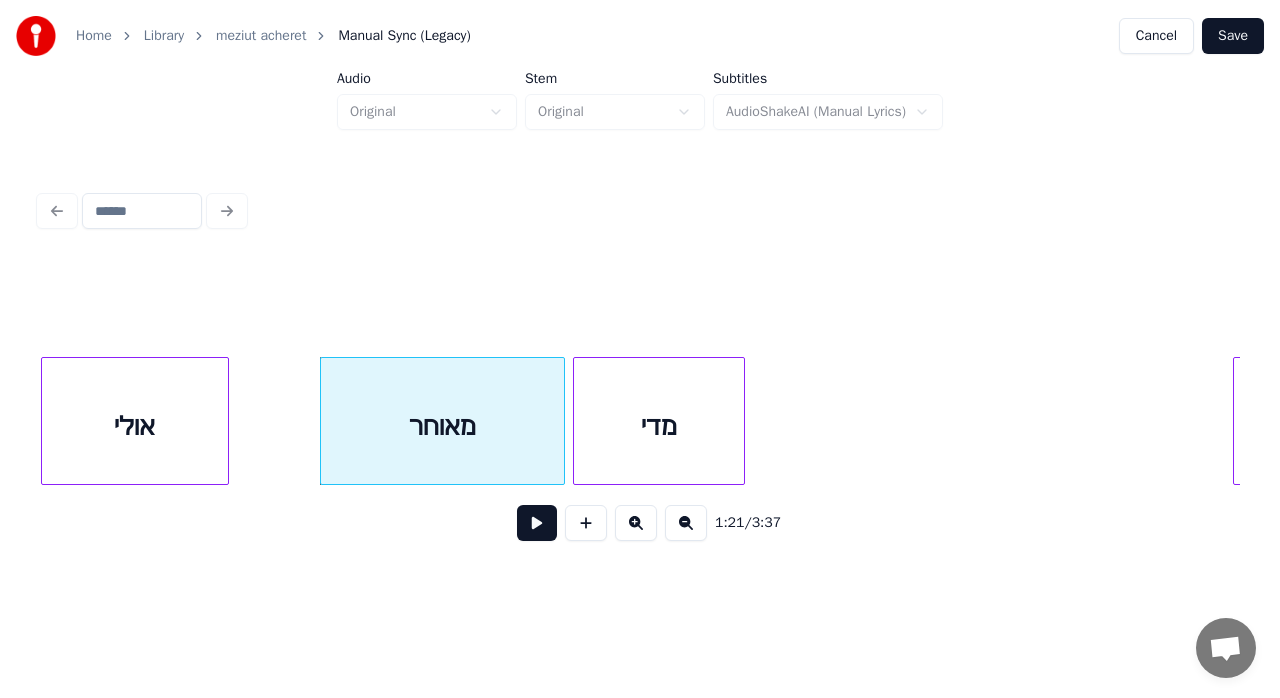 click at bounding box center [537, 523] 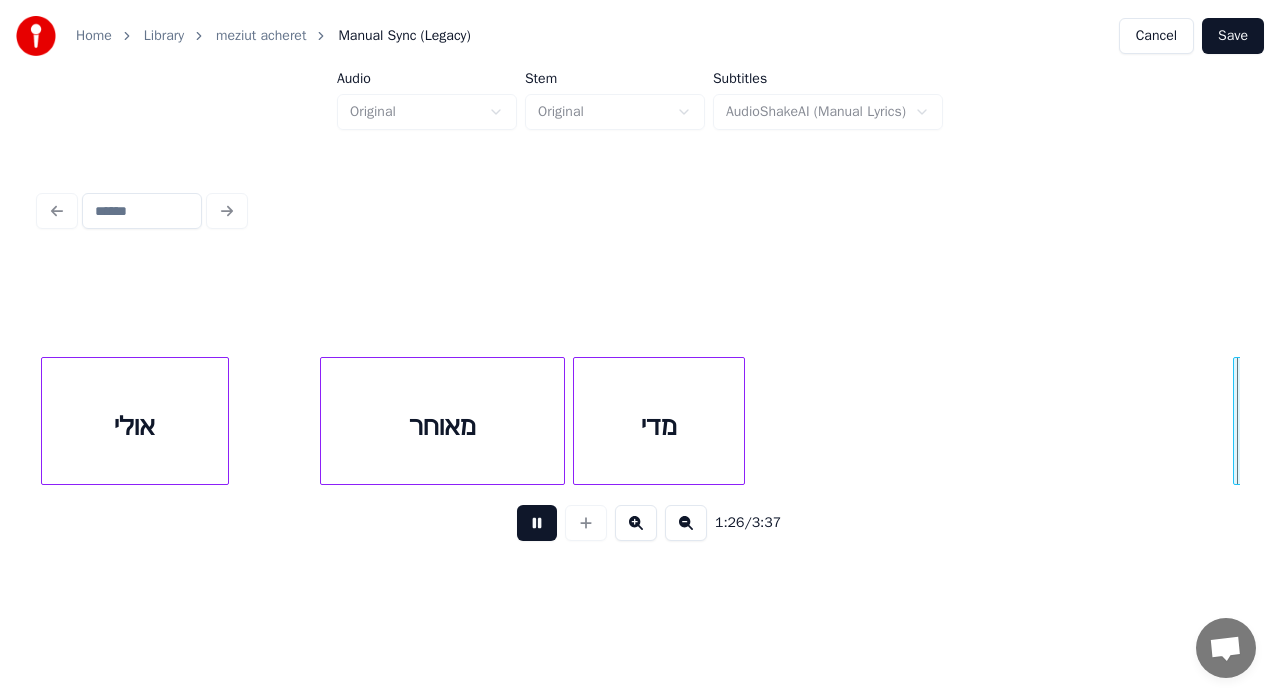 scroll, scrollTop: 0, scrollLeft: 17243, axis: horizontal 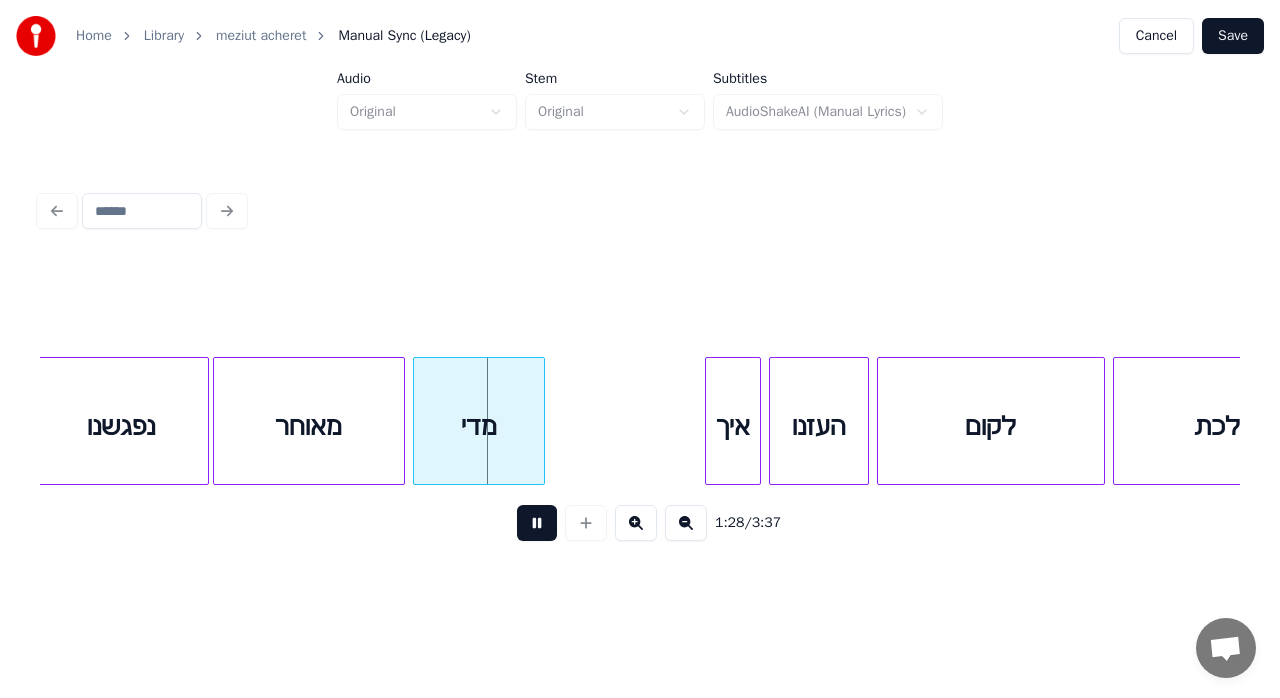 click at bounding box center (537, 523) 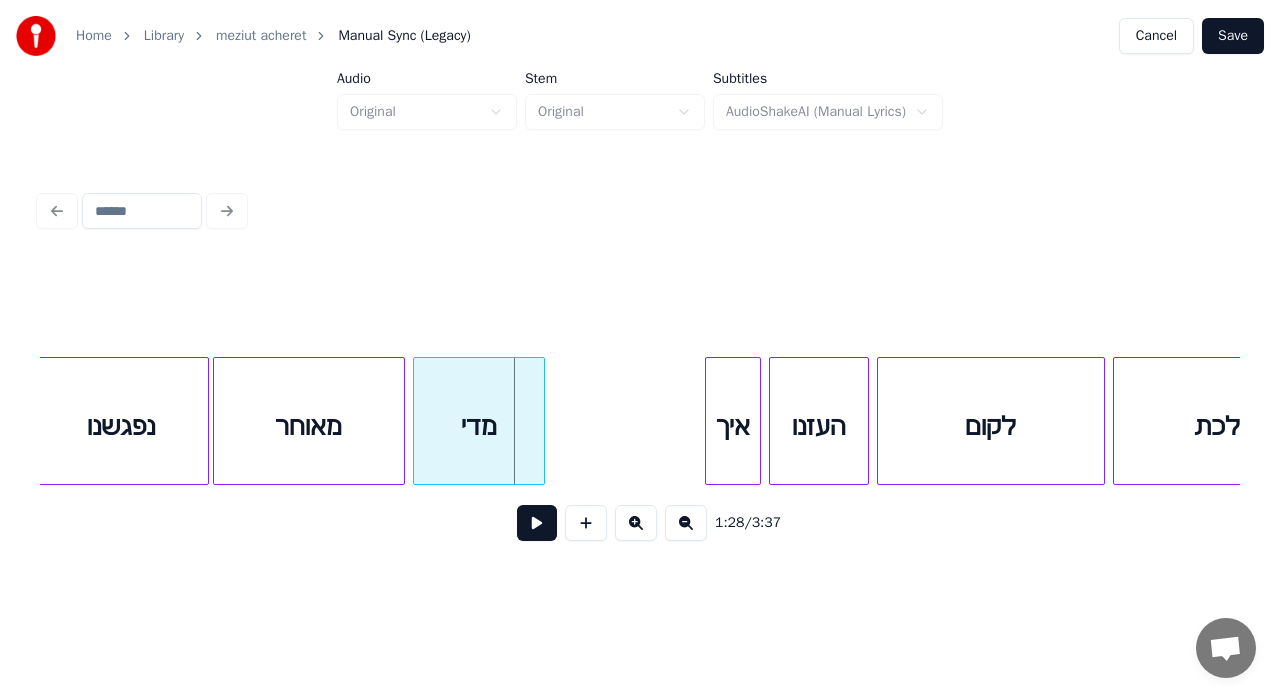 scroll, scrollTop: 0, scrollLeft: 16970, axis: horizontal 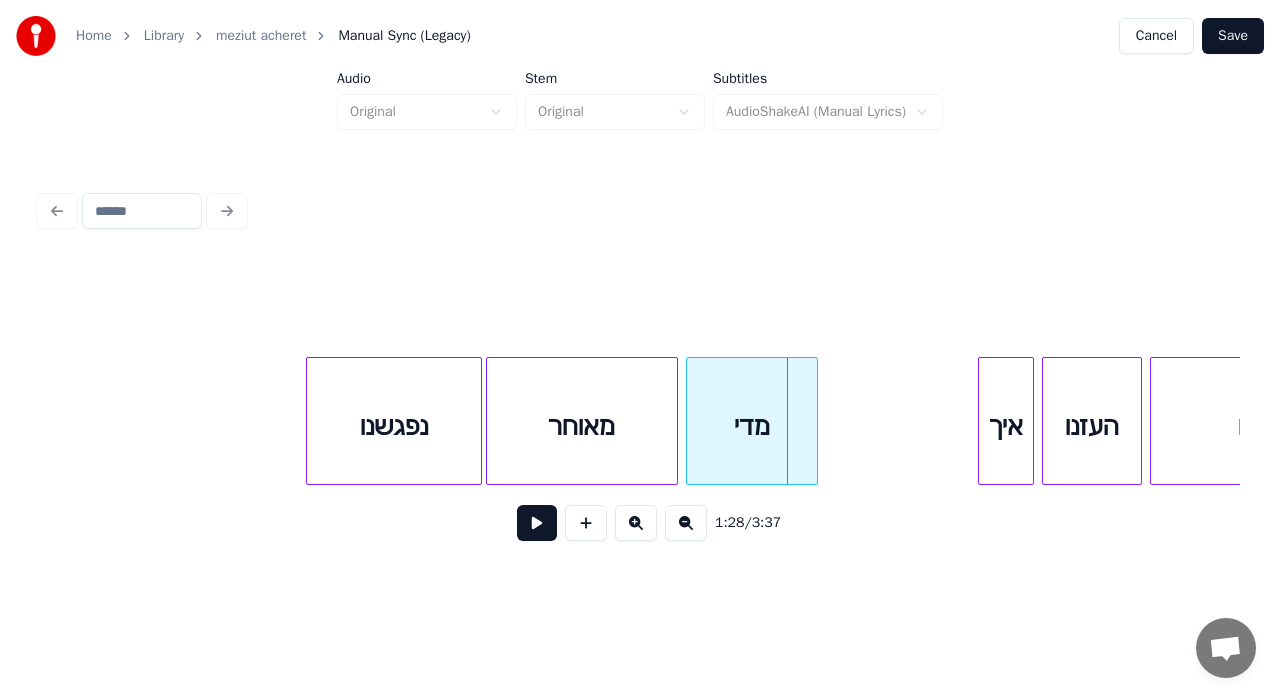 click on "נפגשנו" at bounding box center [394, 426] 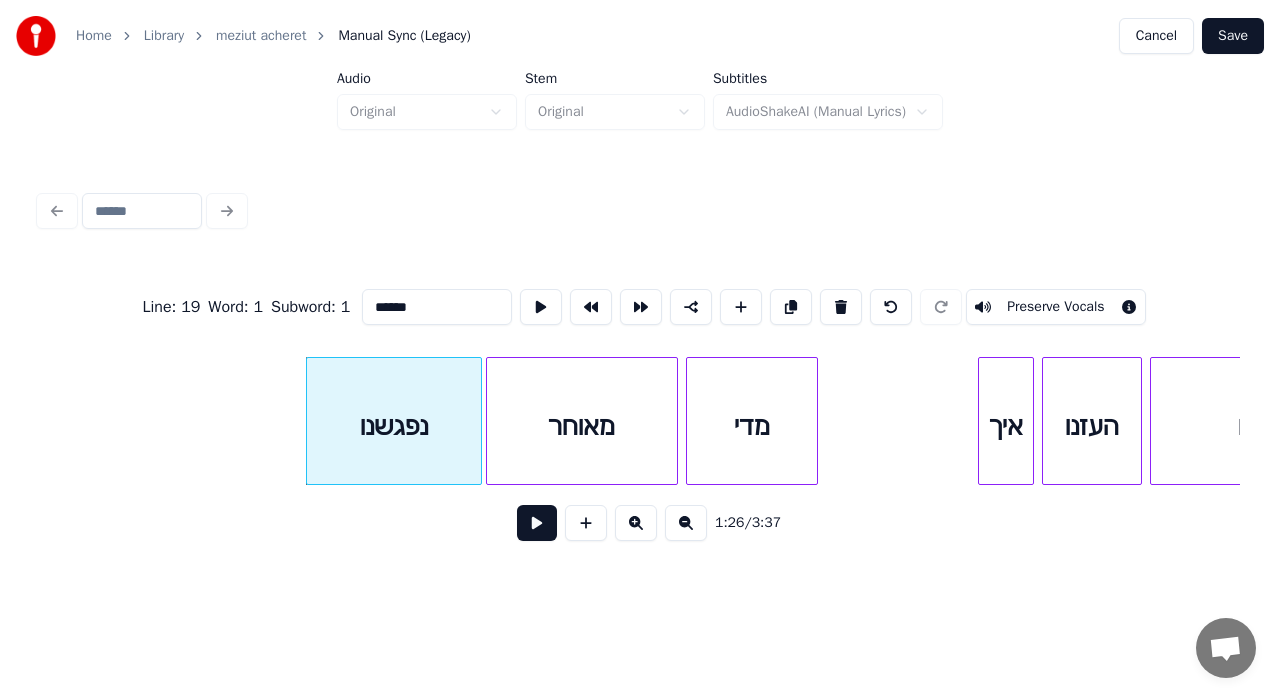 click at bounding box center (537, 523) 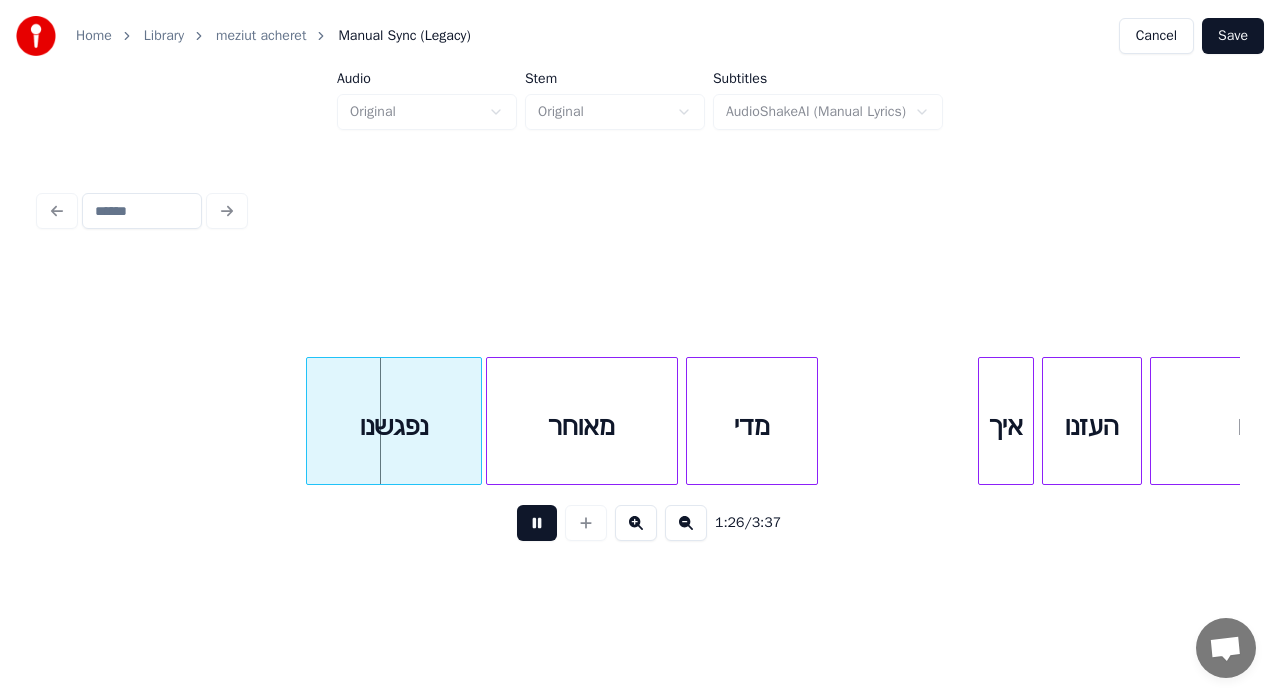 click at bounding box center (537, 523) 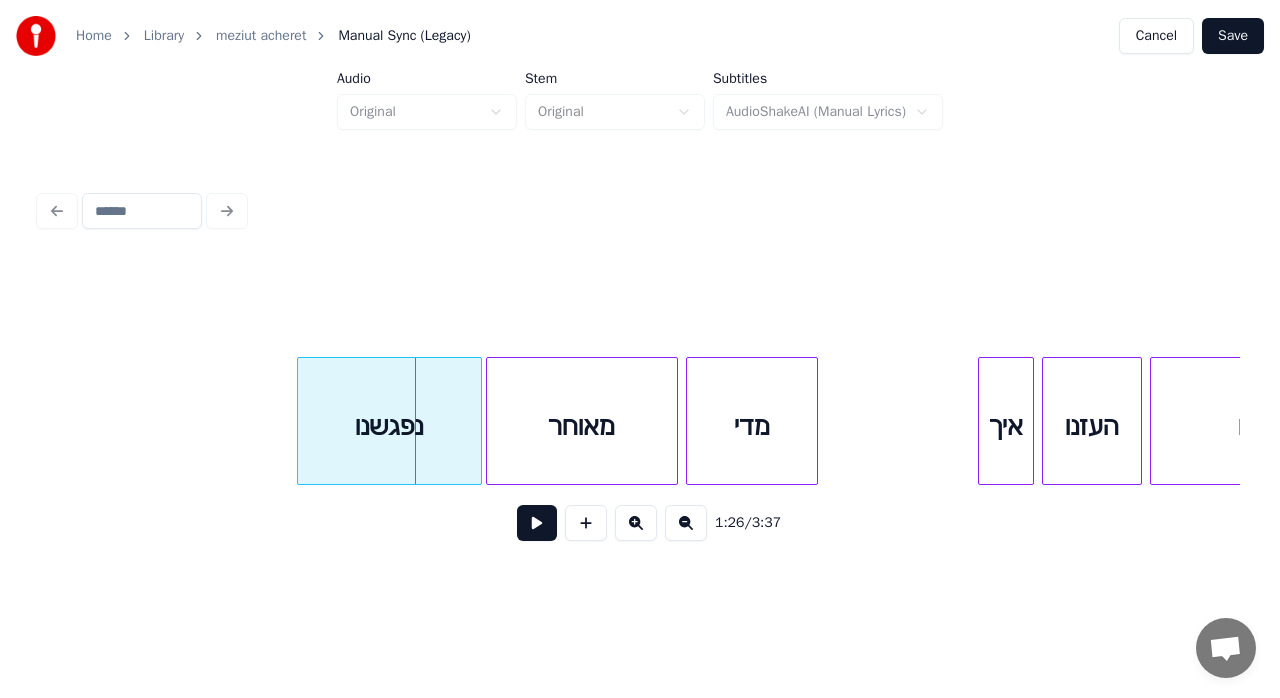 click at bounding box center [301, 421] 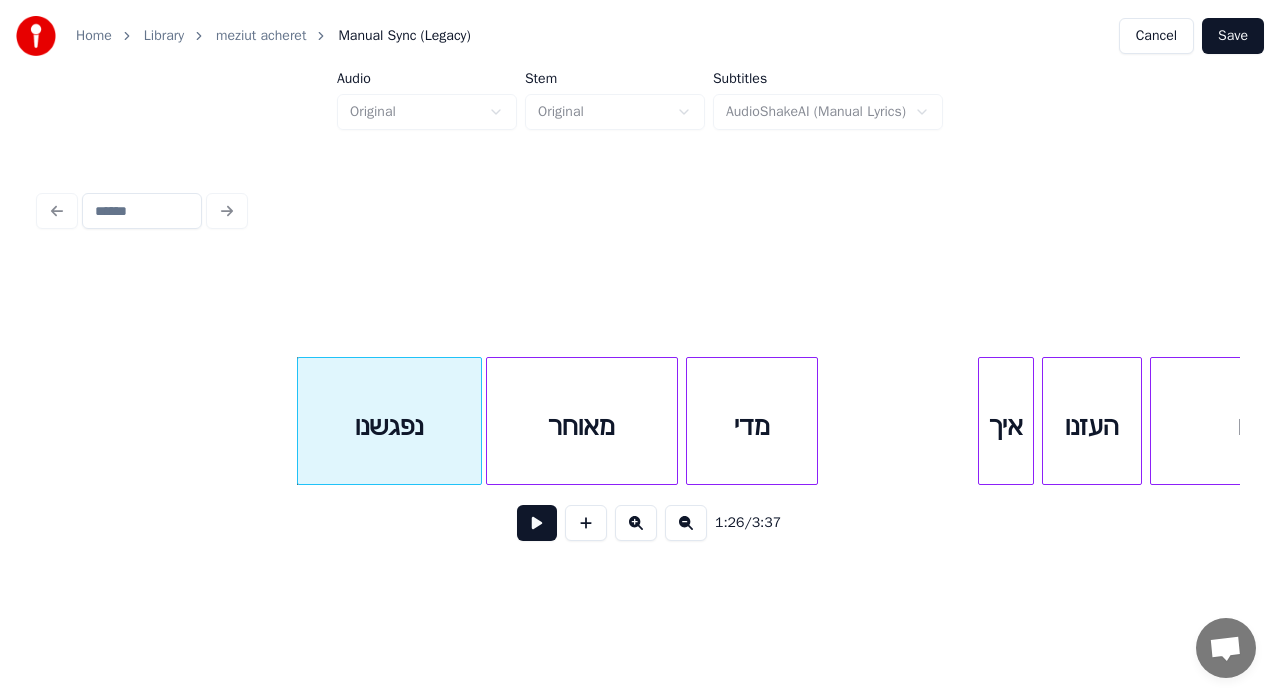 click at bounding box center (537, 523) 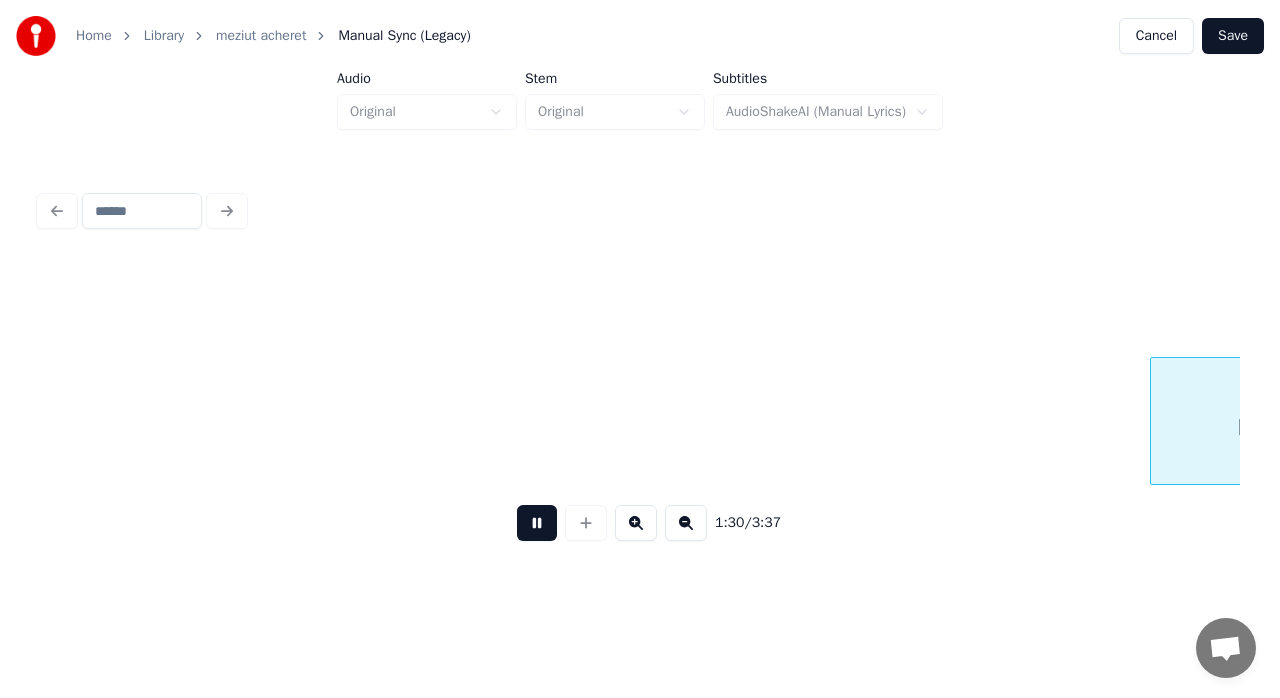 scroll, scrollTop: 0, scrollLeft: 18170, axis: horizontal 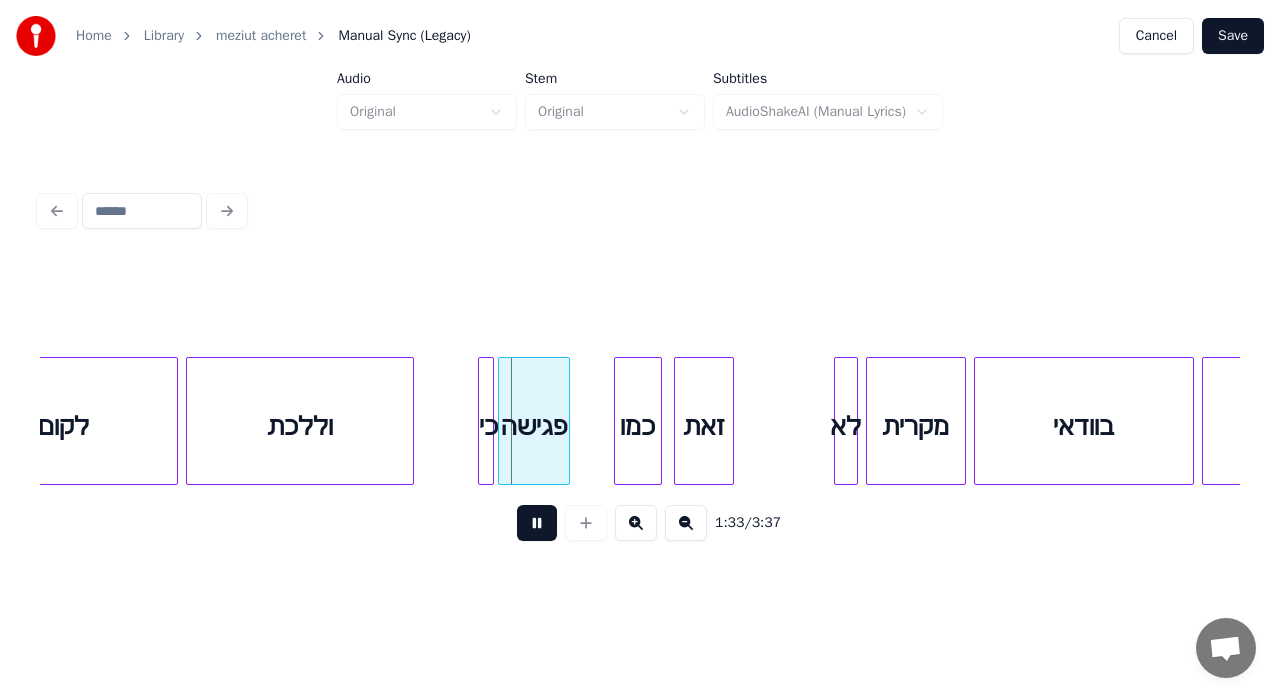click at bounding box center [537, 523] 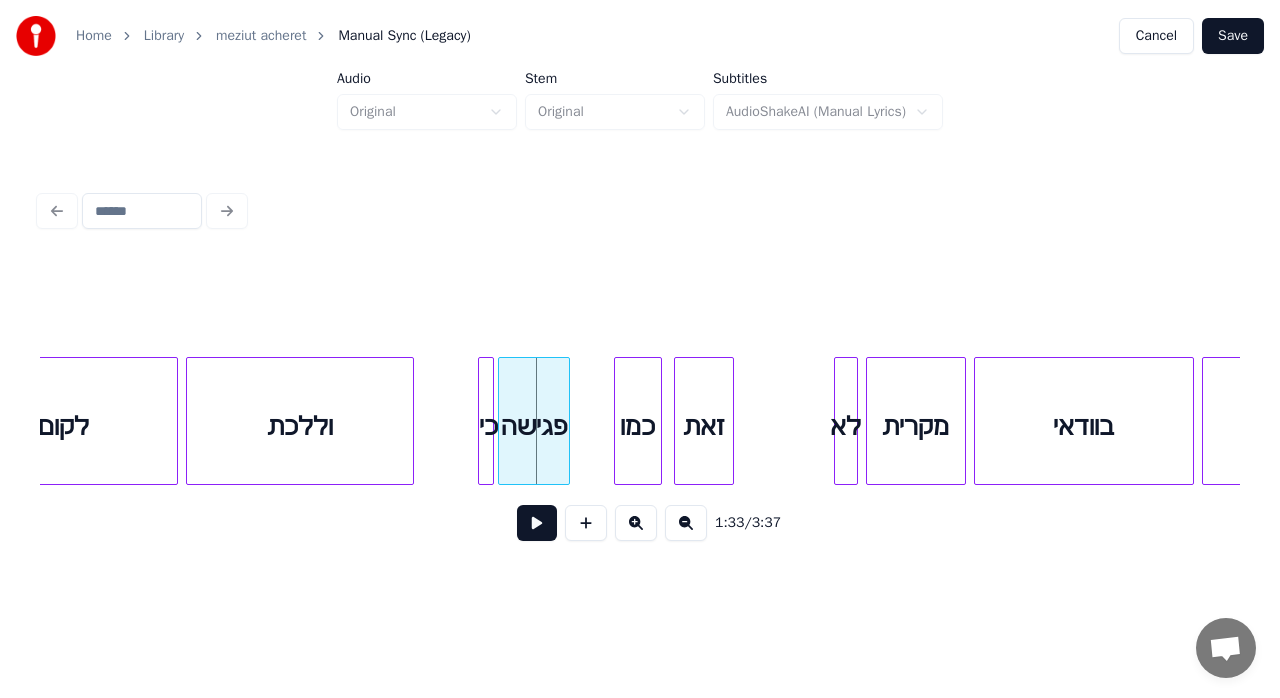 click at bounding box center [490, 421] 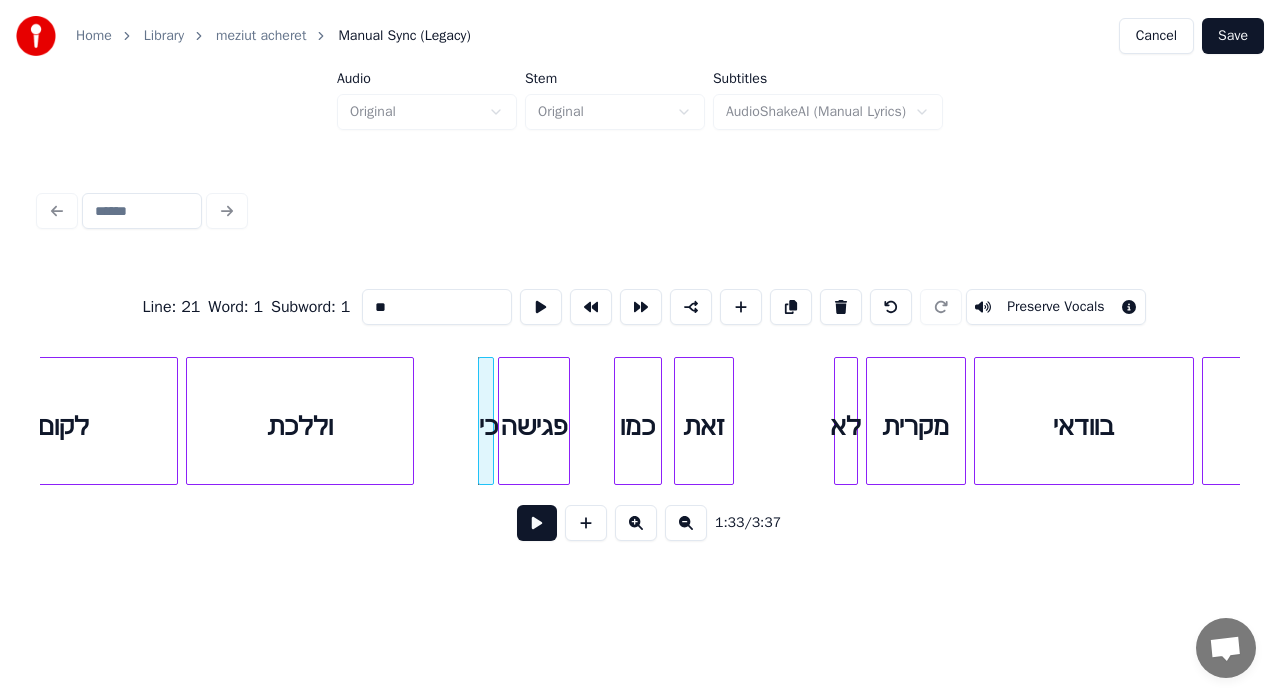 click at bounding box center [537, 523] 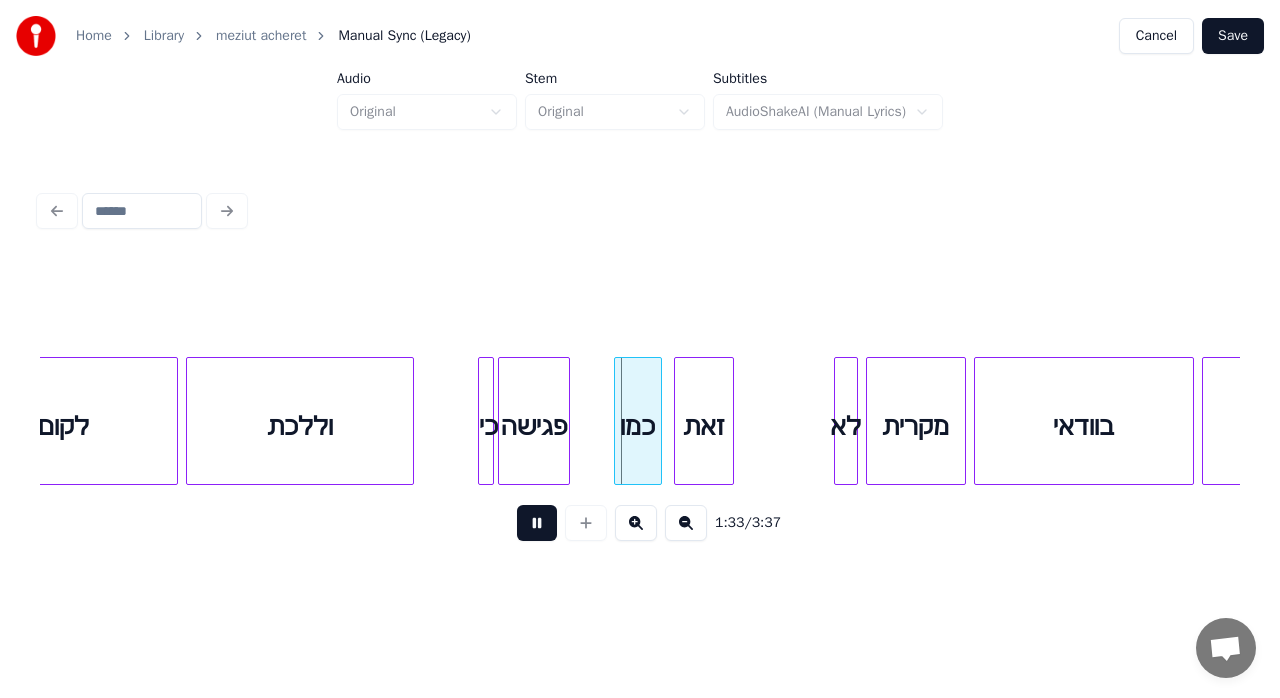 click at bounding box center (537, 523) 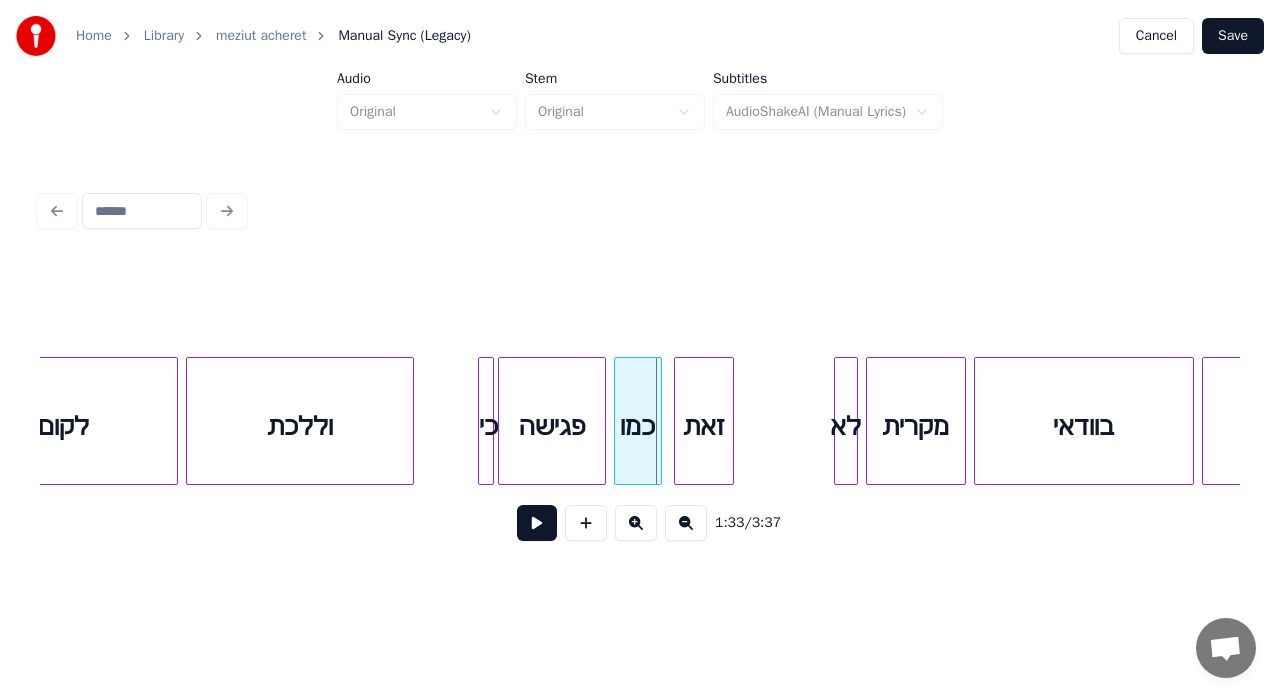 click at bounding box center (602, 421) 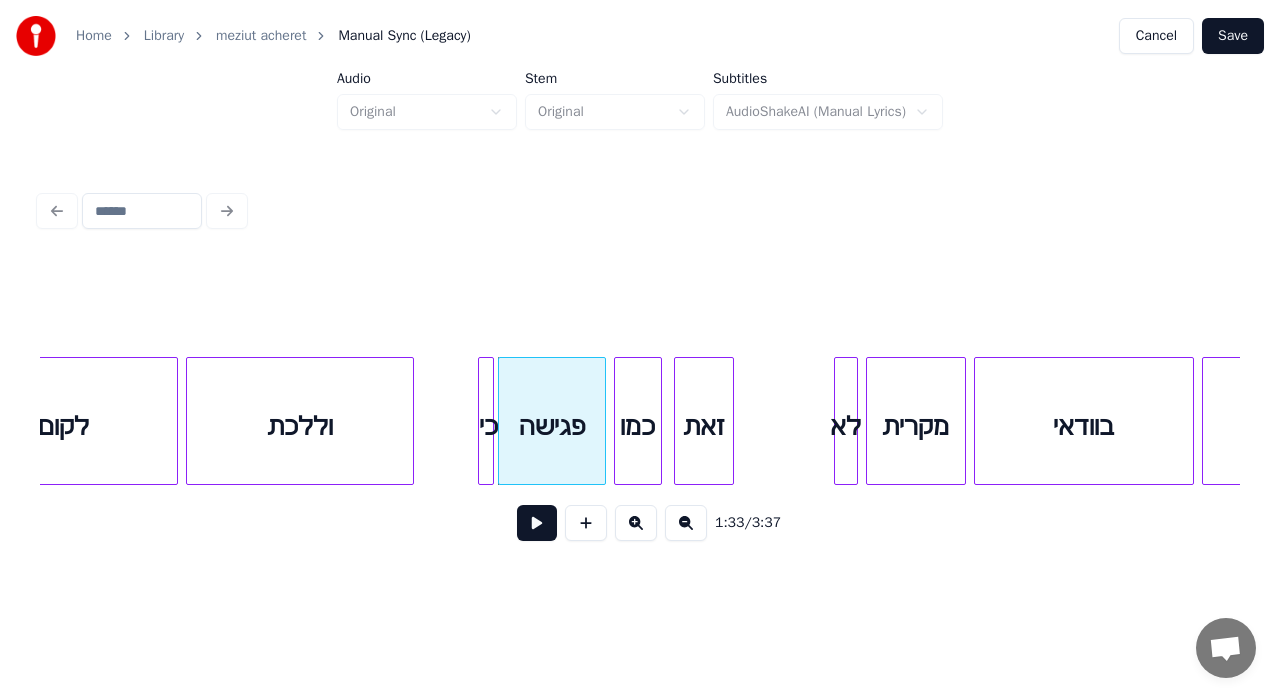 click at bounding box center [490, 421] 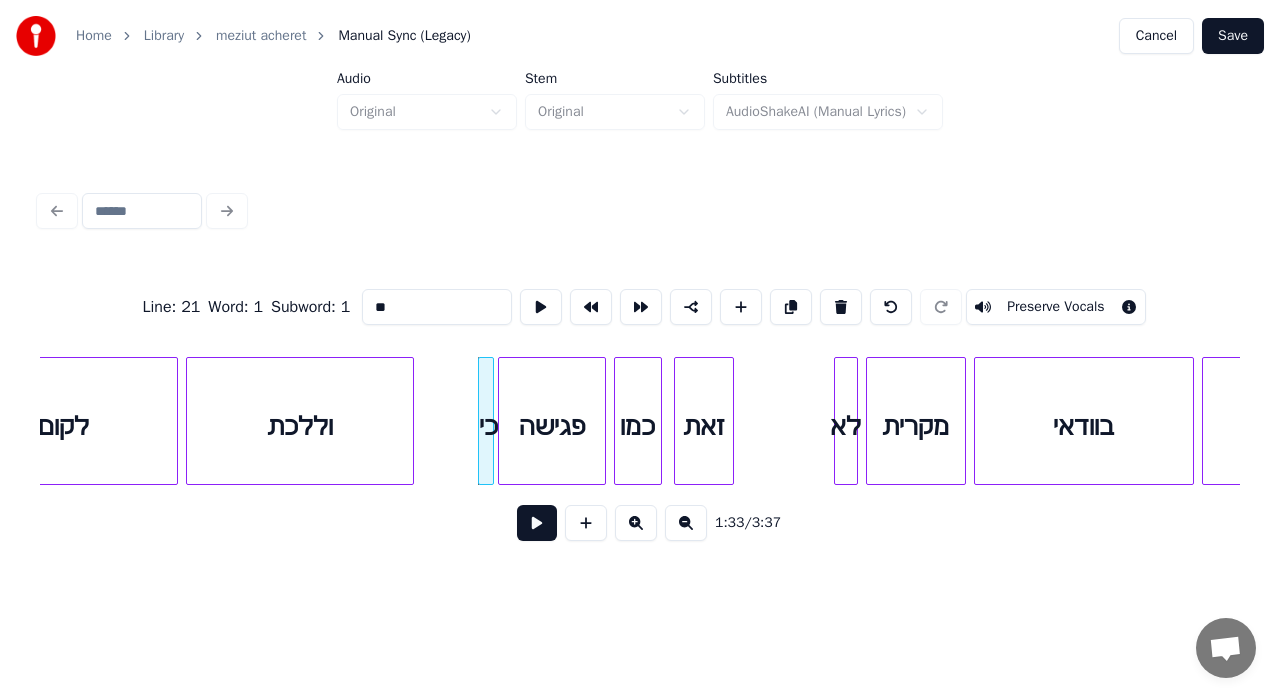 click at bounding box center [537, 523] 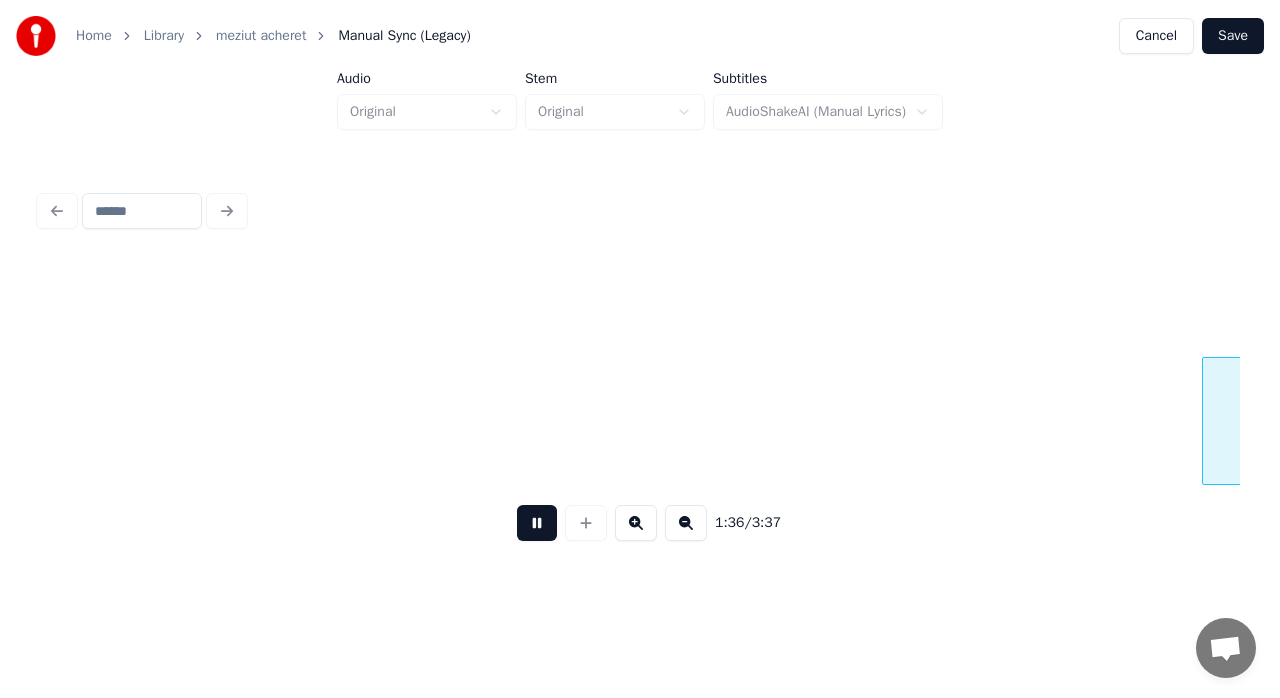 scroll, scrollTop: 0, scrollLeft: 19370, axis: horizontal 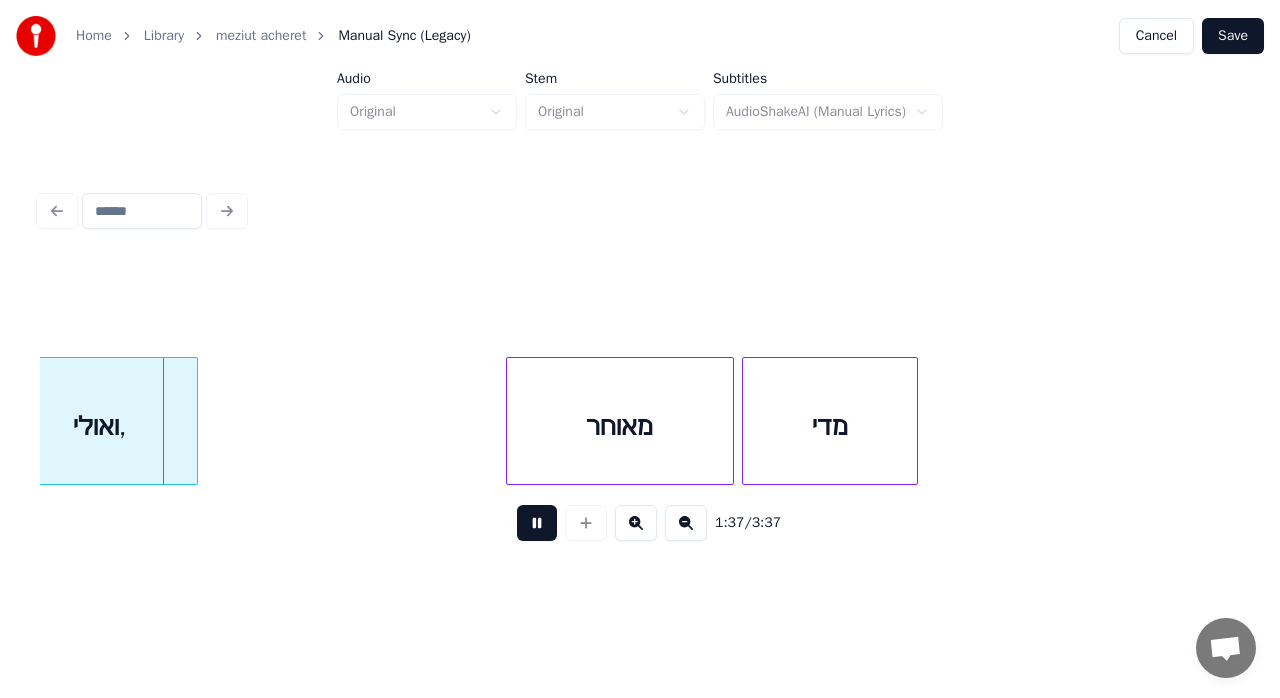 click at bounding box center [537, 523] 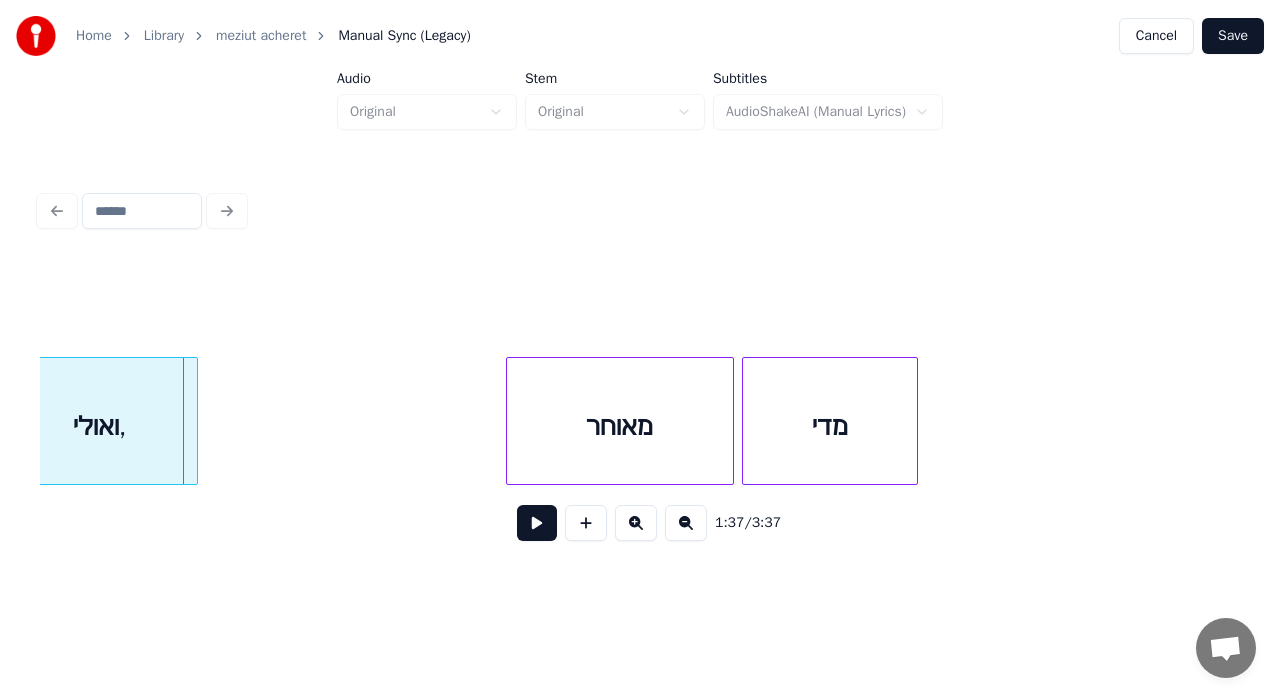 click on "ואולי," at bounding box center (100, 426) 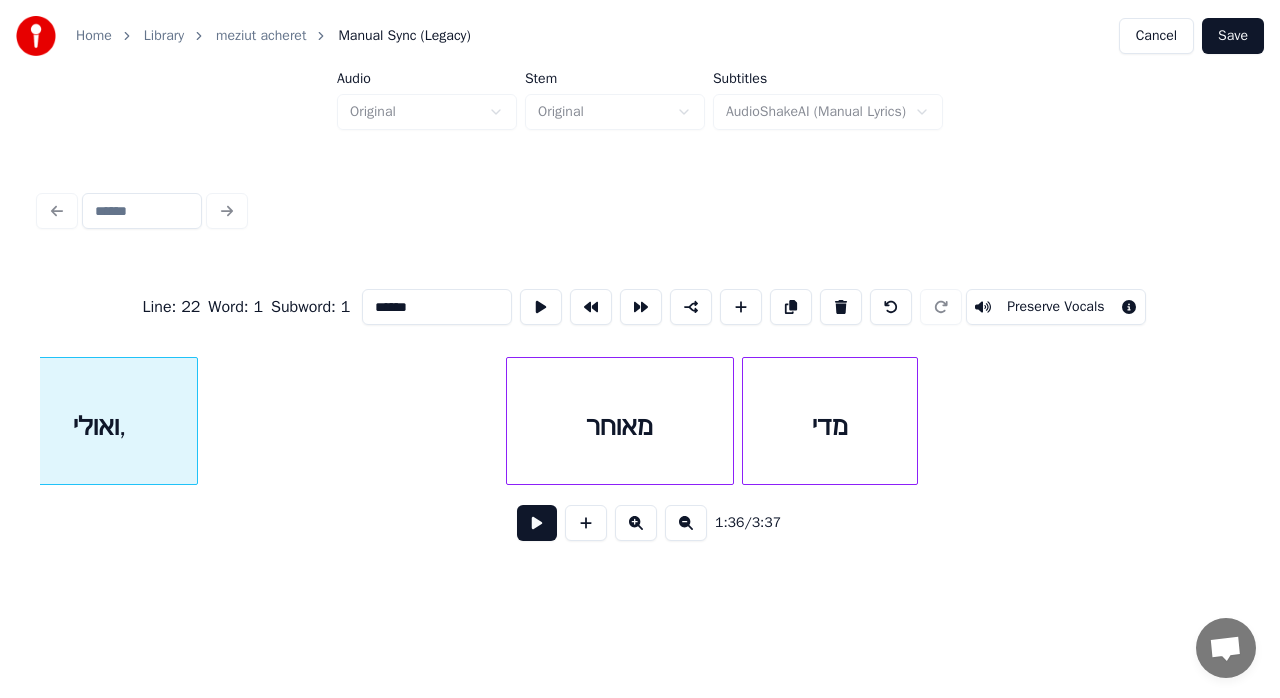 scroll, scrollTop: 0, scrollLeft: 19331, axis: horizontal 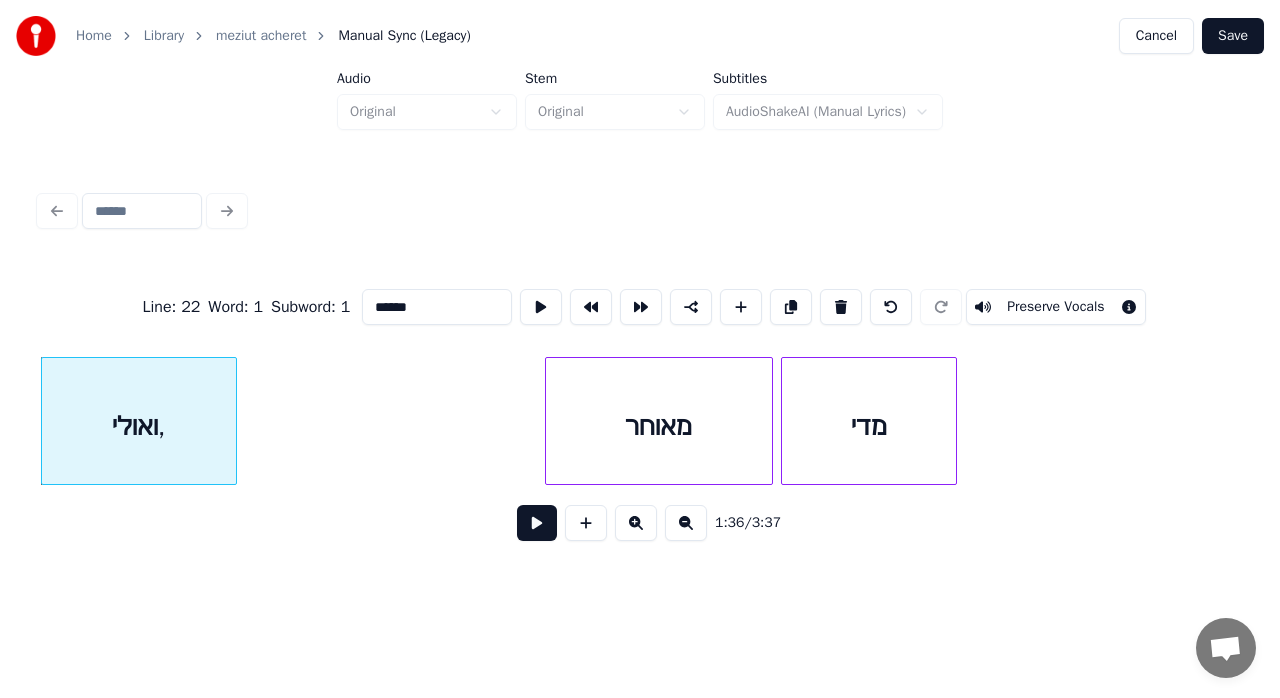click on "******" at bounding box center [437, 307] 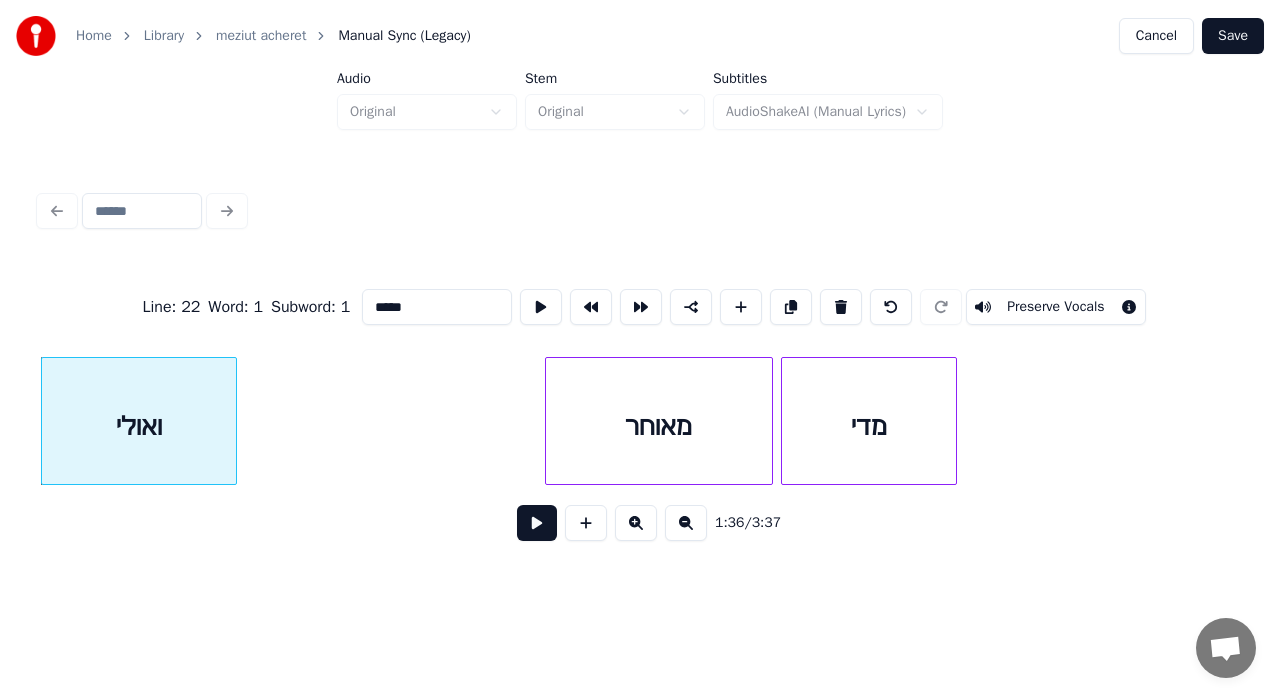 click on "ואולי" at bounding box center [139, 426] 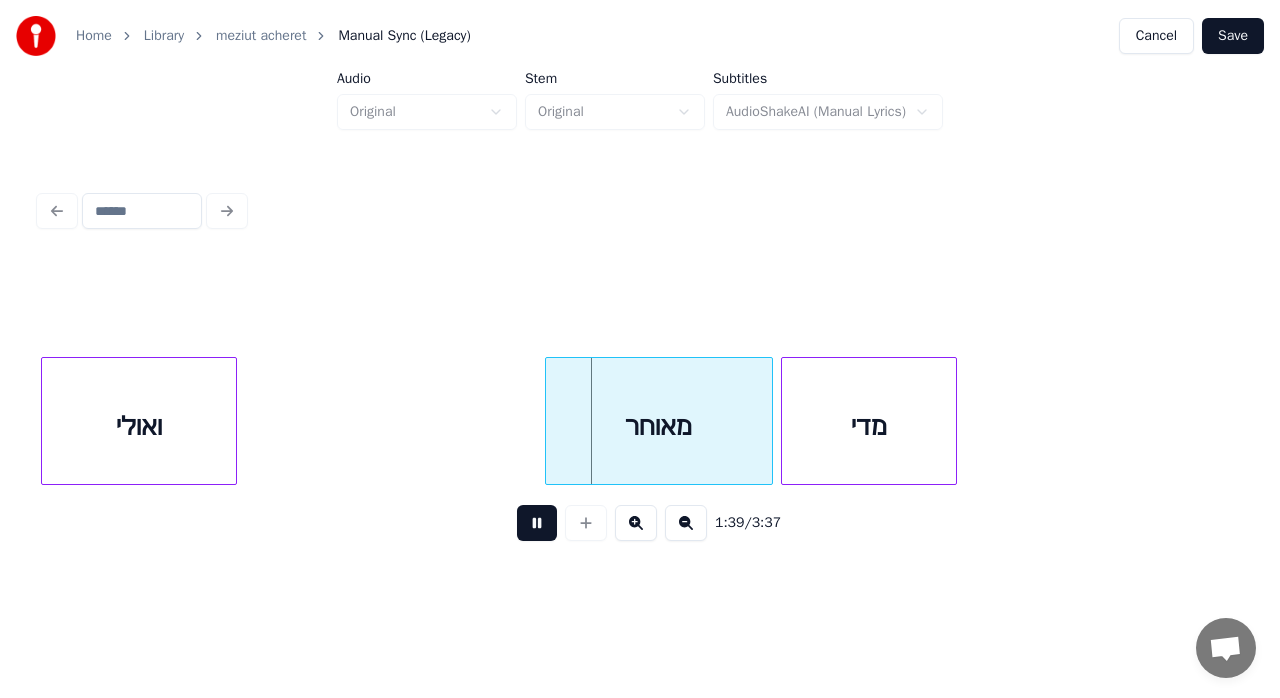 click at bounding box center (537, 523) 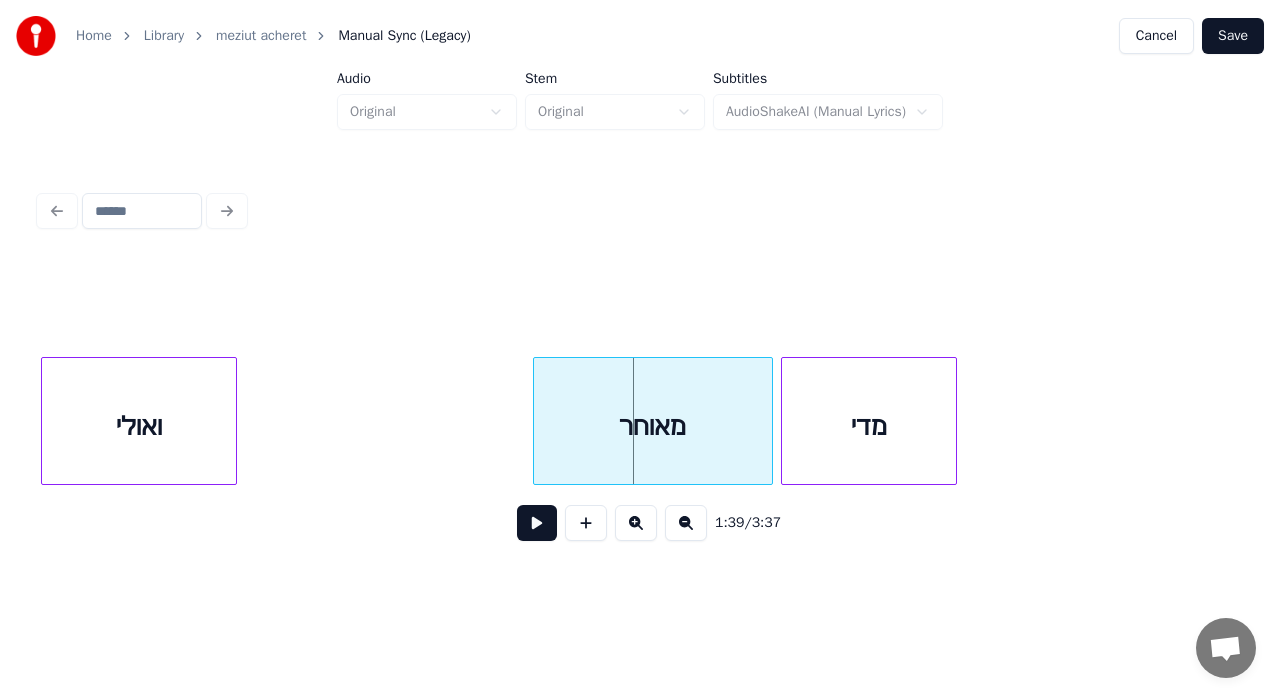 click at bounding box center [537, 421] 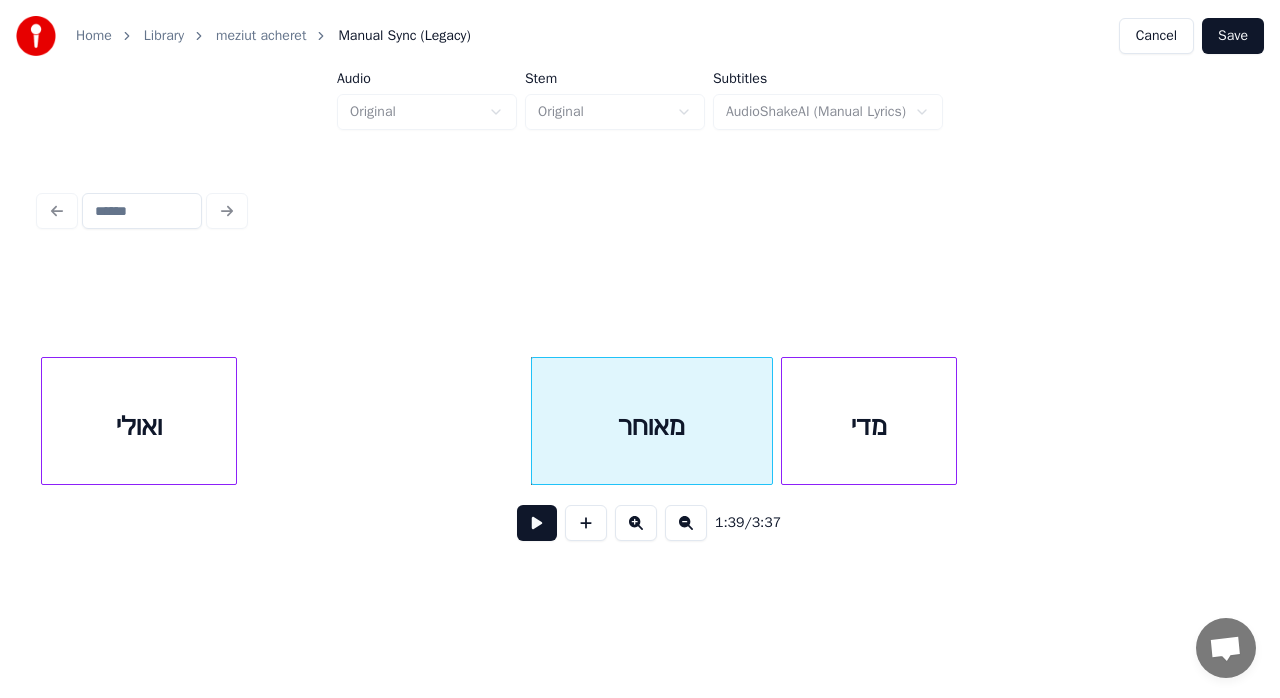 click at bounding box center [537, 523] 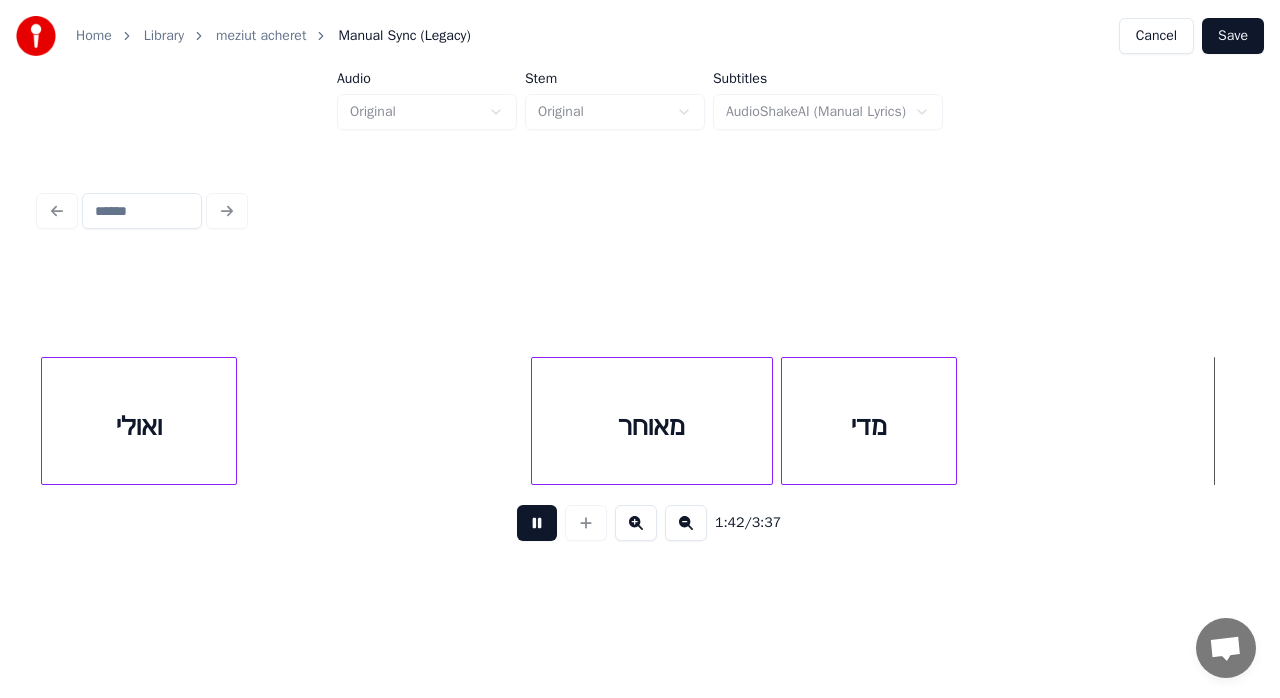 scroll, scrollTop: 0, scrollLeft: 20532, axis: horizontal 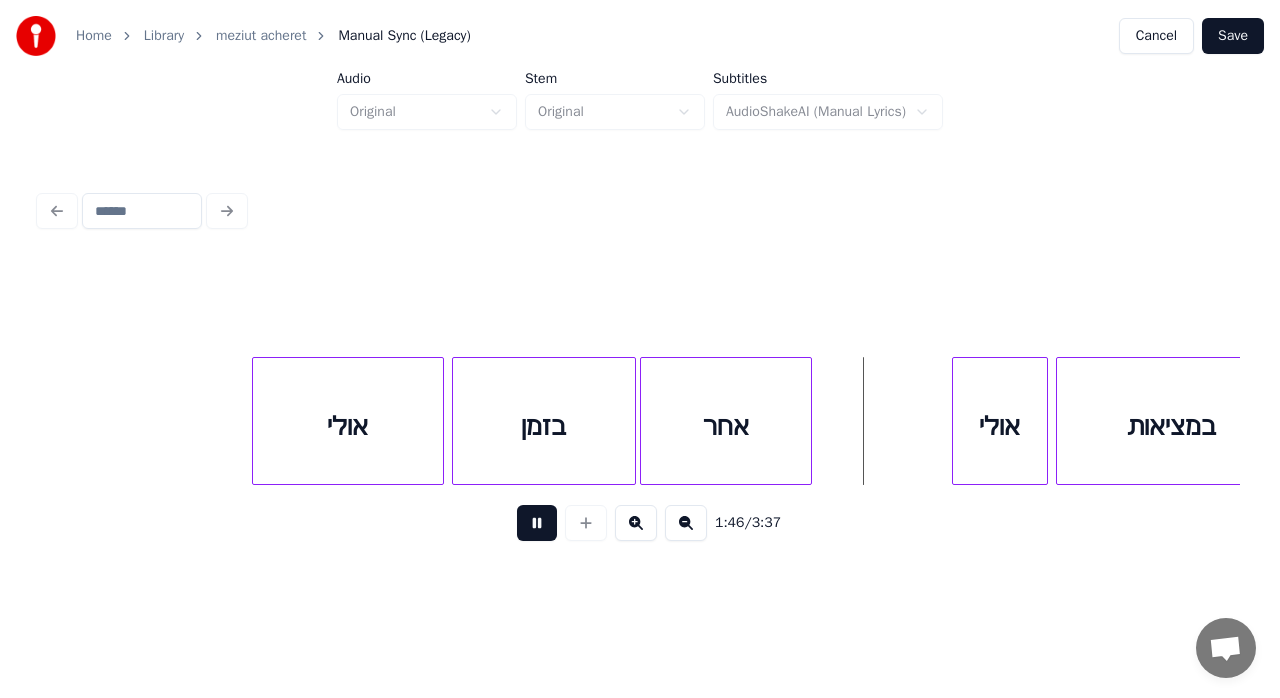 click at bounding box center (537, 523) 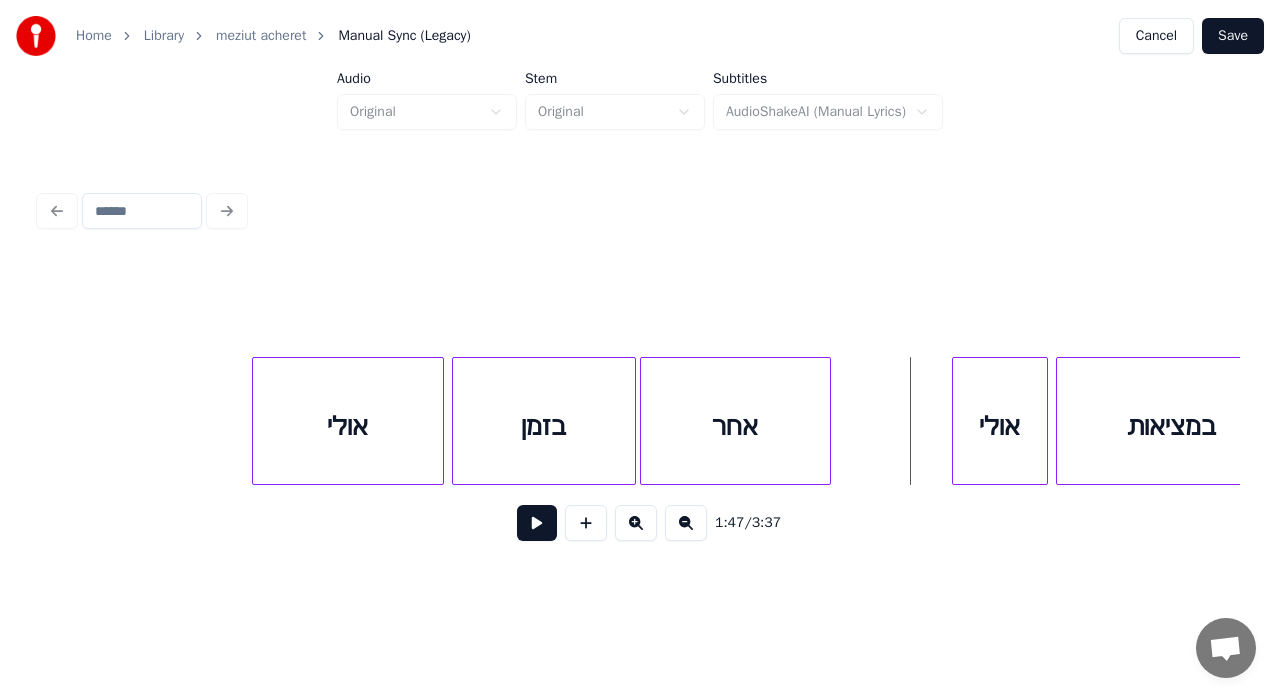click at bounding box center (827, 421) 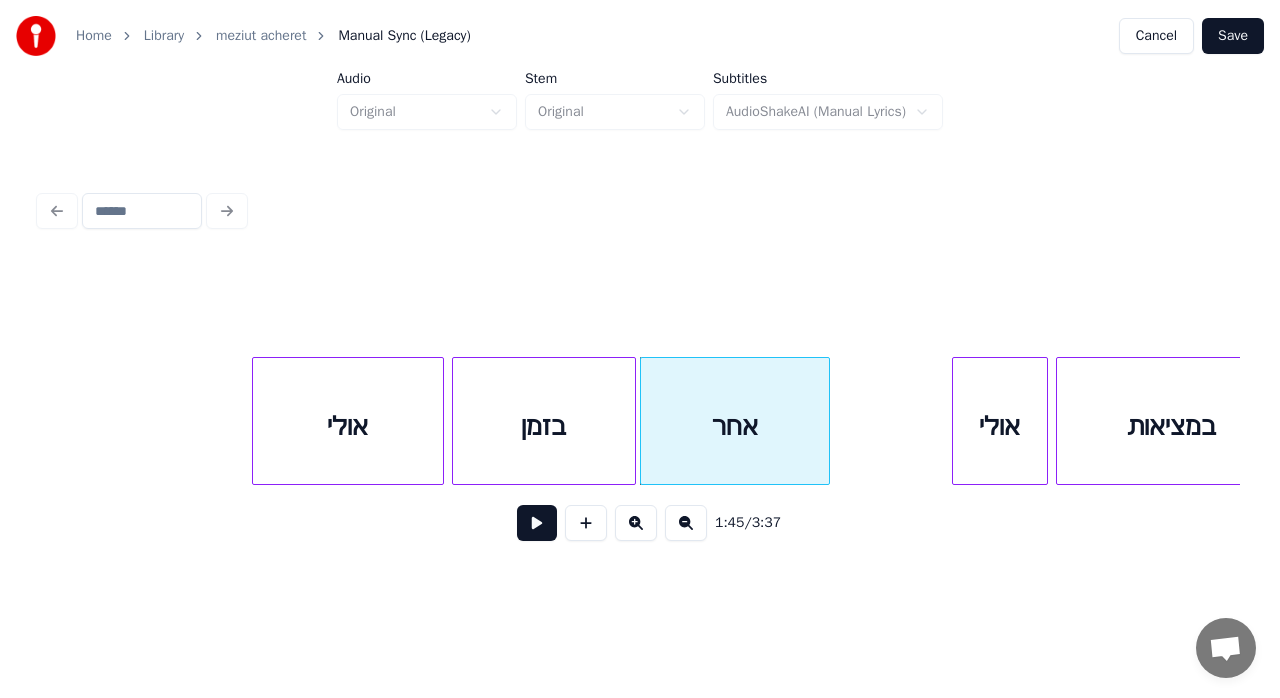 click at bounding box center [537, 523] 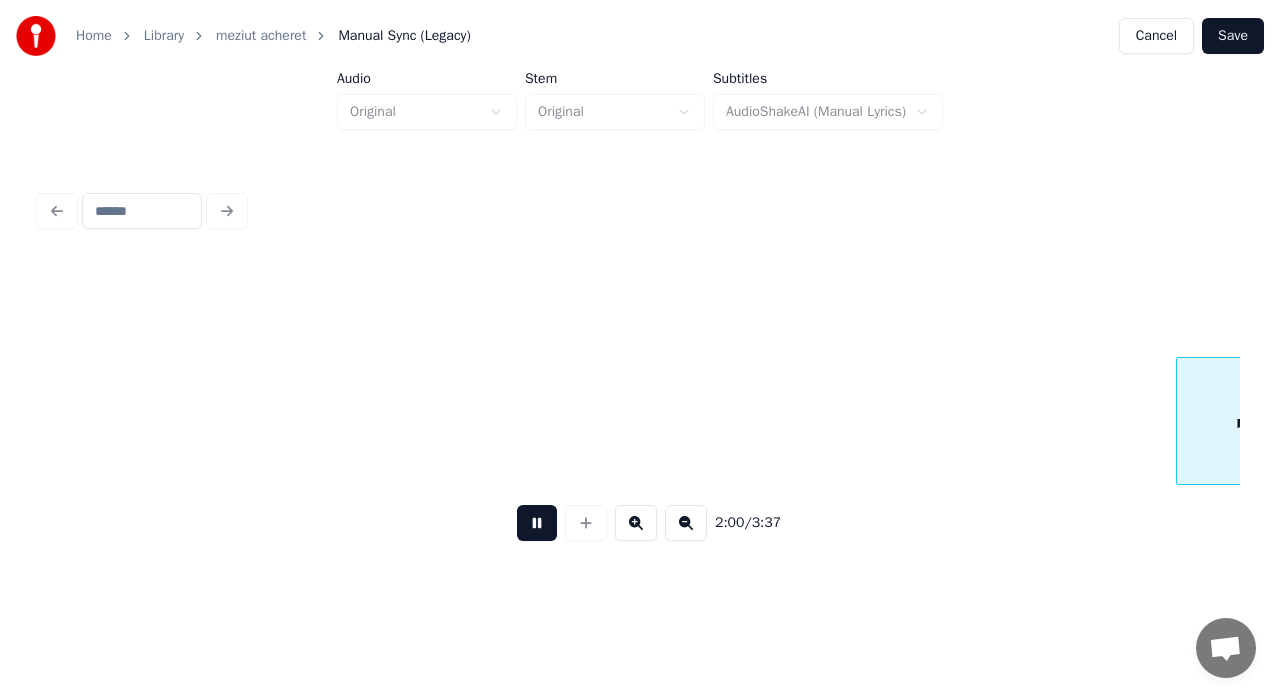 scroll, scrollTop: 0, scrollLeft: 24135, axis: horizontal 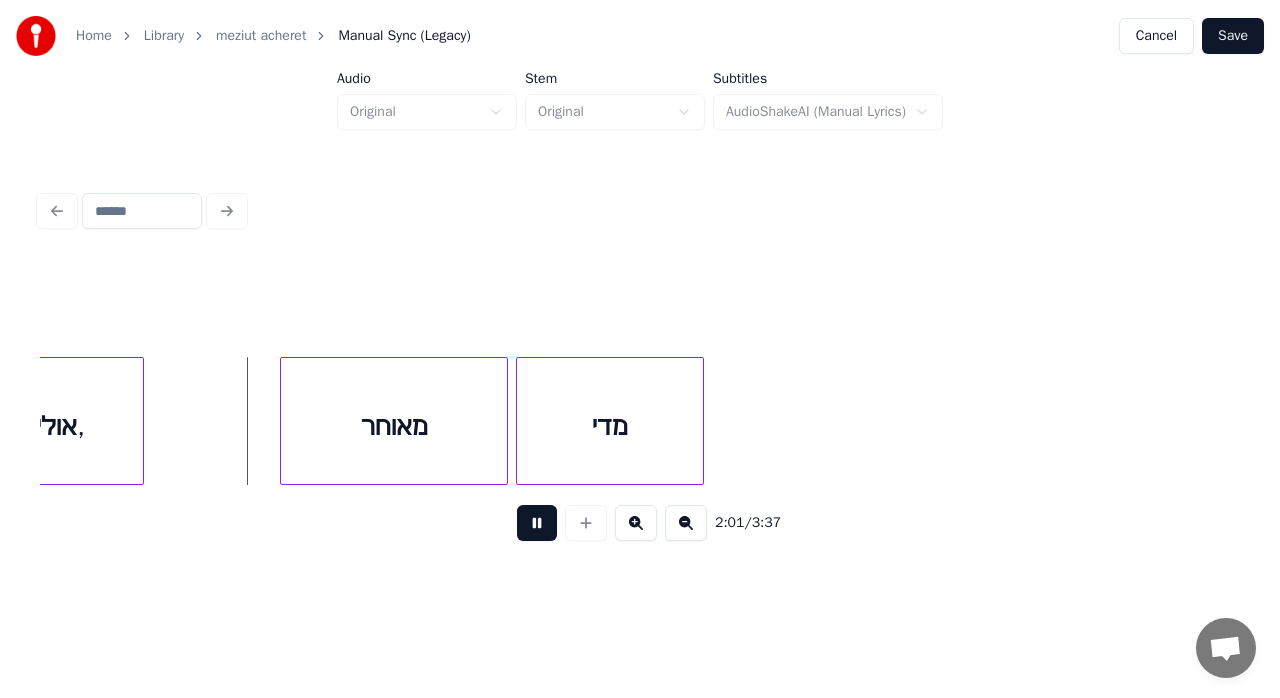 click at bounding box center [537, 523] 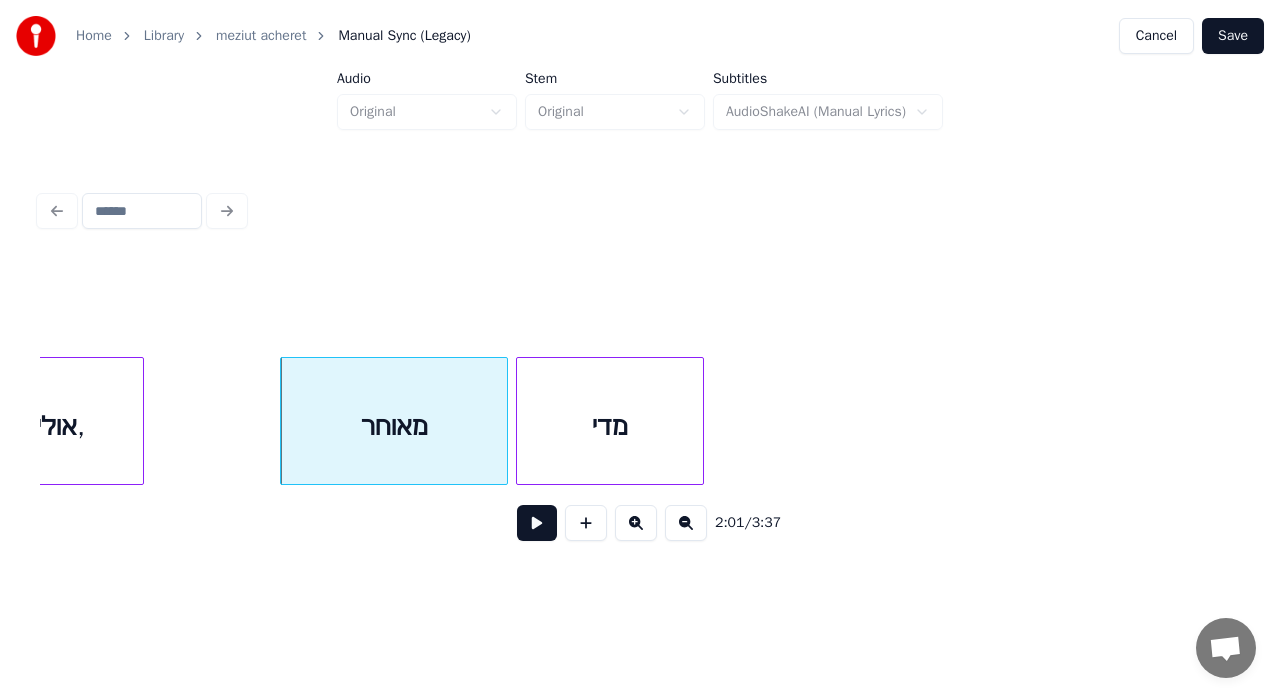 click on "אולי," at bounding box center (60, 426) 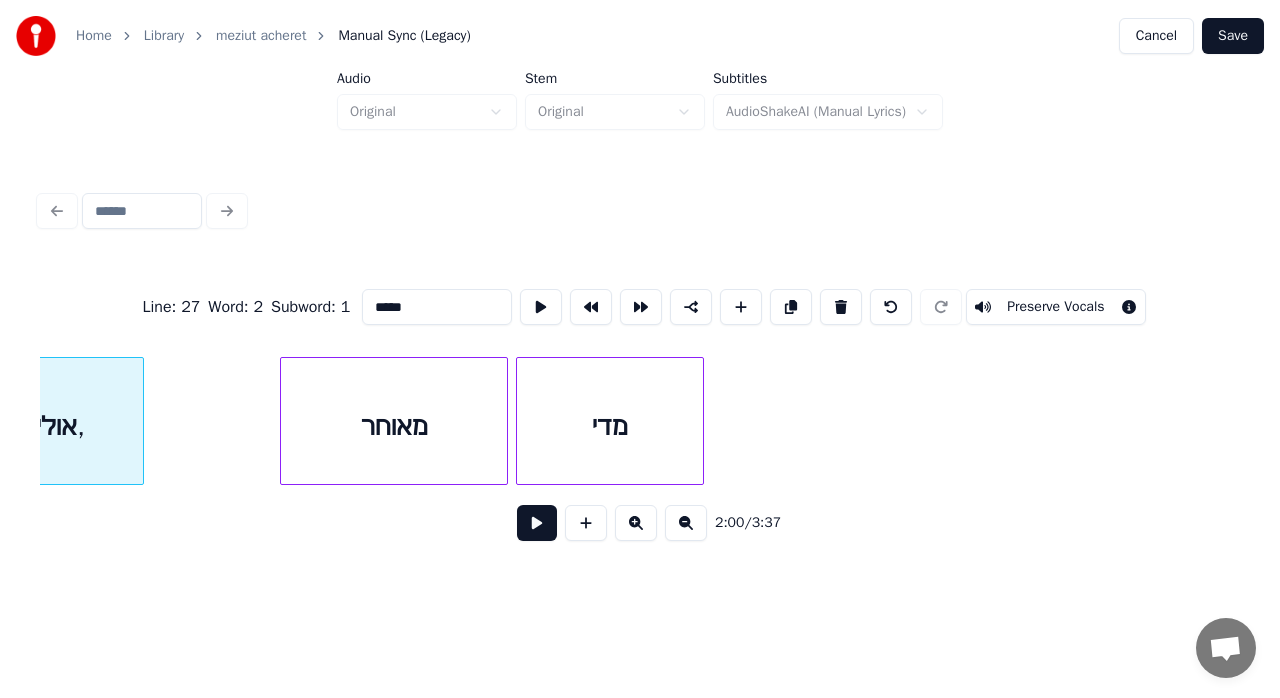 scroll, scrollTop: 0, scrollLeft: 24071, axis: horizontal 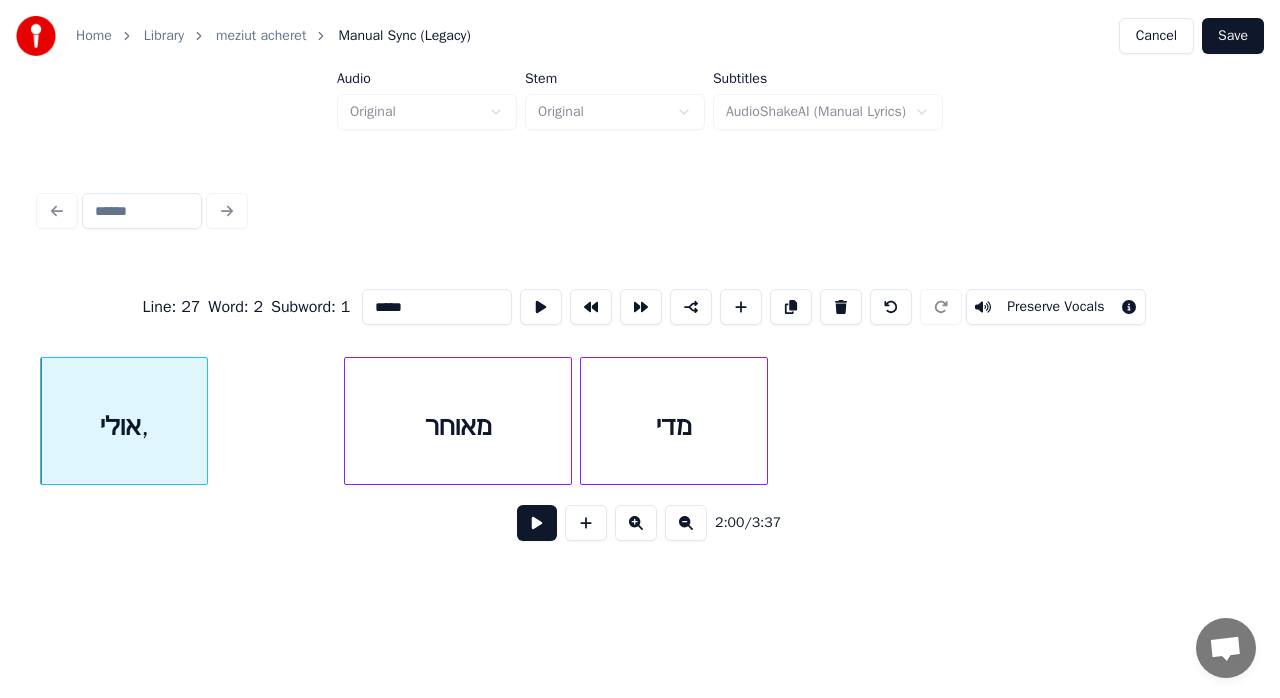 click on "*****" at bounding box center (437, 307) 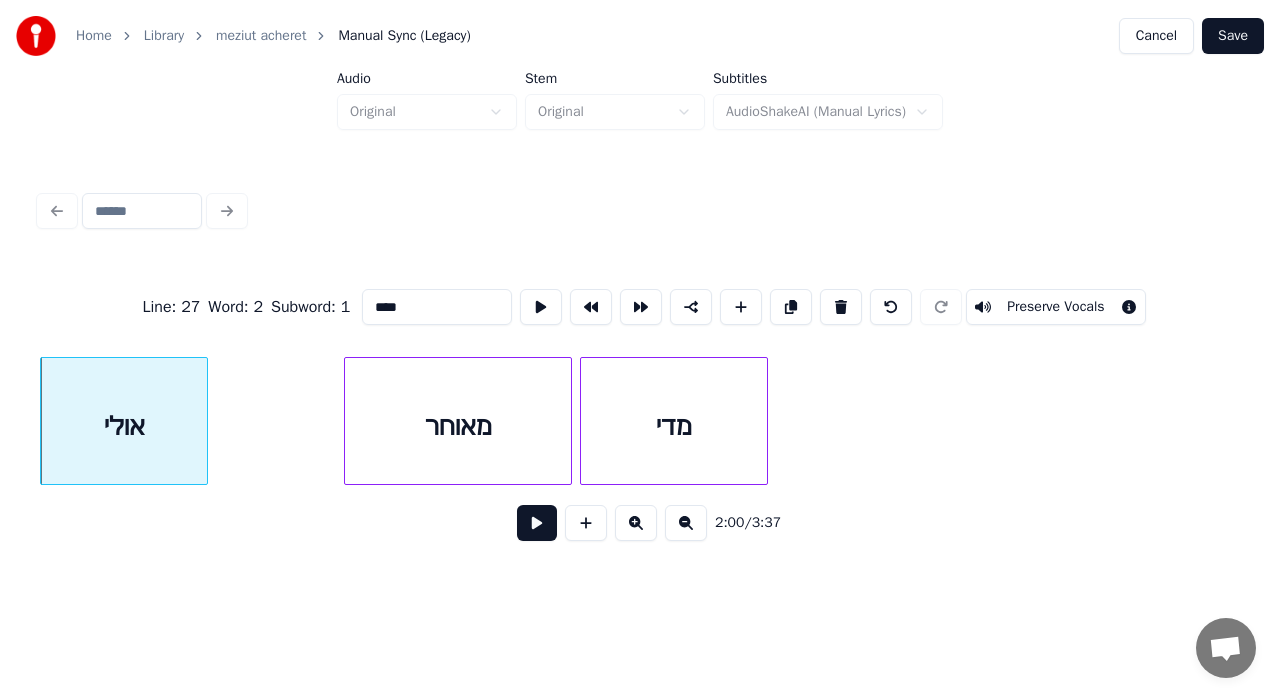 click on "אולי" at bounding box center (124, 426) 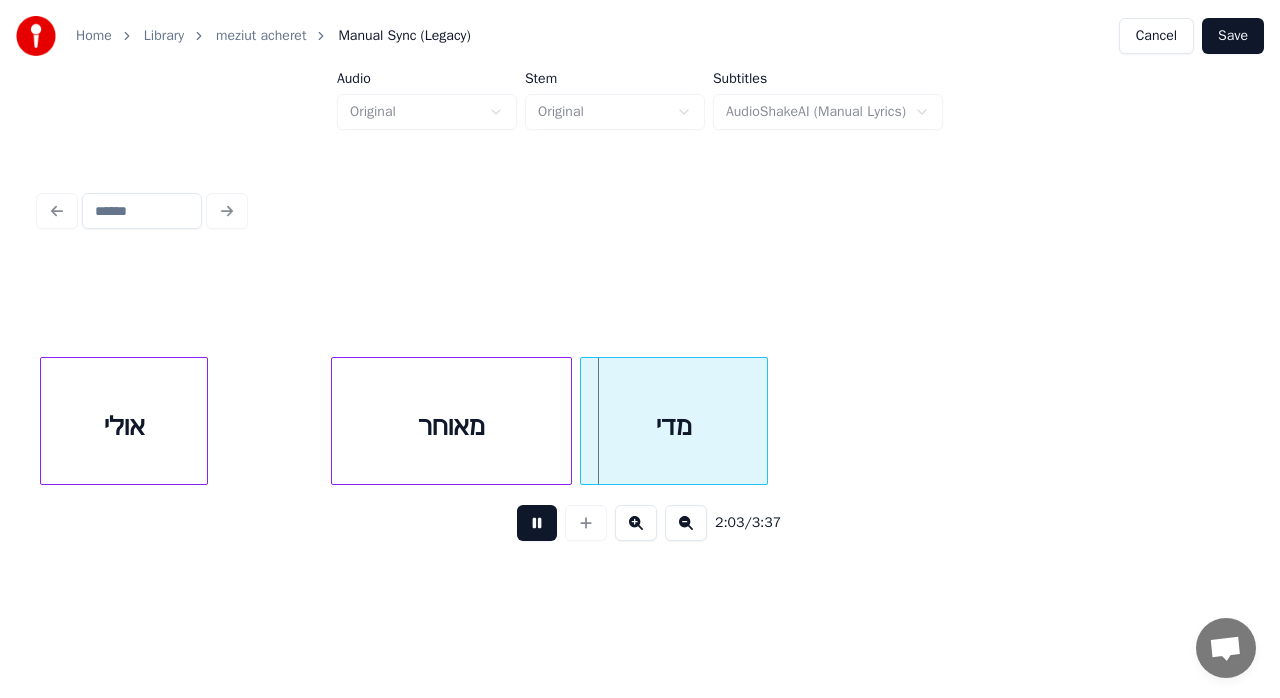 click at bounding box center [335, 421] 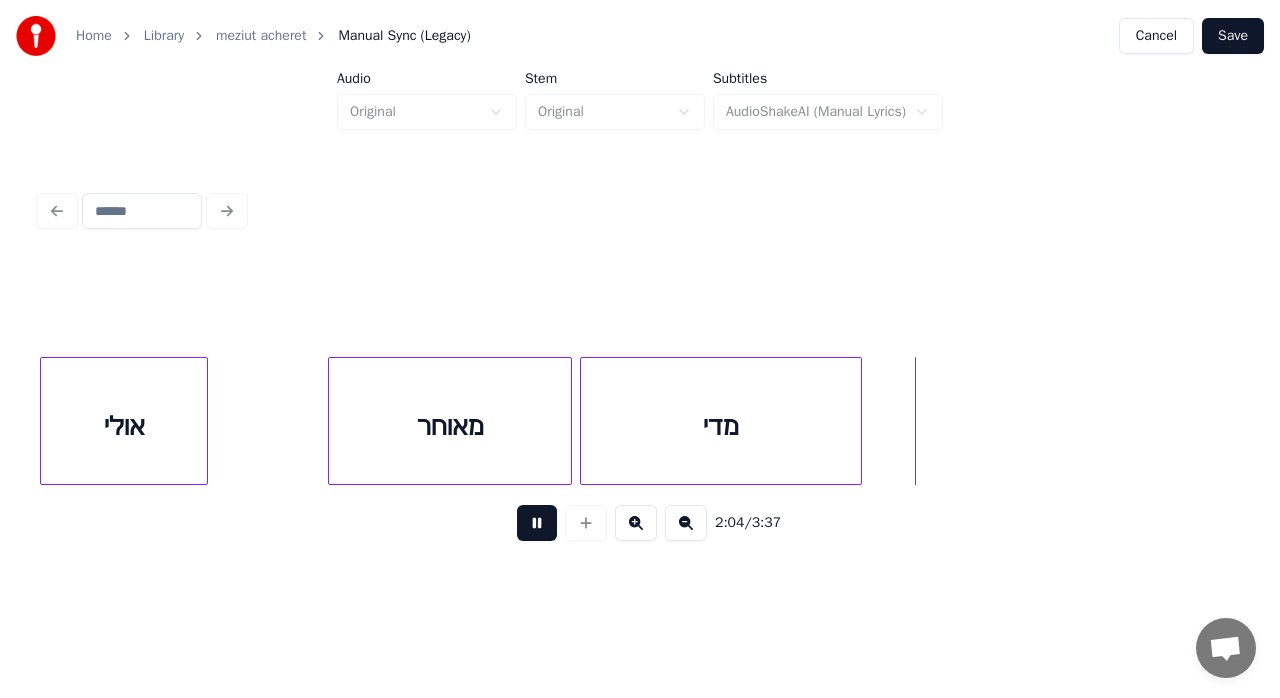 click at bounding box center [858, 421] 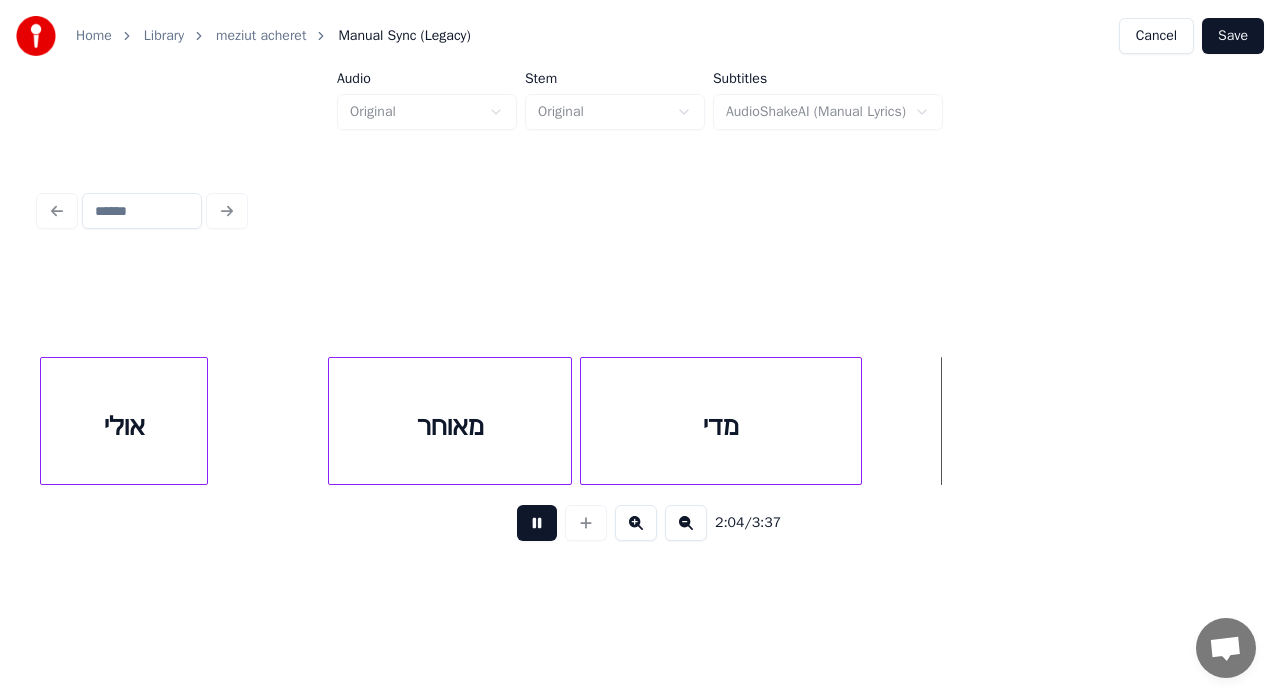 click at bounding box center [537, 523] 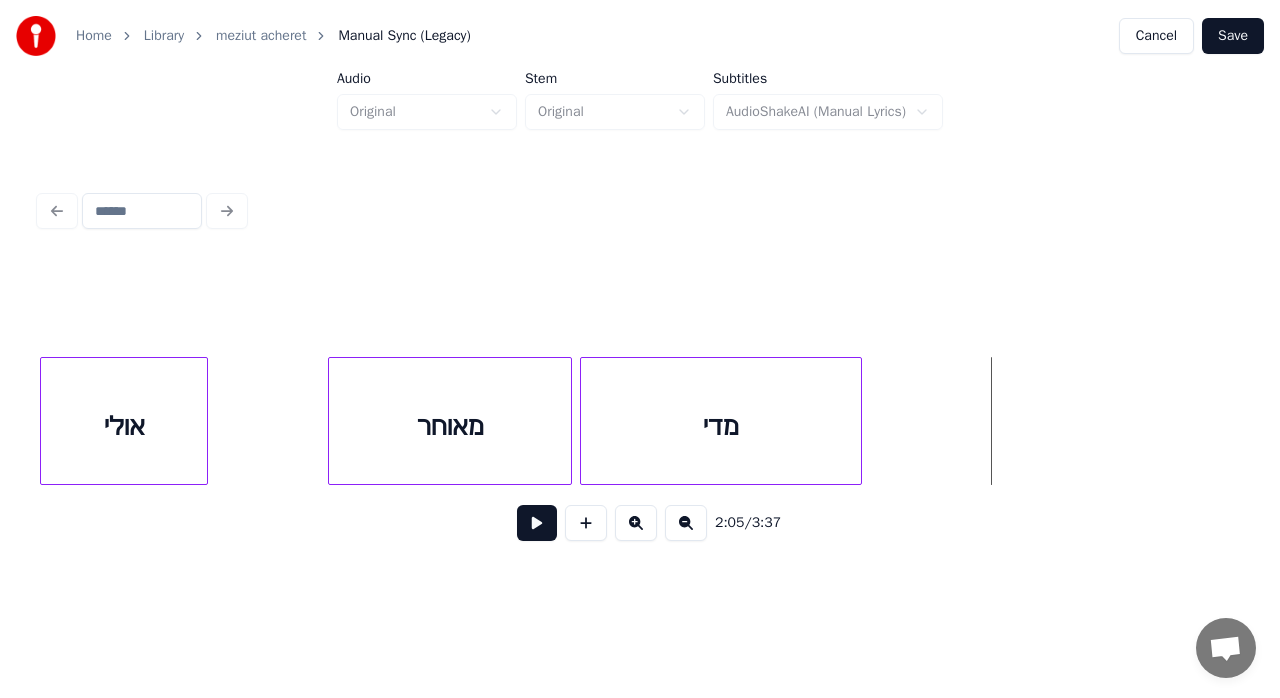click on "Save" at bounding box center [1233, 36] 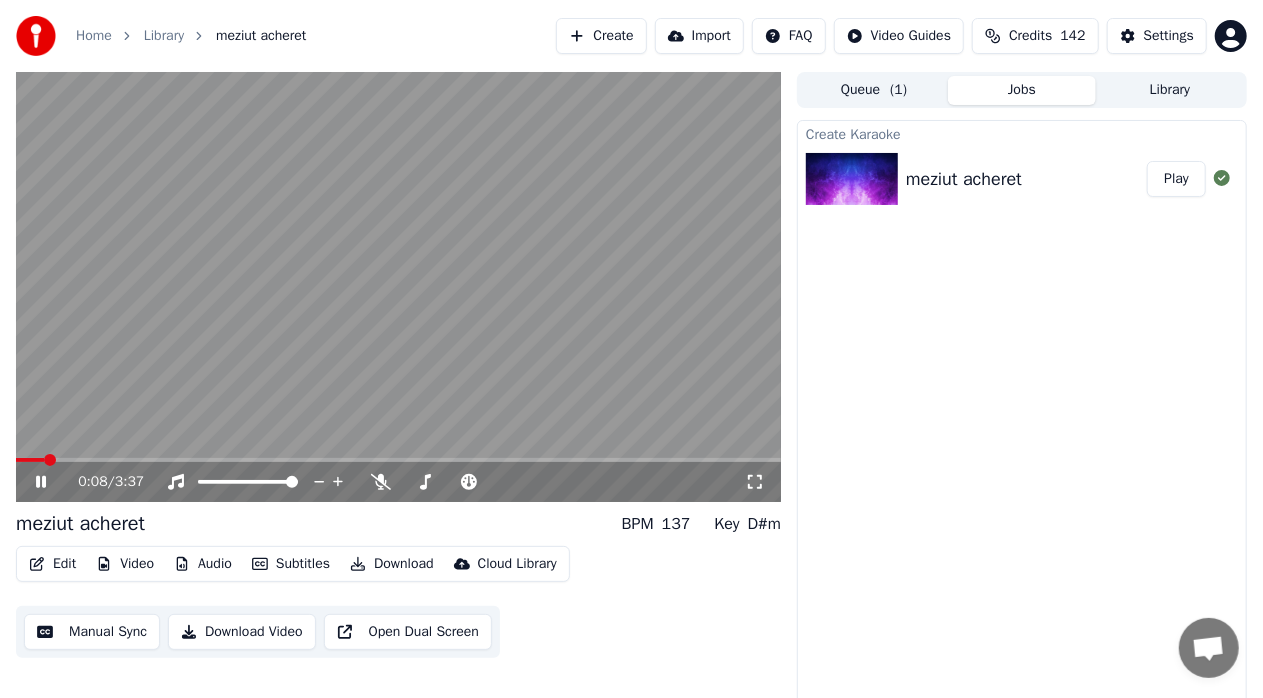 click at bounding box center (30, 460) 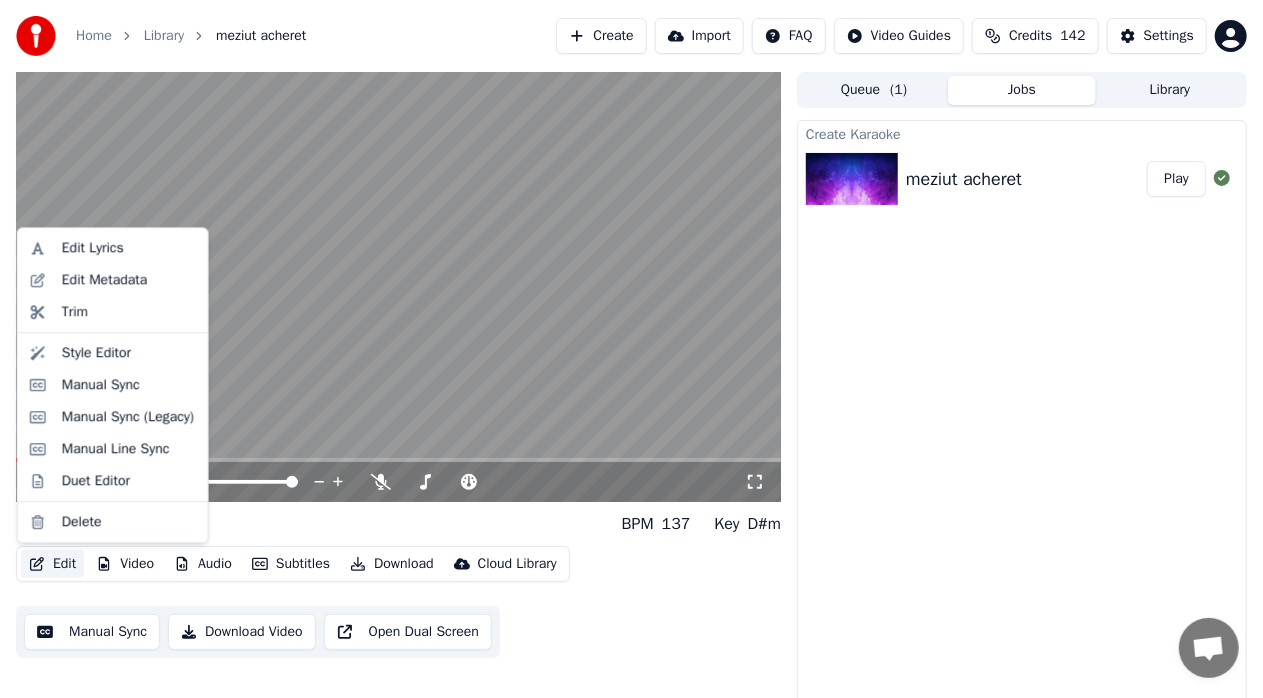click on "Edit" at bounding box center (52, 564) 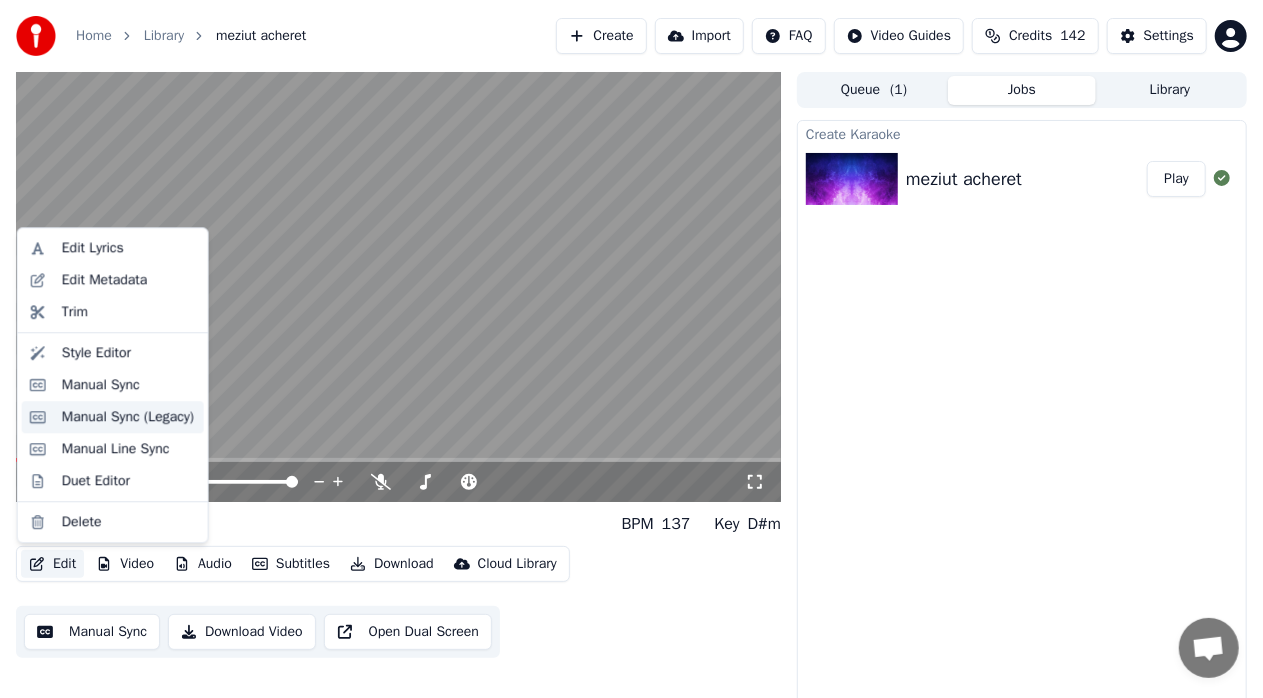 click on "Manual Sync (Legacy)" at bounding box center (128, 417) 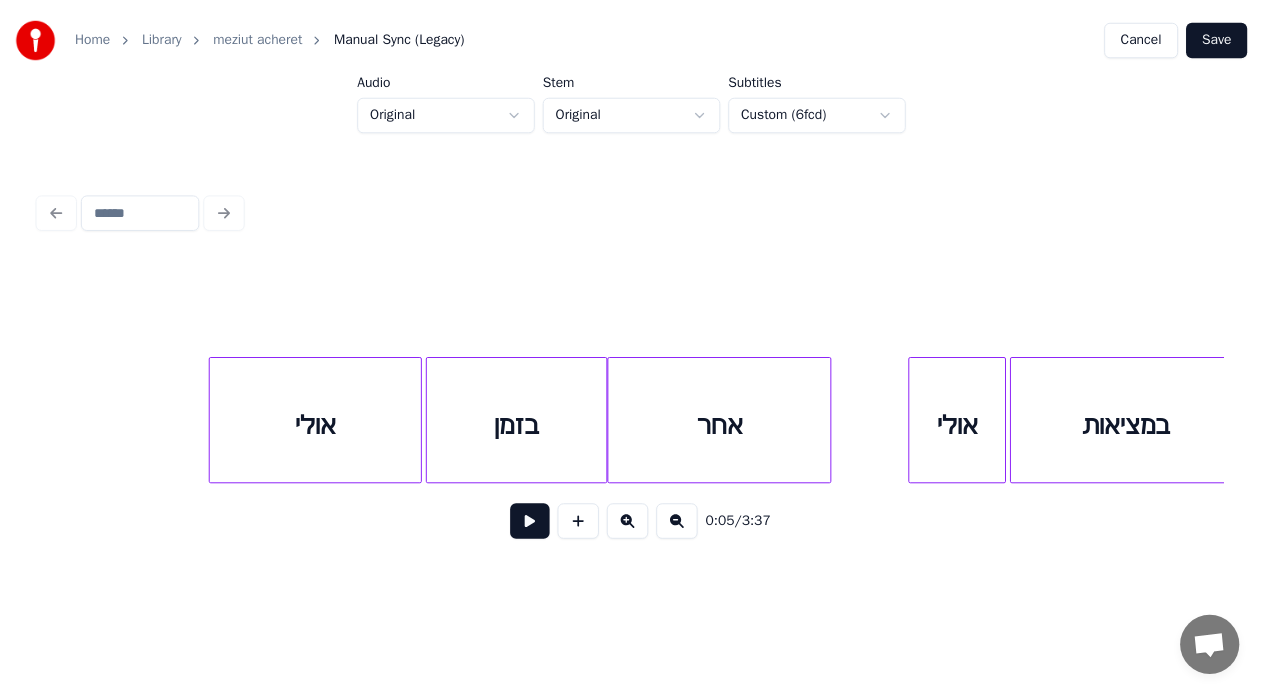 scroll, scrollTop: 0, scrollLeft: 8029, axis: horizontal 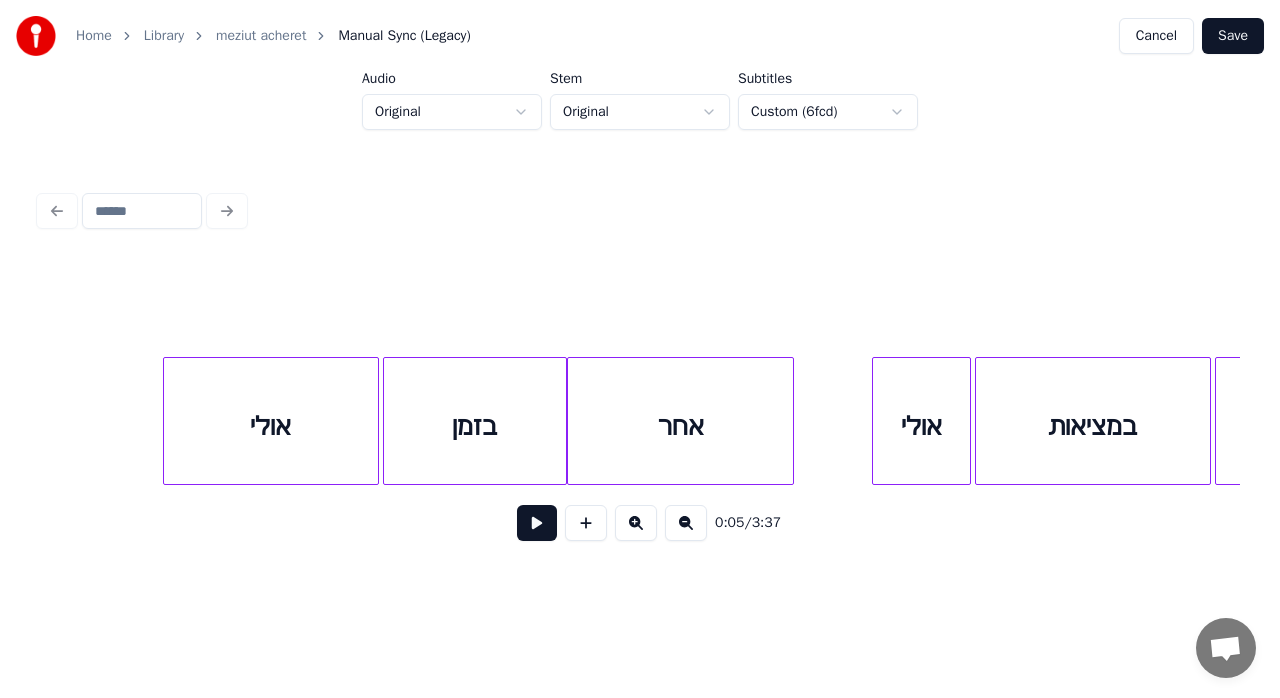 click on "אולי" at bounding box center (271, 426) 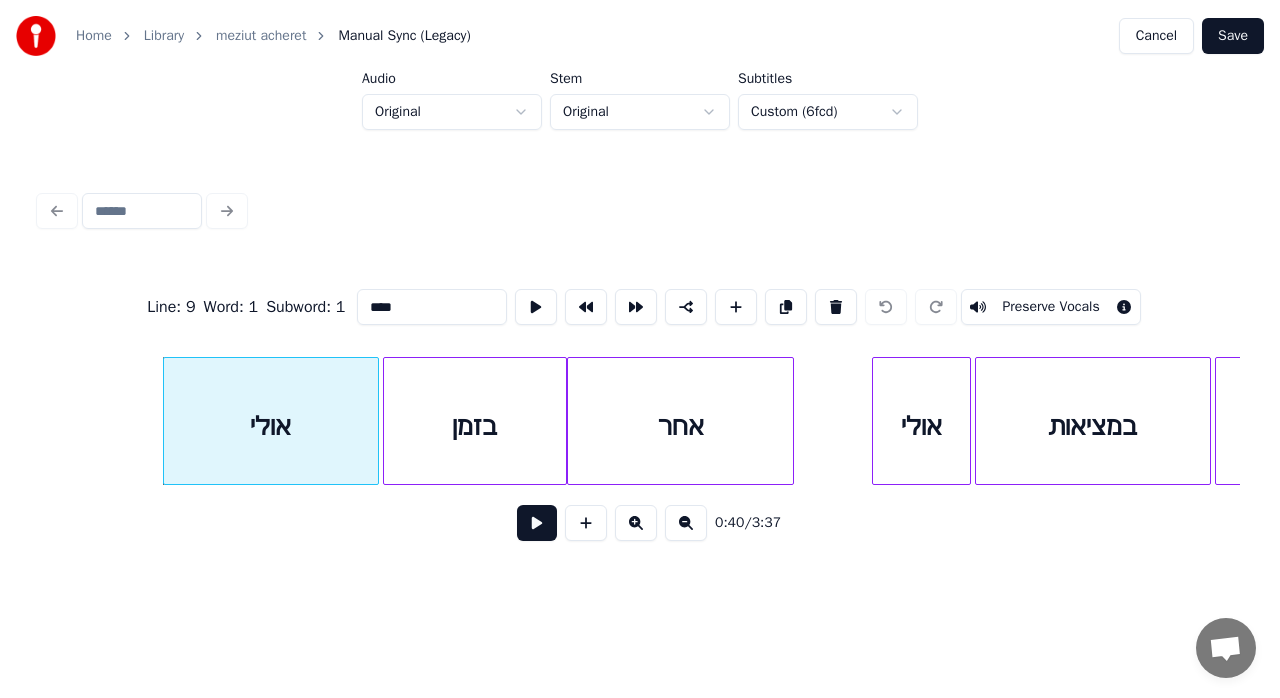 click at bounding box center [537, 523] 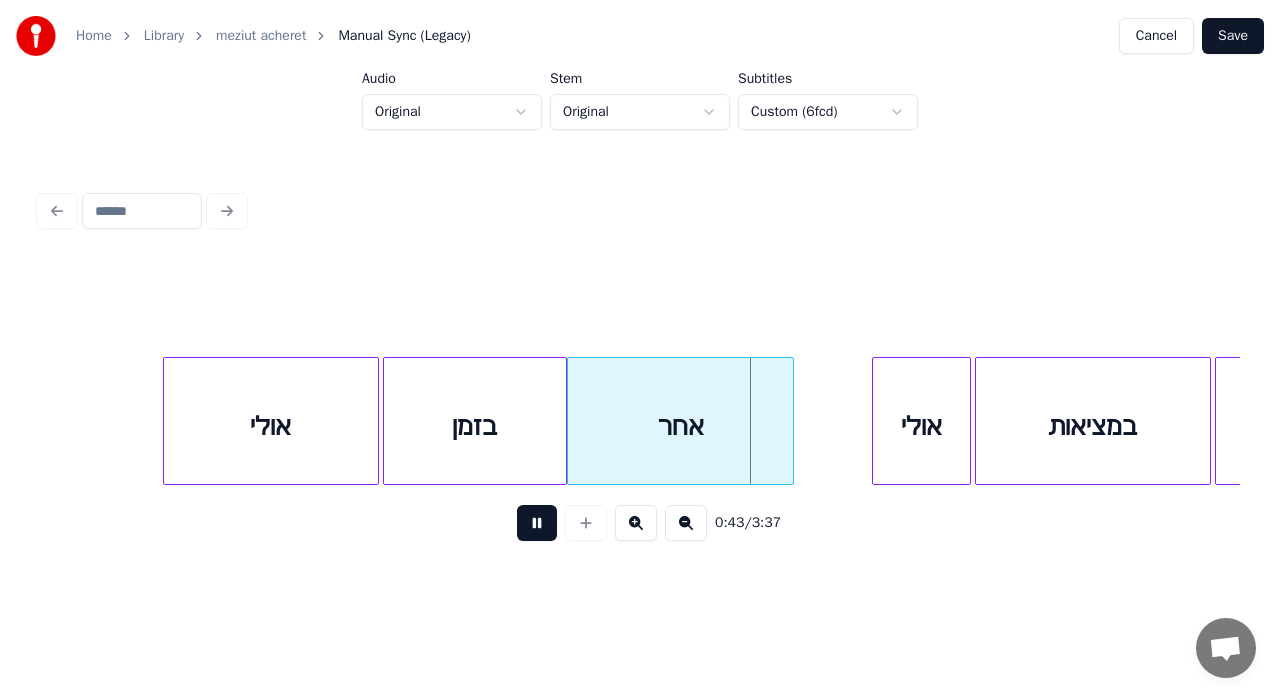 click at bounding box center (537, 523) 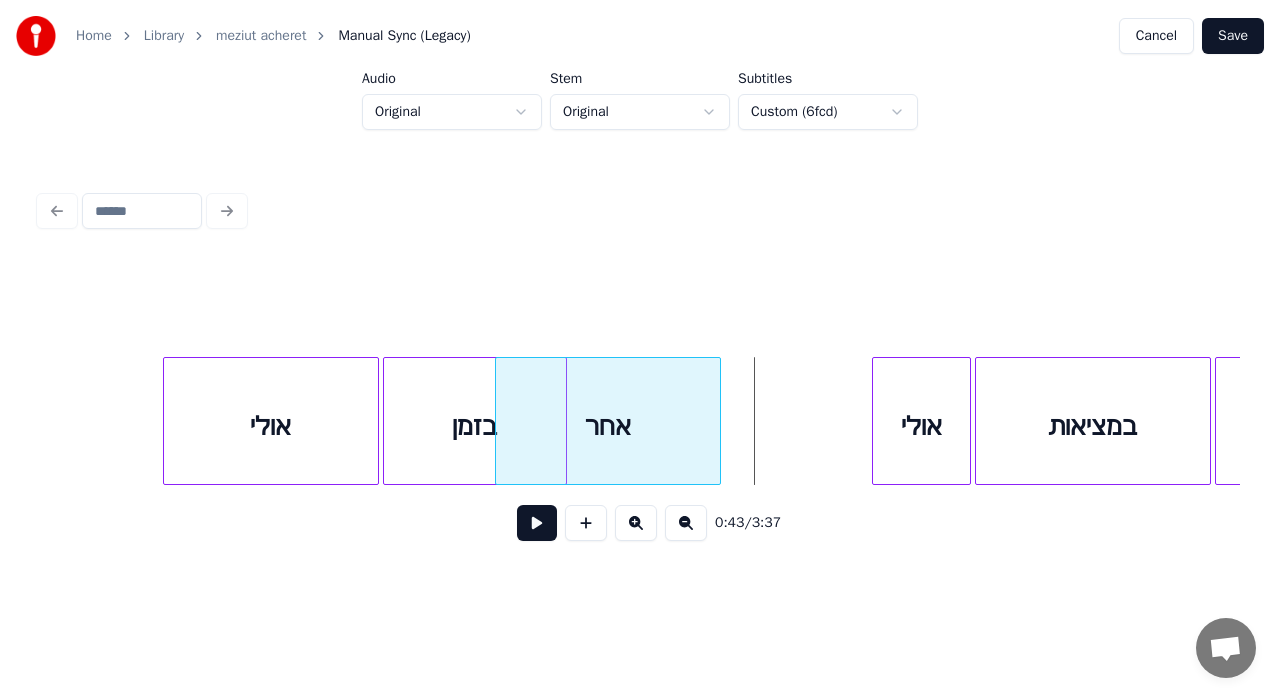 click on "אחר" at bounding box center [608, 426] 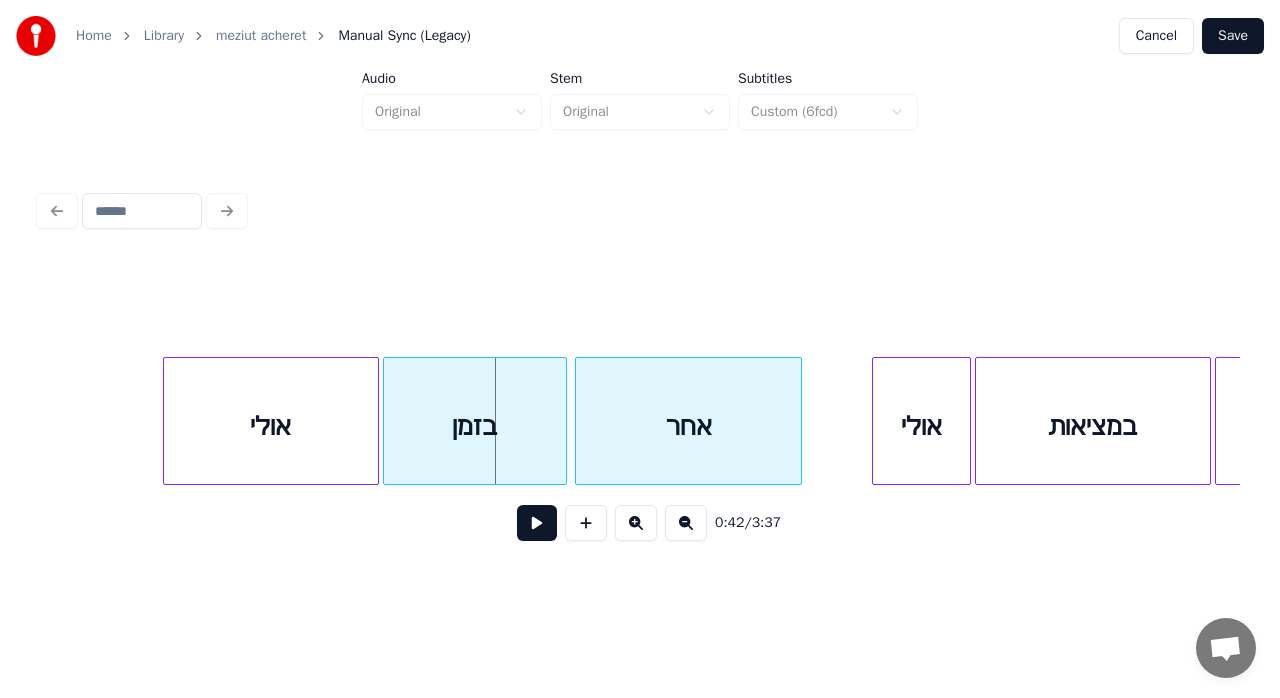 click on "אחר" at bounding box center (688, 426) 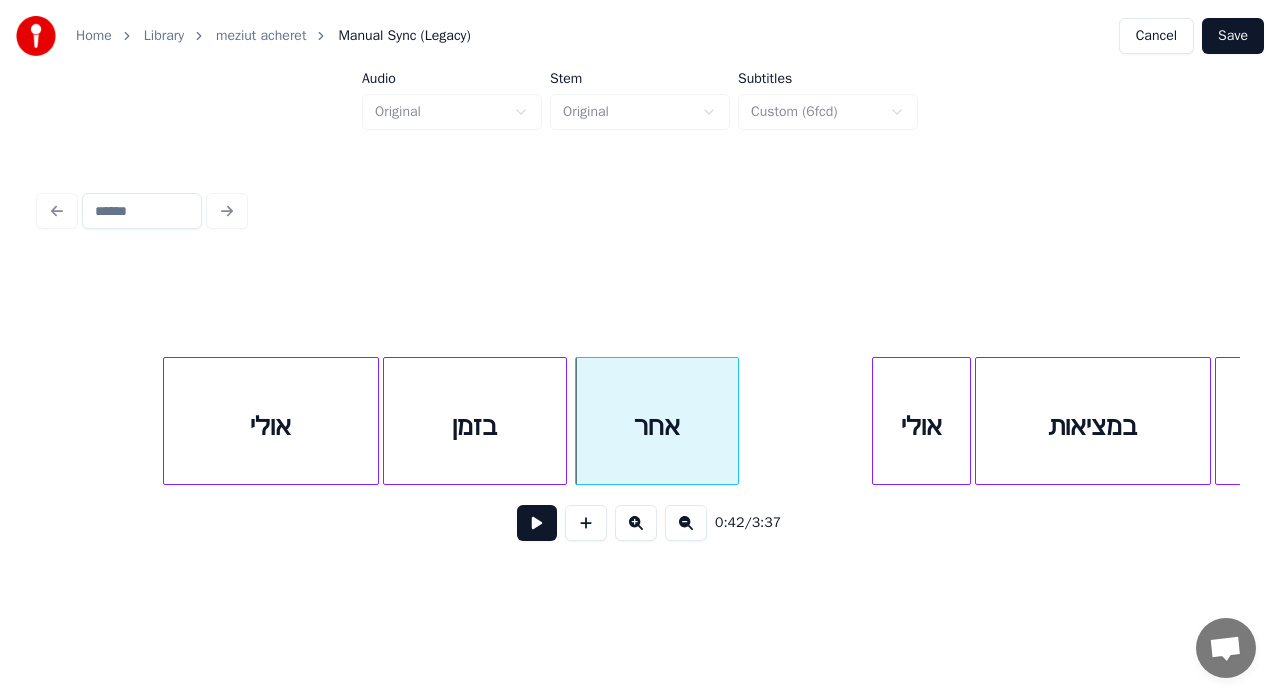 click at bounding box center [735, 421] 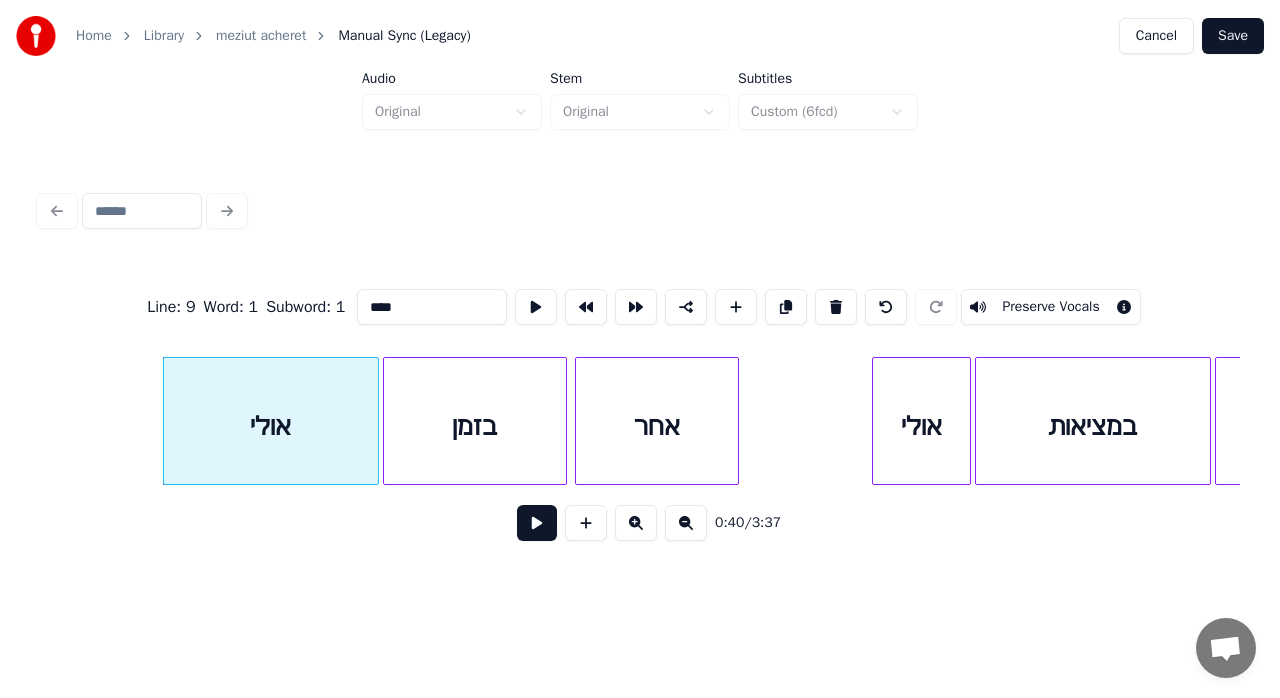 click at bounding box center (537, 523) 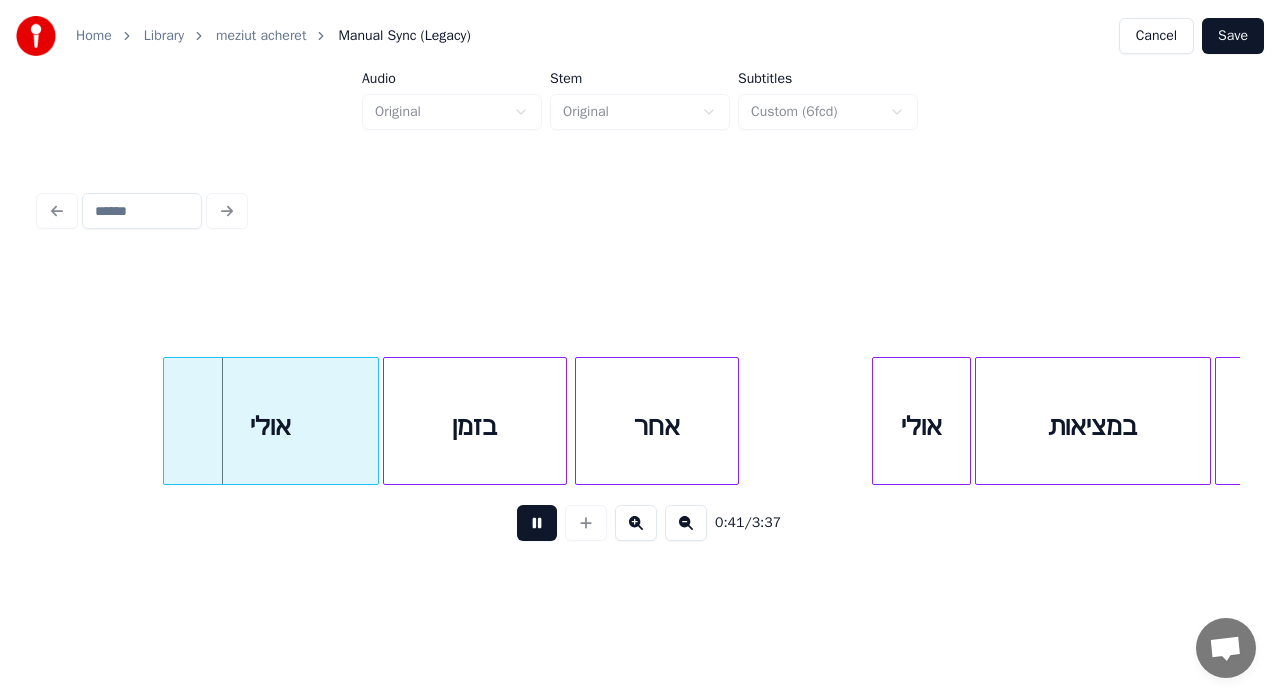 click at bounding box center (537, 523) 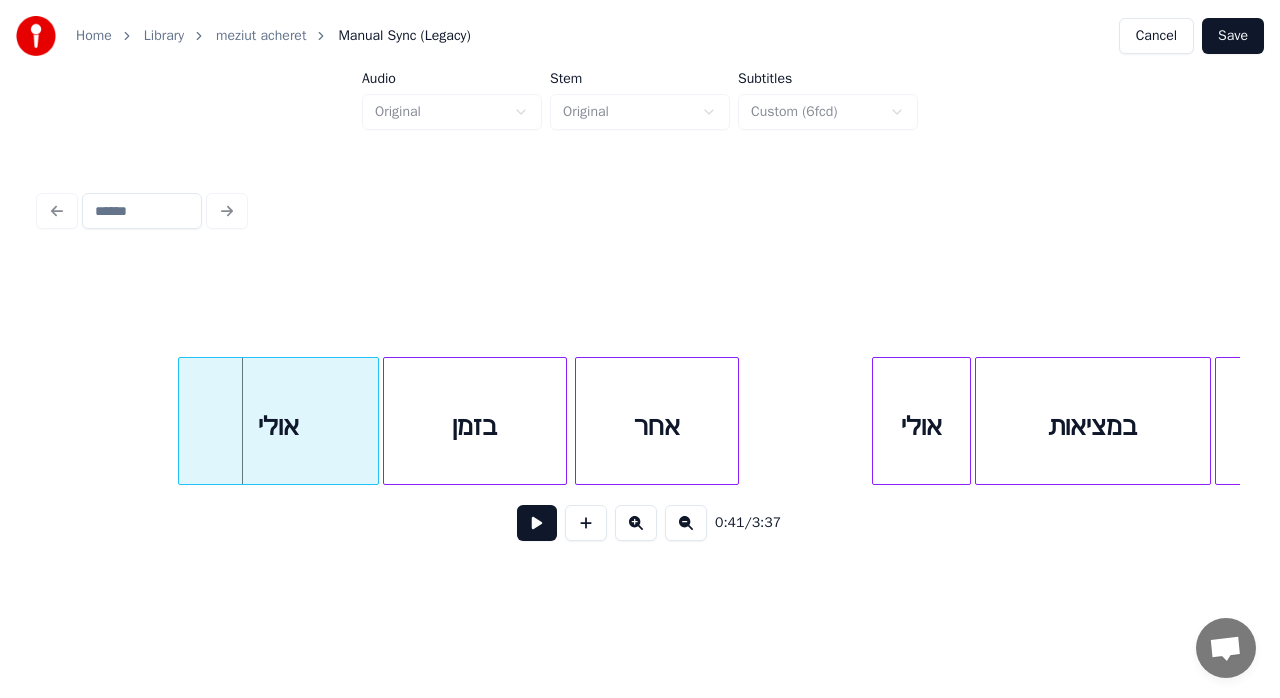 click at bounding box center [182, 421] 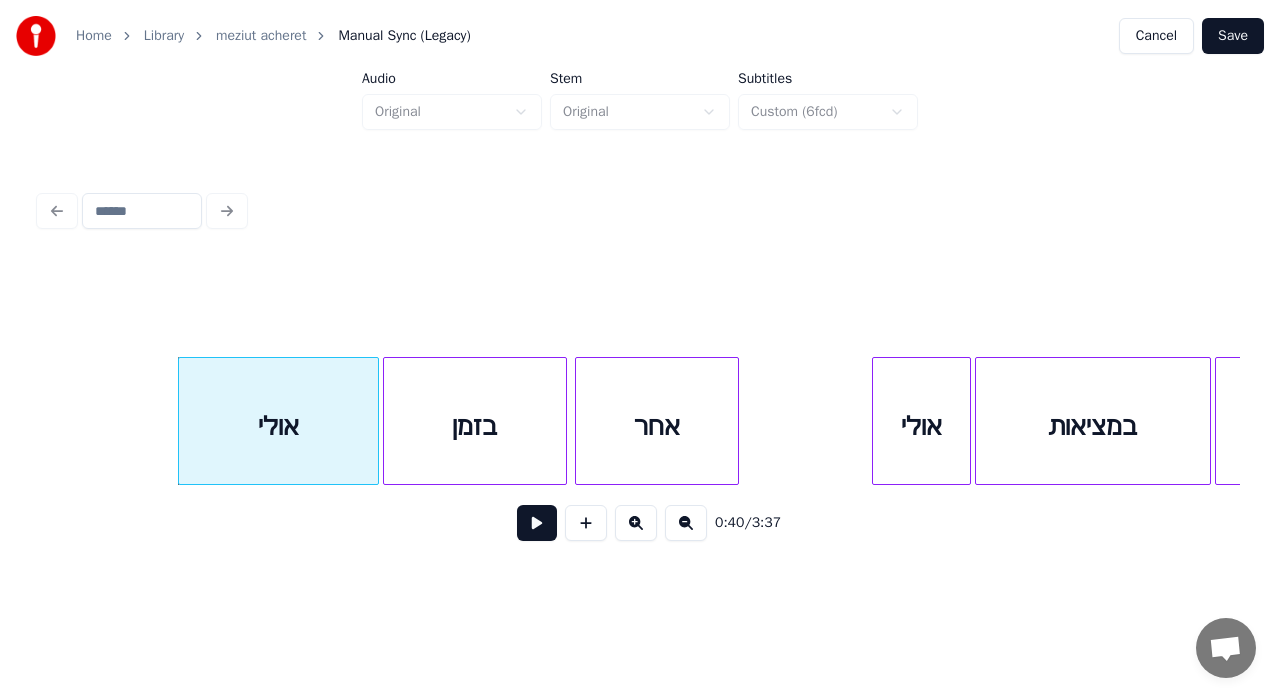 click at bounding box center (537, 523) 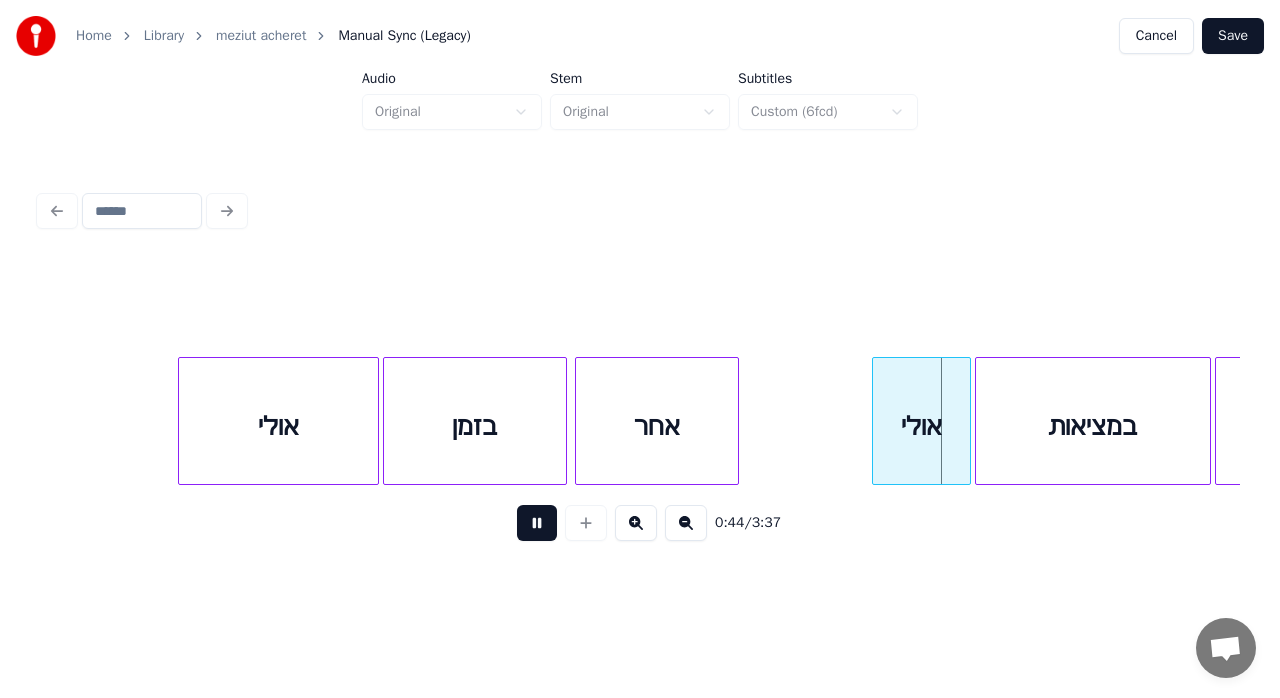 click at bounding box center [537, 523] 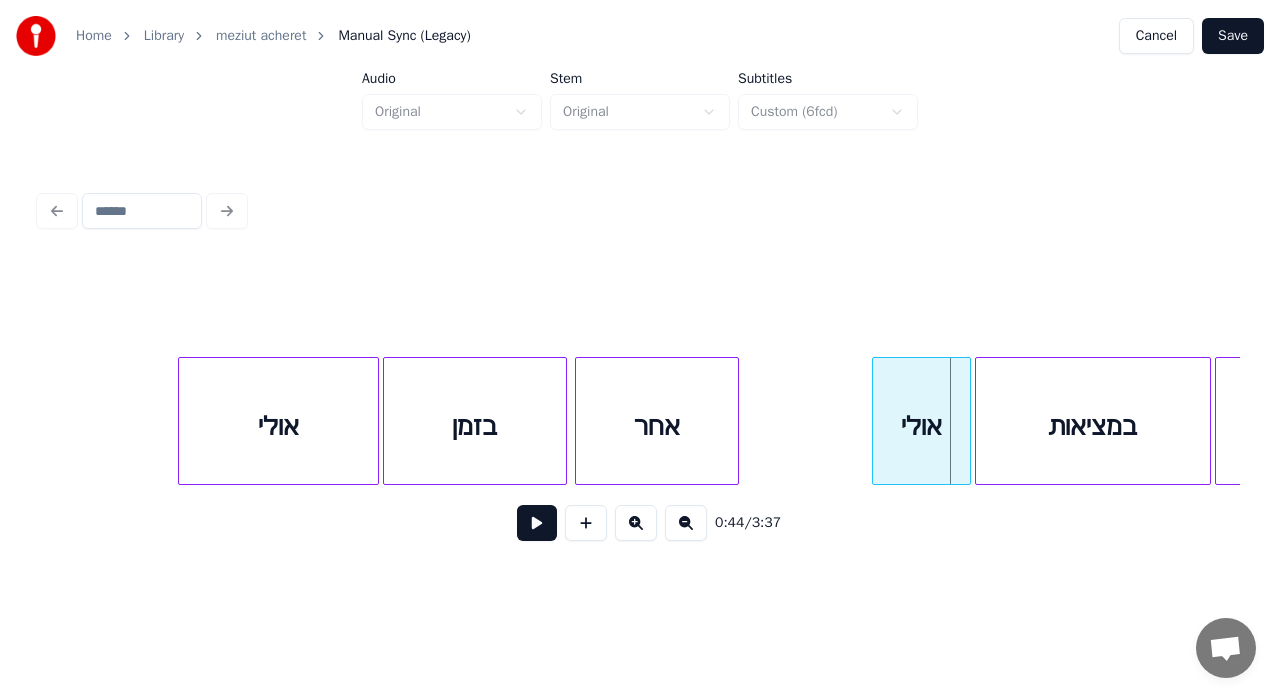 click on "Save" at bounding box center (1233, 36) 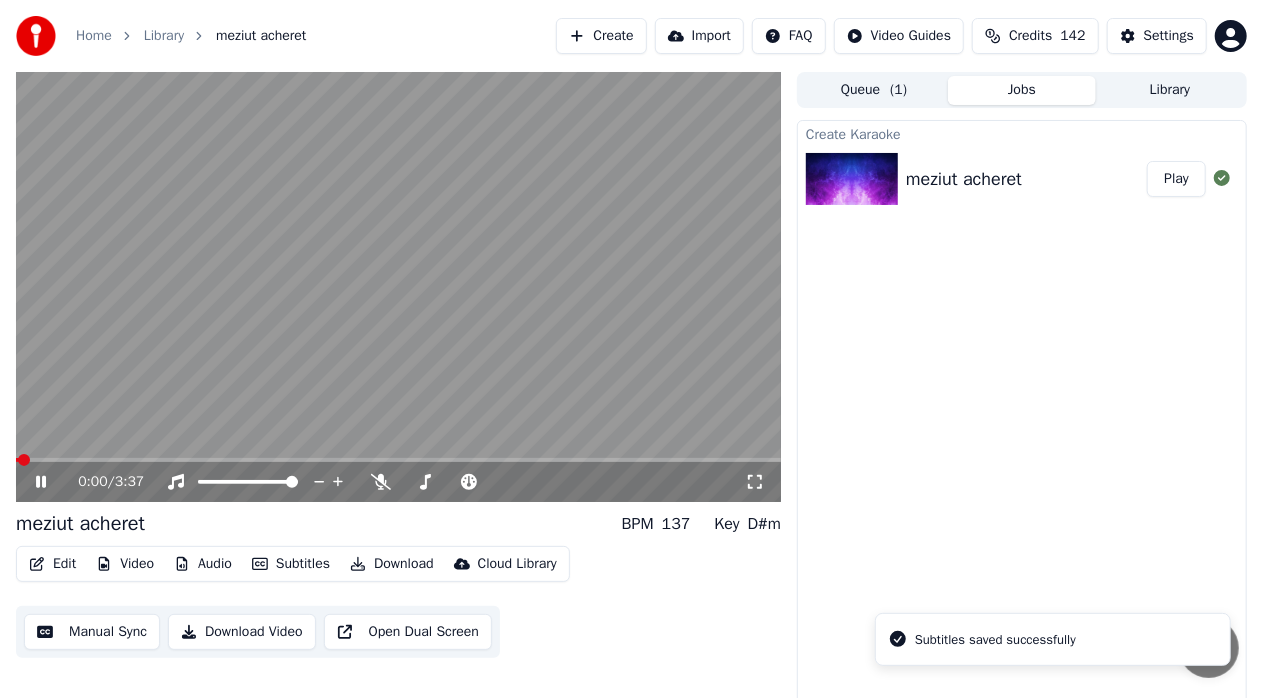 click at bounding box center (398, 460) 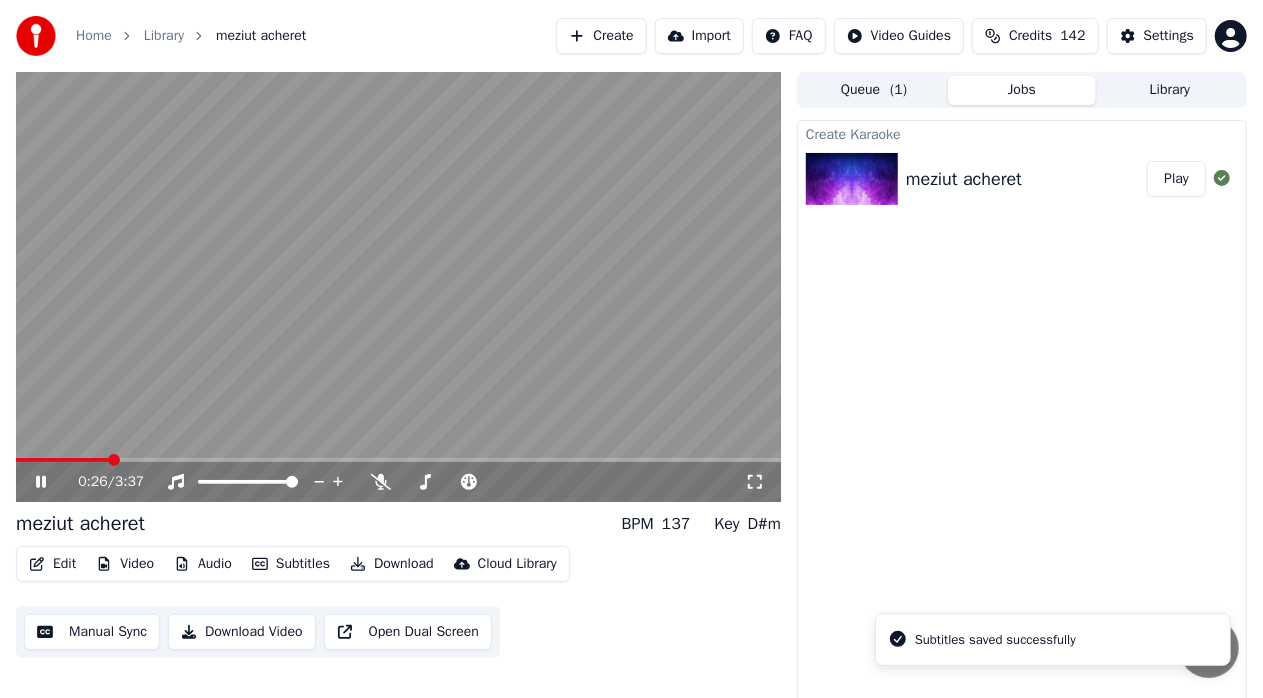 click at bounding box center (398, 287) 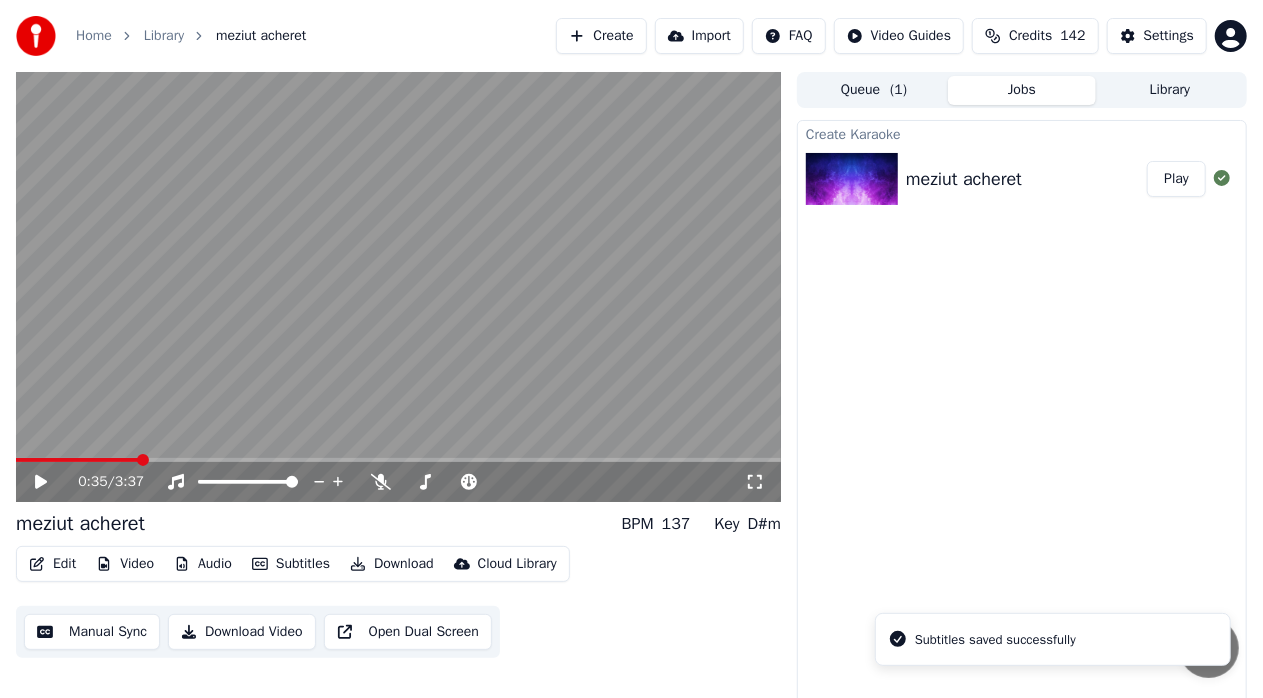 click at bounding box center [398, 460] 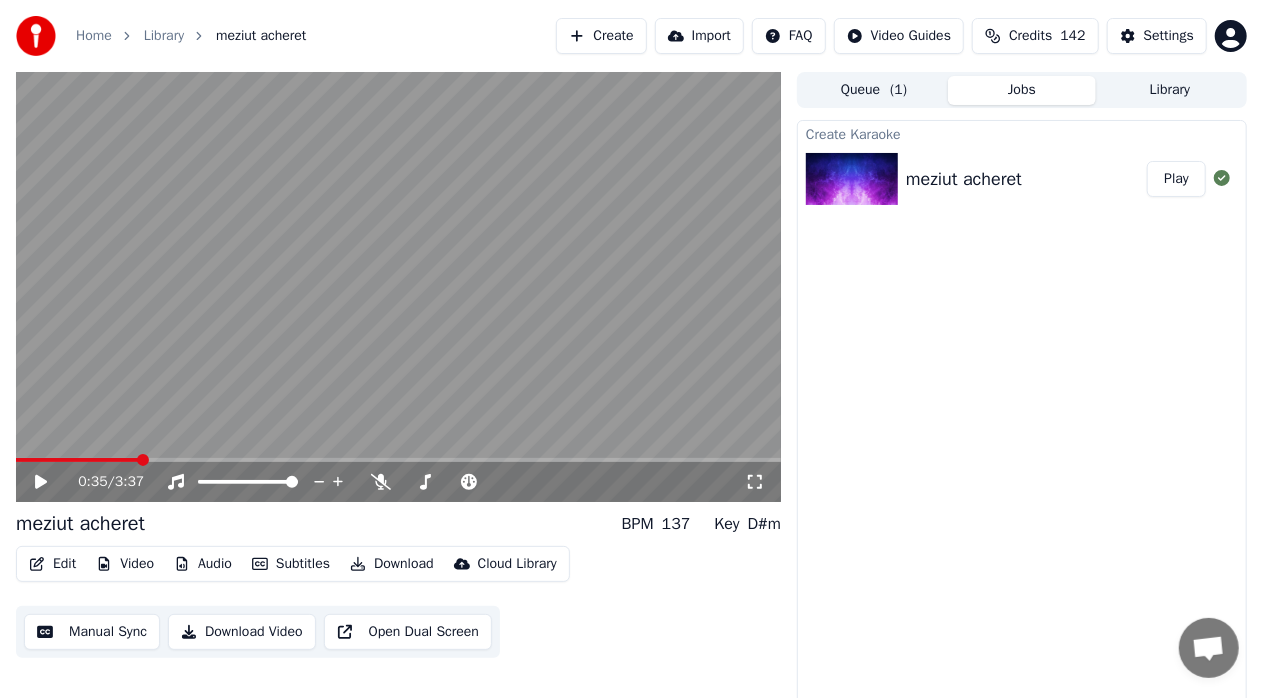 click 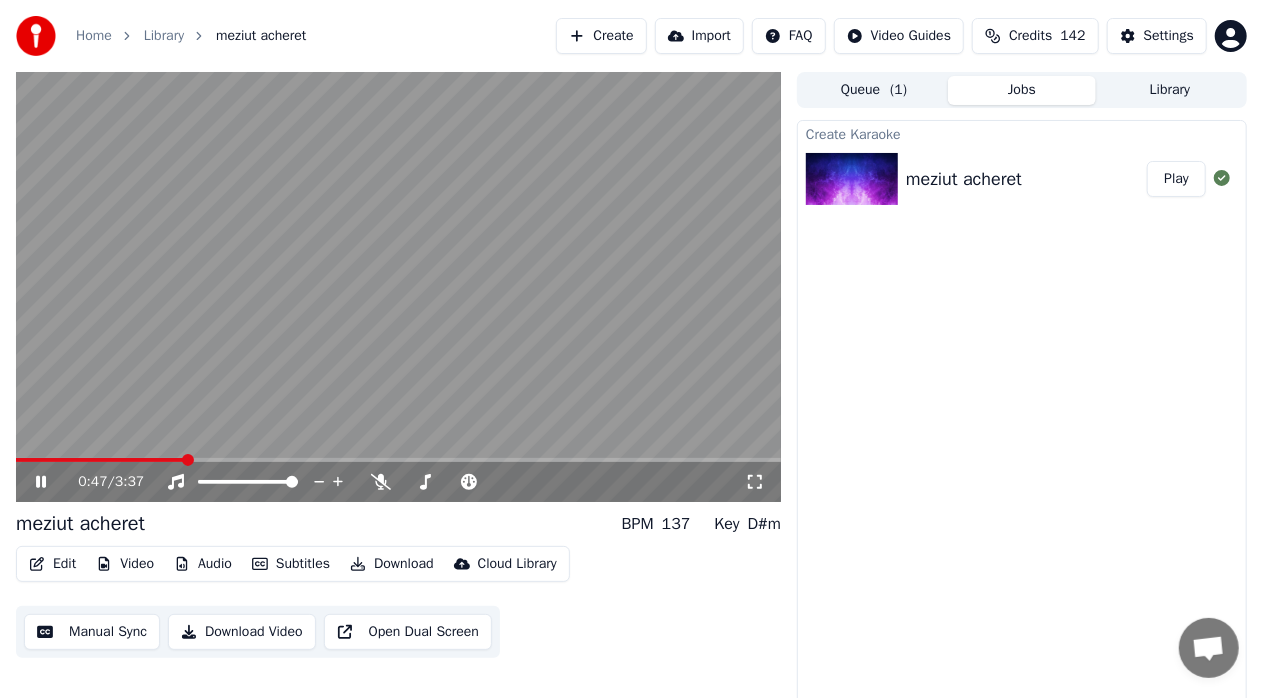 click 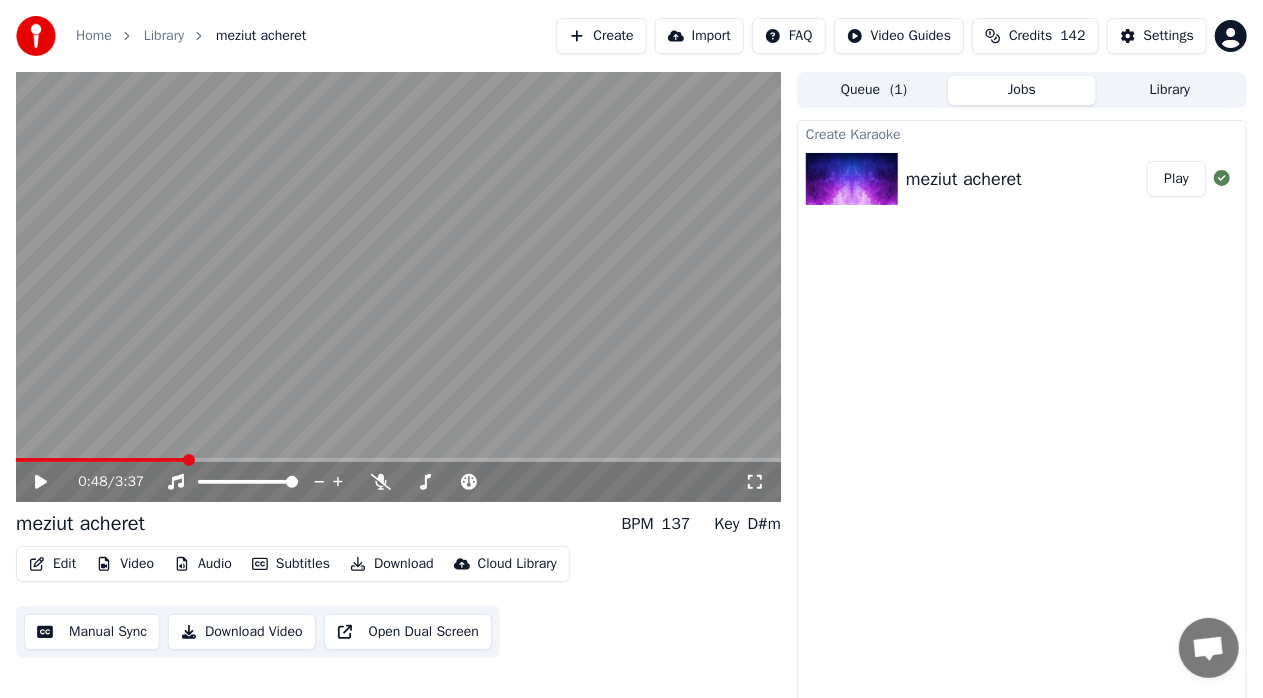 click 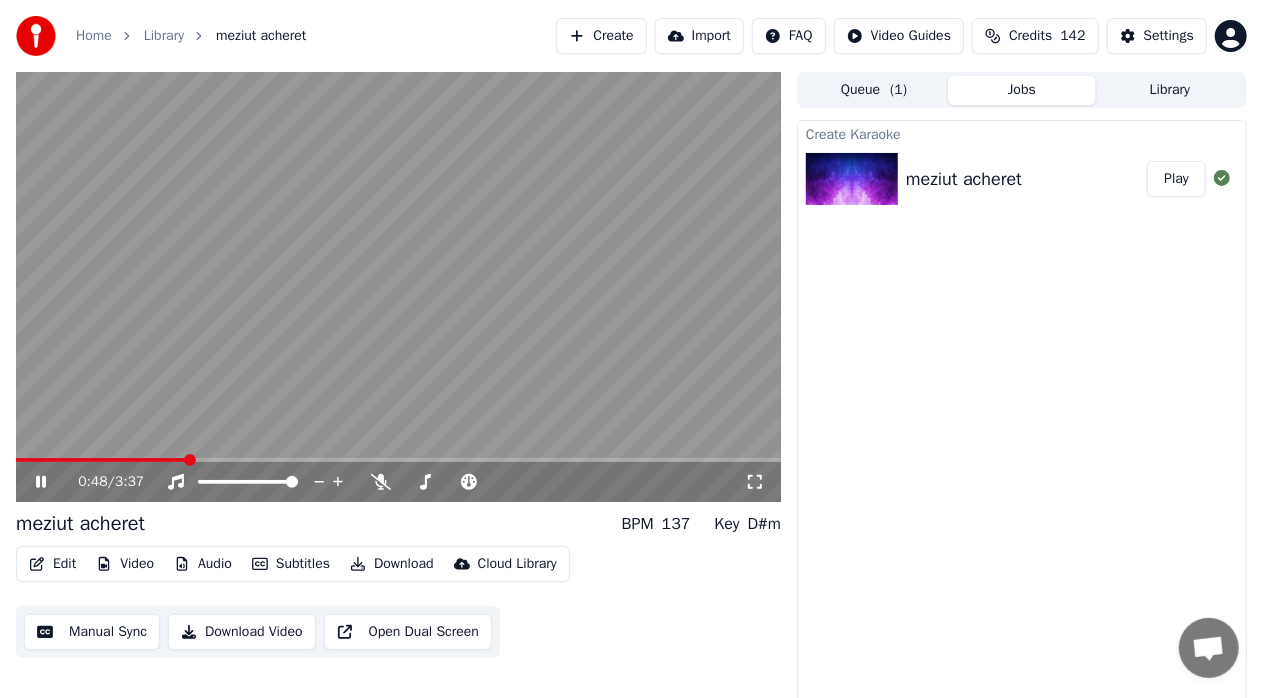 click 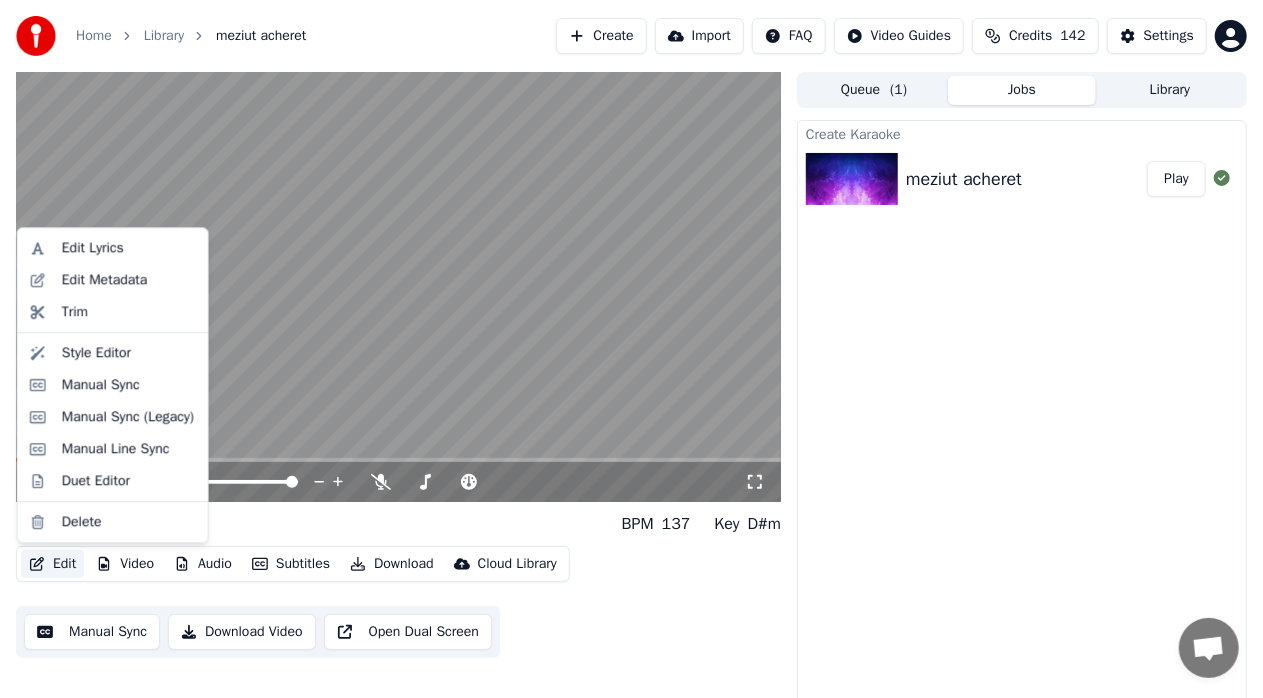 click on "Edit" at bounding box center (52, 564) 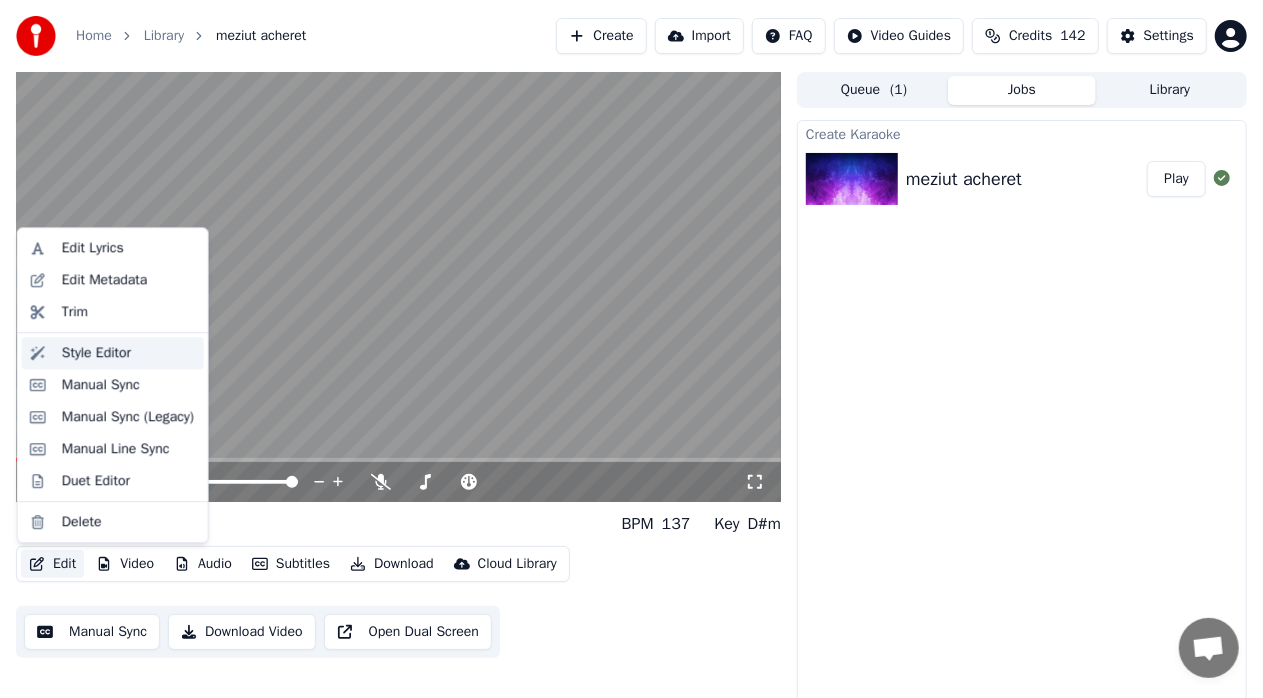 click on "Style Editor" at bounding box center (96, 353) 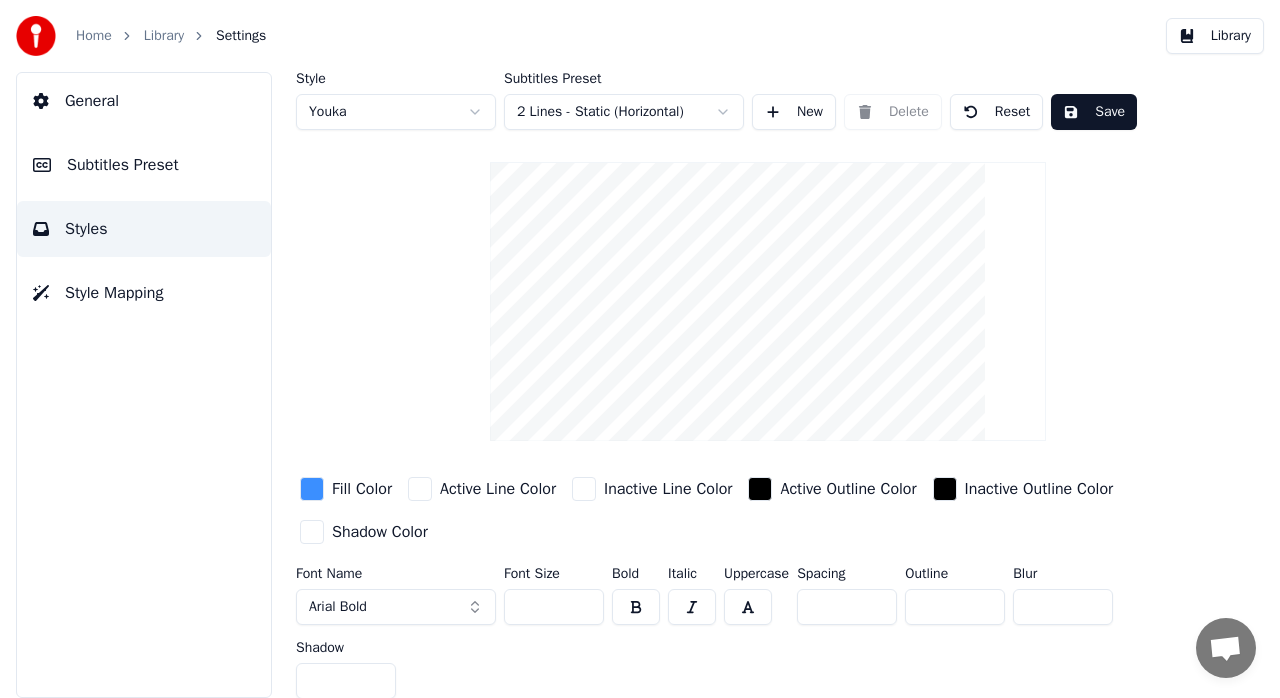 click on "Home" at bounding box center [94, 36] 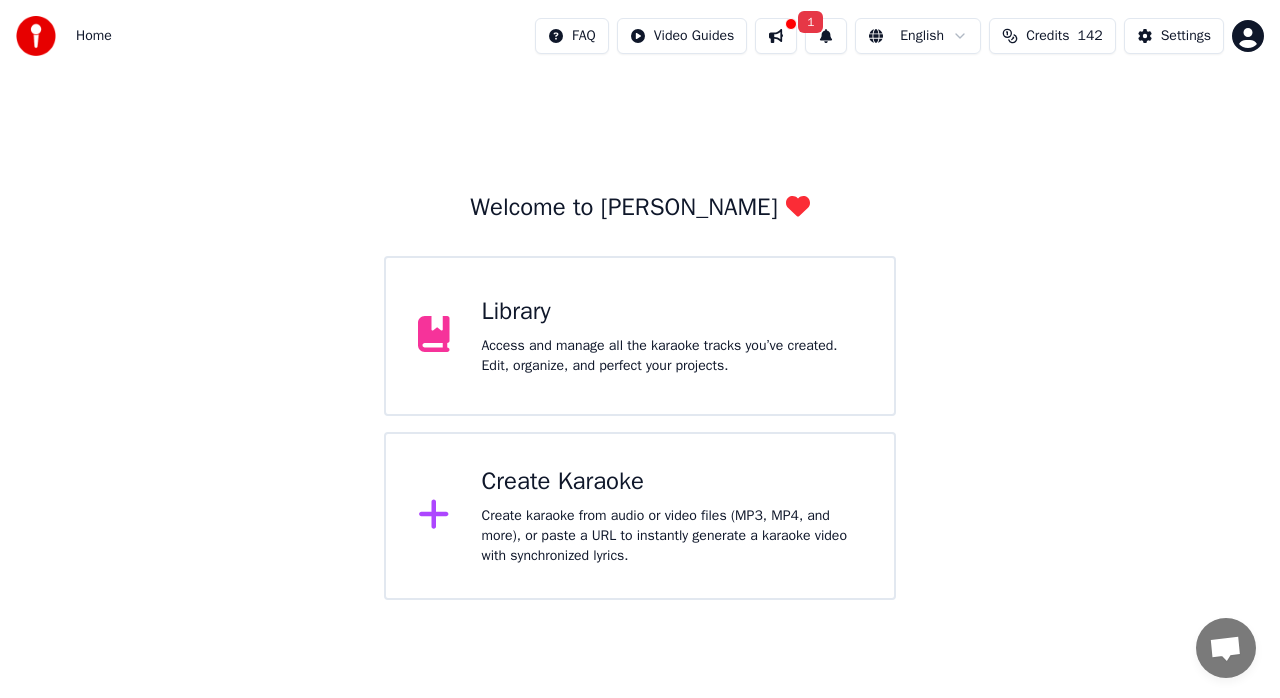 click on "Access and manage all the karaoke tracks you’ve created. Edit, organize, and perfect your projects." at bounding box center [672, 356] 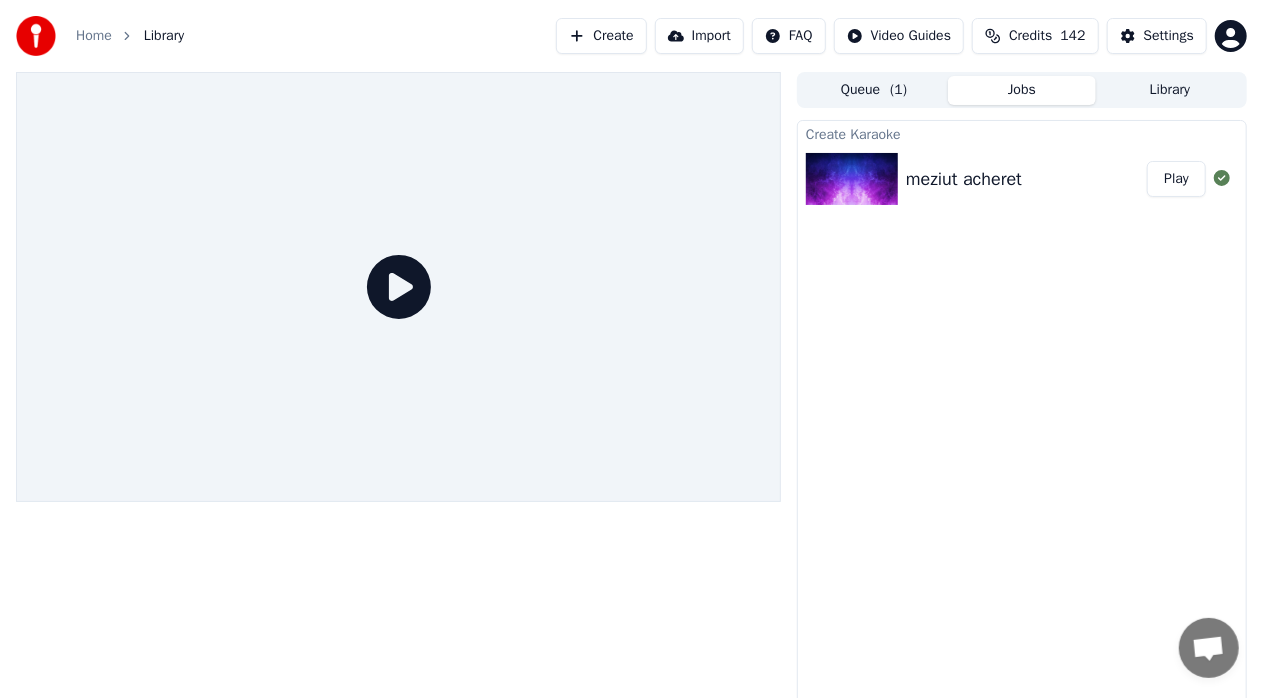 click at bounding box center [852, 179] 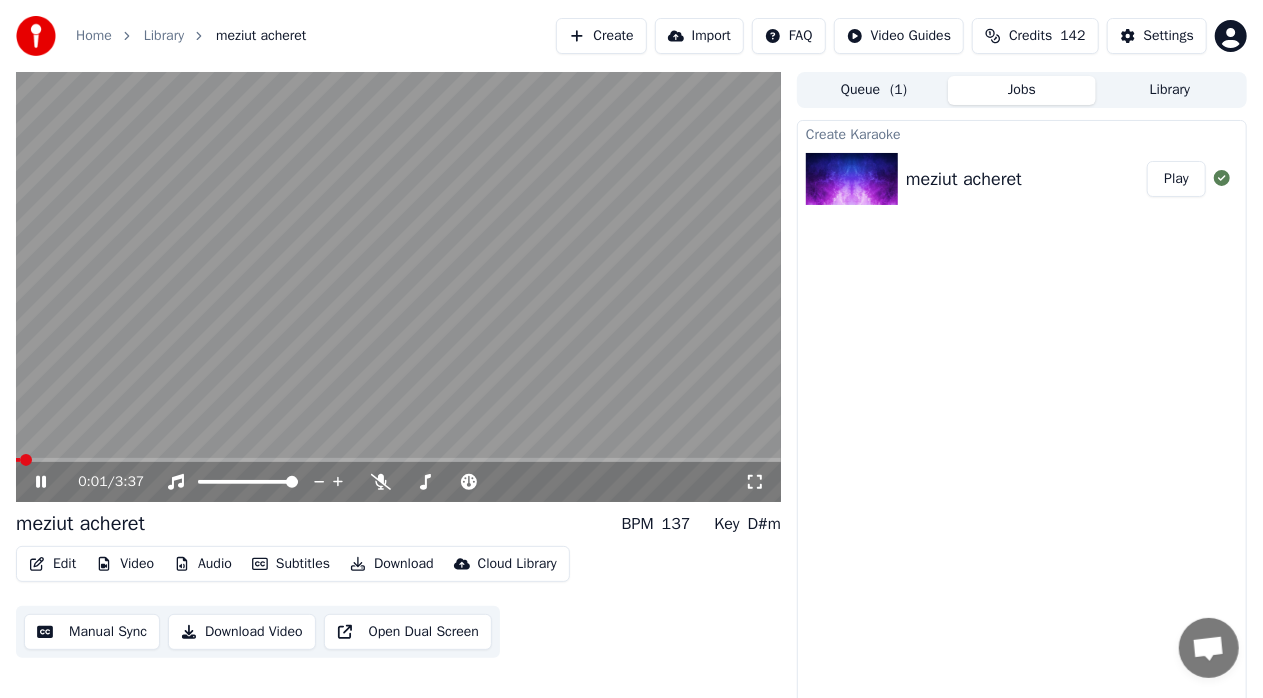 click 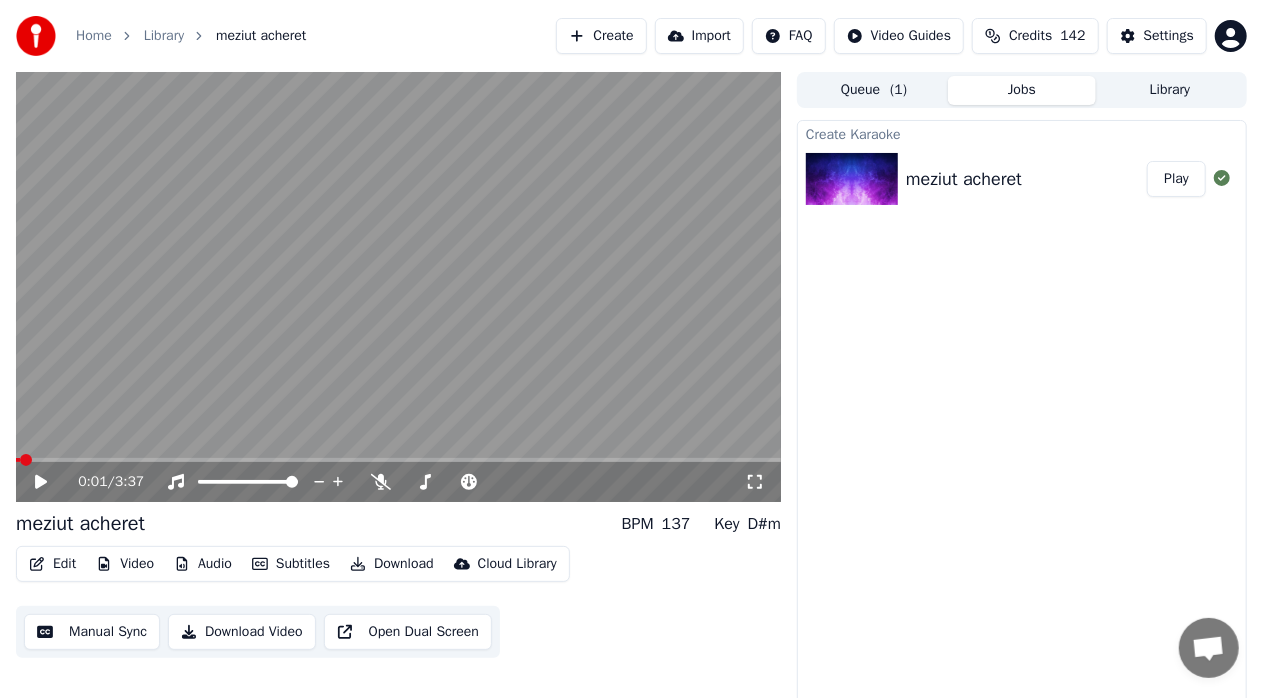click on "Video" at bounding box center (125, 564) 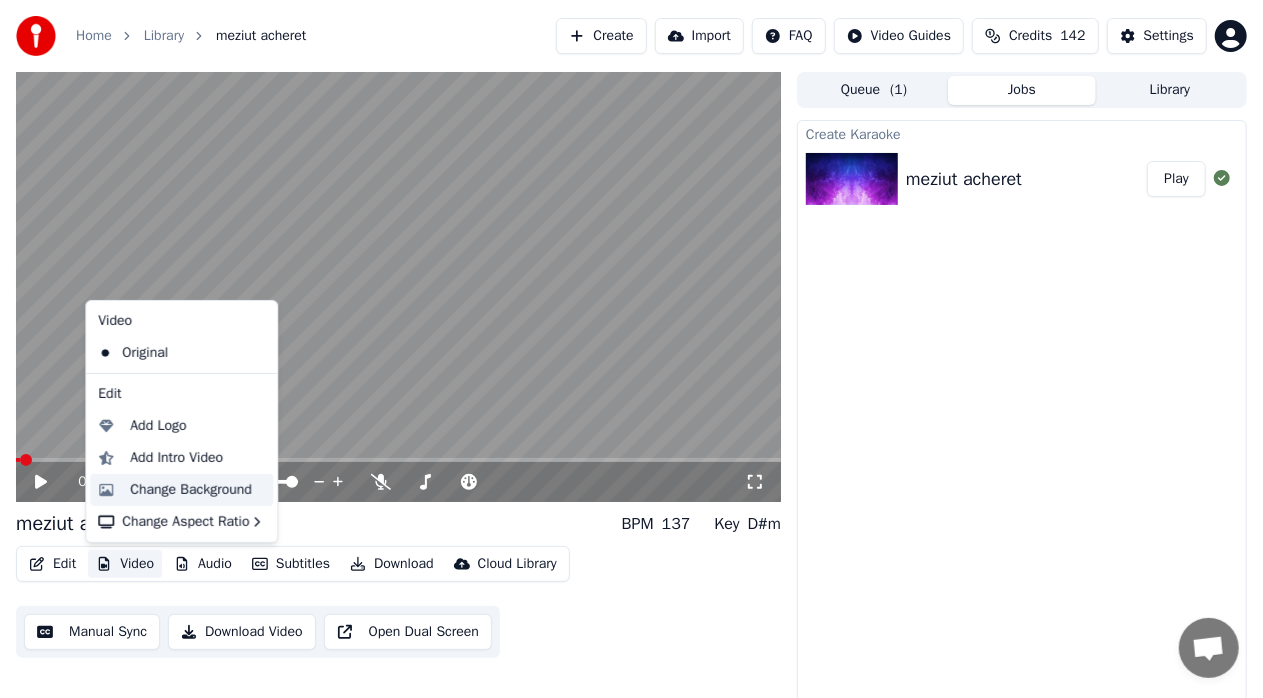 click on "Change Background" at bounding box center [191, 490] 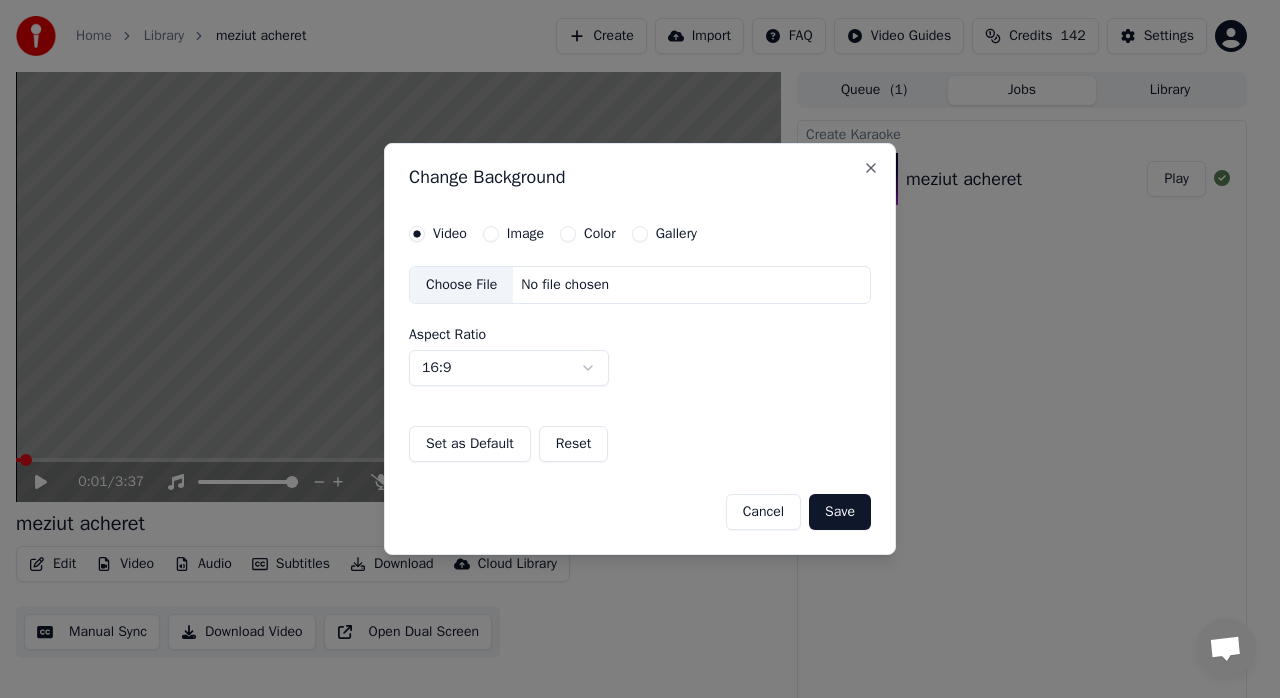 click on "Image" at bounding box center (525, 234) 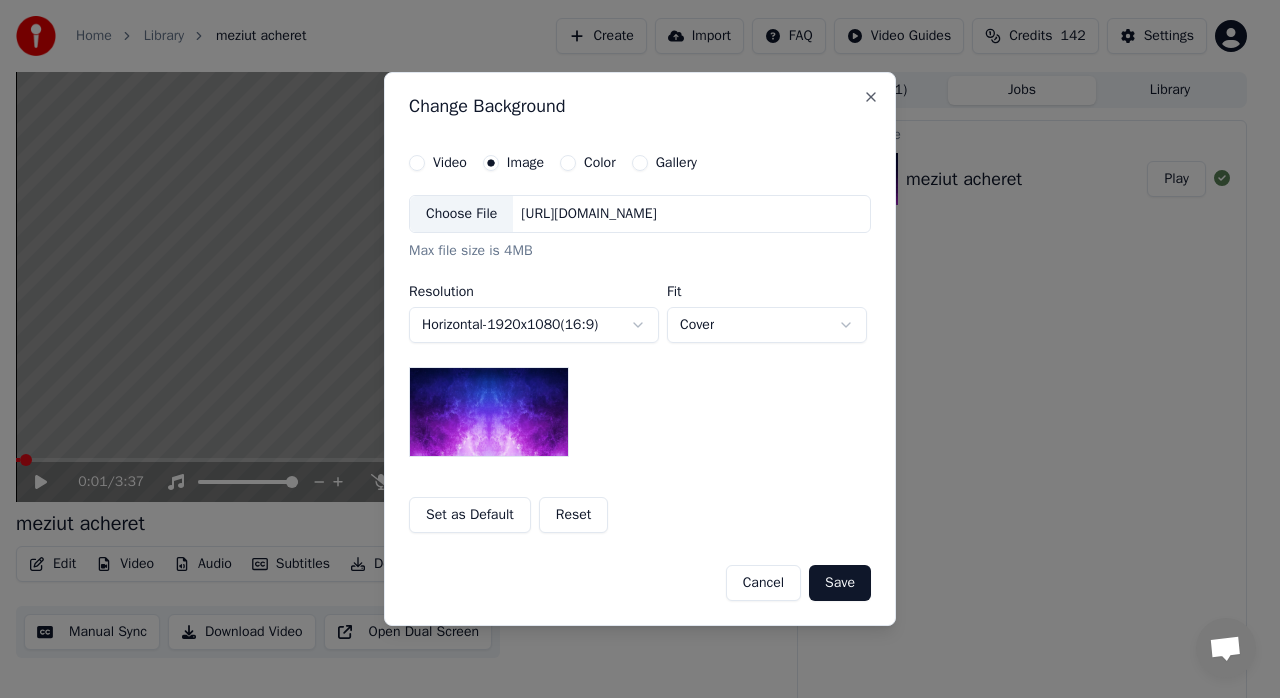 click on "Choose File" at bounding box center (461, 214) 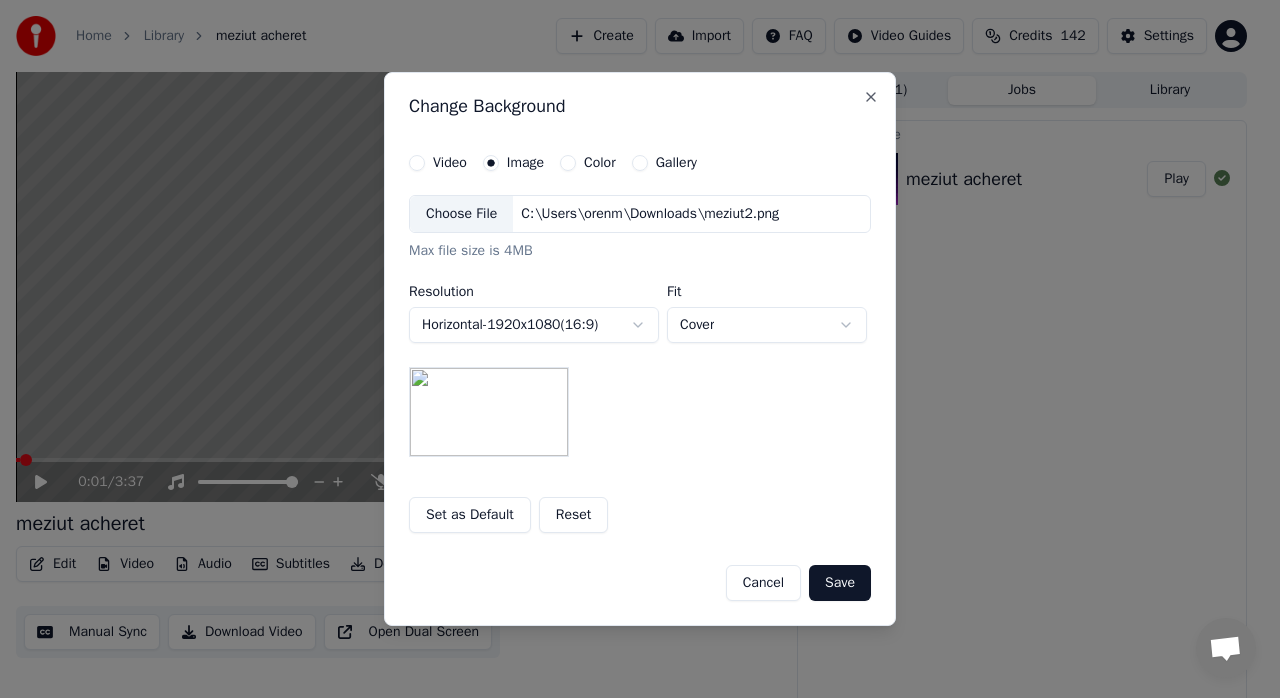 click on "Save" at bounding box center (840, 583) 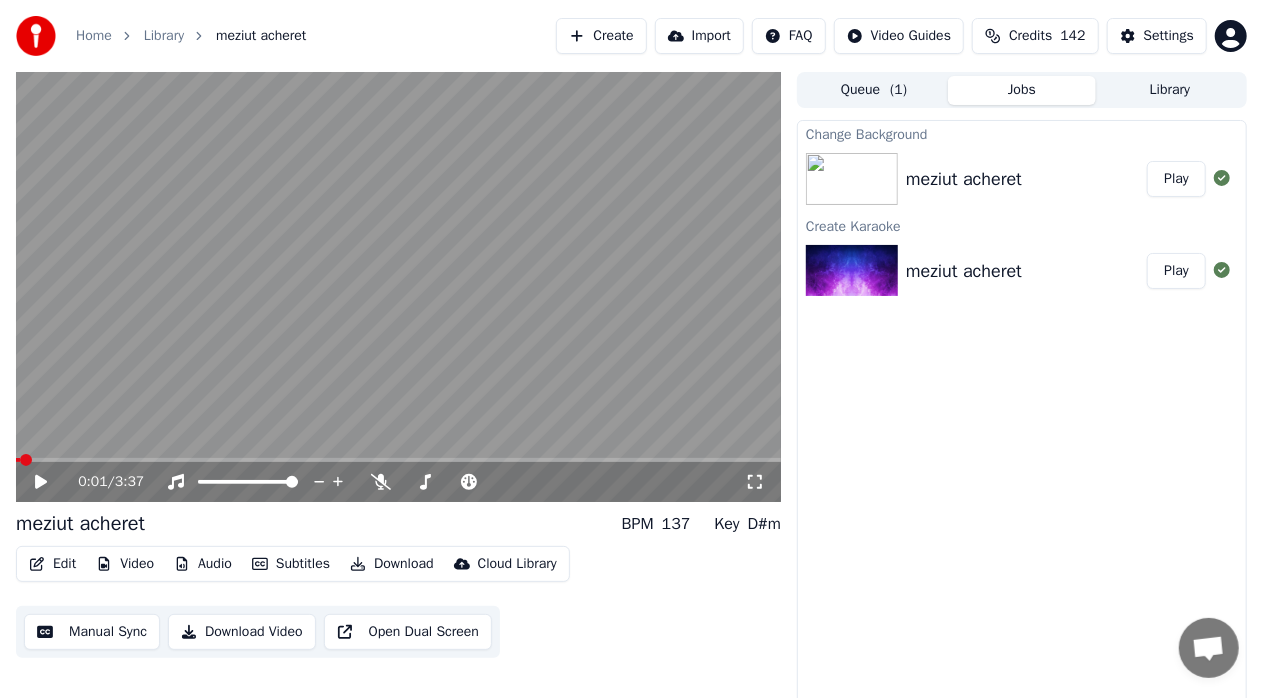 click on "Play" at bounding box center [1176, 179] 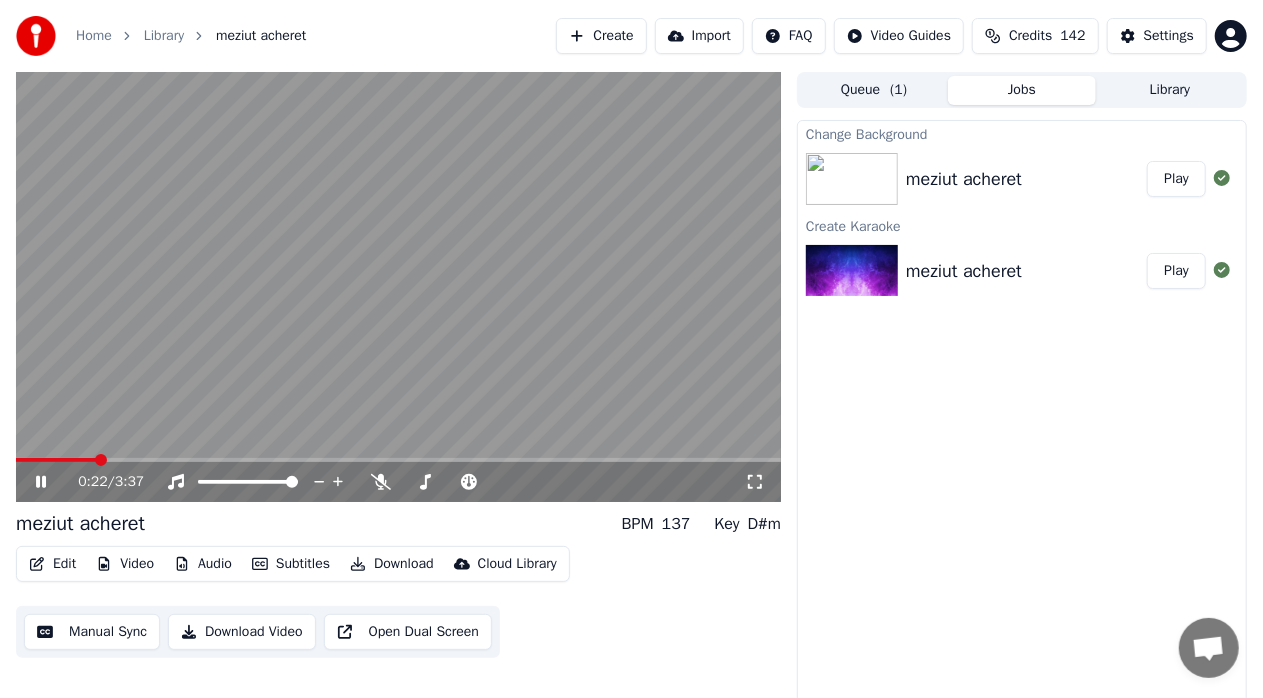 click 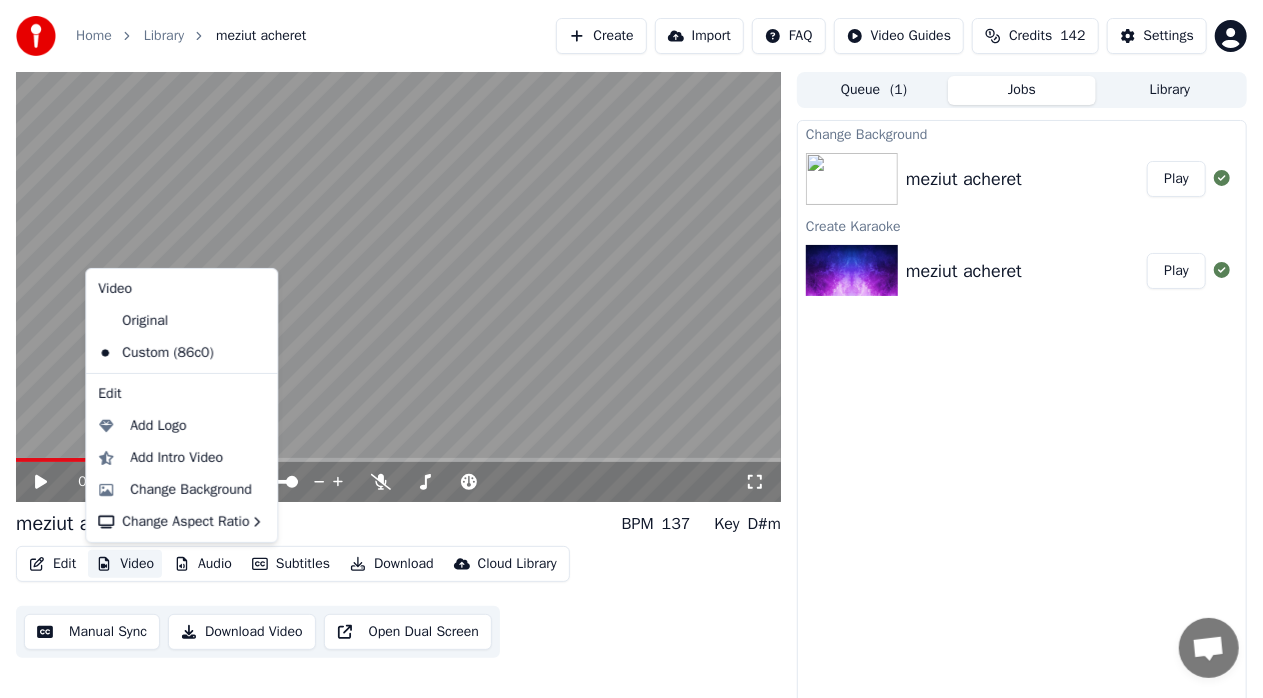 click on "Video" at bounding box center (125, 564) 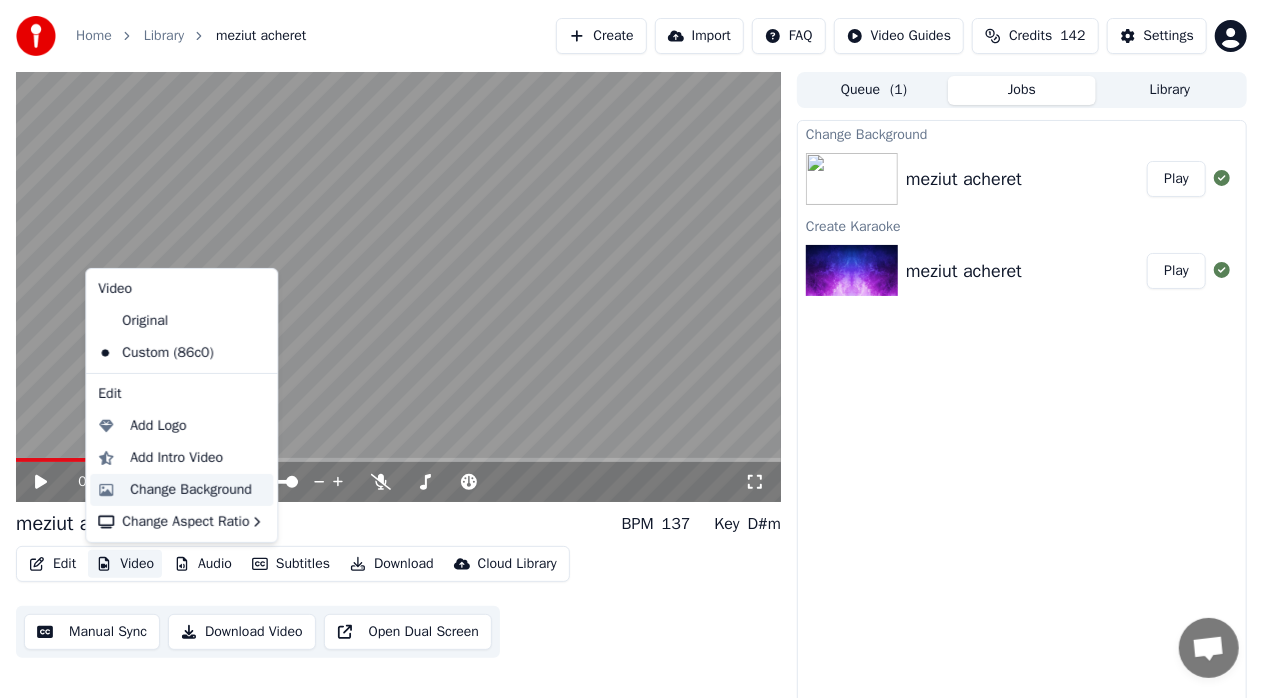 click on "Change Background" at bounding box center (191, 490) 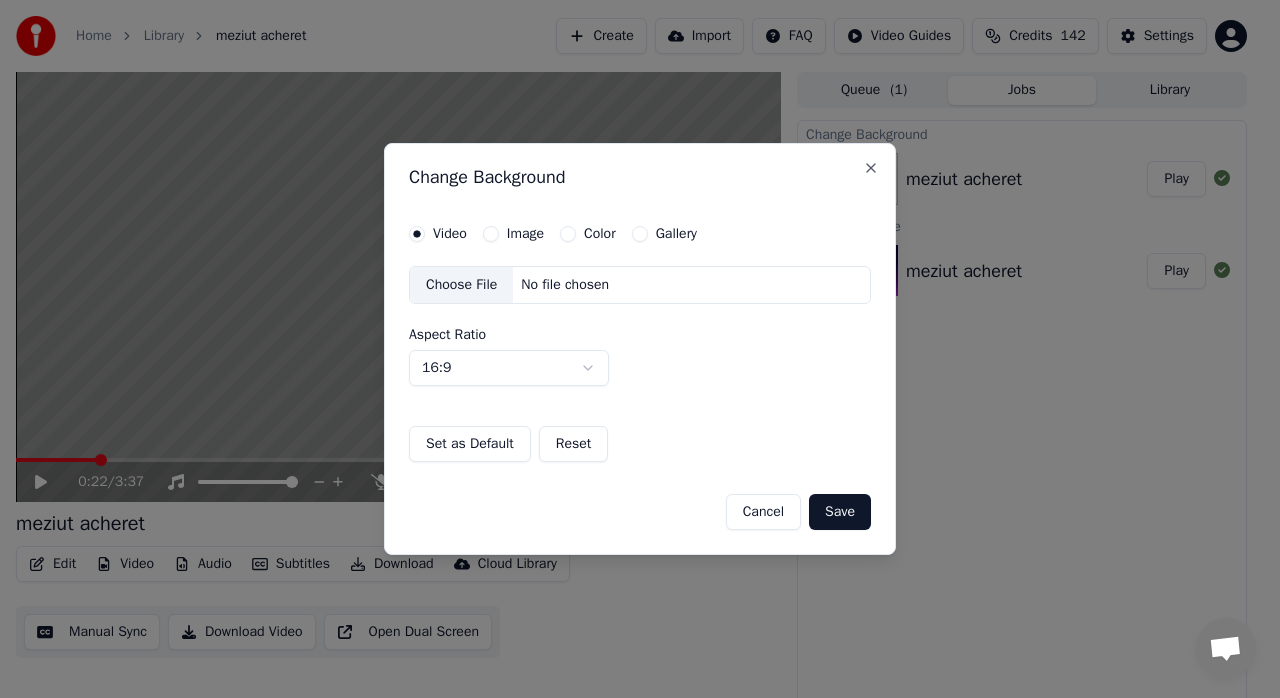 click on "Color" at bounding box center (600, 234) 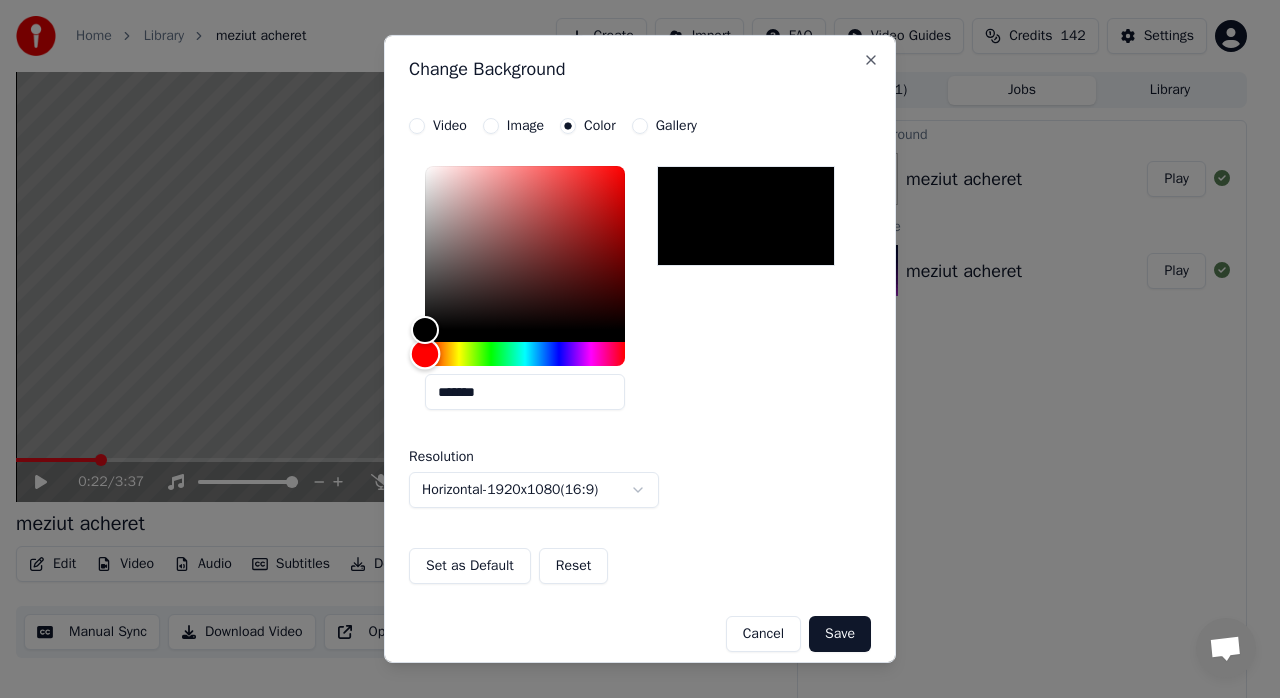 click at bounding box center (525, 354) 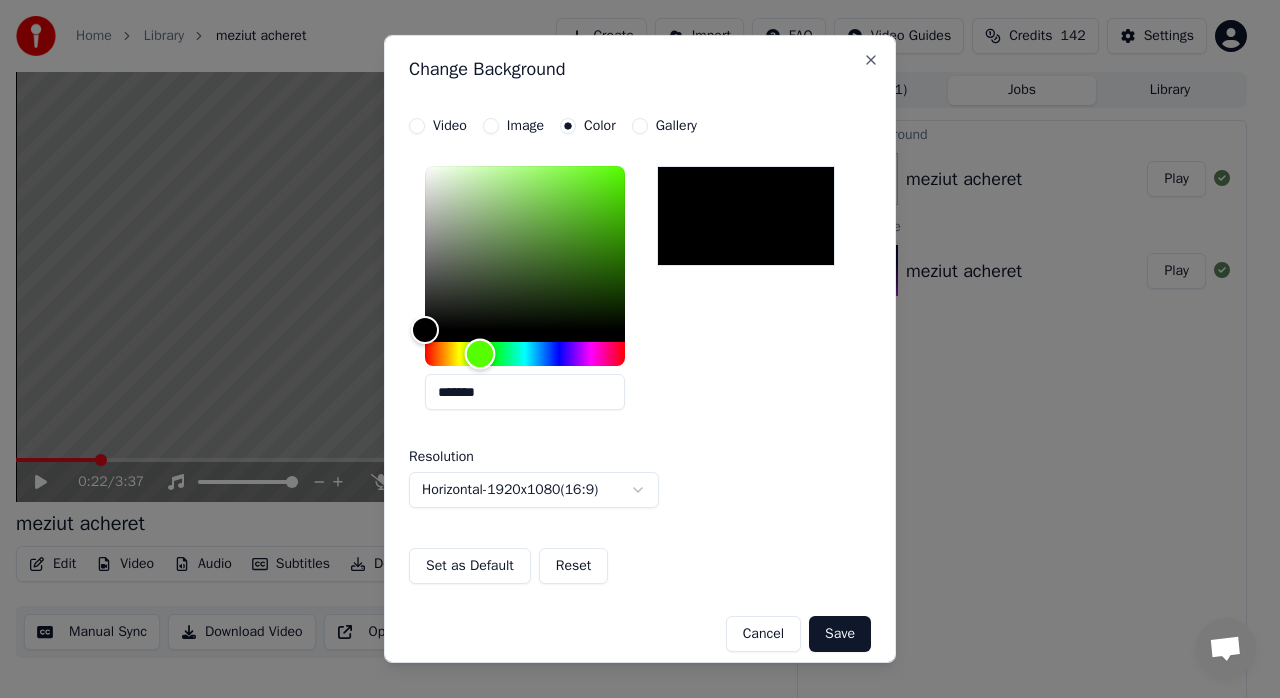 click at bounding box center (480, 354) 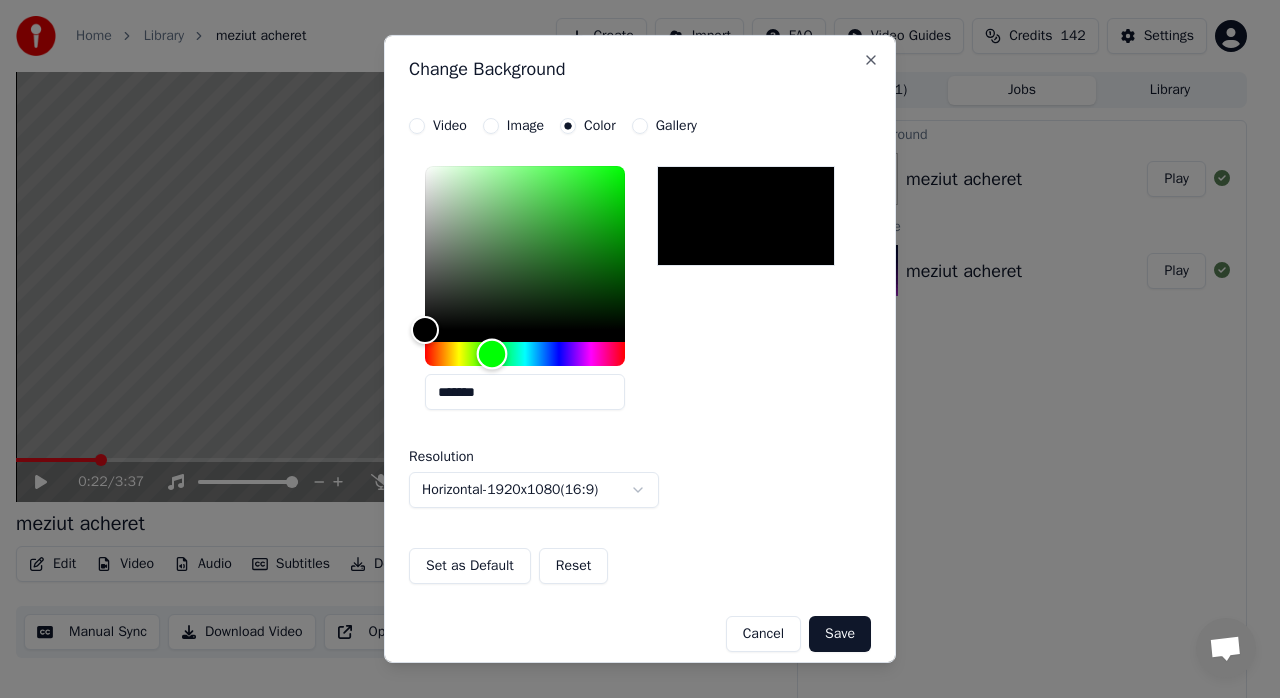 click at bounding box center (492, 354) 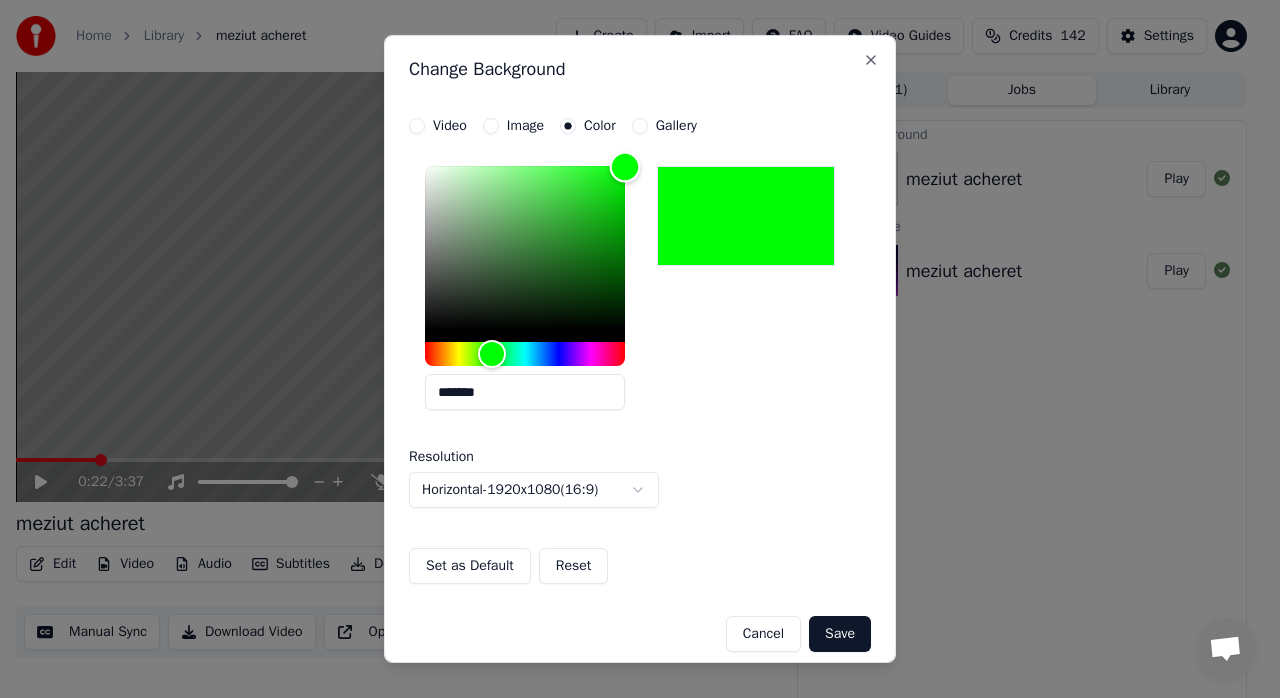 type on "*******" 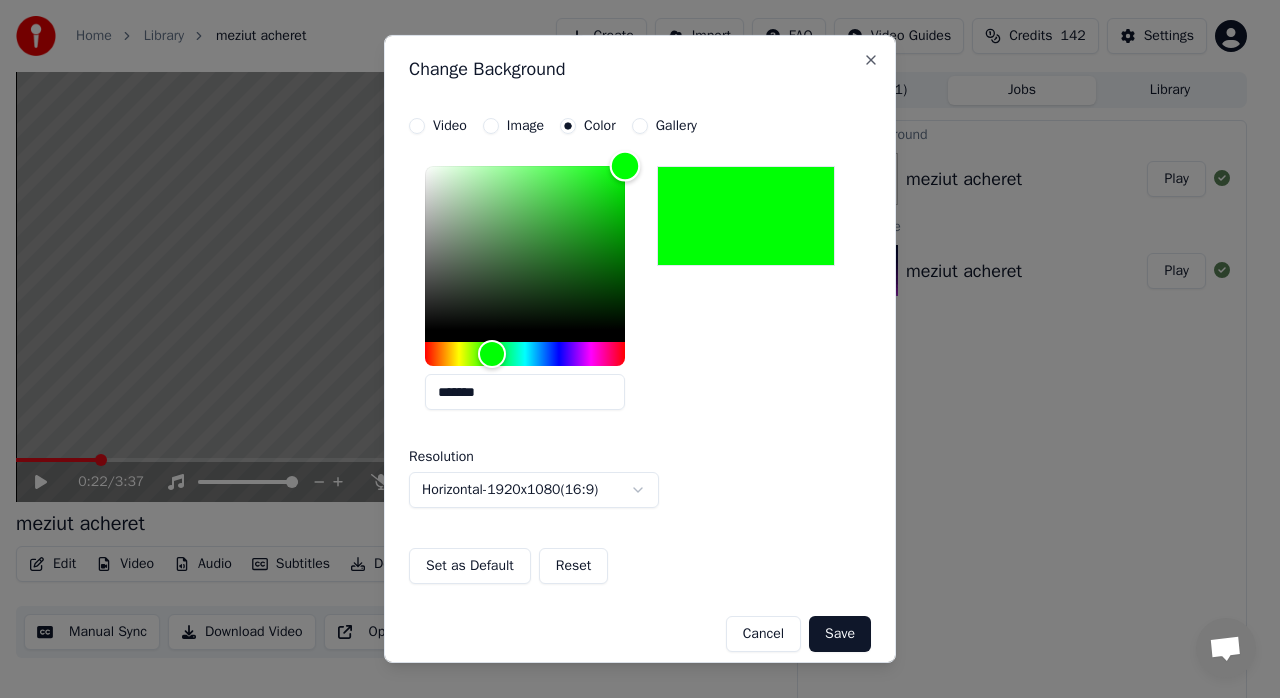 drag, startPoint x: 594, startPoint y: 223, endPoint x: 639, endPoint y: 117, distance: 115.15642 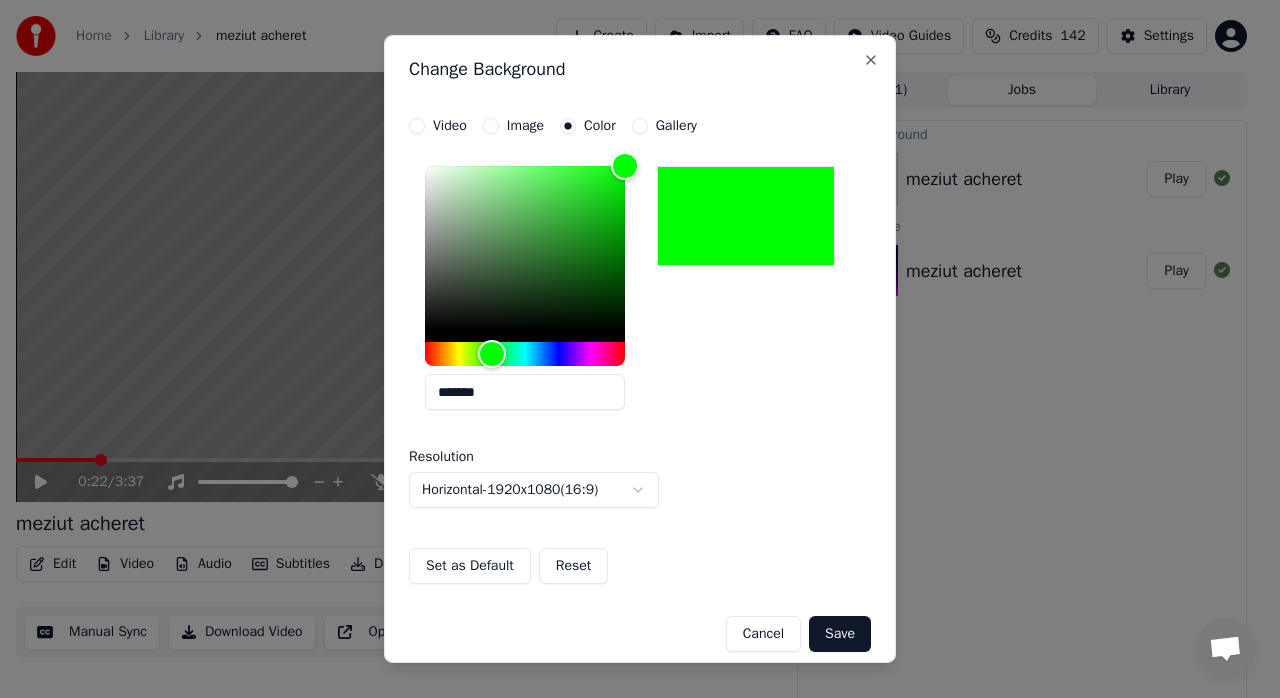 click on "Save" at bounding box center (840, 634) 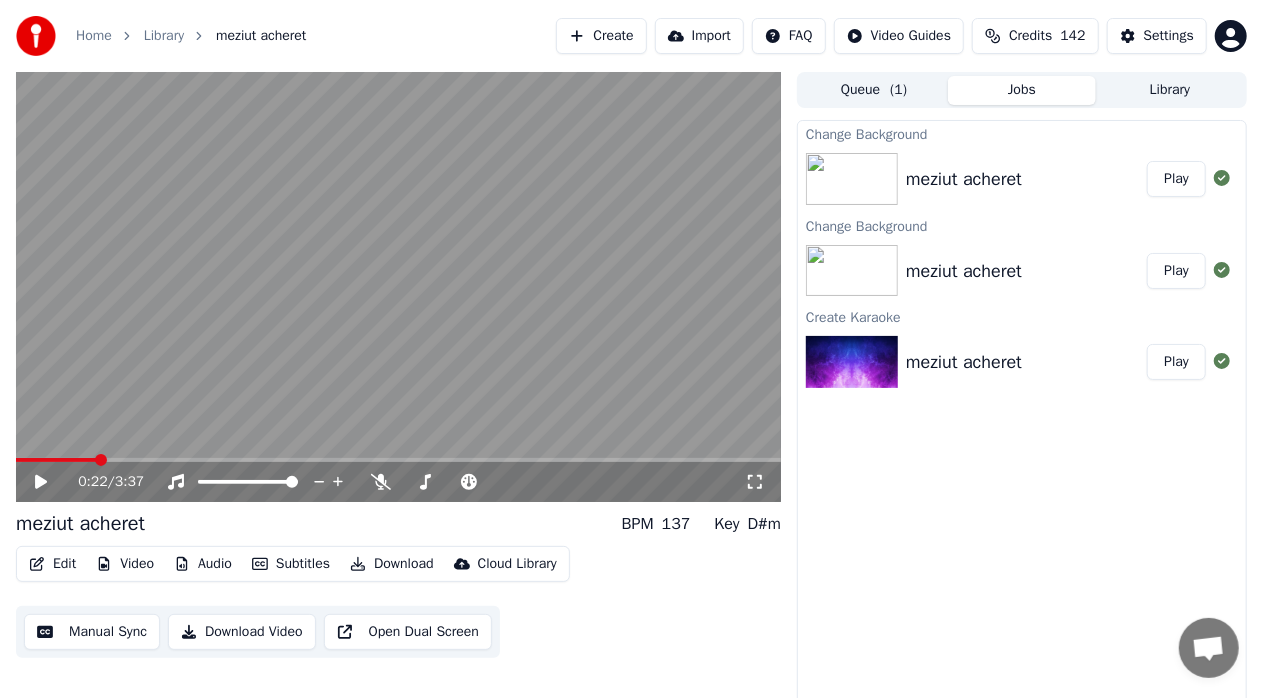 click on "Play" at bounding box center (1176, 179) 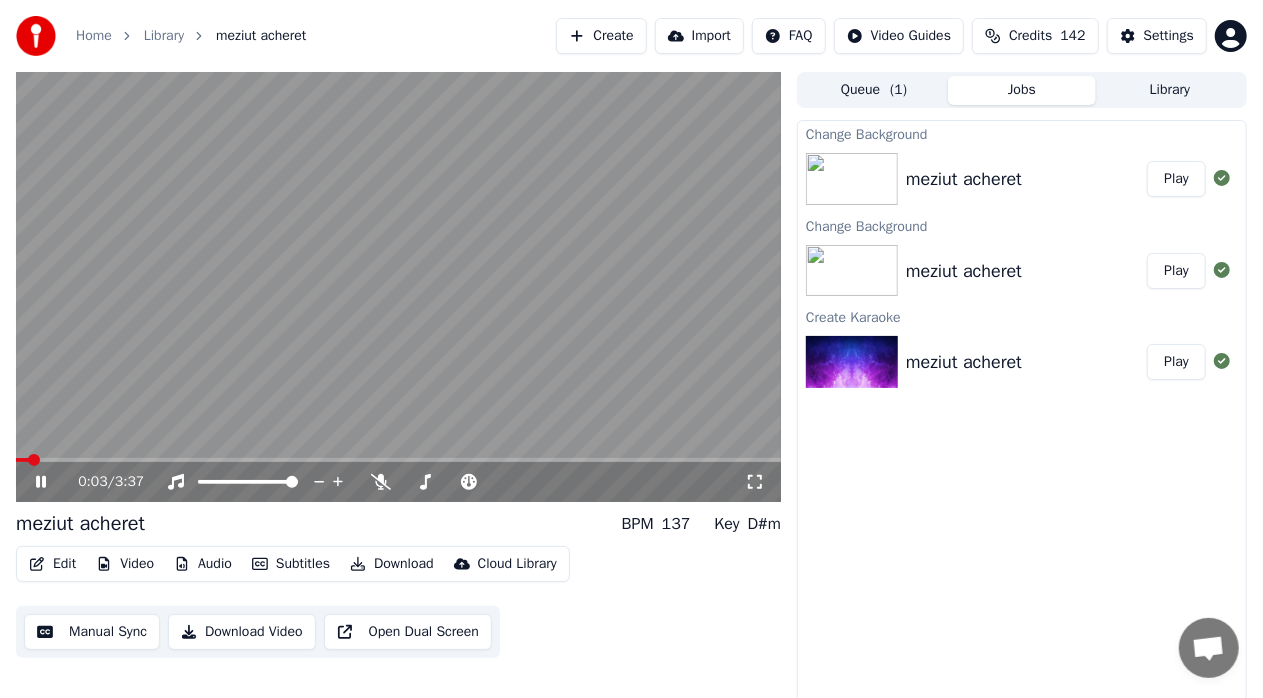 click 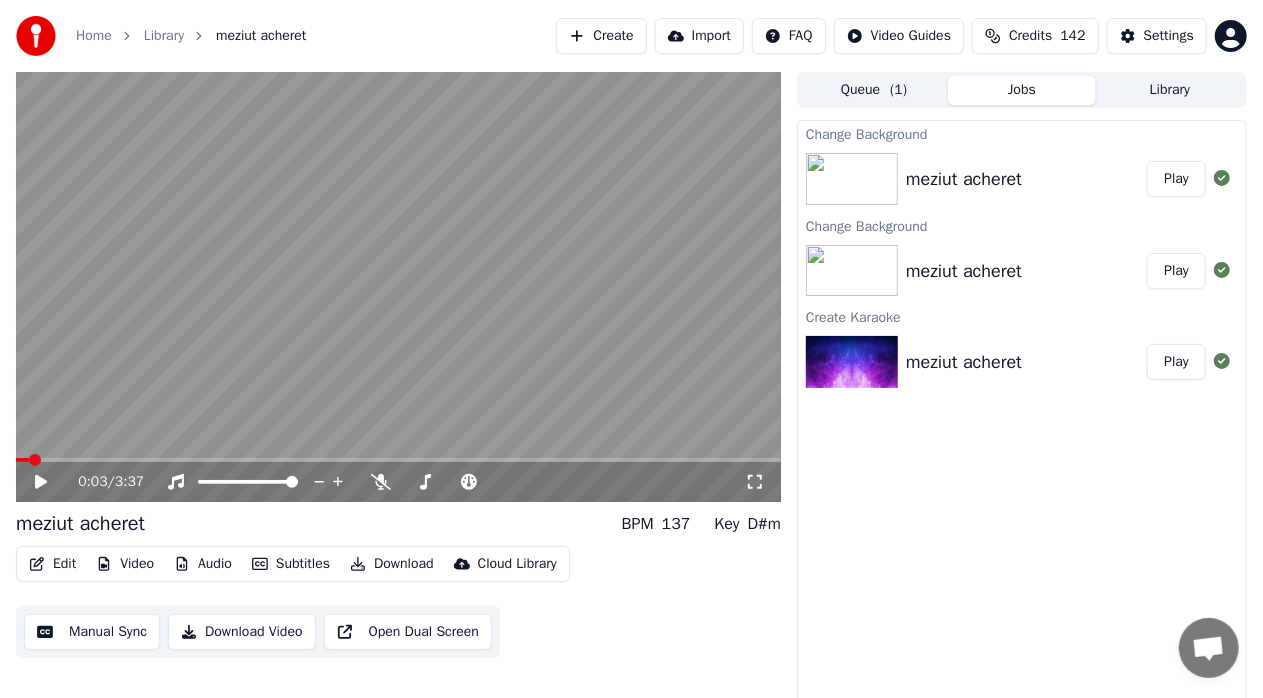 click 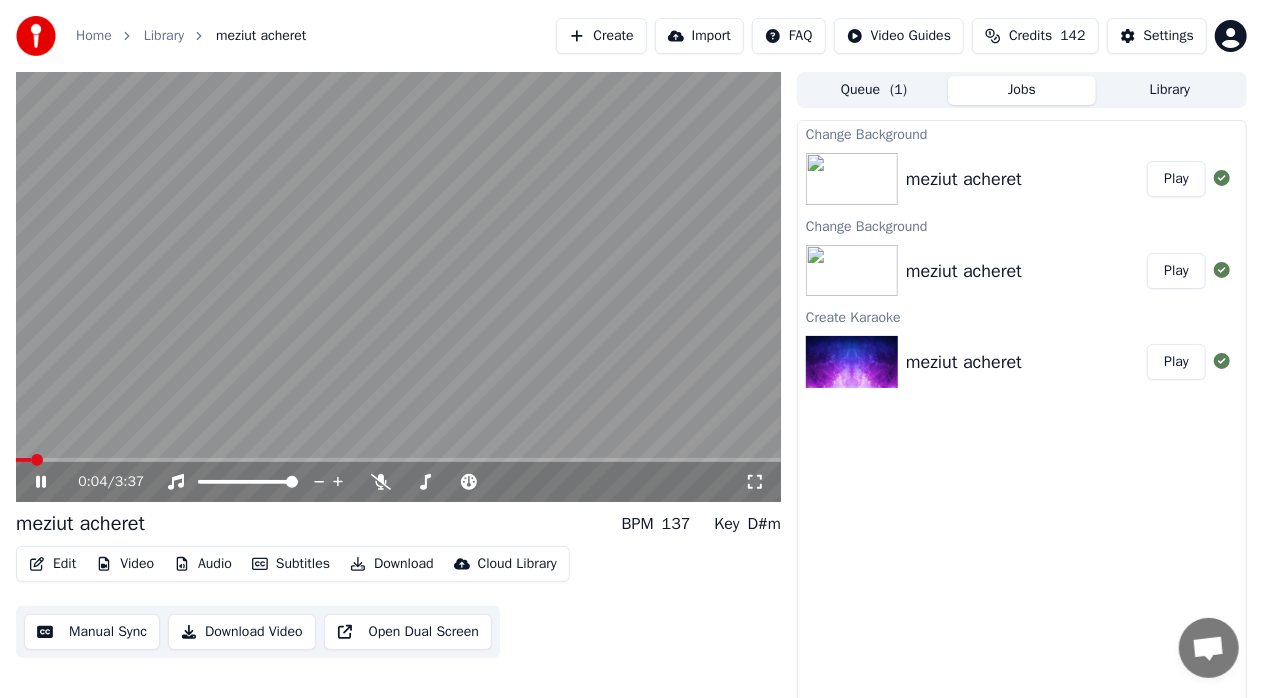 click at bounding box center [398, 460] 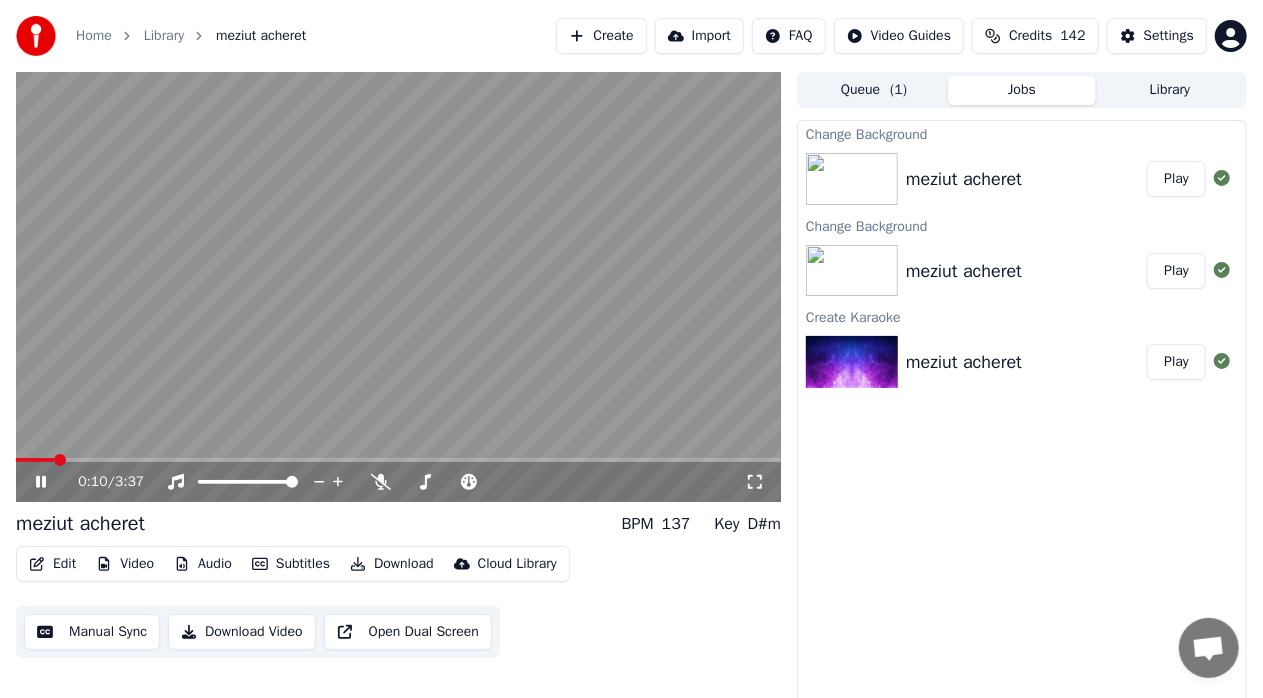 click at bounding box center [398, 287] 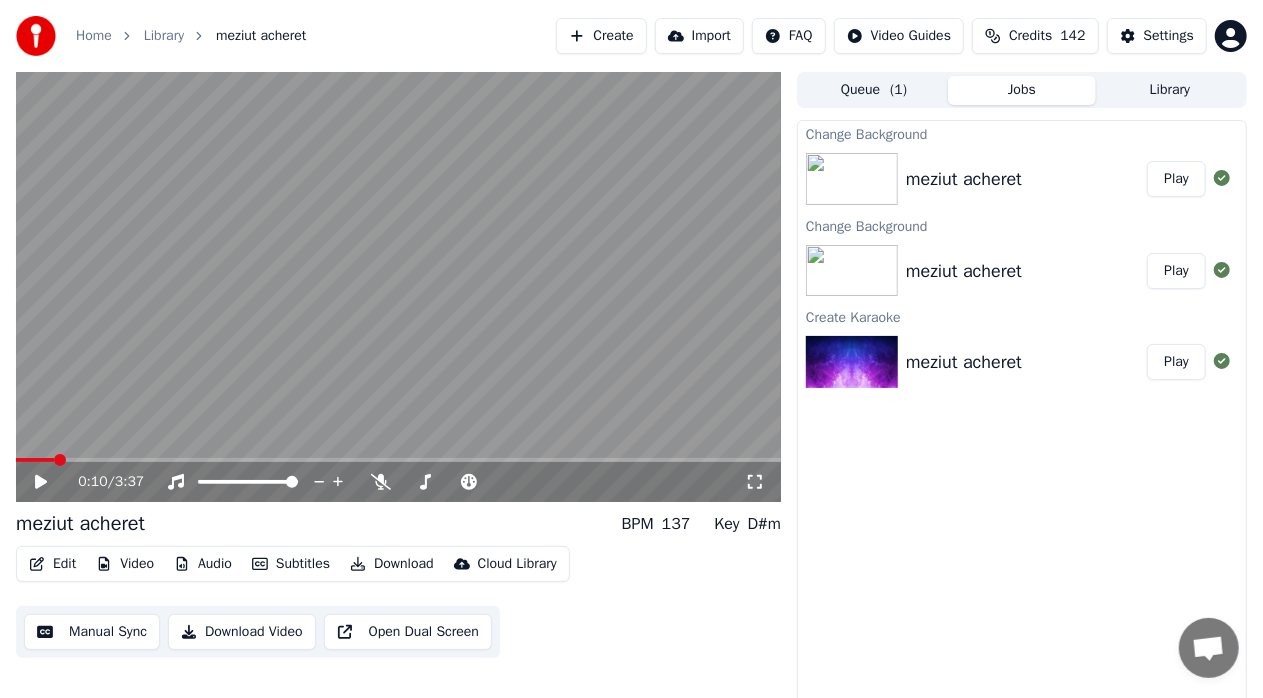 click at bounding box center (35, 460) 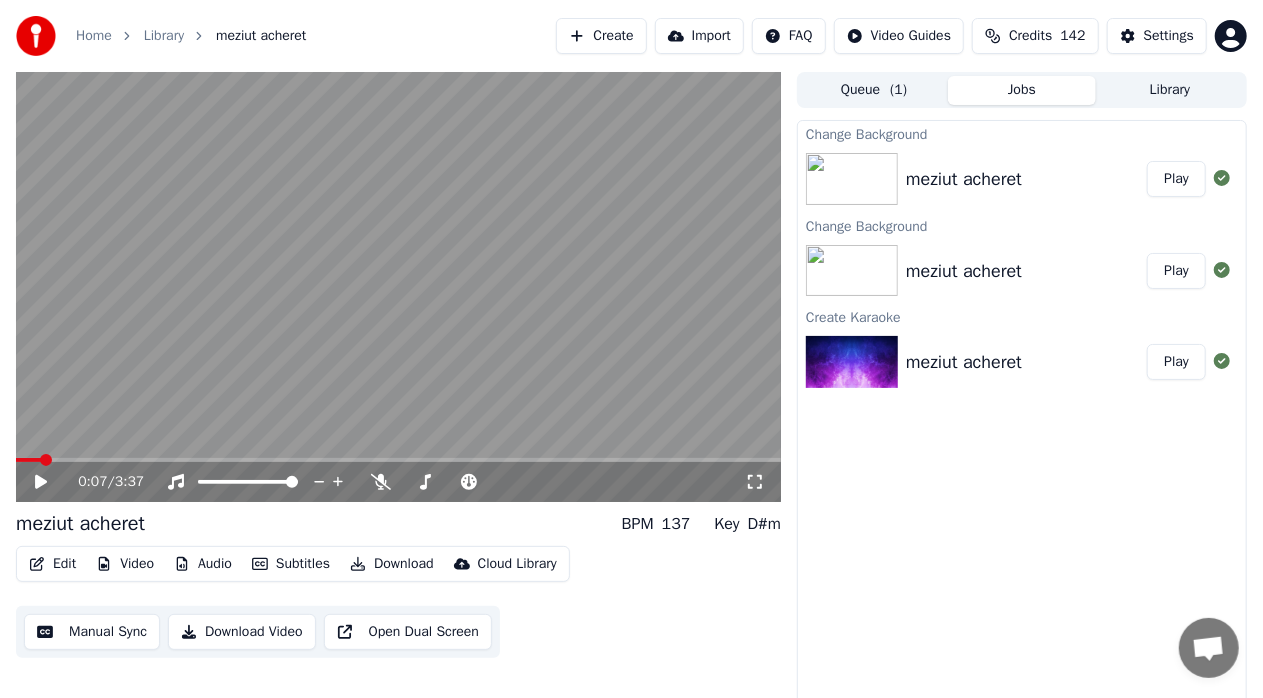 click 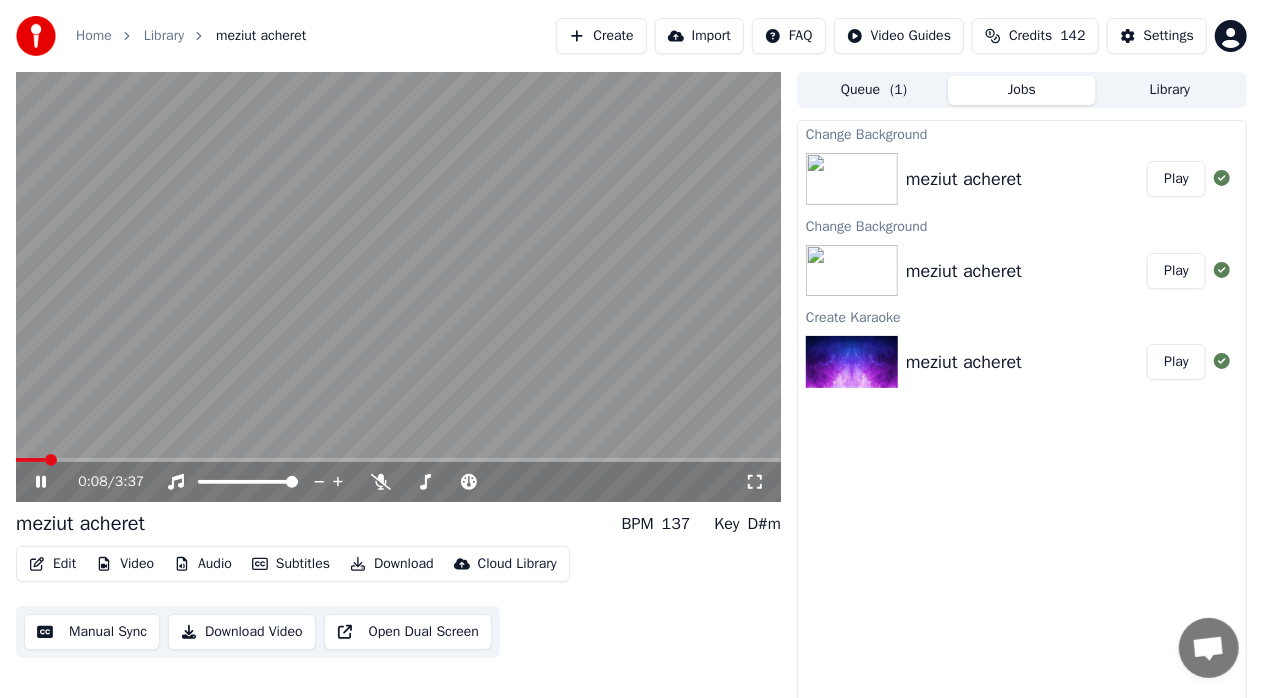 click at bounding box center (398, 287) 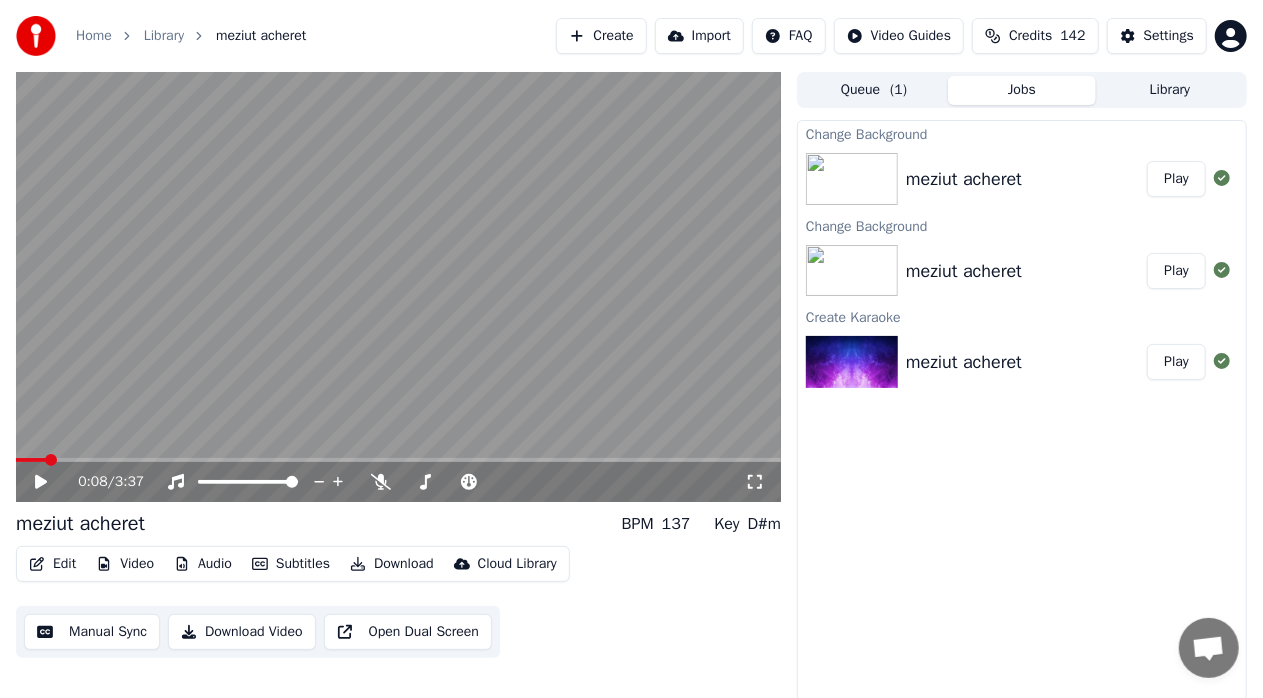 click at bounding box center (31, 460) 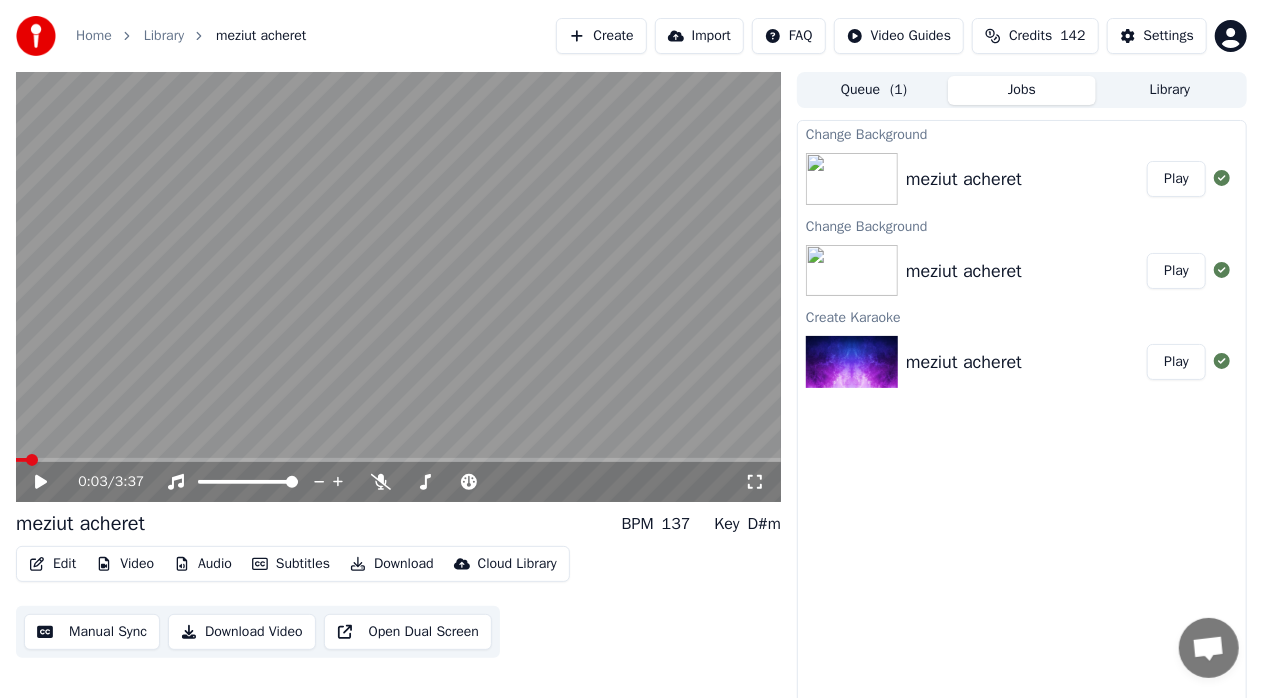 click on "0:03  /  3:37" at bounding box center [398, 482] 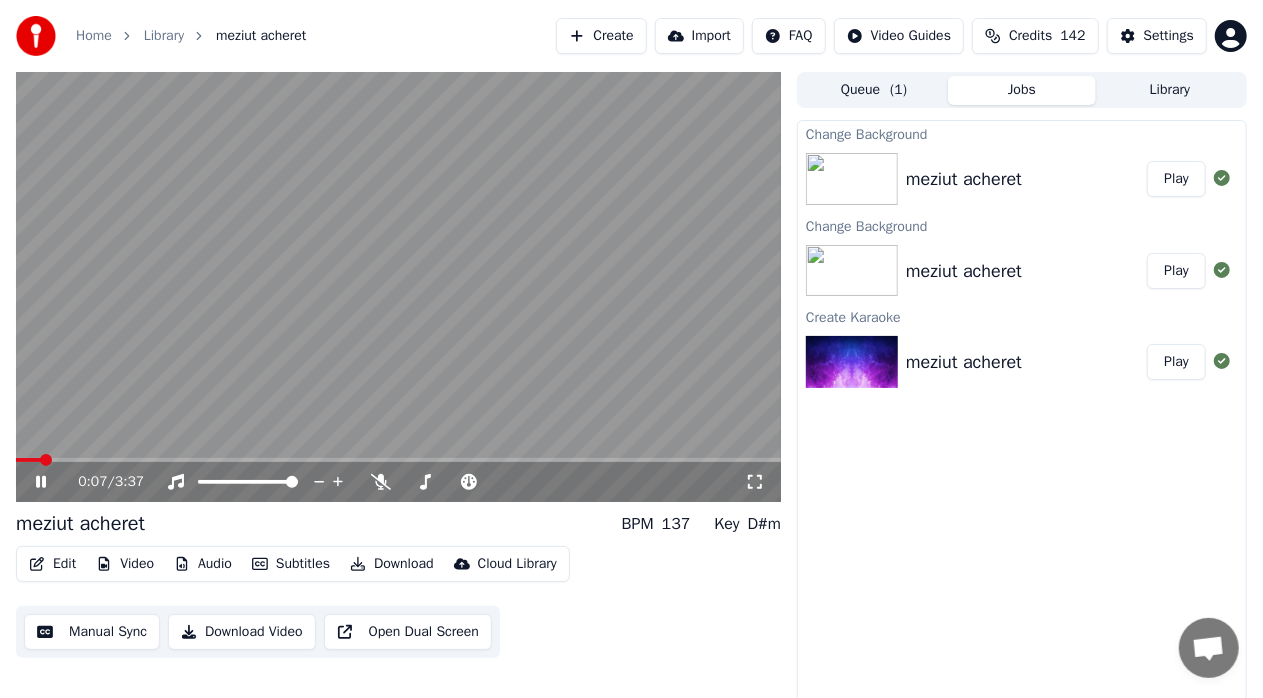 click 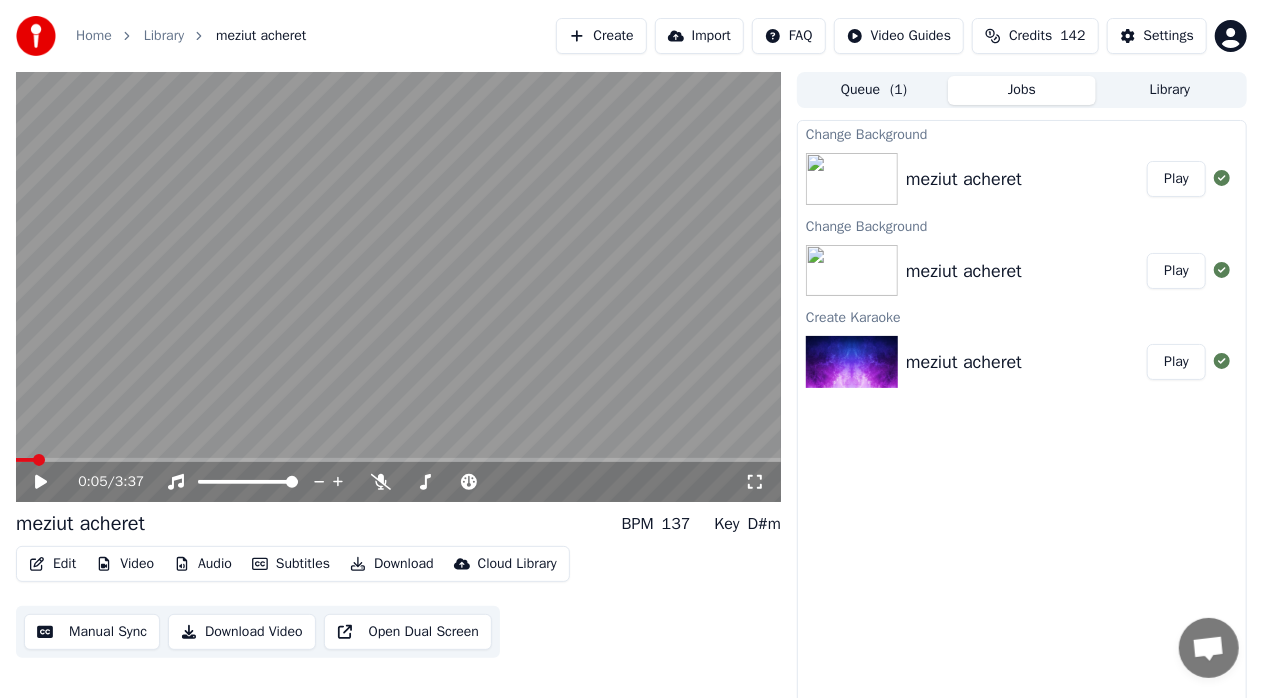click at bounding box center [25, 460] 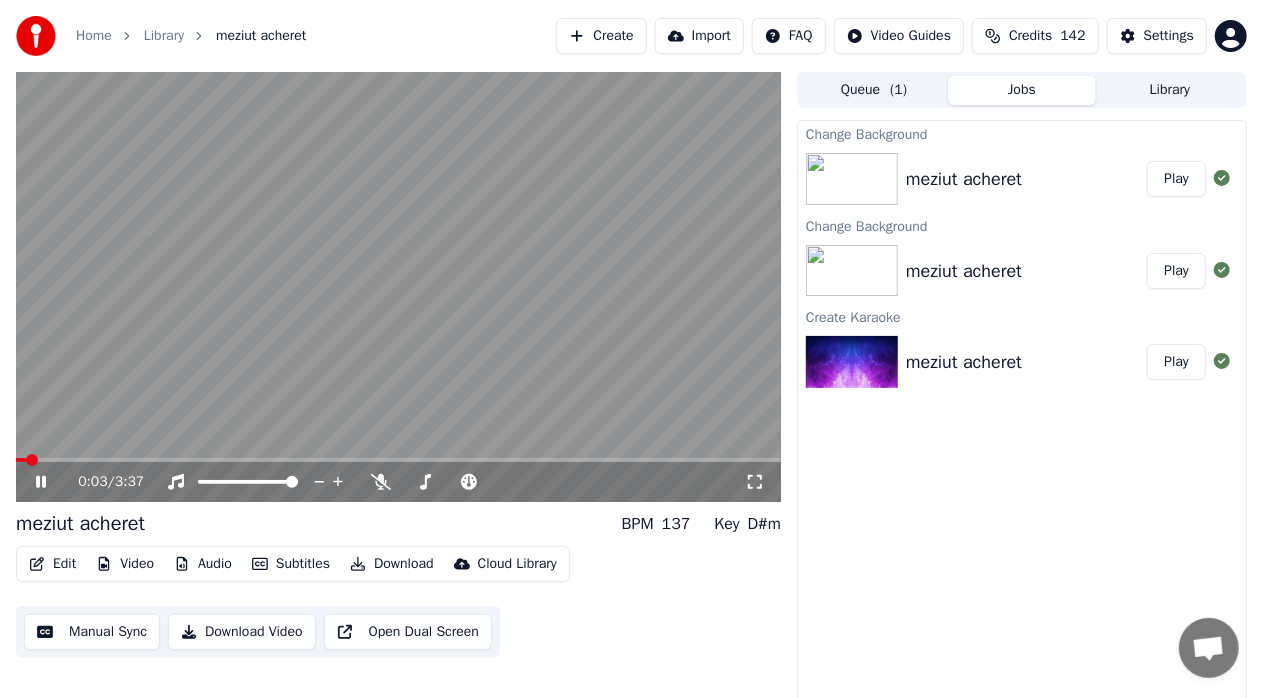 click at bounding box center [21, 460] 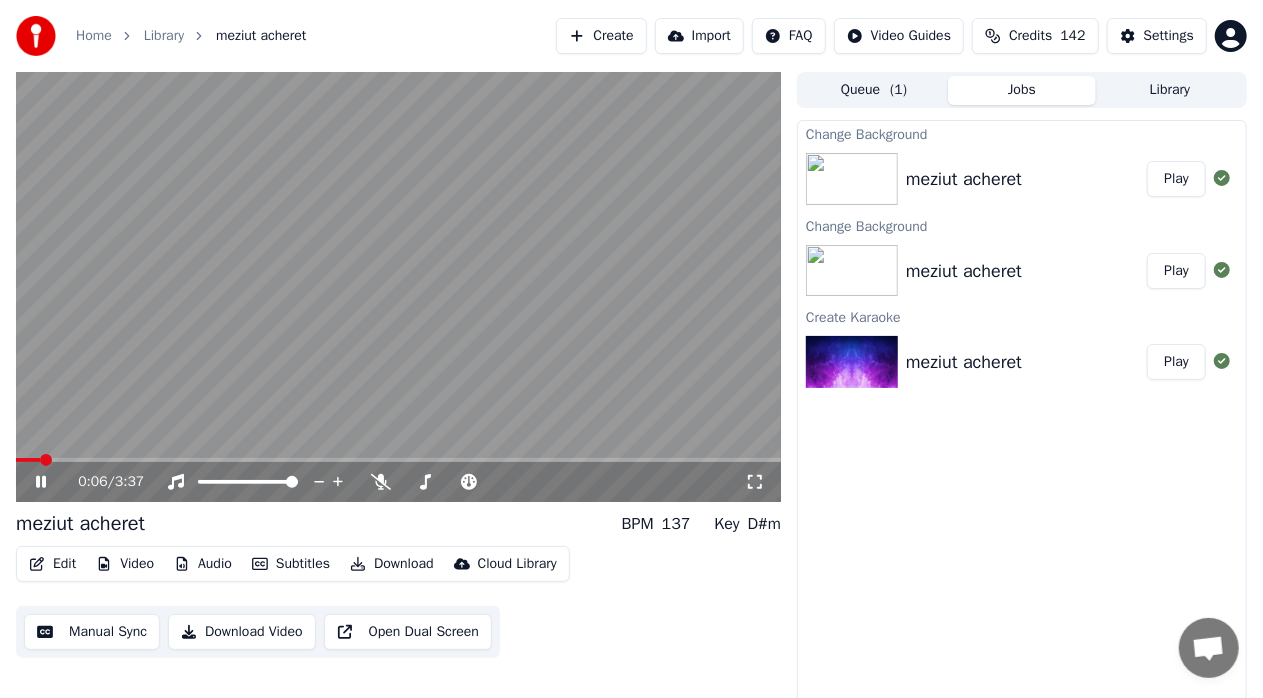 click at bounding box center (28, 460) 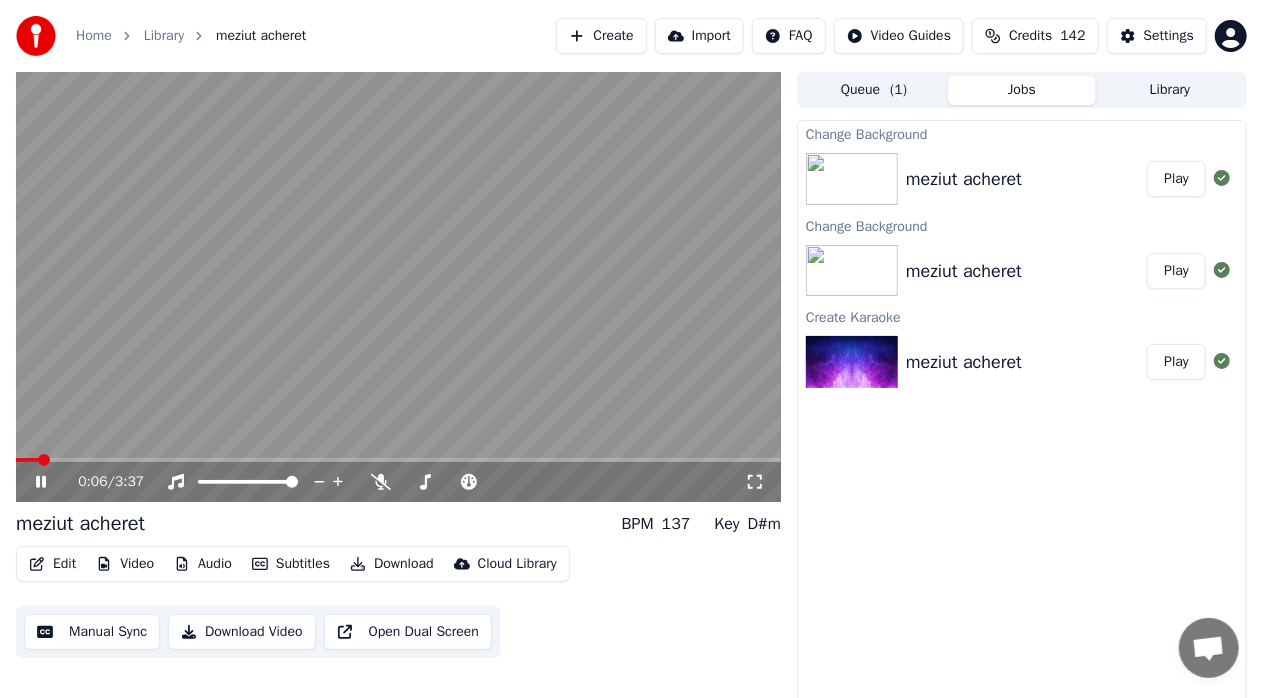 click 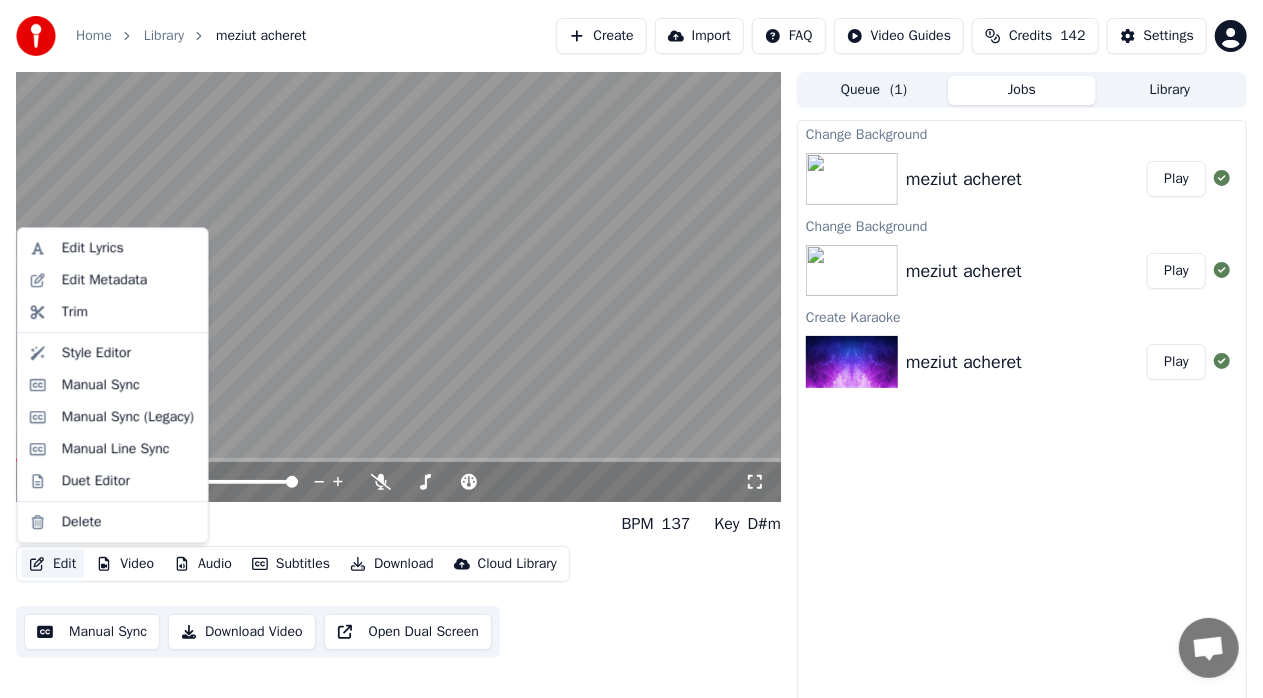click on "Edit" at bounding box center [52, 564] 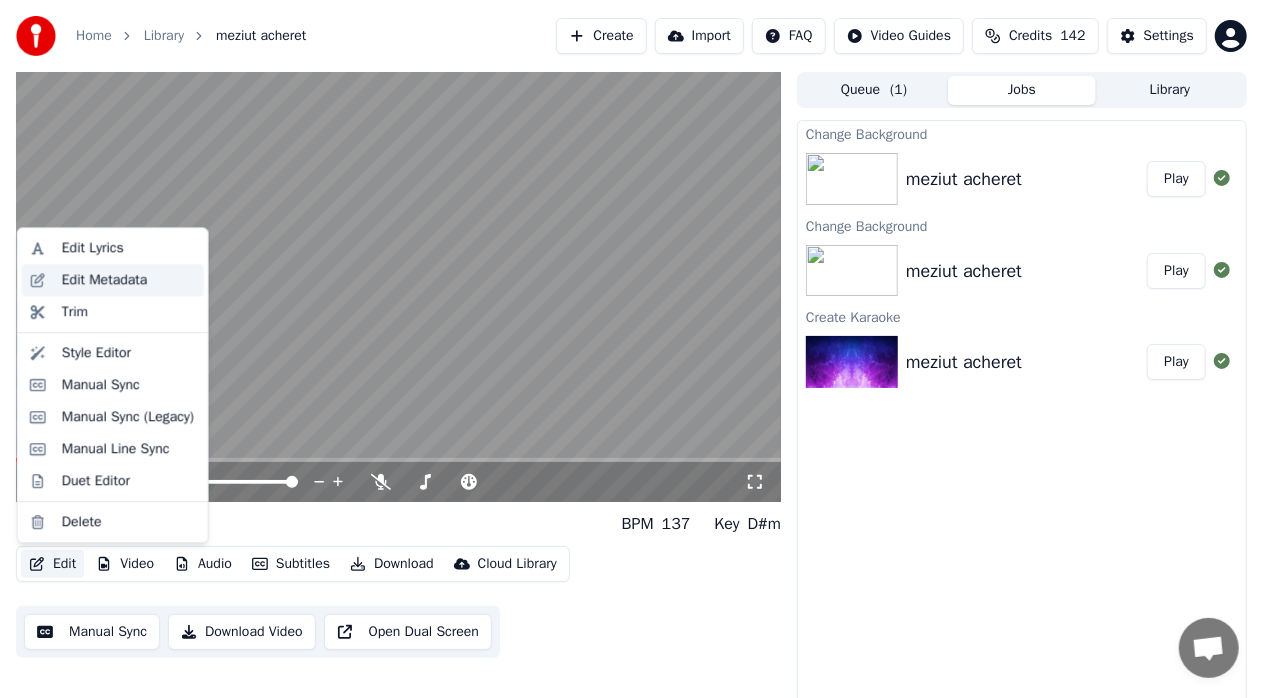 click on "Edit Metadata" at bounding box center [105, 280] 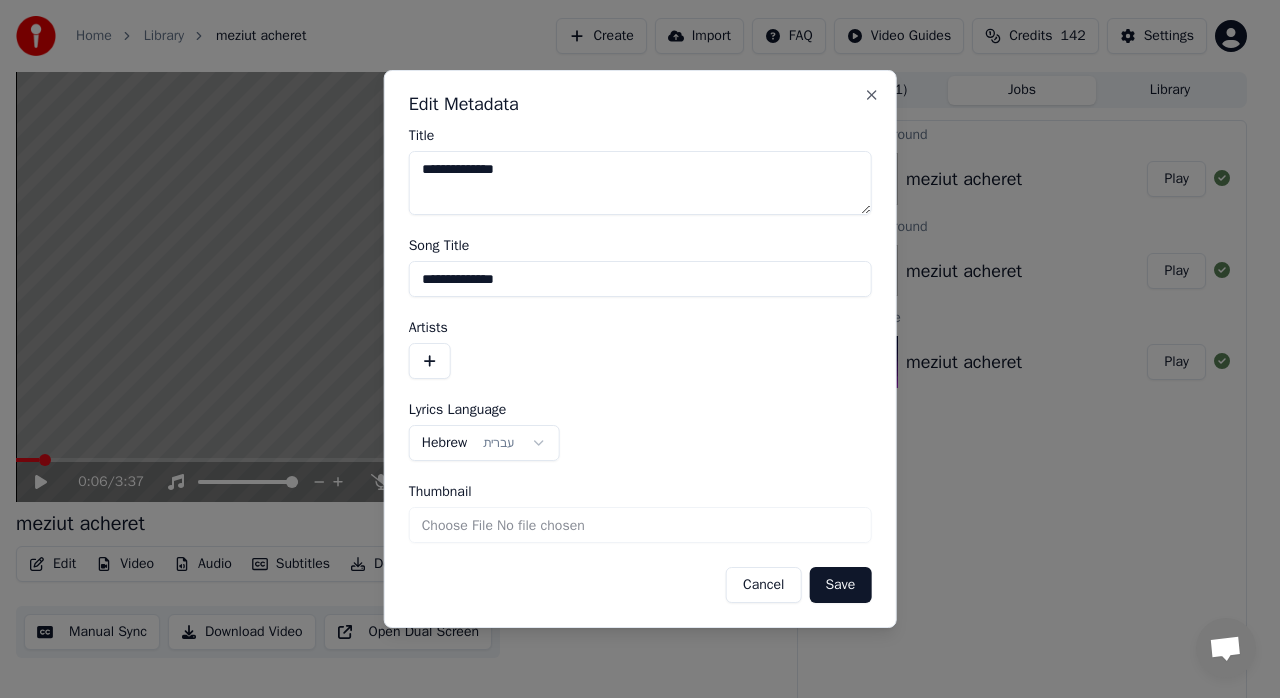 drag, startPoint x: 528, startPoint y: 162, endPoint x: 413, endPoint y: 164, distance: 115.01739 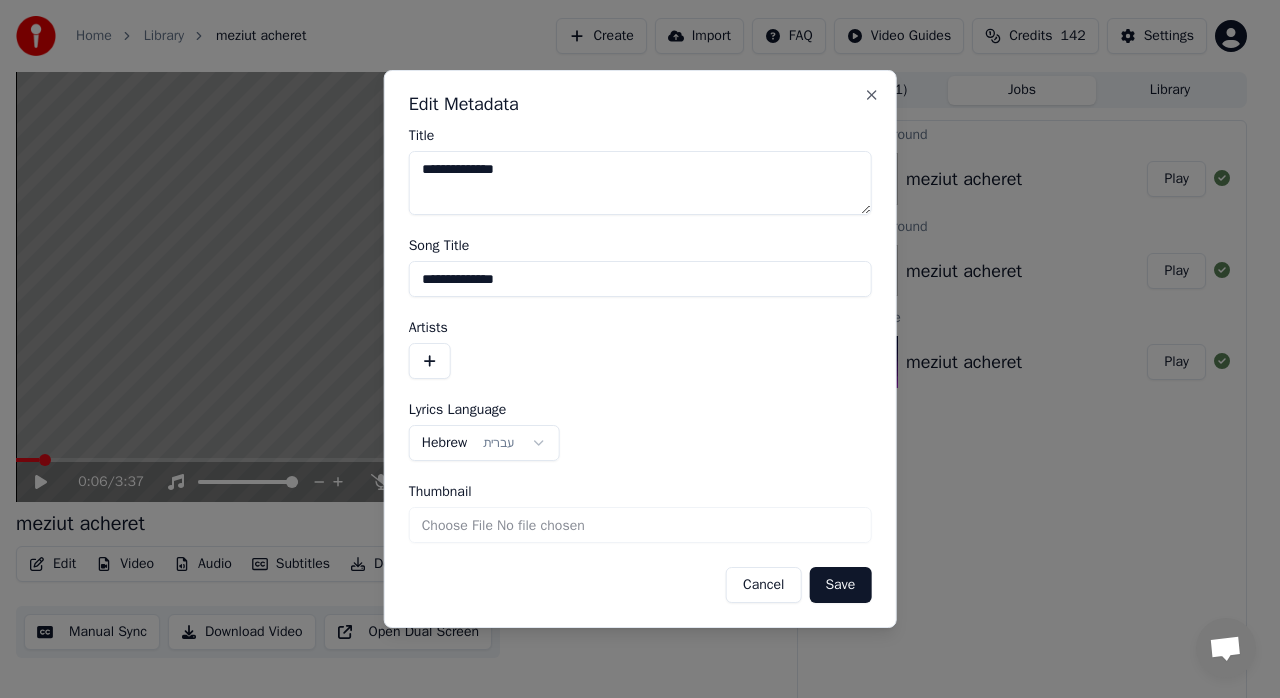 click on "**********" at bounding box center [640, 183] 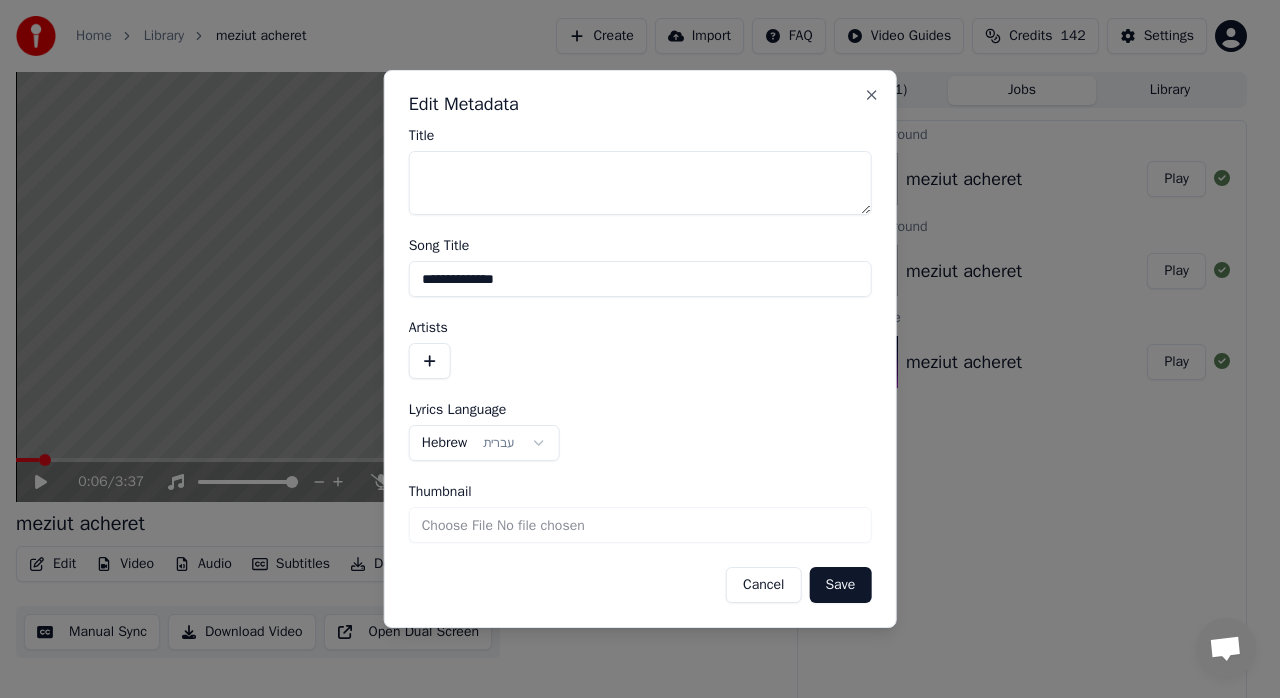 click on "Save" at bounding box center (840, 585) 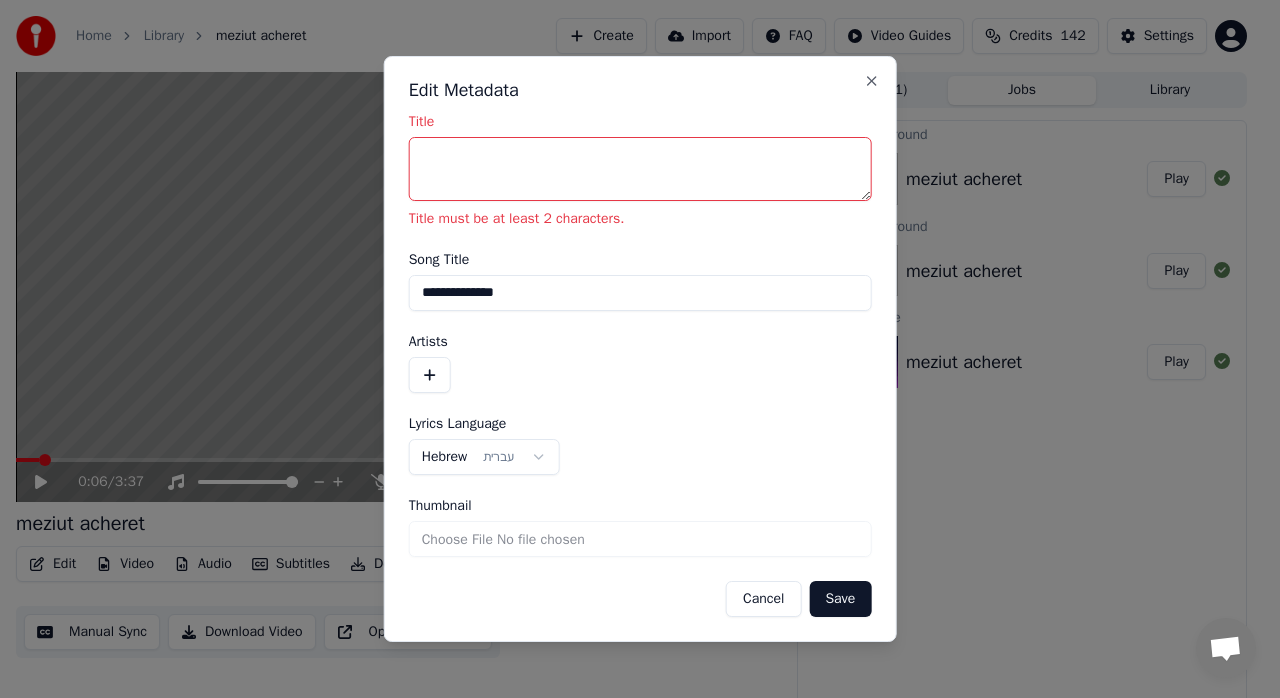 click on "Title" at bounding box center (640, 169) 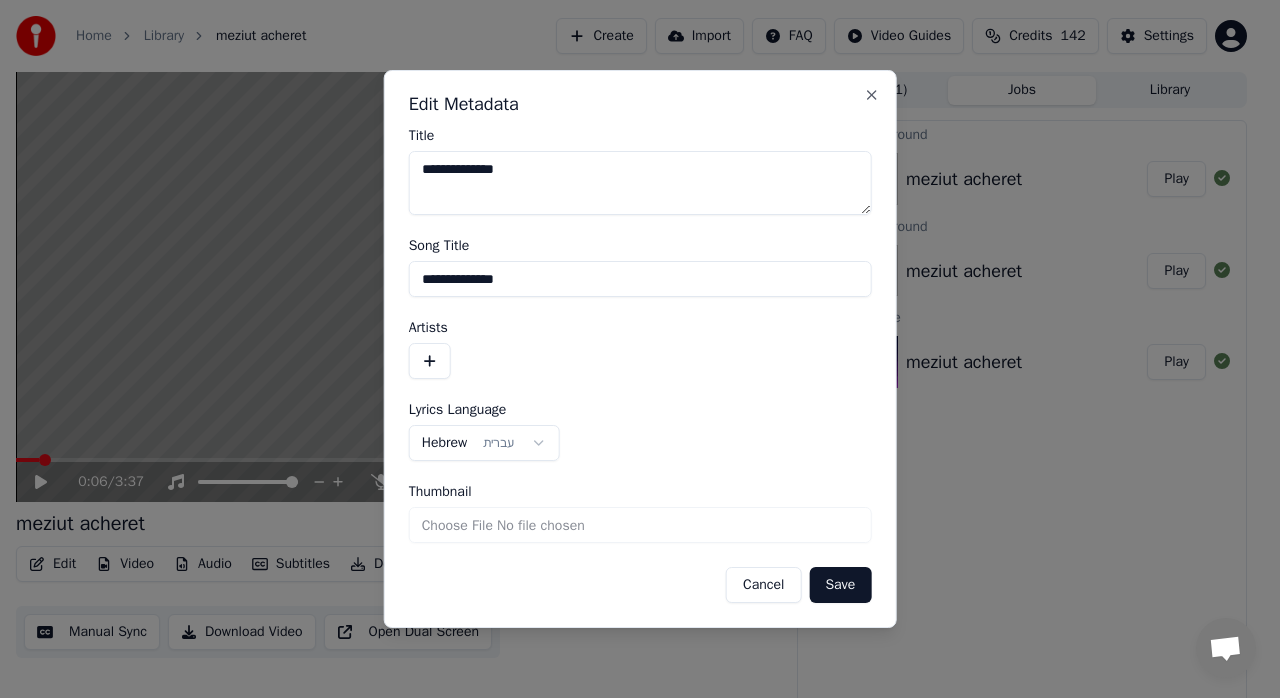 click on "**********" at bounding box center (640, 183) 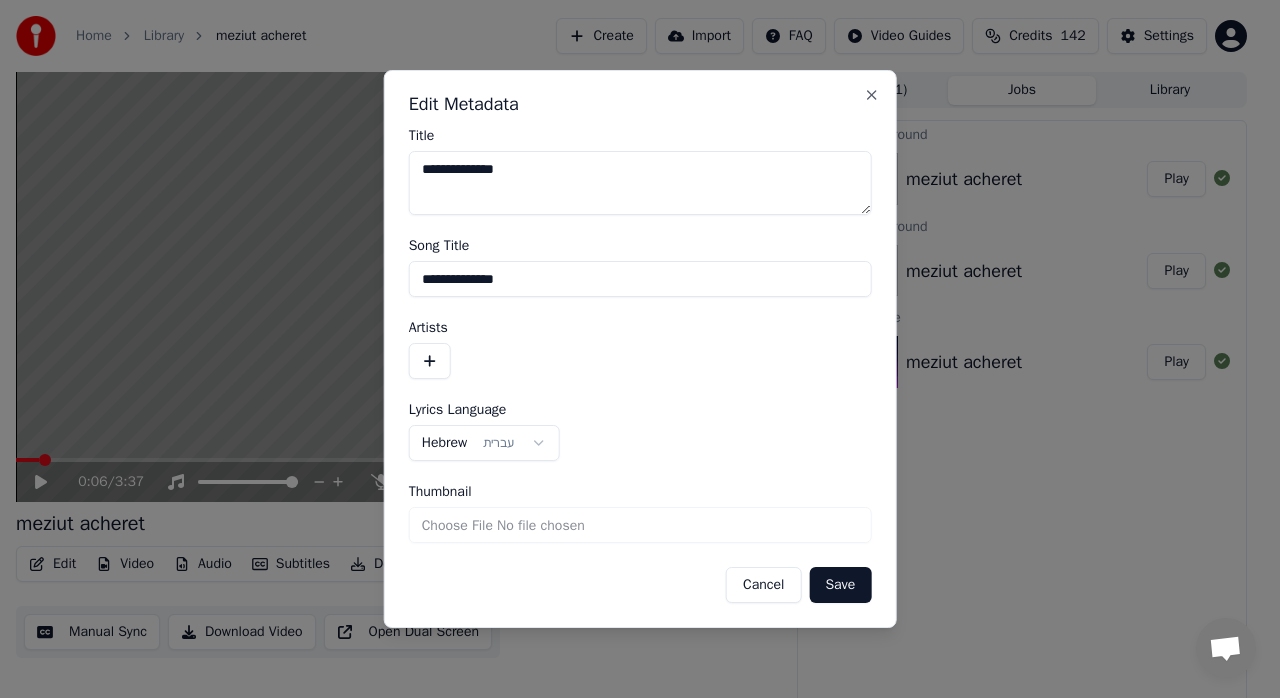 type on "**********" 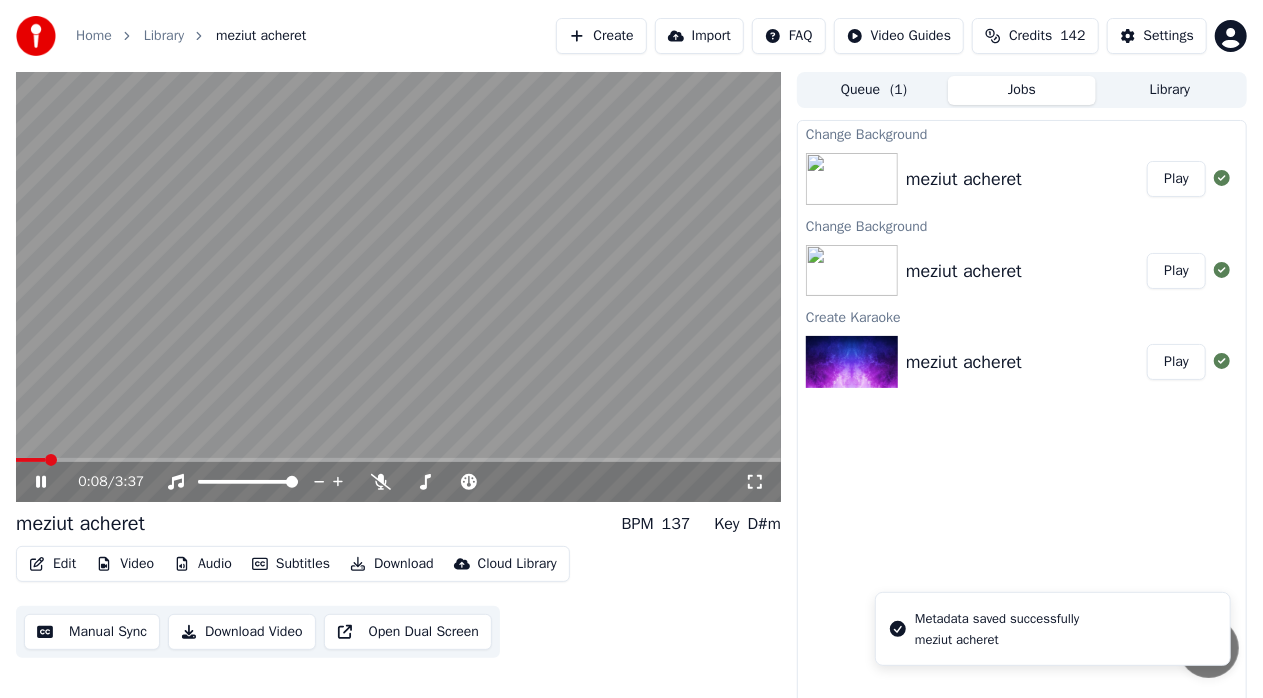 click 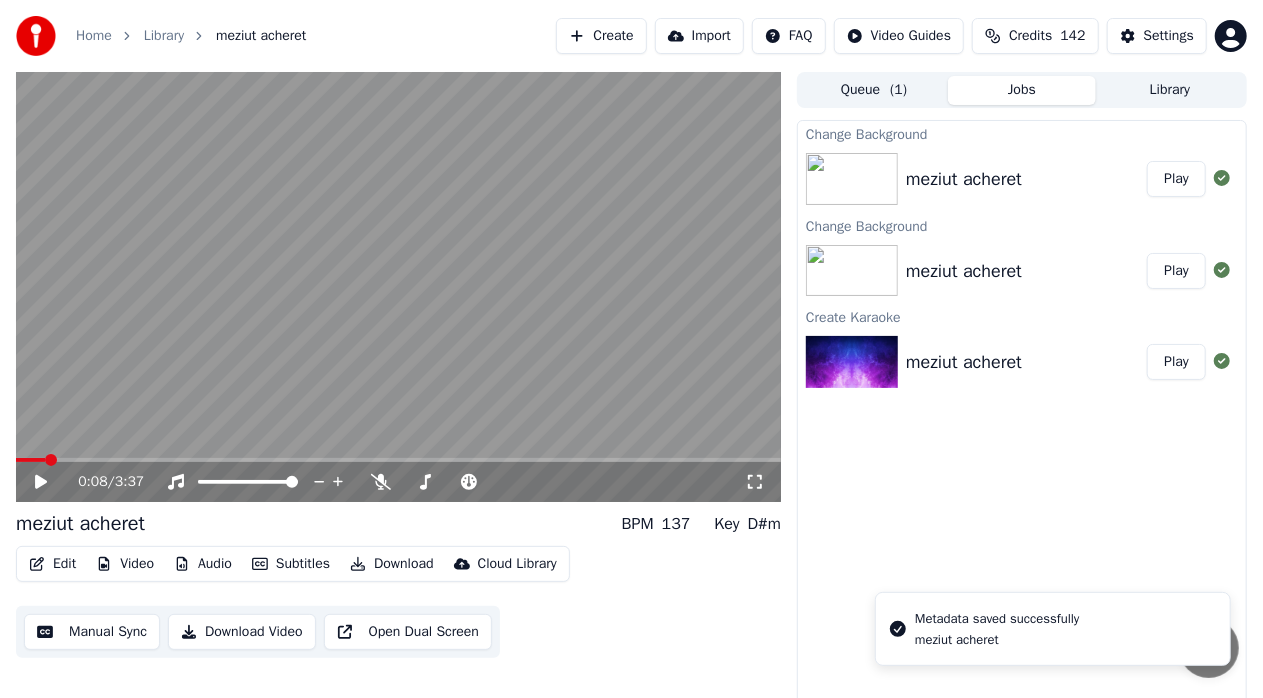 click at bounding box center (398, 287) 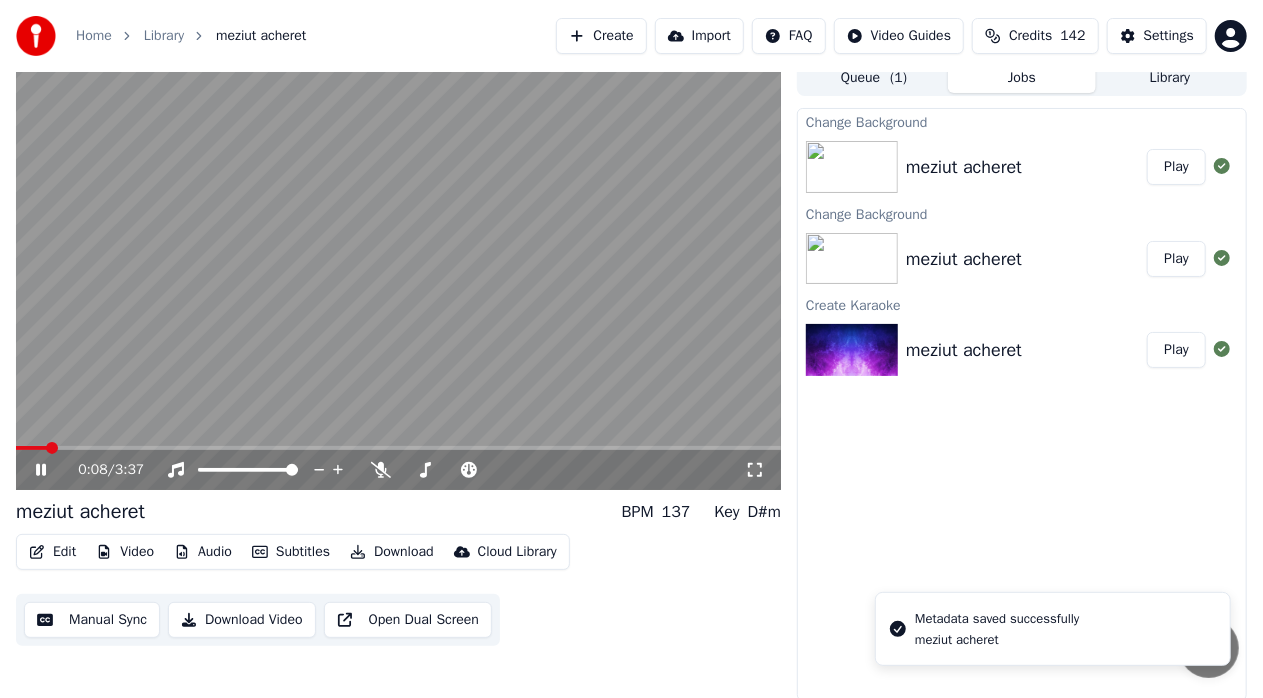 scroll, scrollTop: 15, scrollLeft: 0, axis: vertical 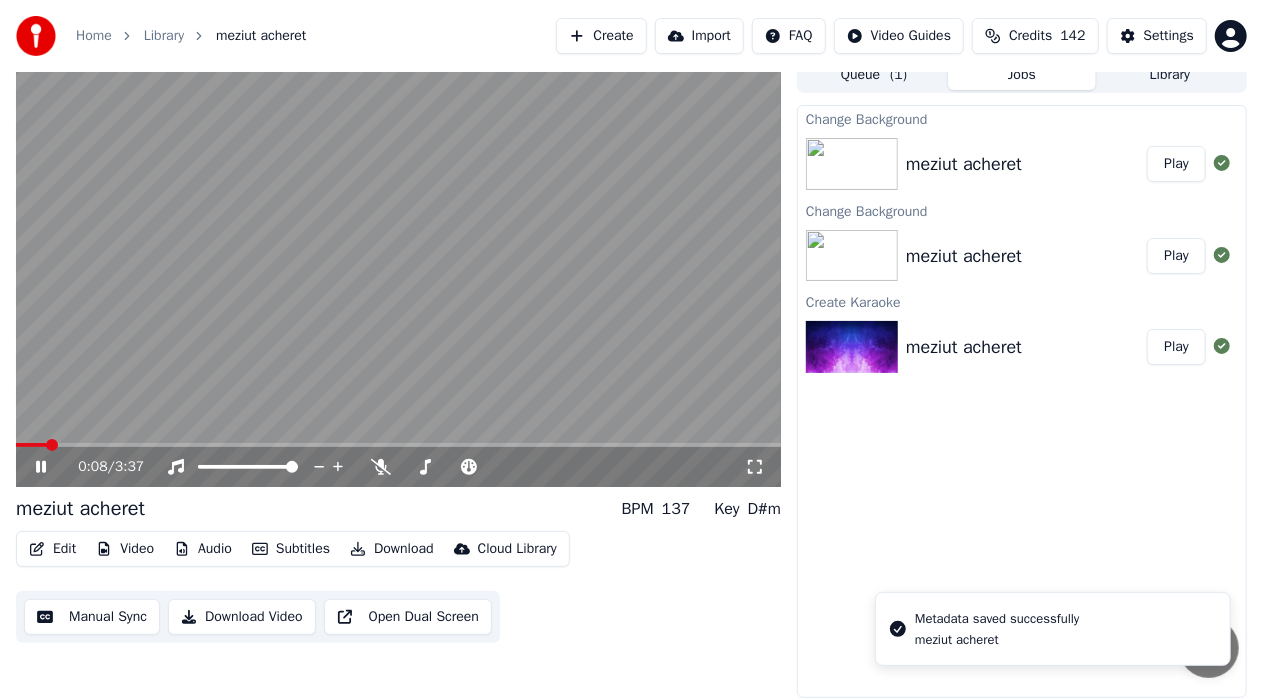 click on "0:08  /  3:37" at bounding box center [398, 467] 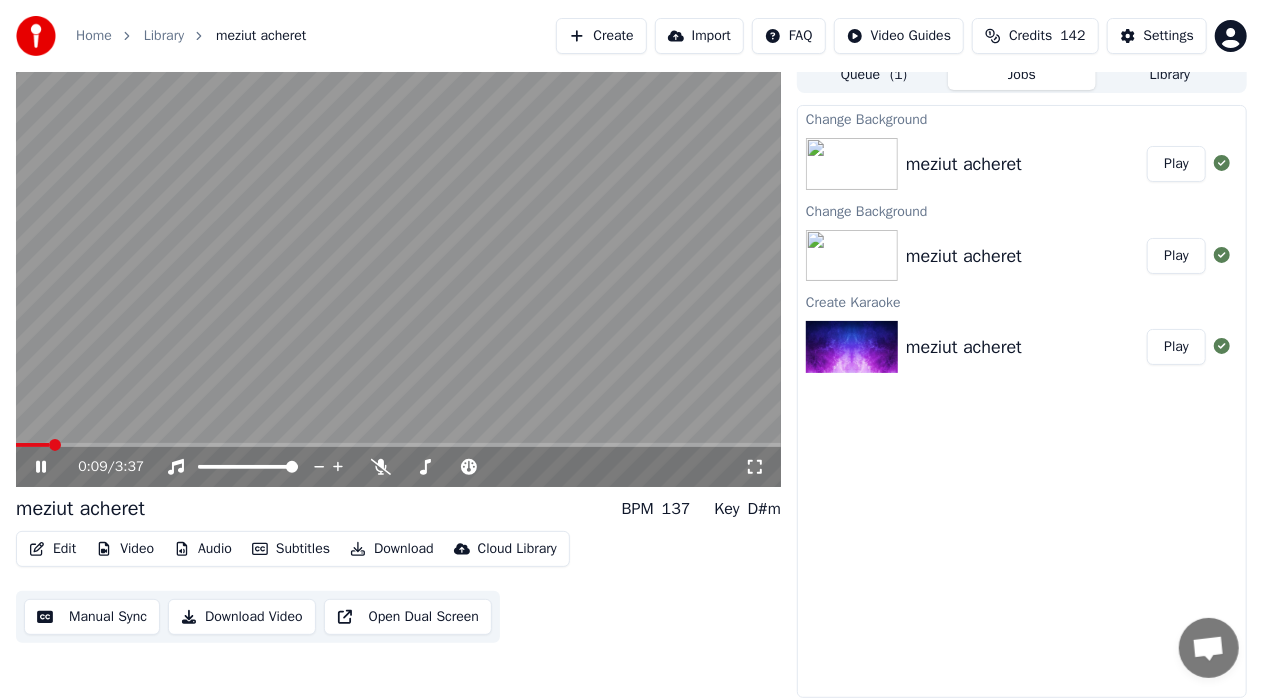 click at bounding box center [398, 272] 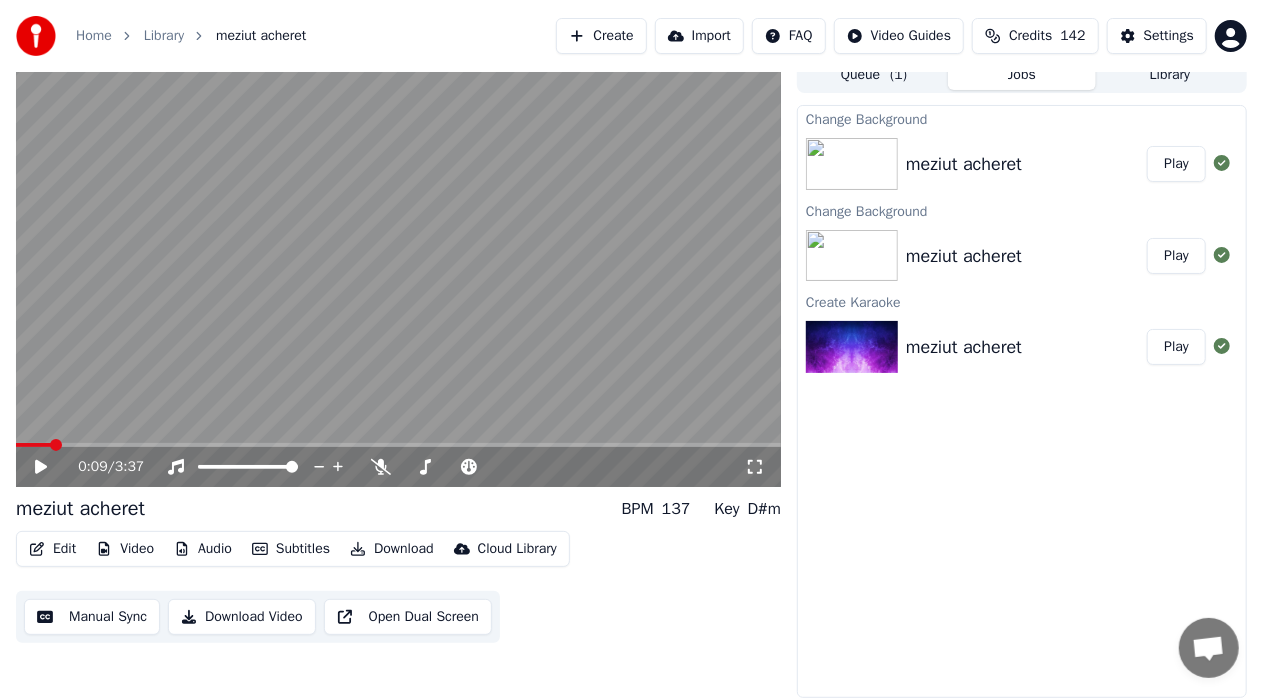 click 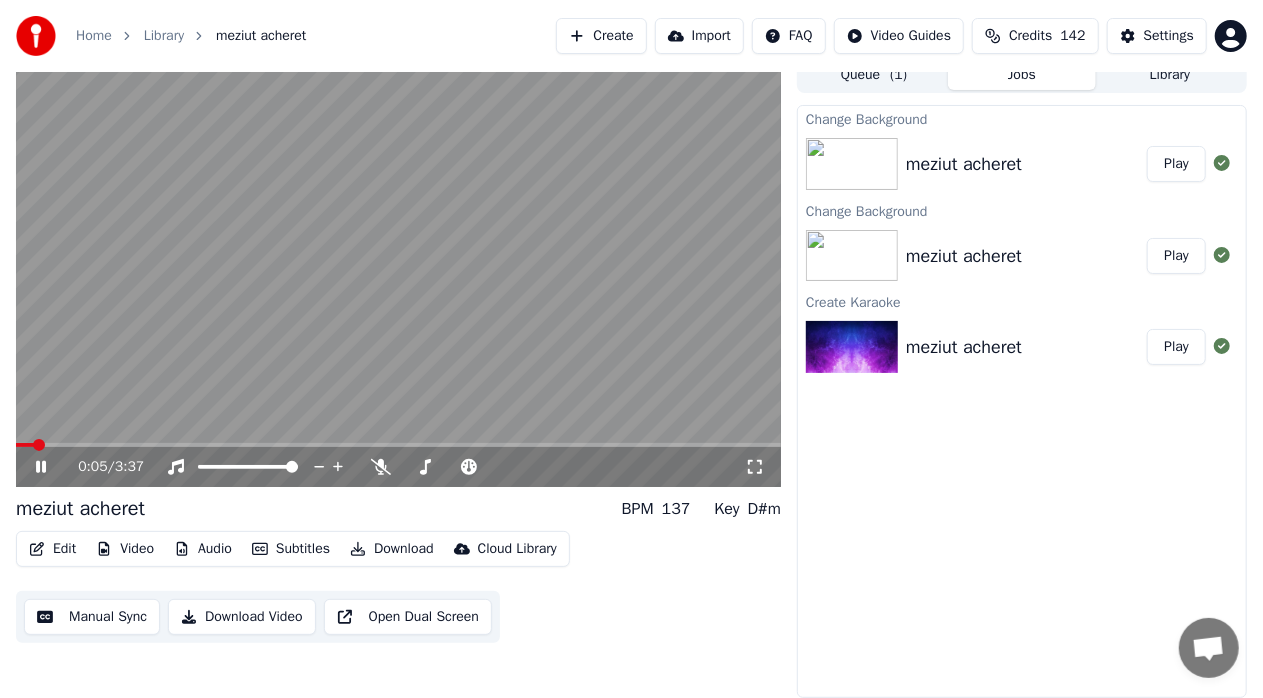 click at bounding box center [25, 445] 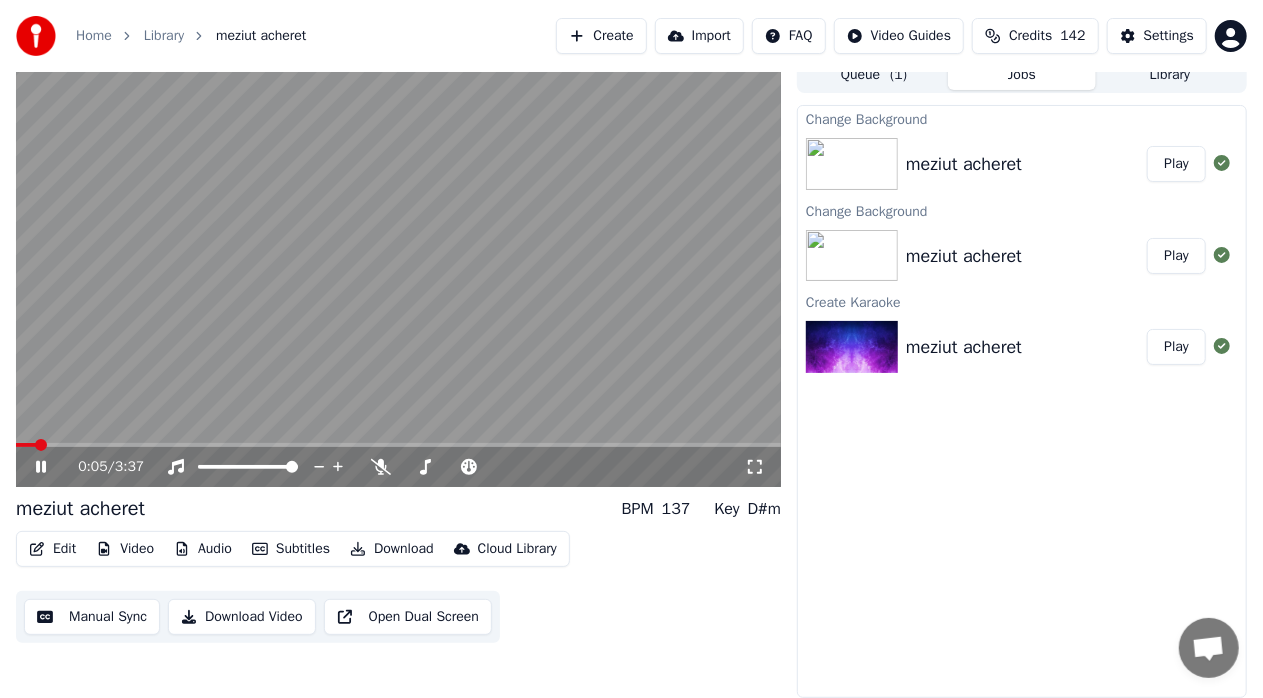 click on "0:05  /  3:37" at bounding box center (398, 465) 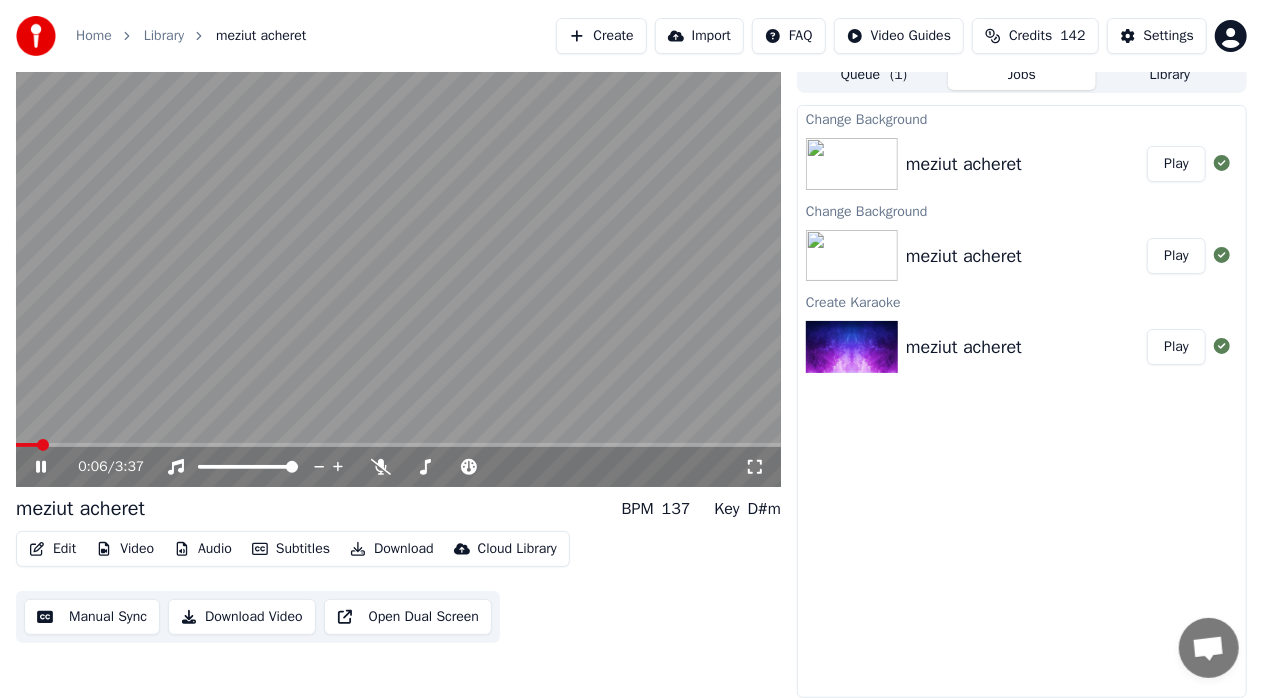 click at bounding box center (27, 445) 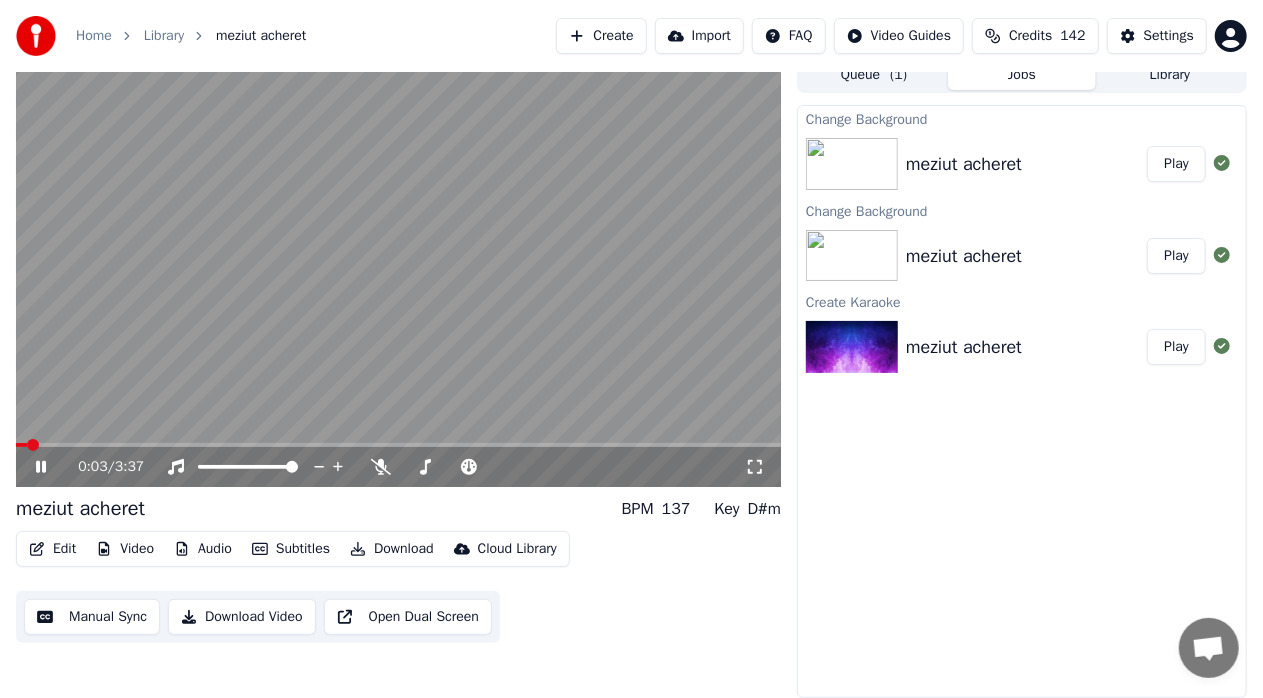 click on "0:03  /  3:37" at bounding box center (398, 467) 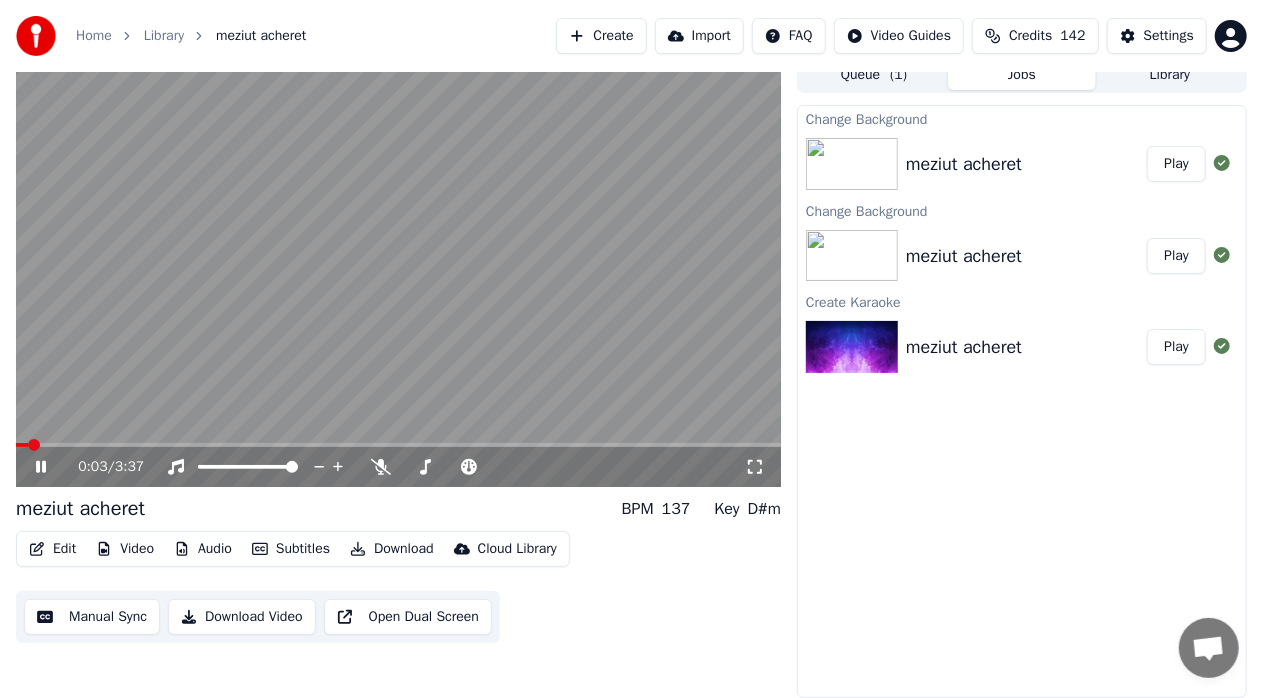 click 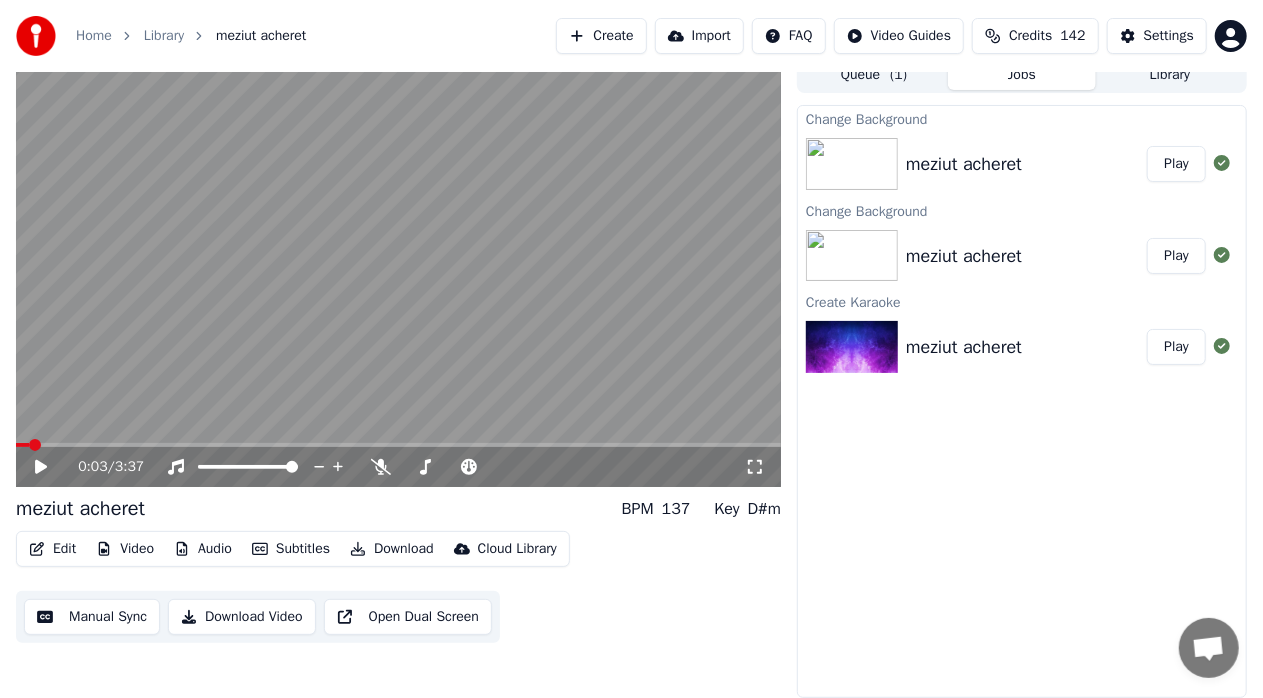 click on "Edit" at bounding box center (52, 549) 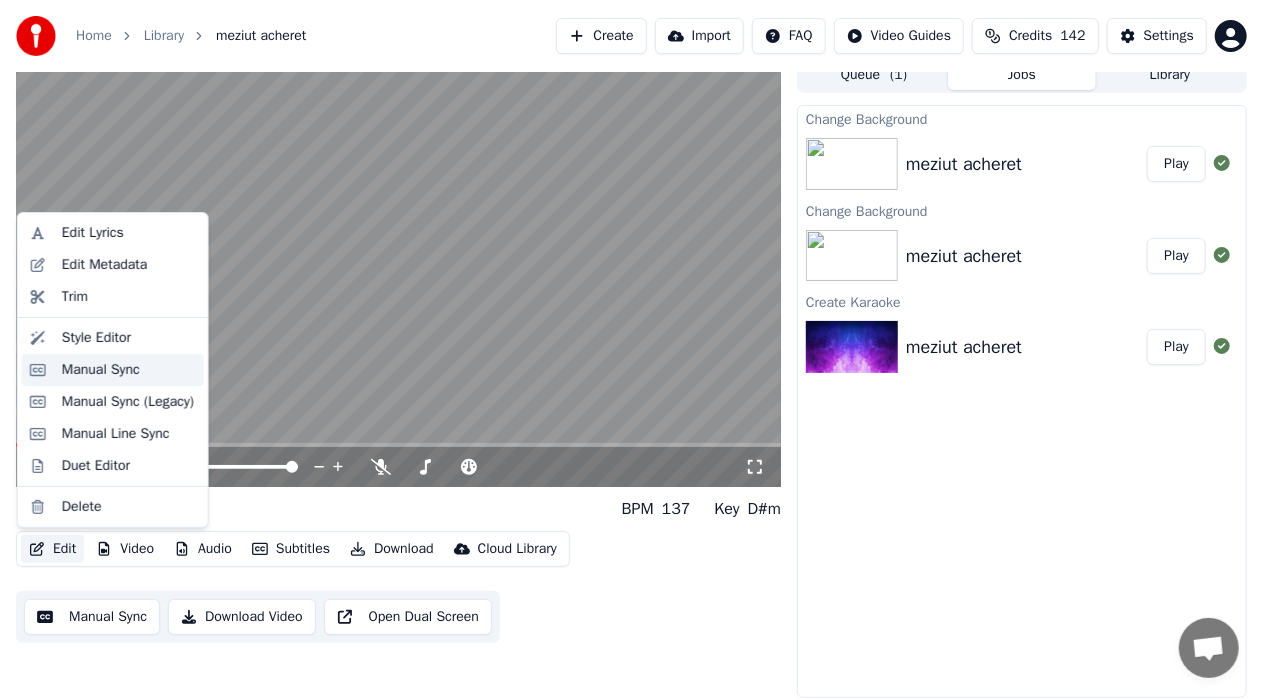 click on "Manual Sync" at bounding box center [101, 370] 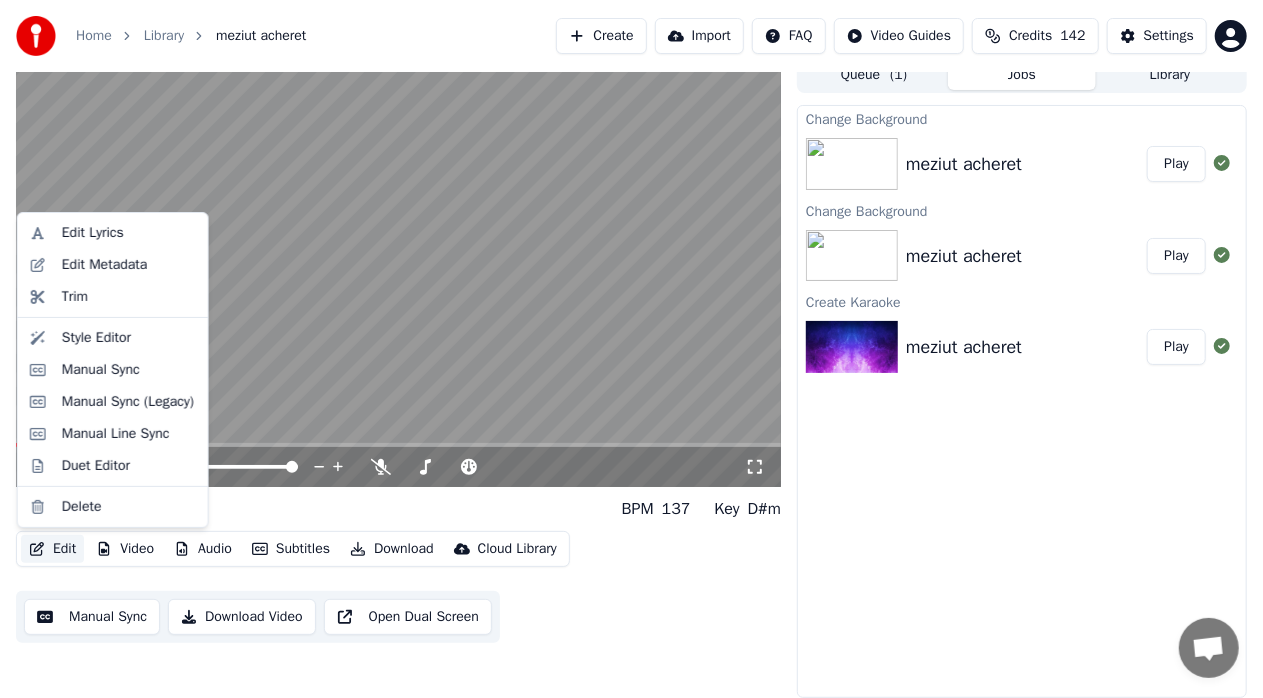 scroll, scrollTop: 0, scrollLeft: 0, axis: both 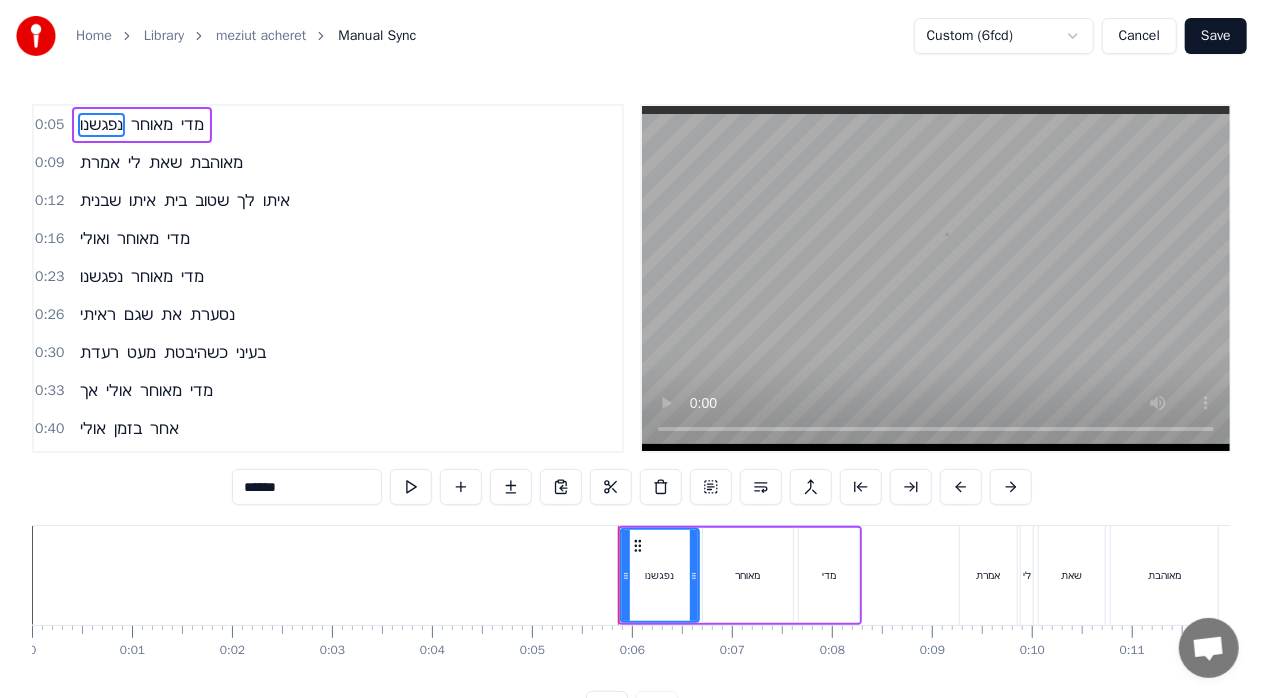 click on "Cancel" at bounding box center [1139, 36] 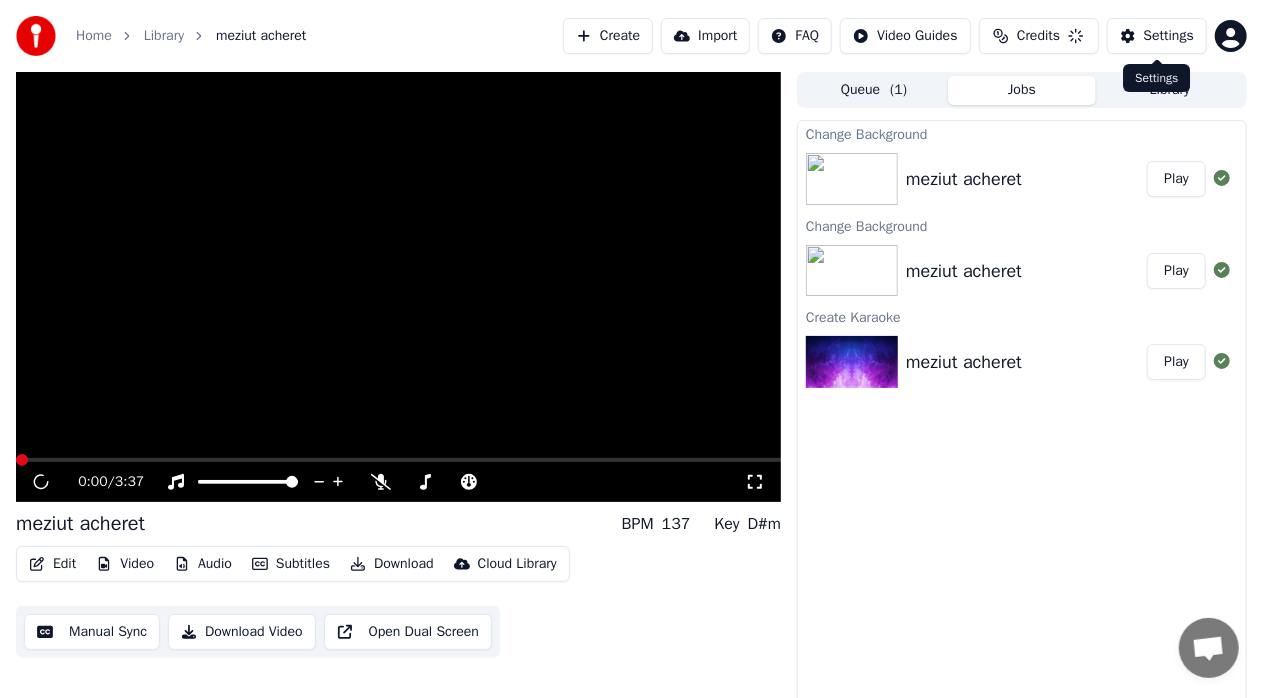 scroll, scrollTop: 15, scrollLeft: 0, axis: vertical 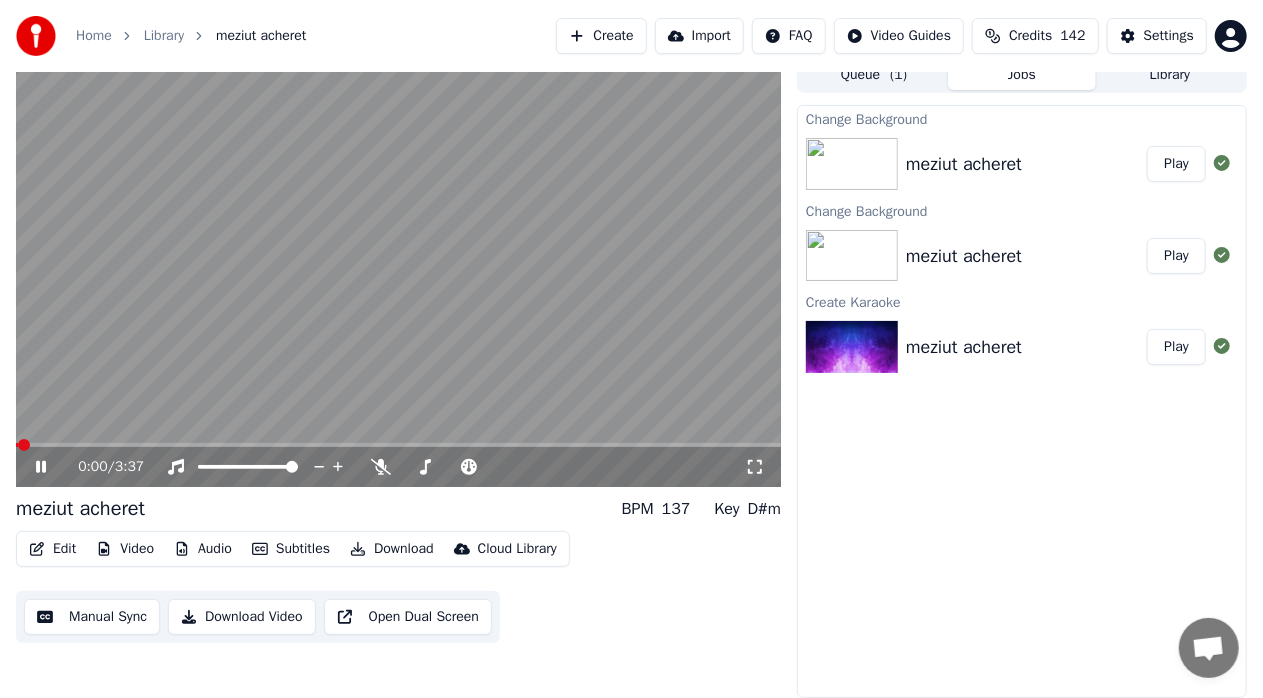 click on "Edit" at bounding box center [52, 549] 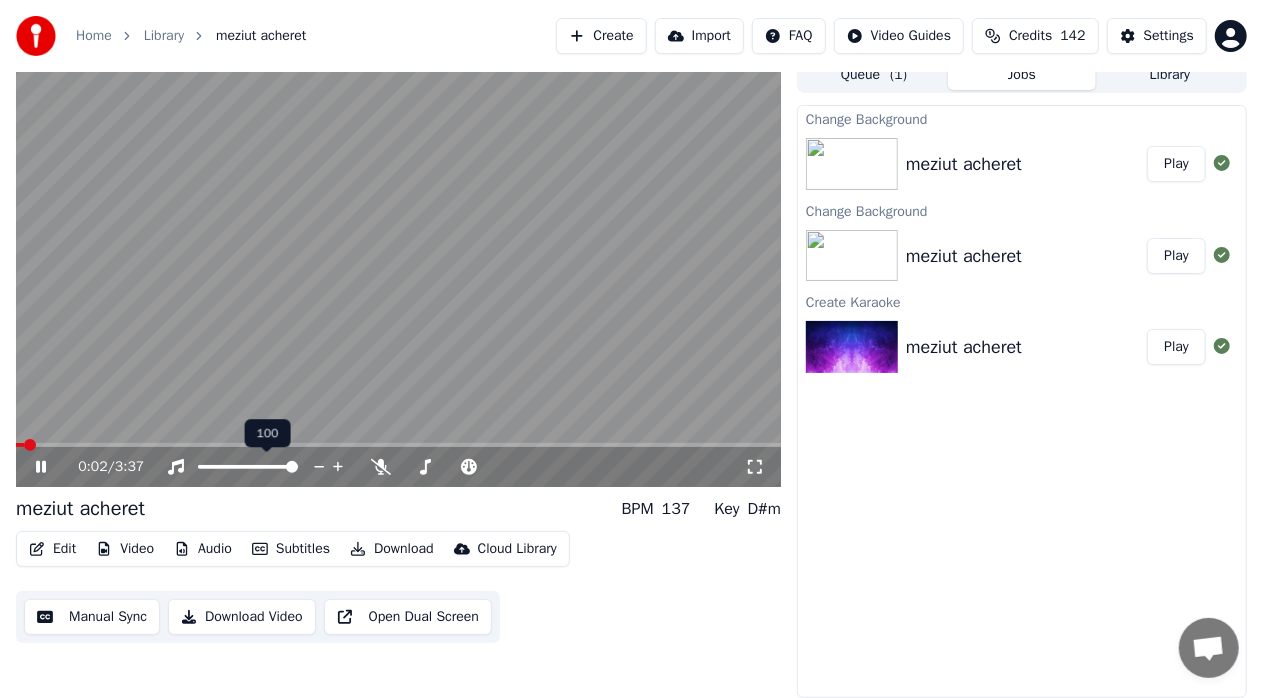 click 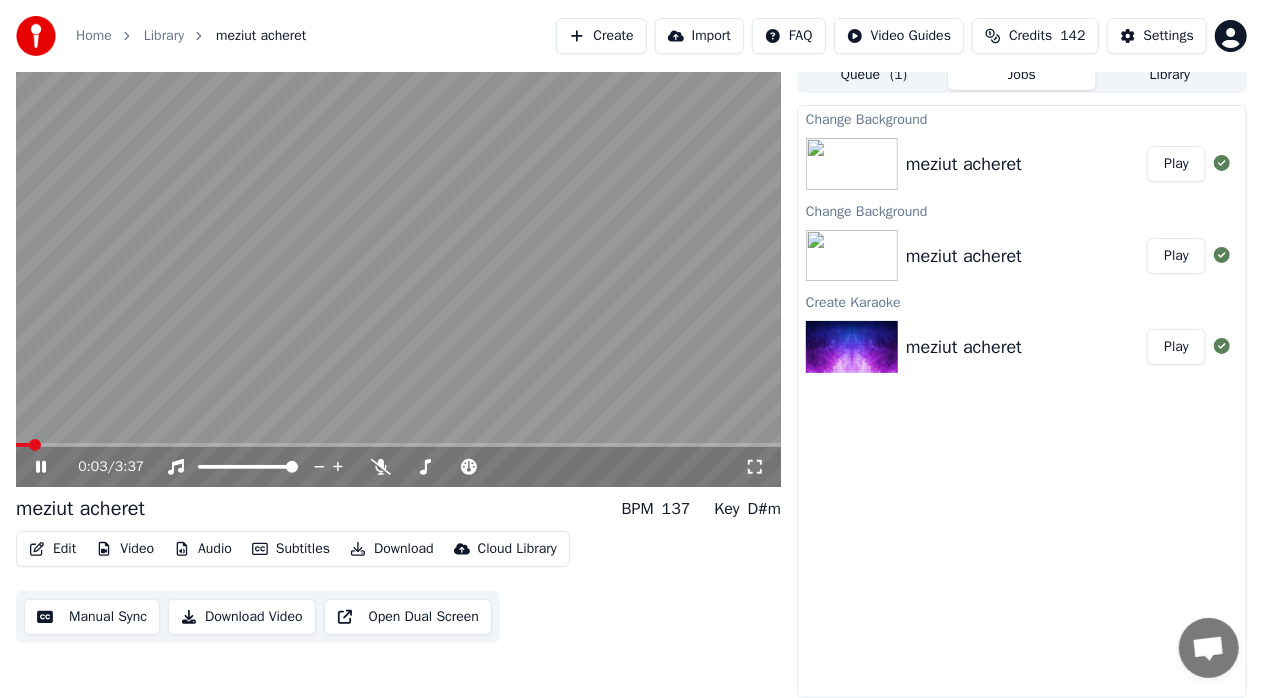 click 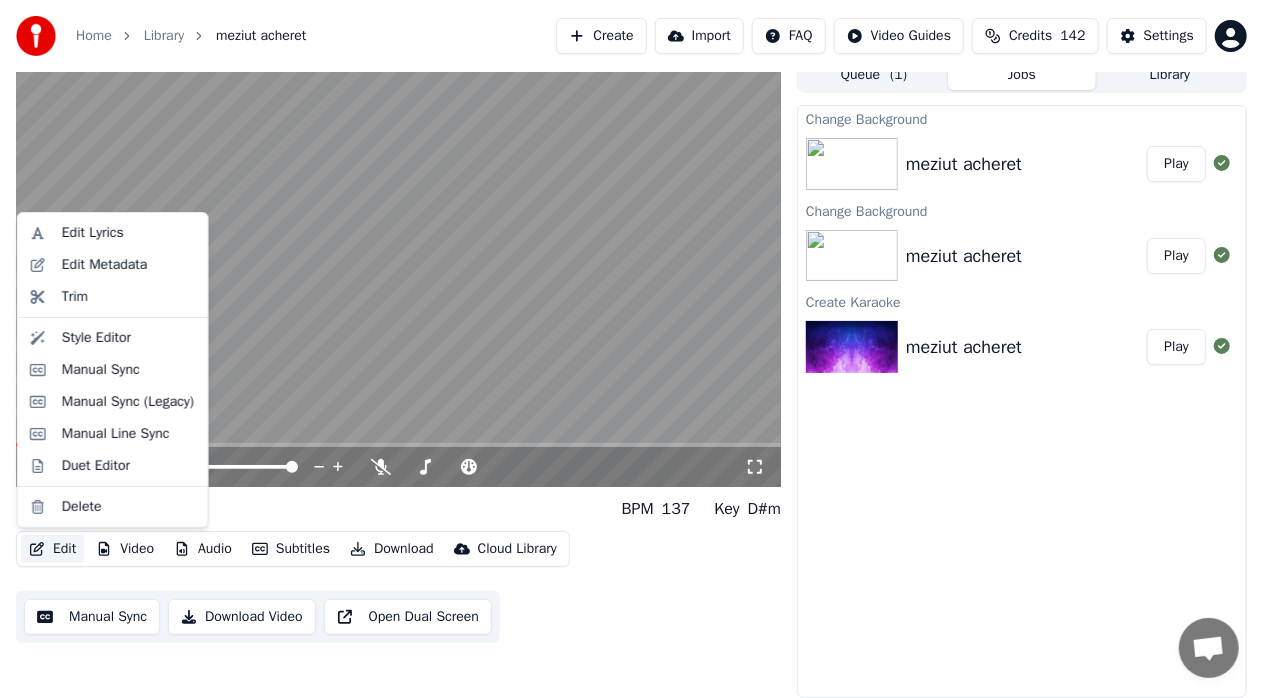 click on "Edit" at bounding box center (52, 549) 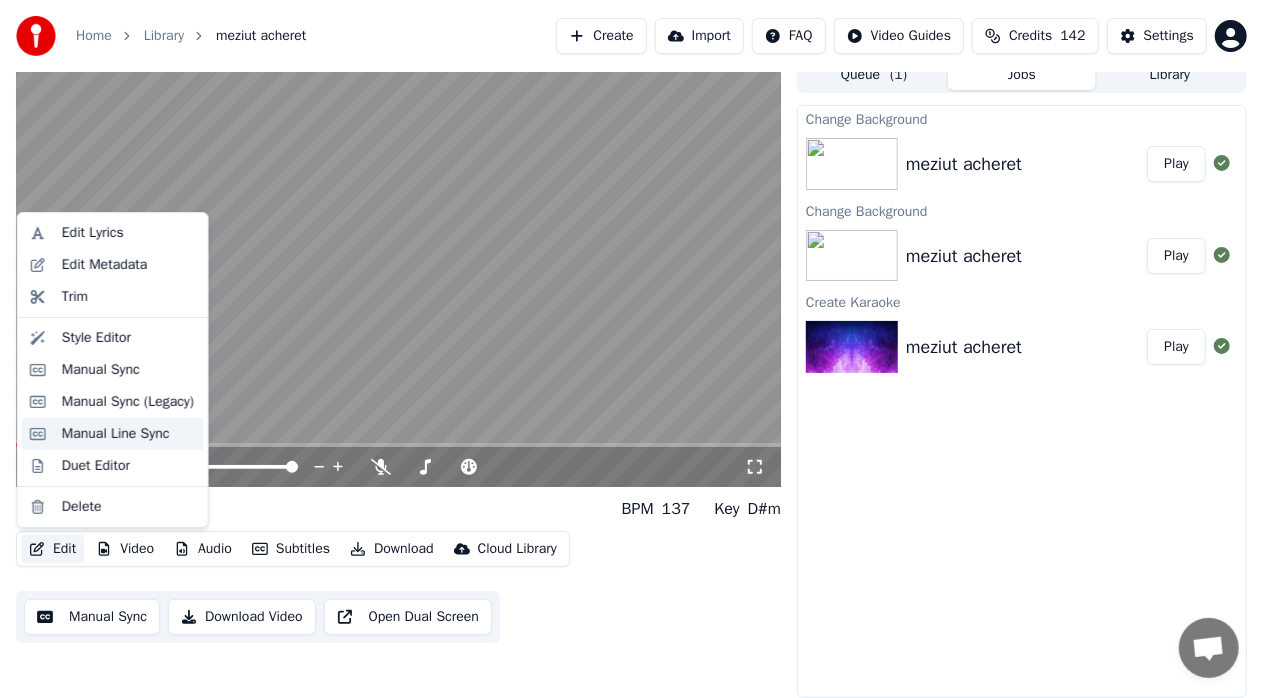 click on "Manual Line Sync" at bounding box center (116, 434) 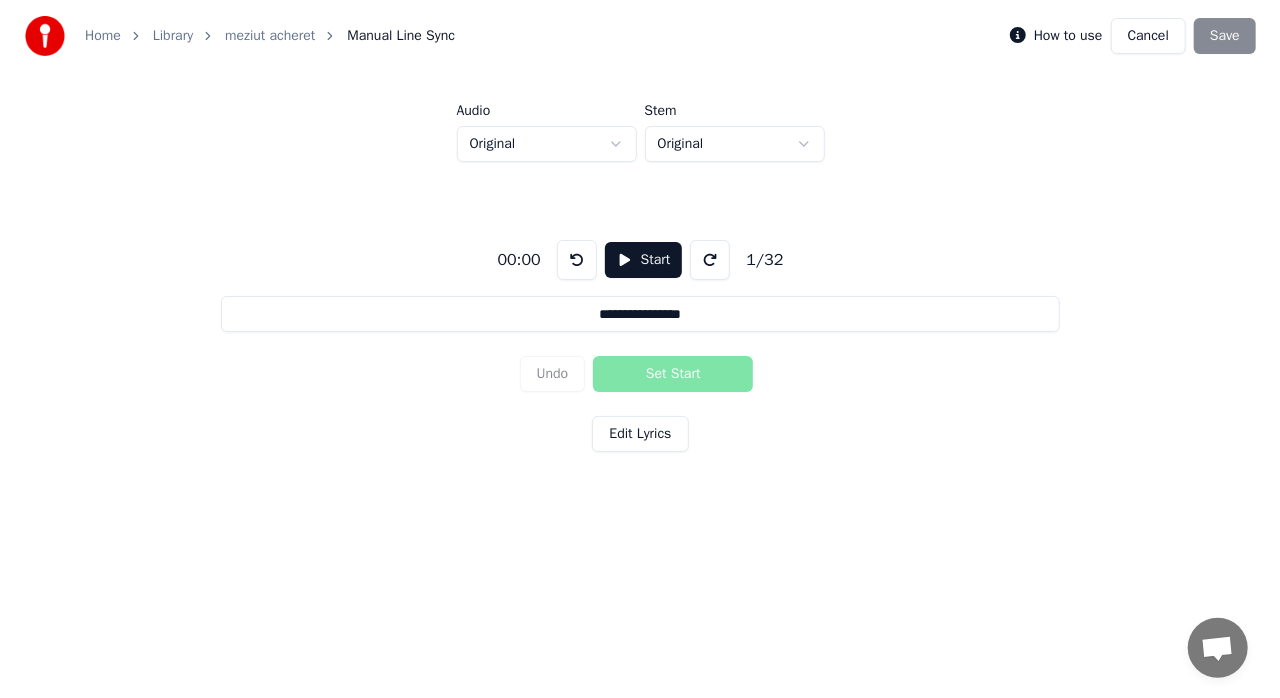 scroll, scrollTop: 0, scrollLeft: 0, axis: both 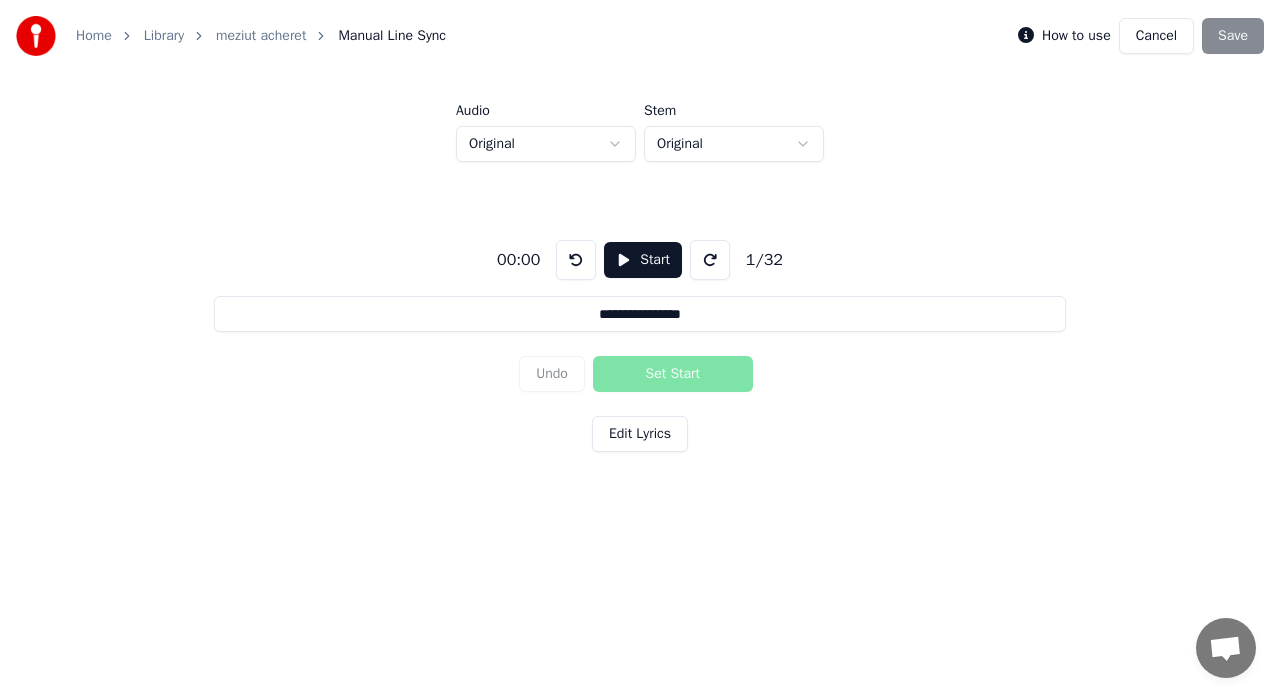 click on "Cancel" at bounding box center (1156, 36) 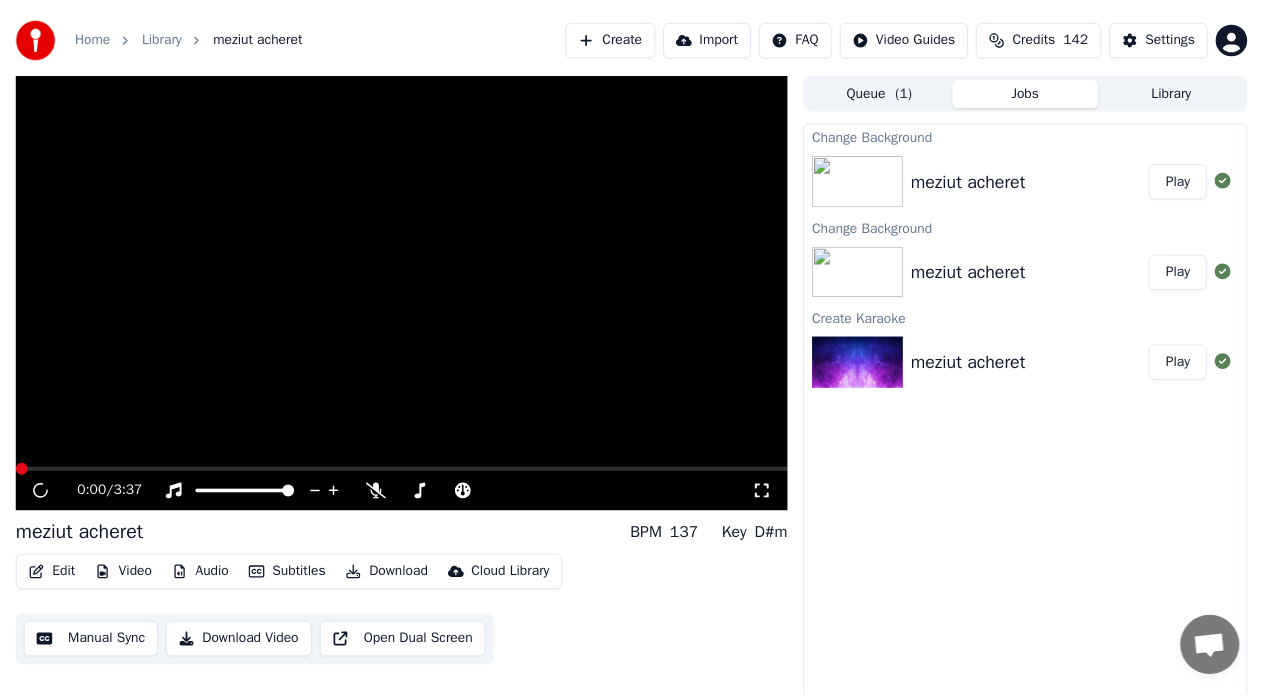 scroll, scrollTop: 15, scrollLeft: 0, axis: vertical 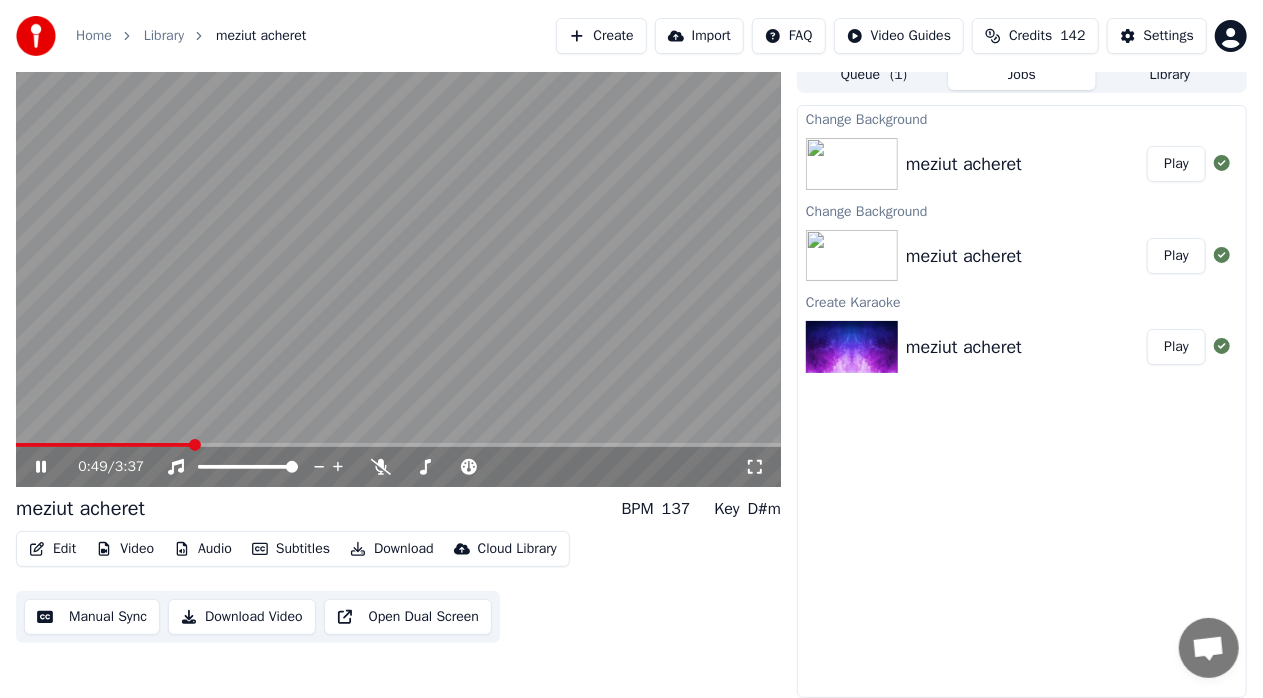 click 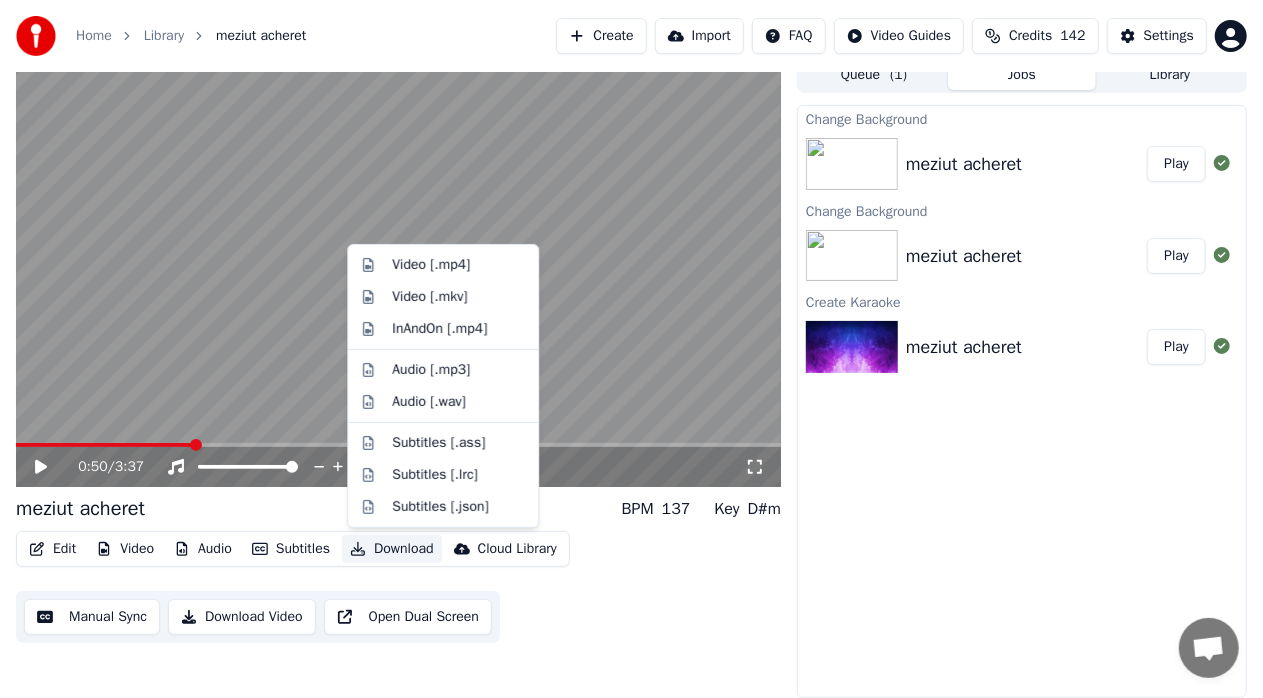 click on "Download" at bounding box center (392, 549) 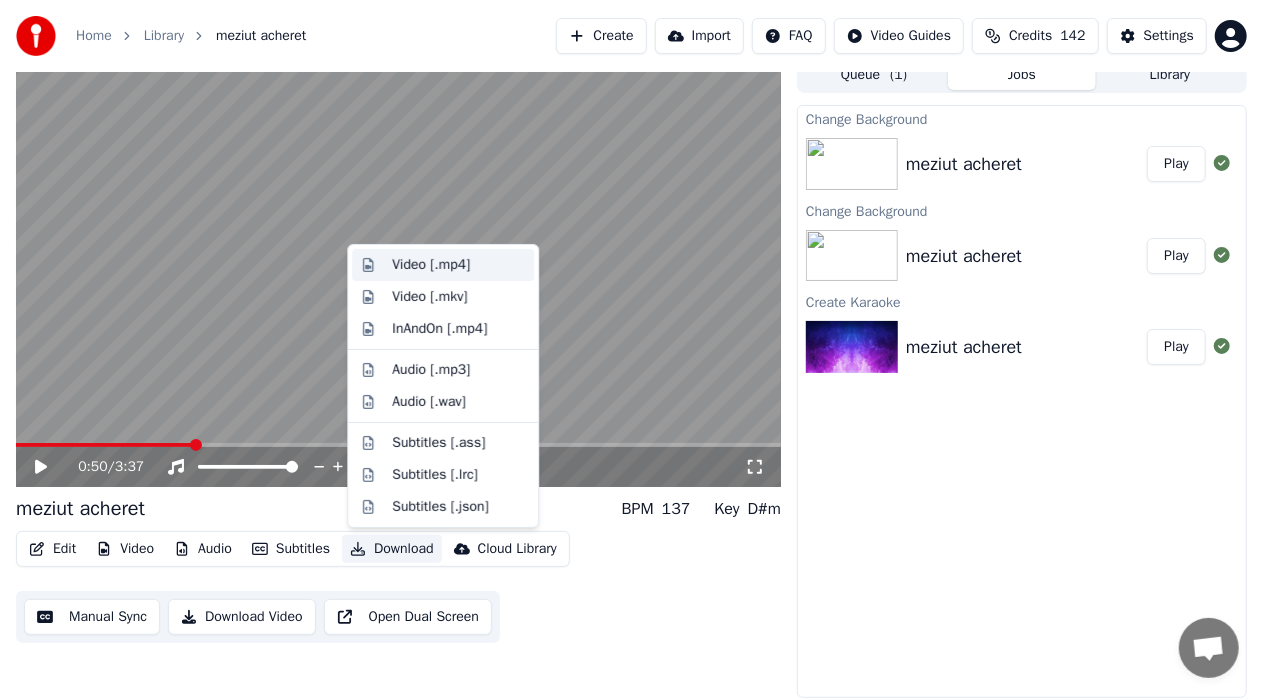 click on "Video [.mp4]" at bounding box center (431, 265) 